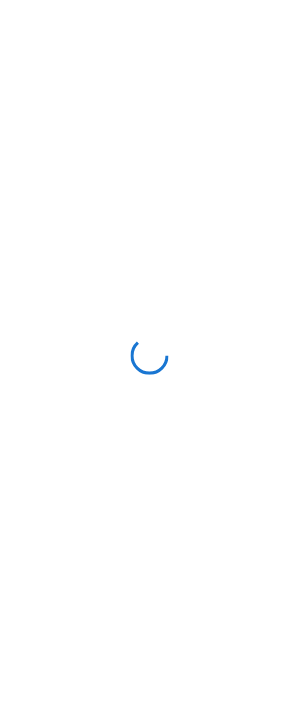 scroll, scrollTop: 0, scrollLeft: 0, axis: both 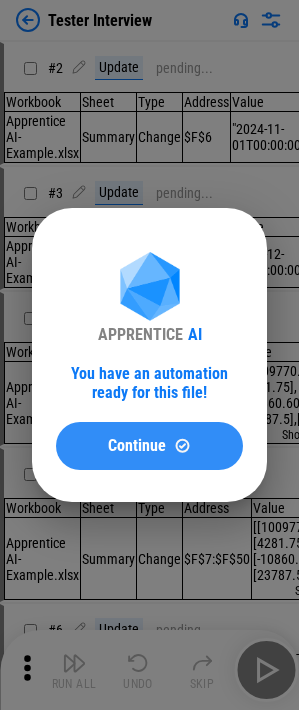 click on "Continue" at bounding box center (149, 446) 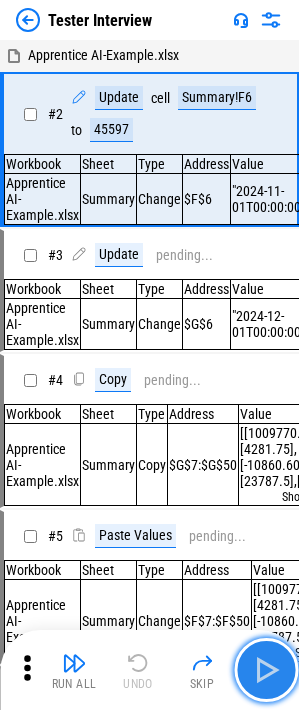 click at bounding box center (266, 670) 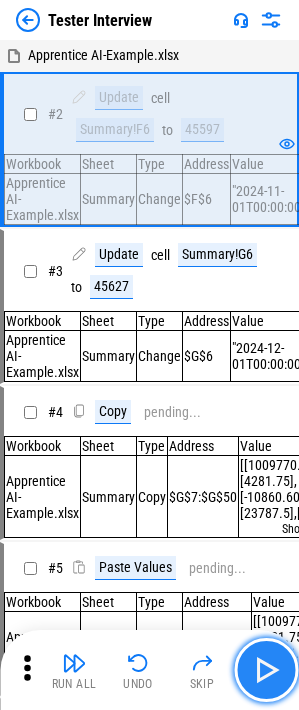click at bounding box center [266, 670] 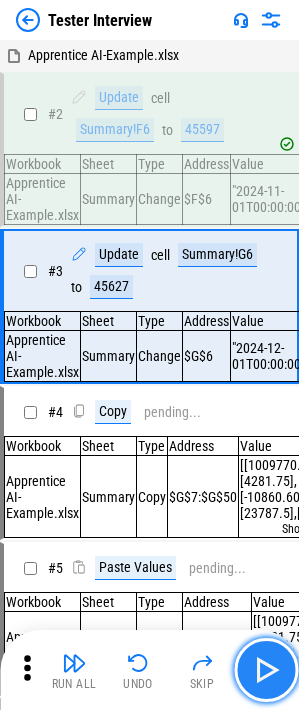 click at bounding box center [266, 670] 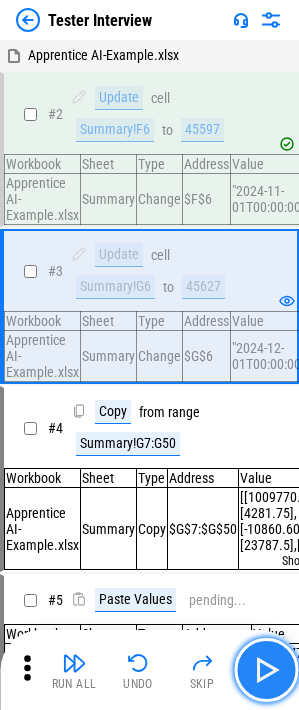 click at bounding box center [266, 670] 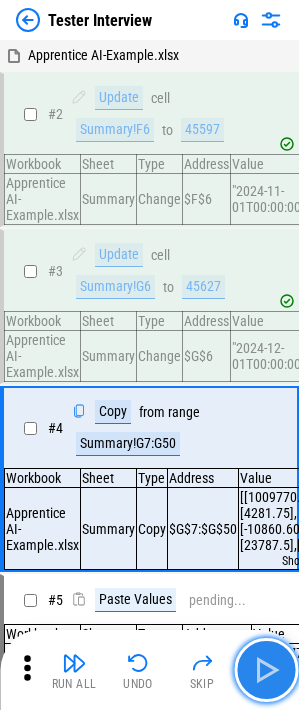 click at bounding box center (266, 670) 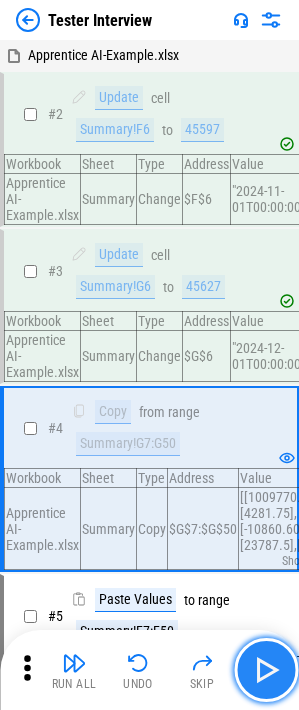 click at bounding box center [266, 670] 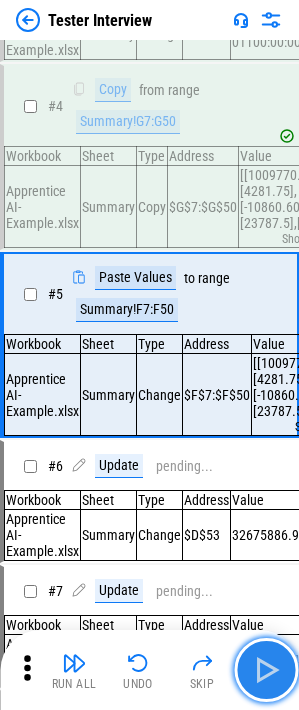 click at bounding box center [266, 670] 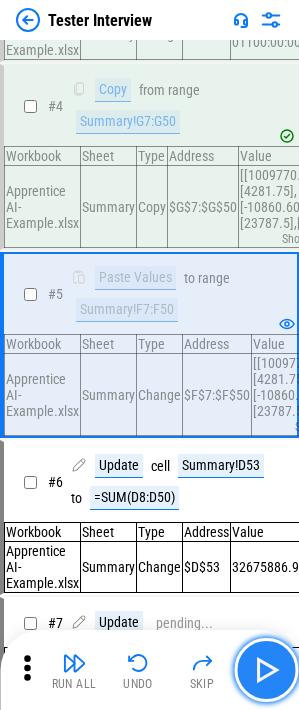 click at bounding box center (266, 670) 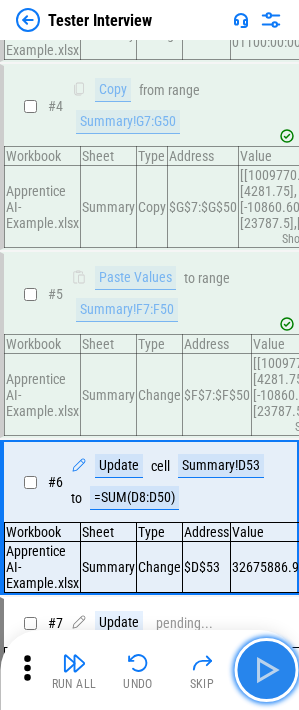 click at bounding box center [266, 670] 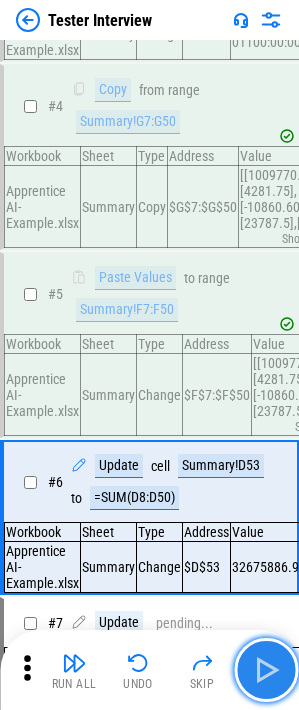 click at bounding box center (266, 670) 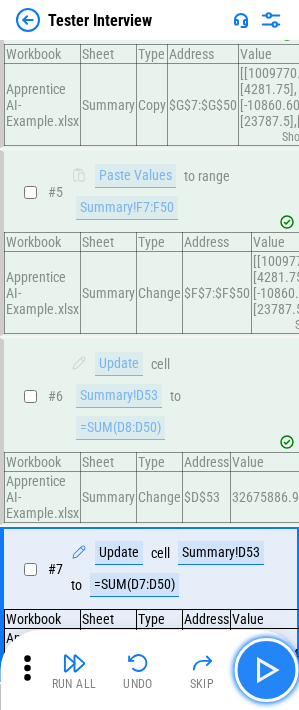 click at bounding box center [266, 670] 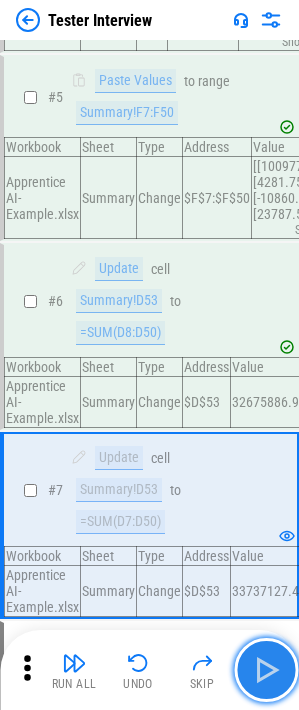 click at bounding box center (266, 670) 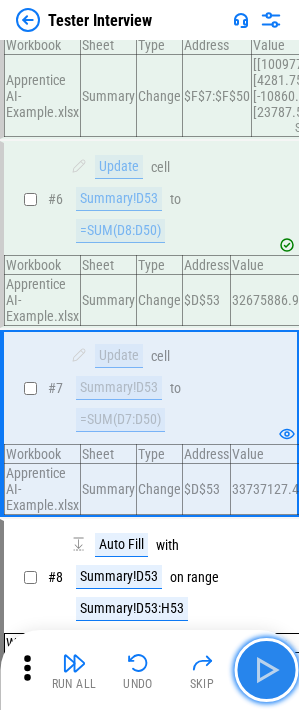 click at bounding box center (266, 670) 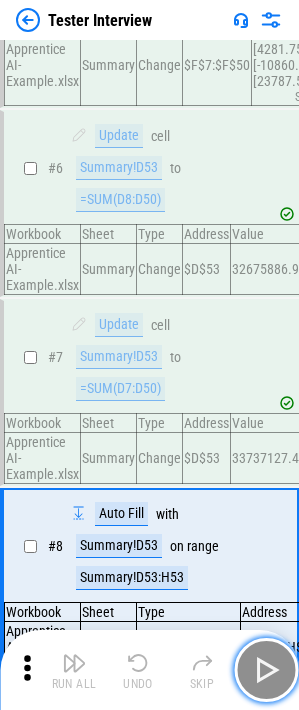 click at bounding box center (266, 670) 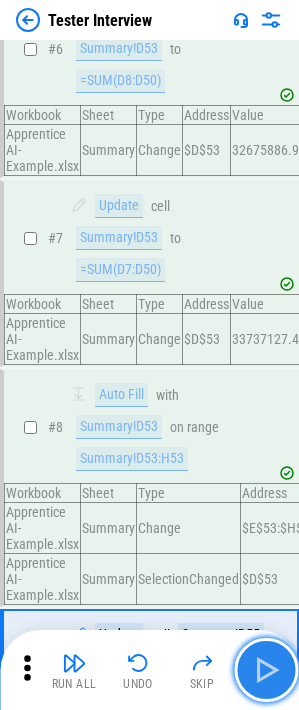 click at bounding box center (266, 670) 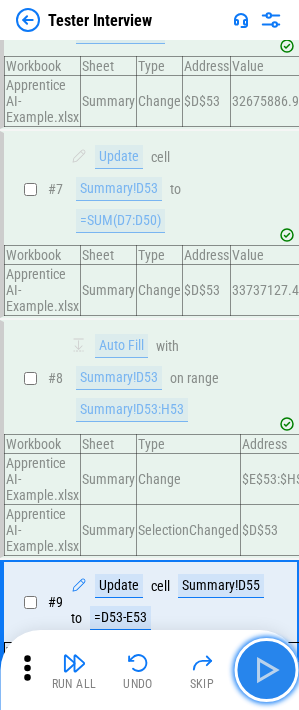 click at bounding box center (266, 670) 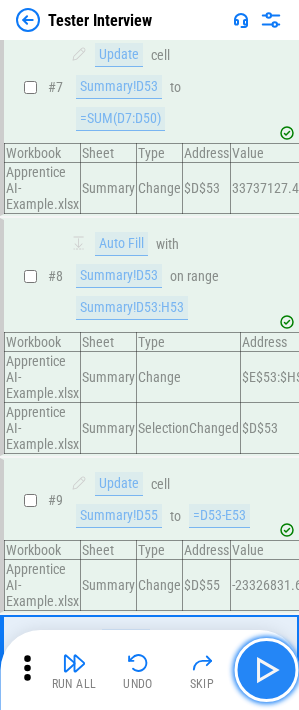 click at bounding box center [266, 670] 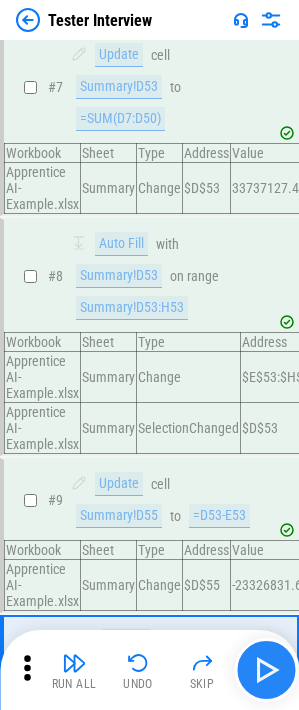 scroll, scrollTop: 1024, scrollLeft: 0, axis: vertical 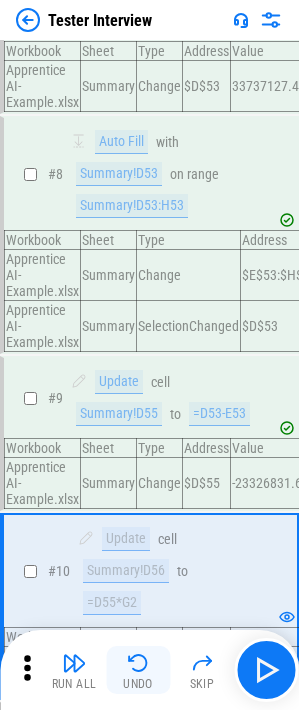 click at bounding box center [138, 663] 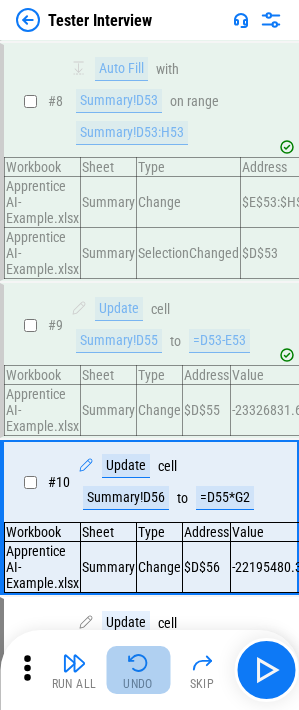 click at bounding box center [138, 663] 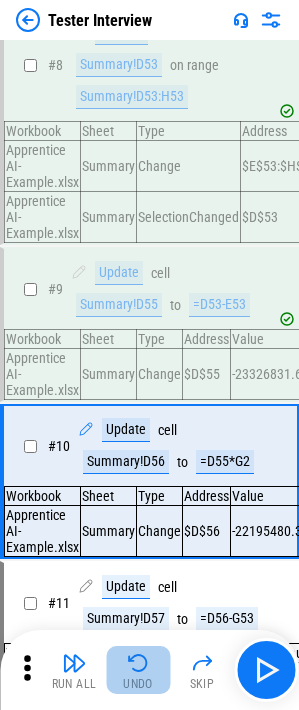click at bounding box center (138, 663) 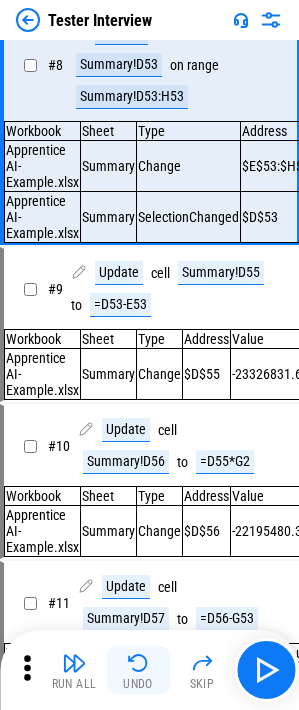 click at bounding box center (138, 663) 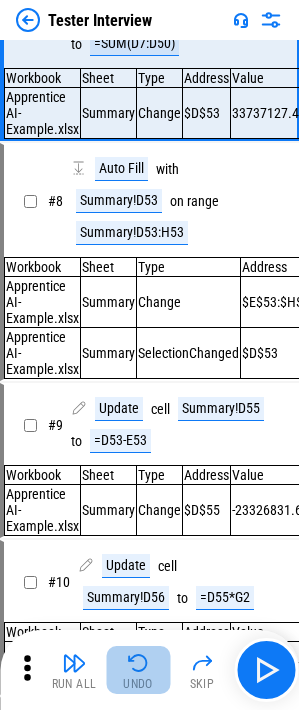 click at bounding box center (138, 663) 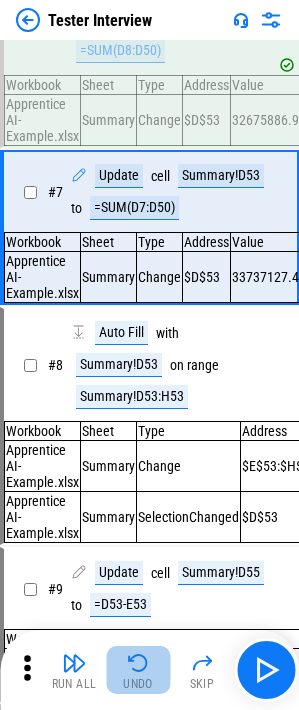 click at bounding box center (138, 663) 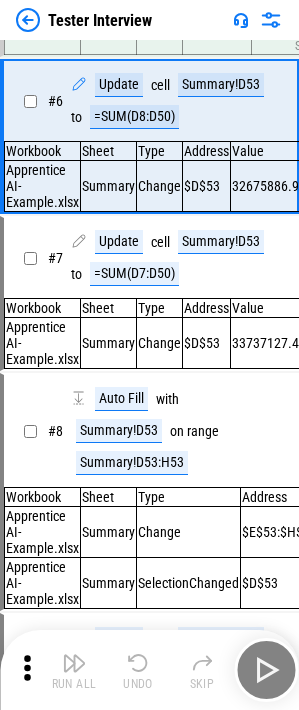 click on "Run All Undo Skip" at bounding box center [151, 670] 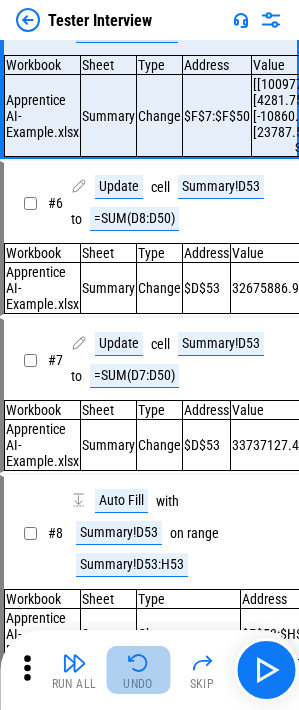 click at bounding box center [138, 663] 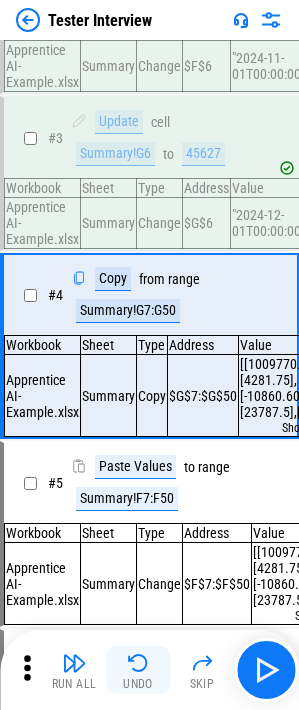 click on "Undo" at bounding box center [138, 684] 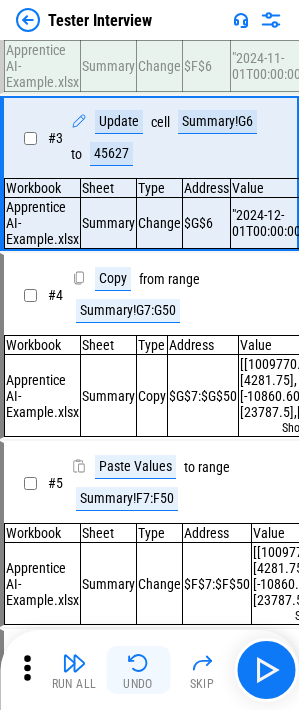 click on "Undo" at bounding box center (138, 684) 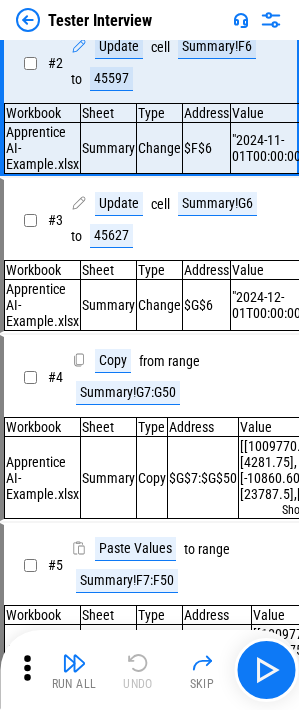 click on "Run All Undo Skip" at bounding box center (151, 670) 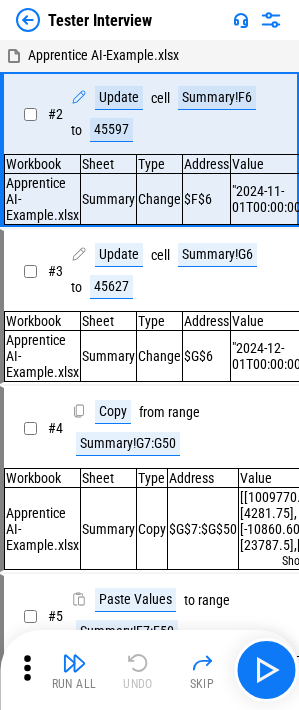 click on "Run All Undo Skip" at bounding box center [151, 670] 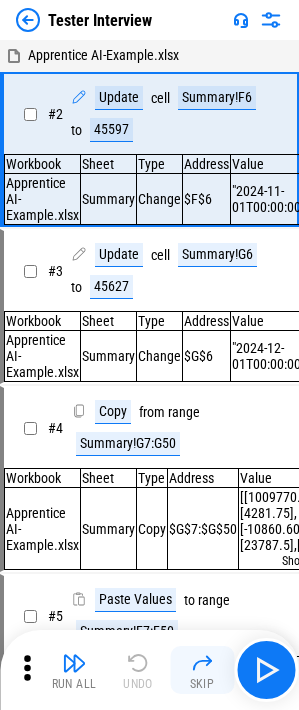 click at bounding box center (202, 663) 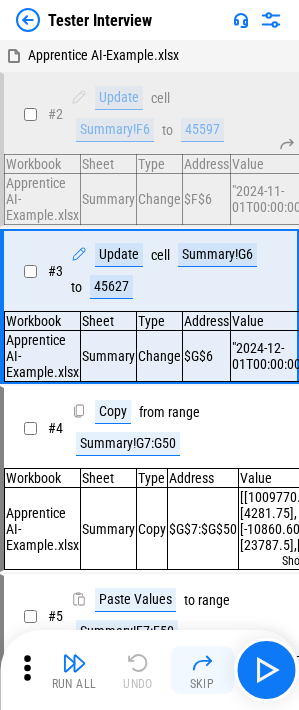 click at bounding box center (202, 663) 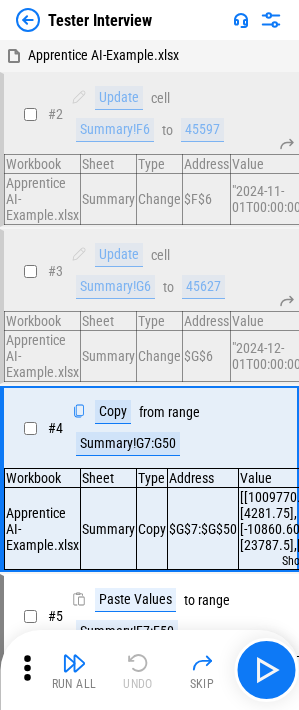 click on "Tester Interview" at bounding box center (149, 20) 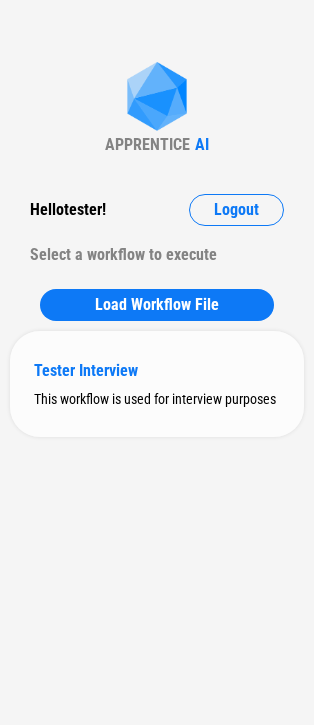 click on "Tester Interview This workflow is used for interview purposes" at bounding box center [157, 384] 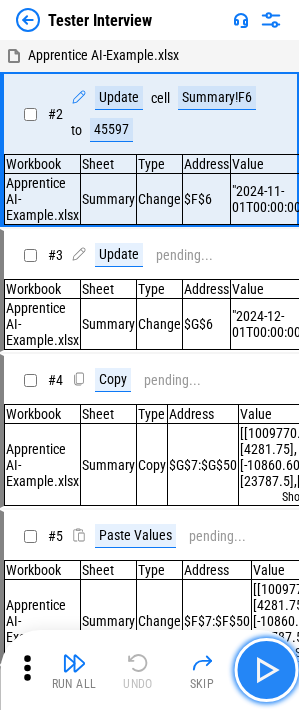 click at bounding box center [266, 670] 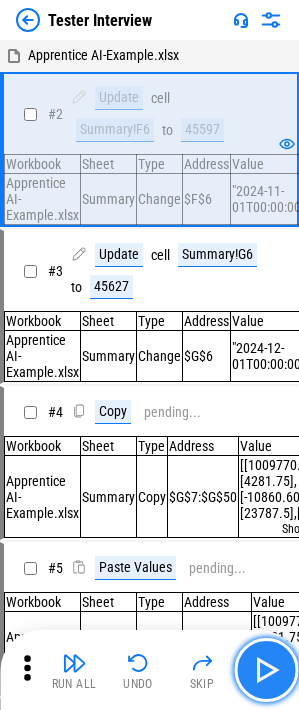 click at bounding box center (266, 670) 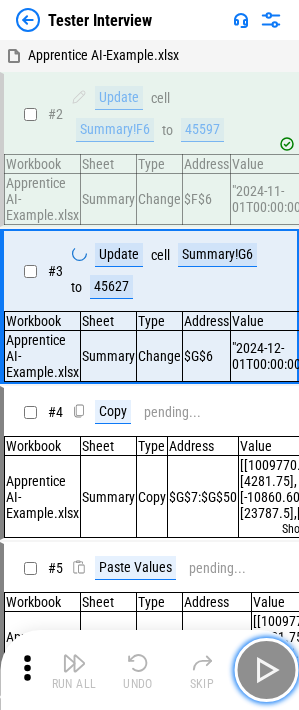 click at bounding box center [266, 670] 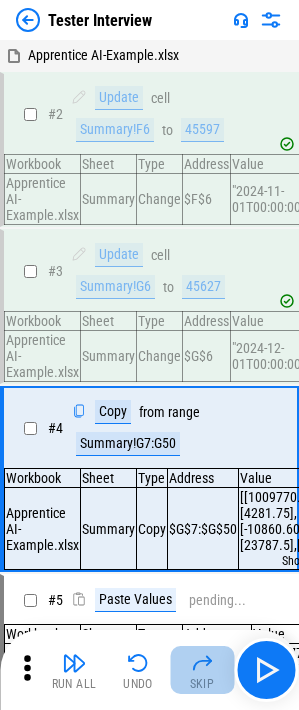 click on "Skip" at bounding box center (202, 670) 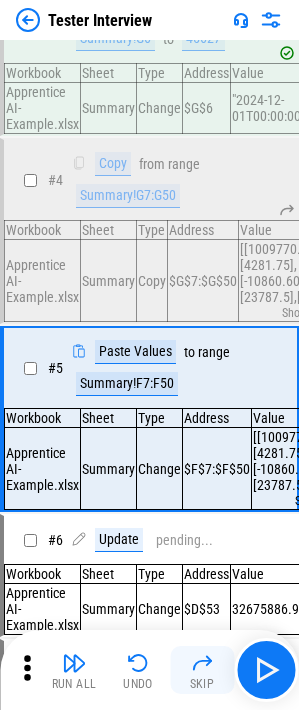 scroll, scrollTop: 322, scrollLeft: 0, axis: vertical 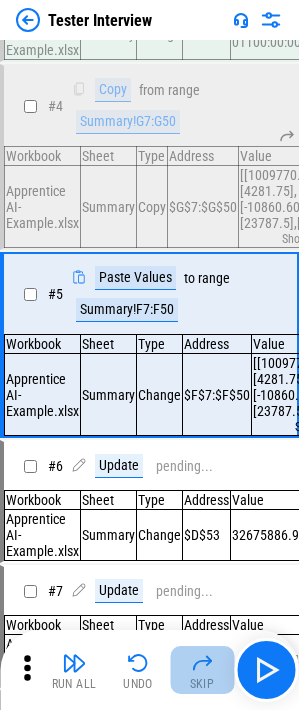 click on "Skip" at bounding box center [202, 670] 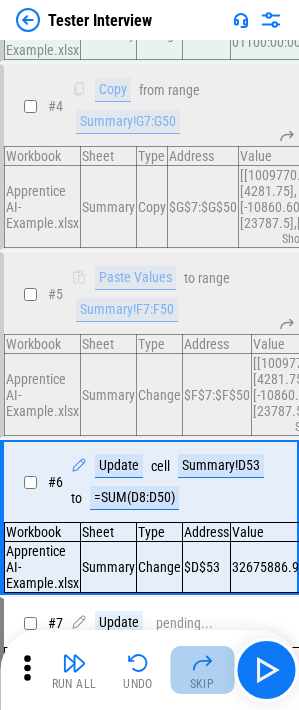 click on "Skip" at bounding box center (202, 684) 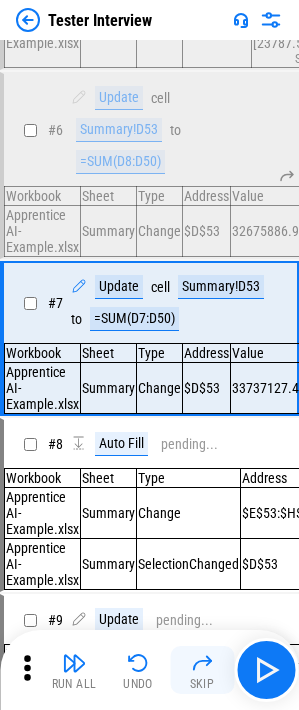 click on "Skip" at bounding box center [202, 684] 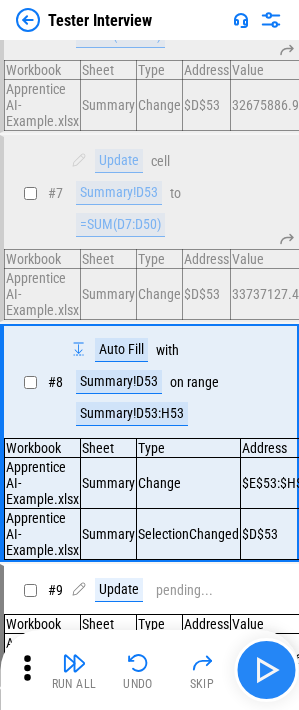 scroll, scrollTop: 926, scrollLeft: 0, axis: vertical 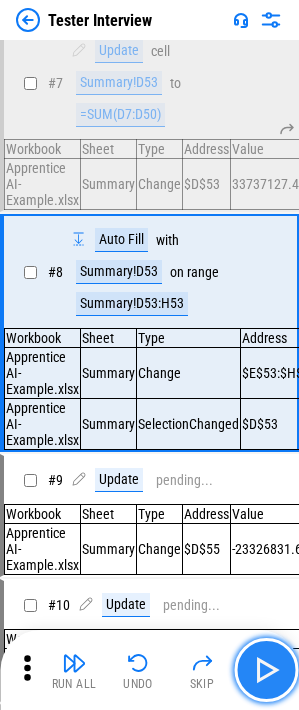 click at bounding box center [266, 670] 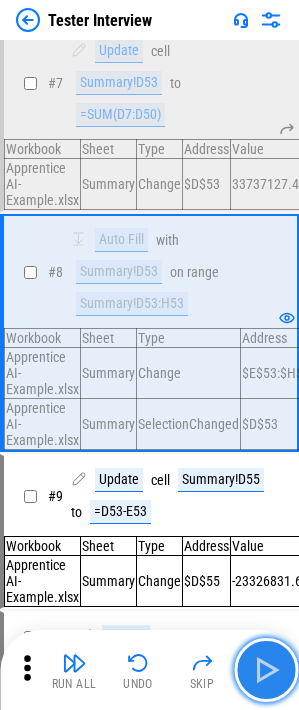 click at bounding box center [266, 670] 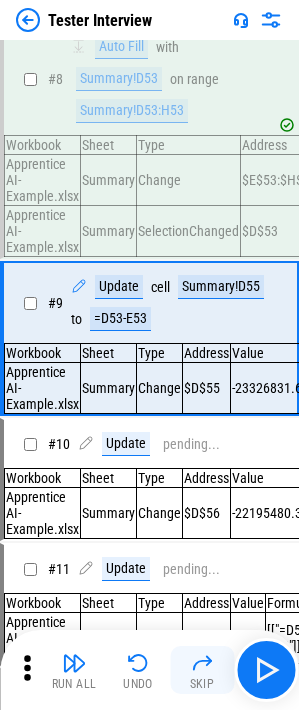 scroll, scrollTop: 1130, scrollLeft: 0, axis: vertical 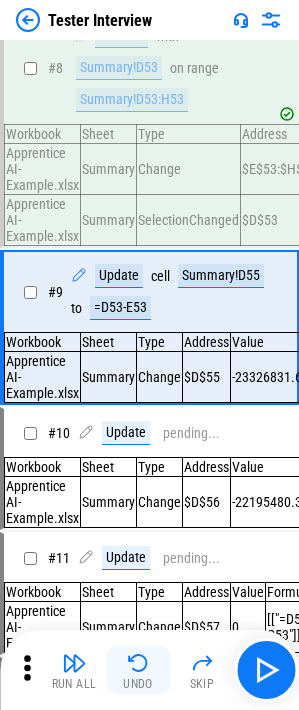 click at bounding box center [138, 663] 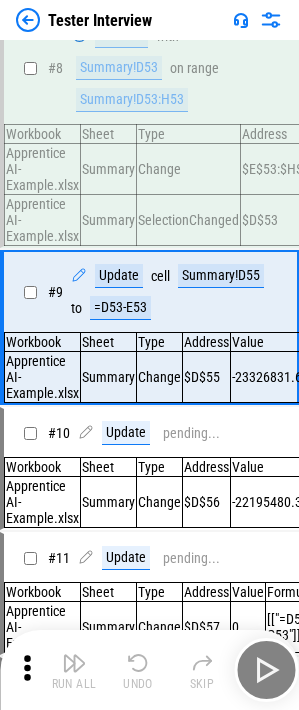 click at bounding box center (138, 663) 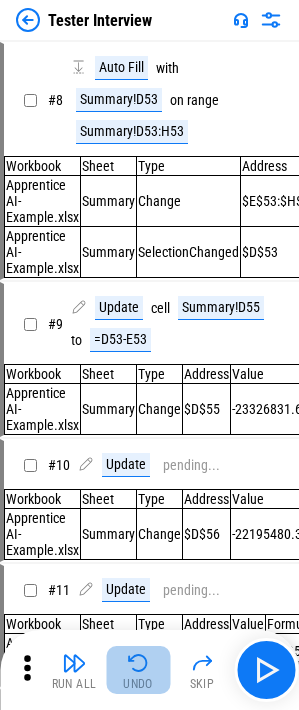 click at bounding box center [138, 663] 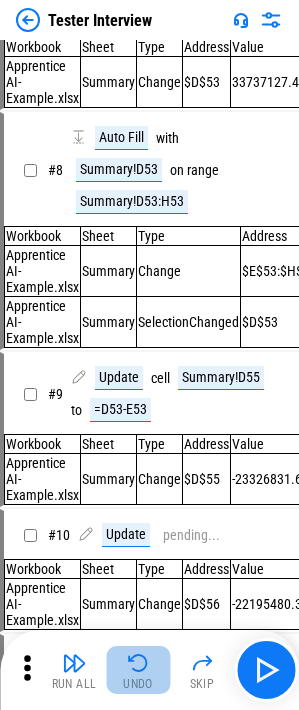 click on "Run All Undo Skip" at bounding box center (151, 670) 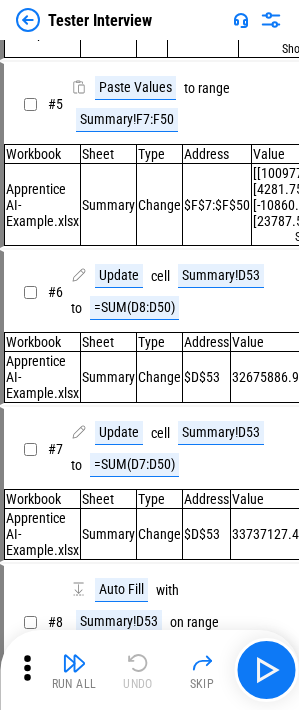 click on "Run All Undo Skip" at bounding box center (151, 670) 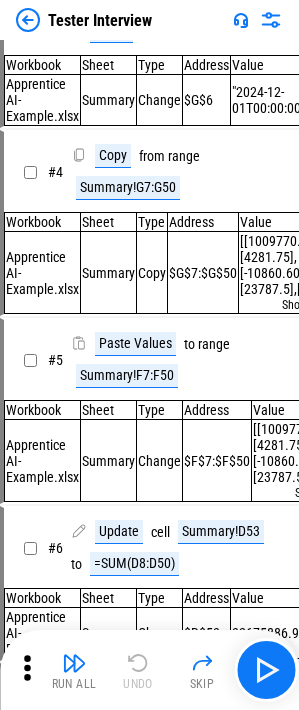 scroll, scrollTop: 76, scrollLeft: 0, axis: vertical 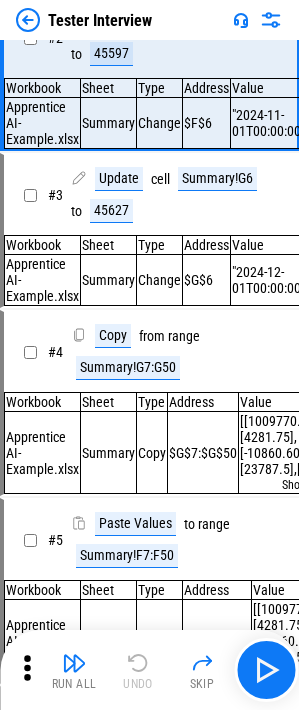 click on "Run All Undo Skip" at bounding box center (151, 670) 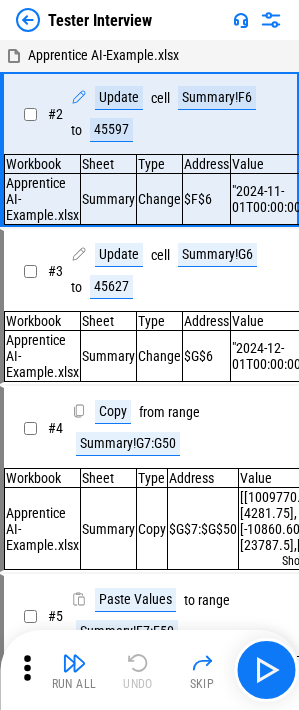 click on "Run All Undo Skip" at bounding box center (151, 670) 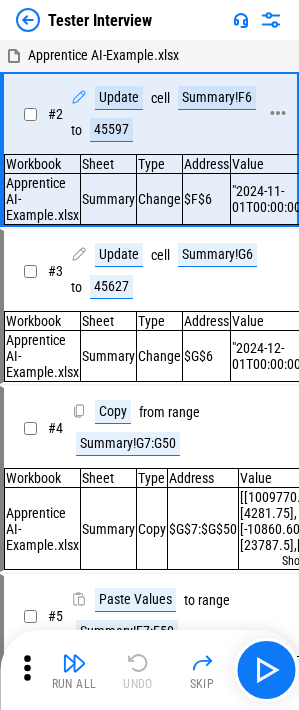 click on "# 2" at bounding box center (55, 114) 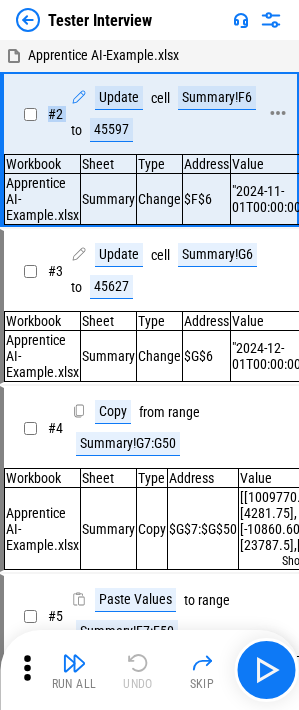 click on "# 2" at bounding box center (55, 114) 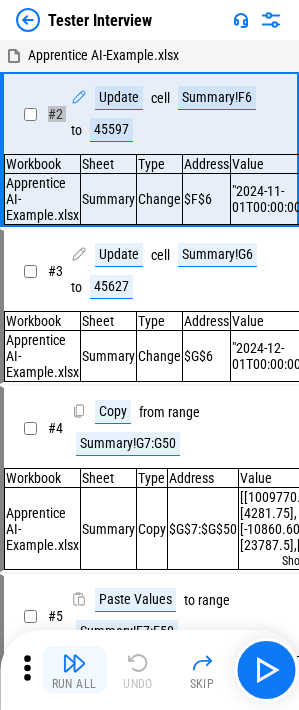 click on "Run All" at bounding box center [74, 684] 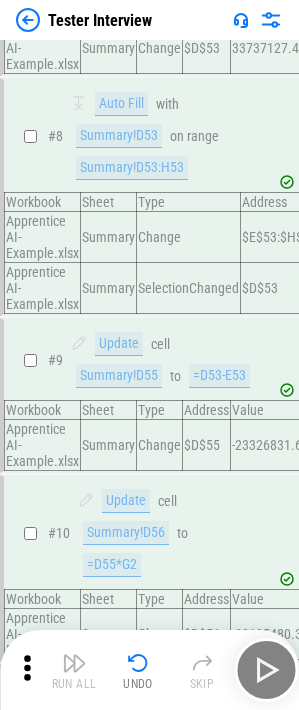 scroll, scrollTop: 1498, scrollLeft: 0, axis: vertical 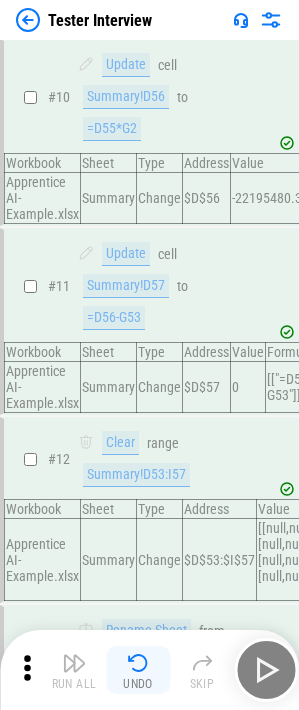 click on "Undo" at bounding box center (138, 670) 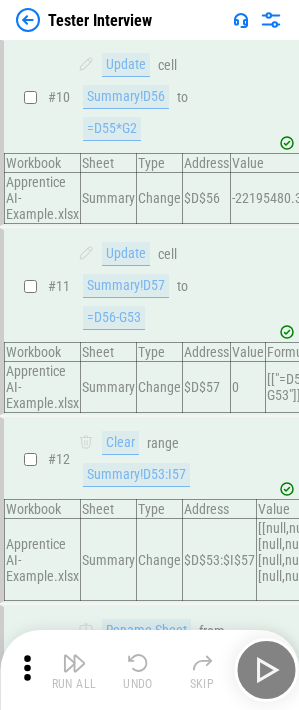 click on "Undo" at bounding box center (138, 670) 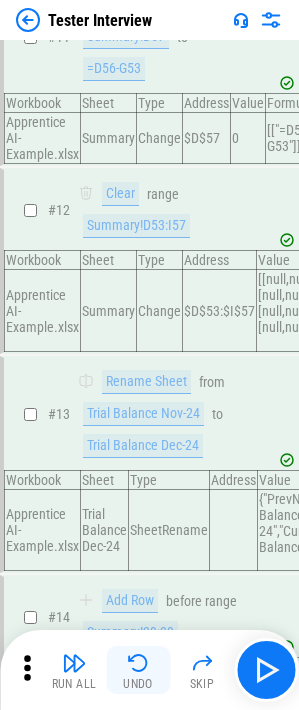 click on "Run All Undo Skip" at bounding box center [151, 670] 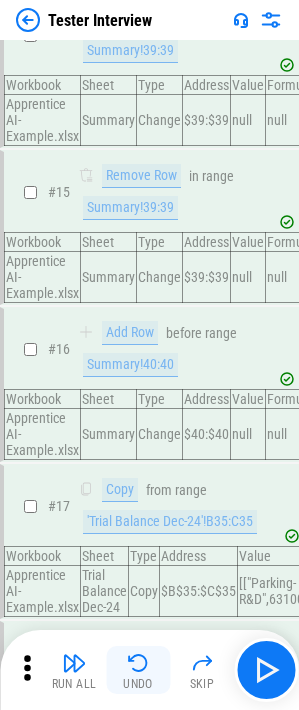 click on "Undo" at bounding box center (138, 670) 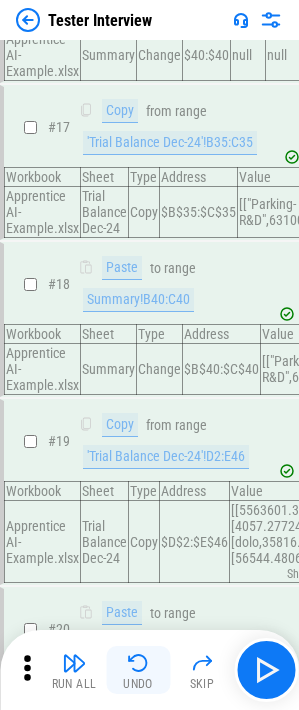 click on "Undo" at bounding box center (138, 670) 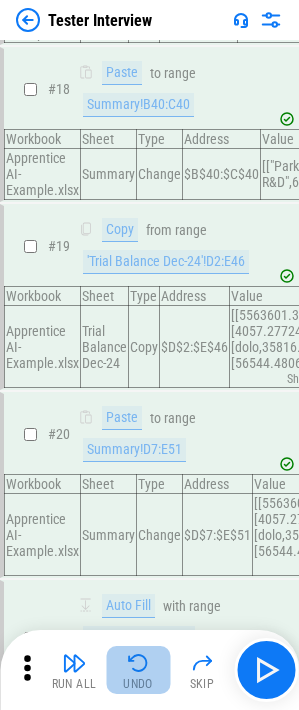 click on "Undo" at bounding box center (138, 670) 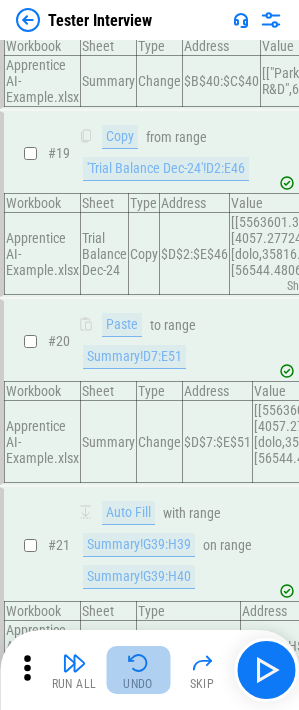click on "Undo" at bounding box center [138, 670] 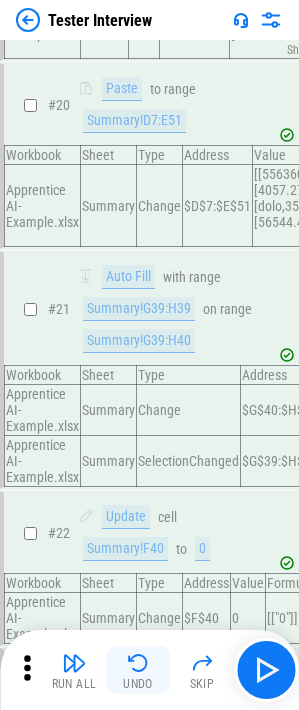 click on "Undo" at bounding box center (138, 670) 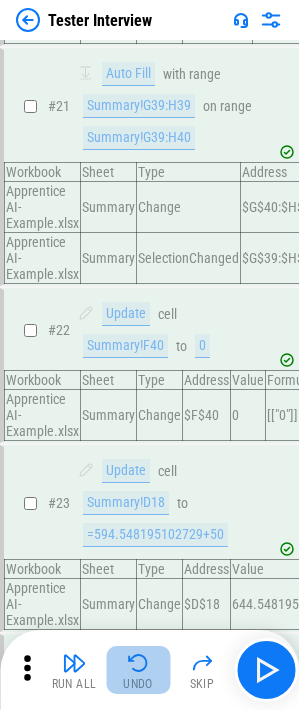 click on "Undo" at bounding box center [138, 670] 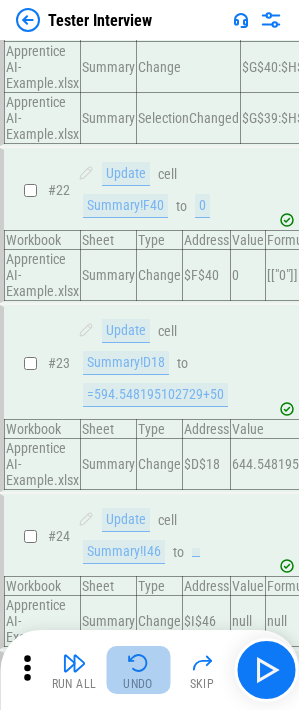 click on "Undo" at bounding box center [138, 670] 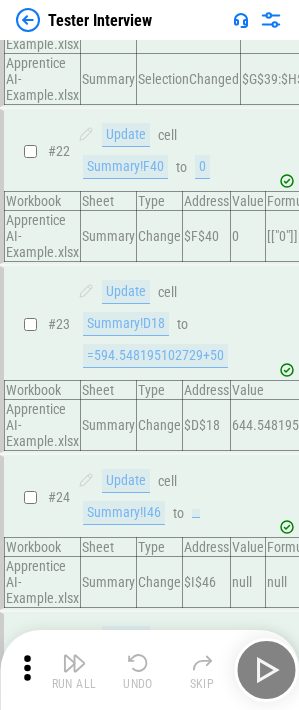 click on "Undo" at bounding box center (138, 670) 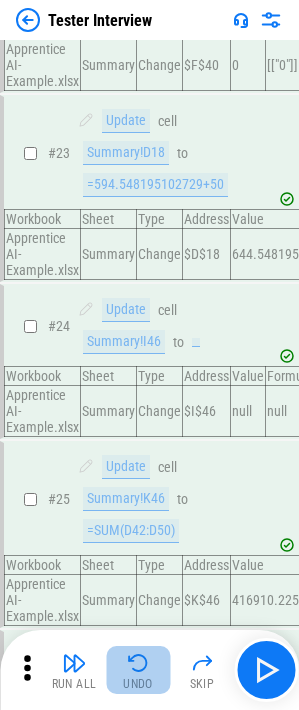 click on "Undo" at bounding box center (138, 670) 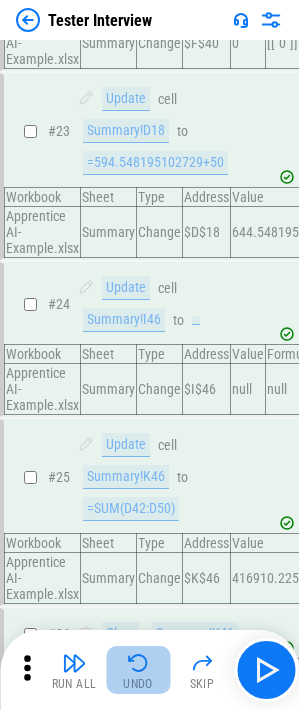 click on "Undo" at bounding box center [138, 670] 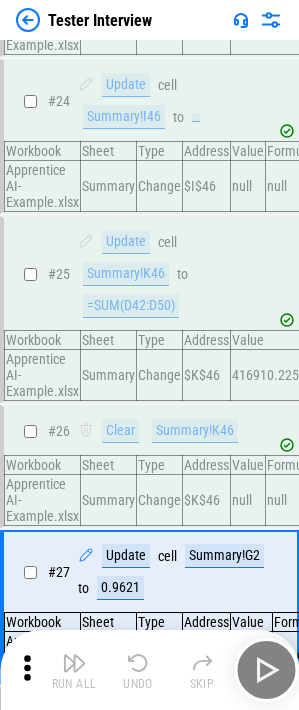 click on "Undo" at bounding box center (138, 670) 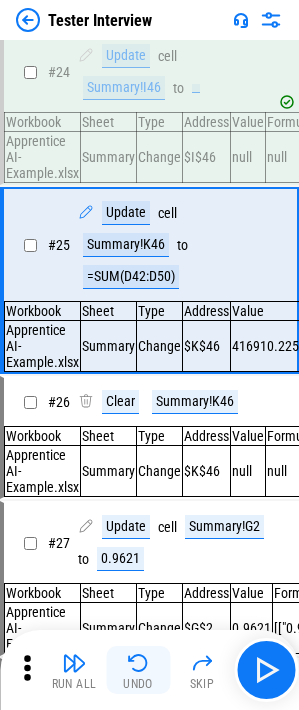 click on "Undo" at bounding box center [138, 670] 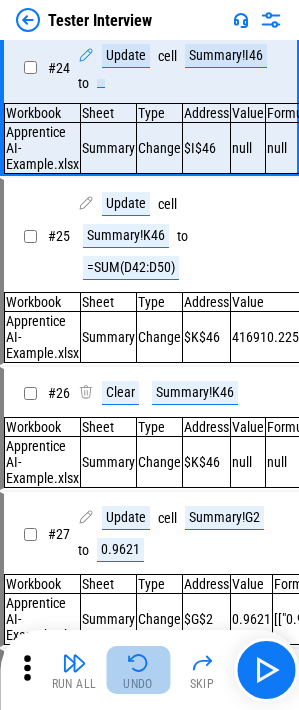 click on "Undo" at bounding box center [138, 670] 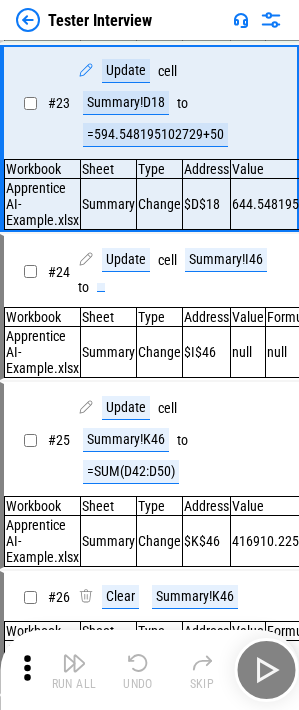 click on "Undo" at bounding box center (138, 670) 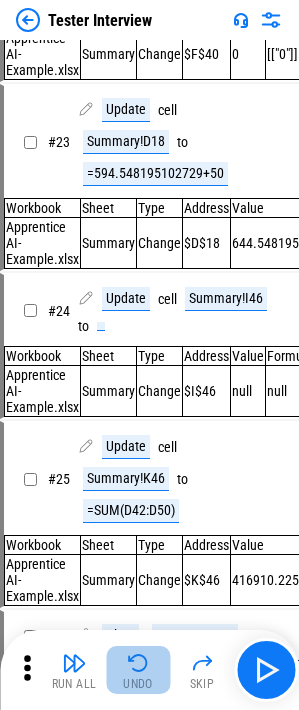 click on "Undo" at bounding box center (138, 670) 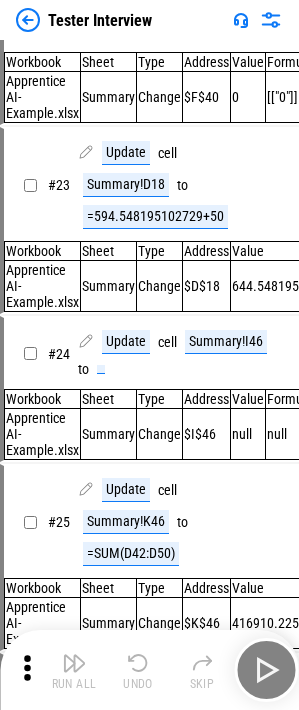 click on "Run All Undo Skip" at bounding box center (151, 670) 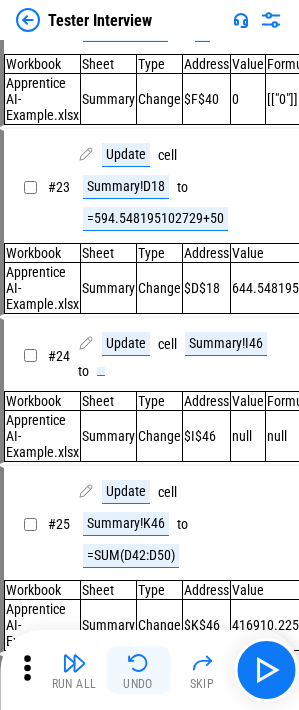 click on "Run All Undo Skip" at bounding box center [151, 670] 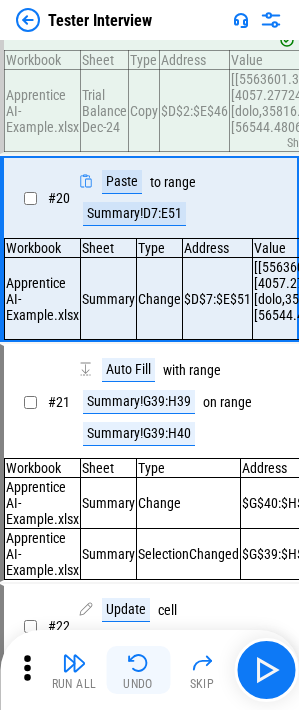 scroll, scrollTop: 3095, scrollLeft: 0, axis: vertical 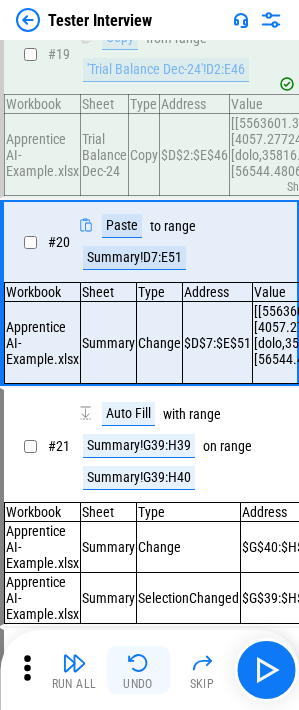 click on "Undo" at bounding box center [138, 670] 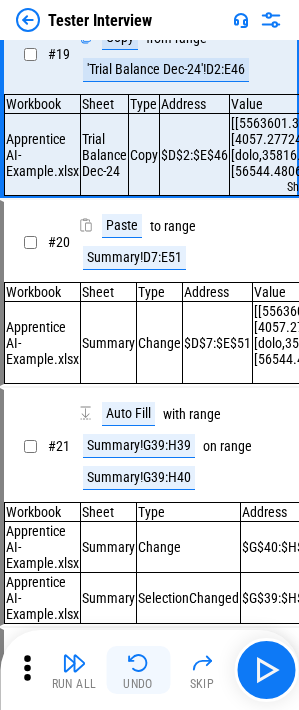 click on "Undo" at bounding box center (138, 670) 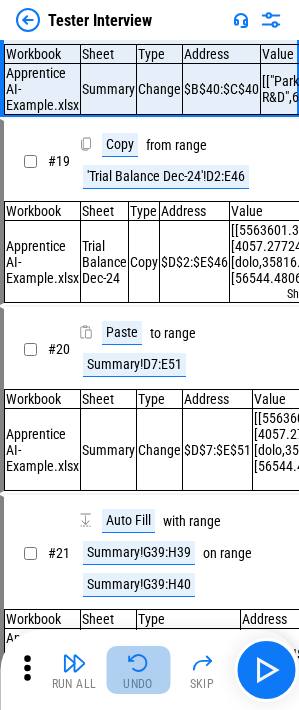 click on "Undo" at bounding box center (138, 670) 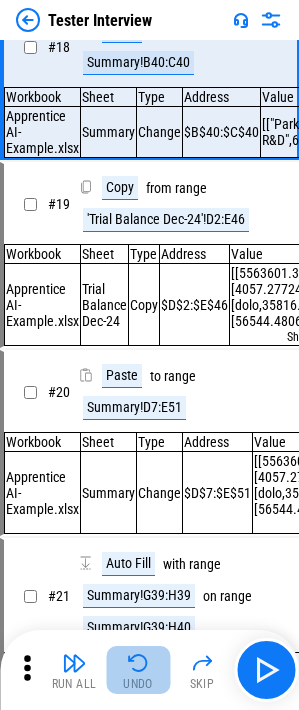 click on "Undo" at bounding box center (138, 670) 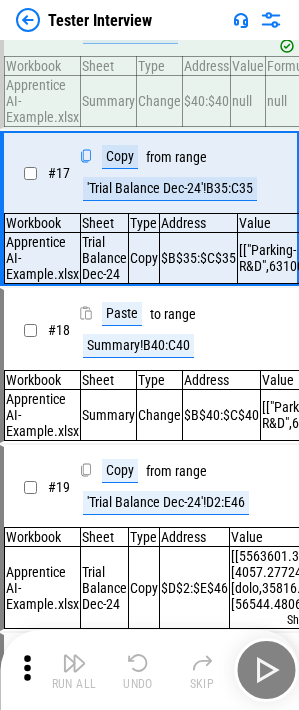 click on "Undo" at bounding box center (138, 670) 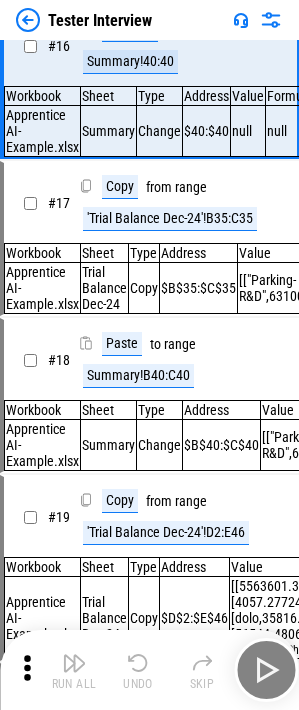 click on "Run All Undo Skip" at bounding box center (151, 670) 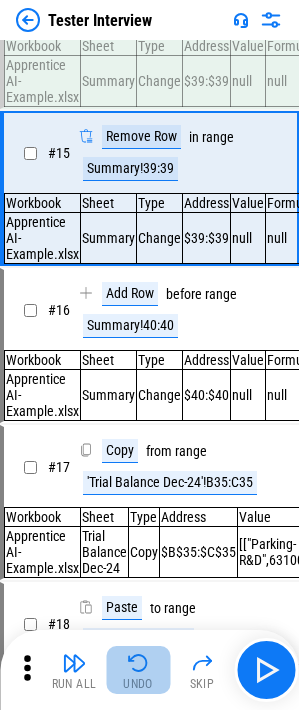 click on "Undo" at bounding box center [138, 670] 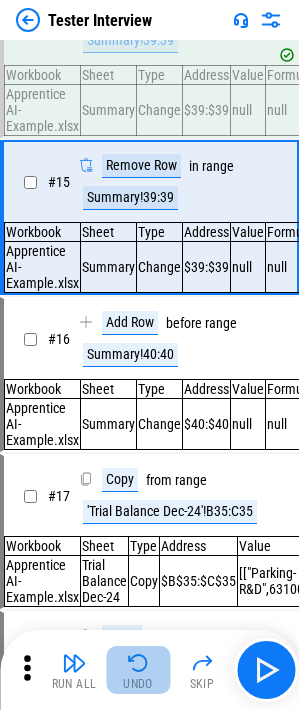 click on "Undo" at bounding box center (138, 670) 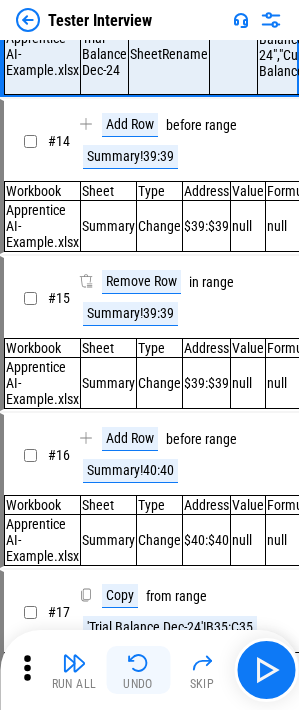click on "Undo" at bounding box center [138, 670] 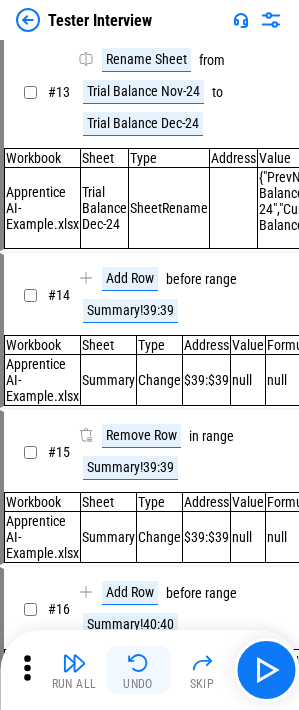 click on "Undo" at bounding box center [138, 670] 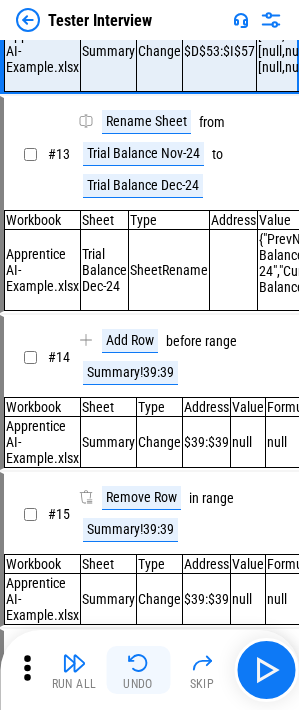 click on "Undo" at bounding box center (138, 670) 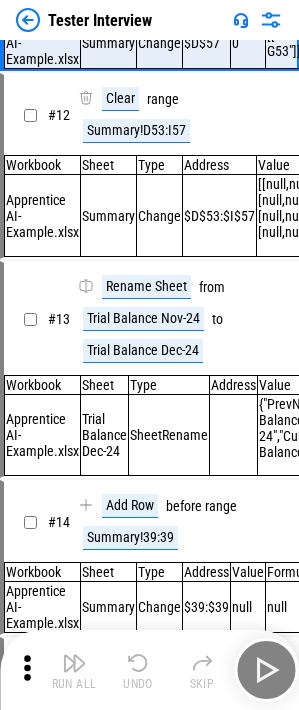 click on "Undo" at bounding box center [138, 670] 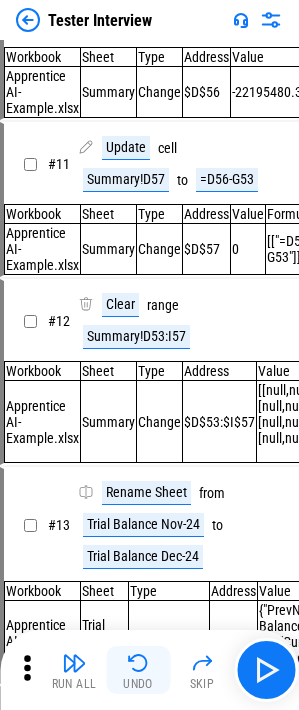 click on "Undo" at bounding box center [138, 670] 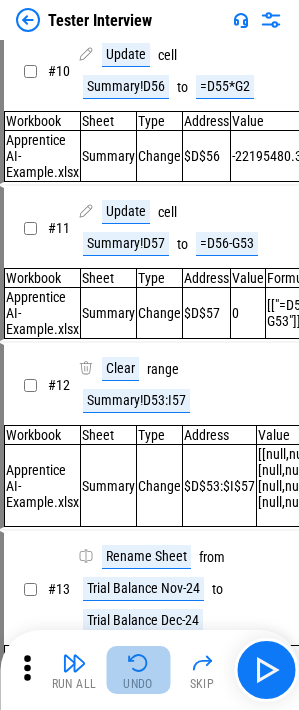 click on "Undo" at bounding box center (138, 670) 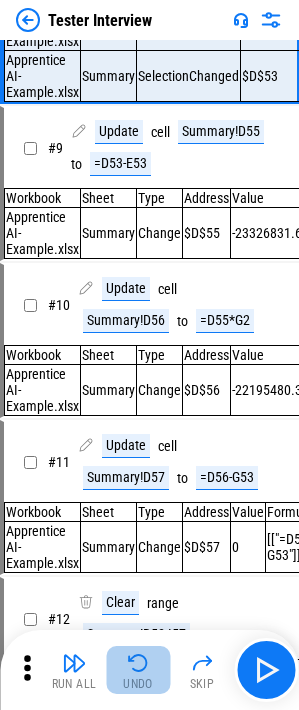 click on "Undo" at bounding box center (138, 670) 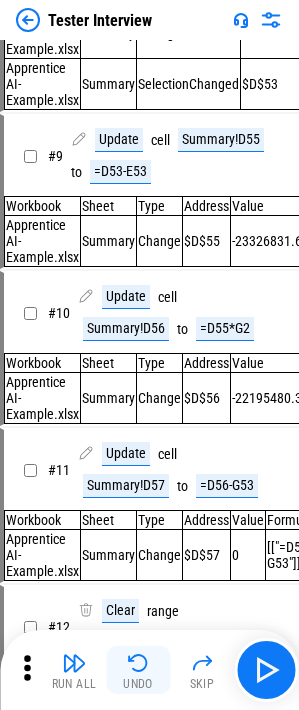 click on "Undo" at bounding box center (138, 670) 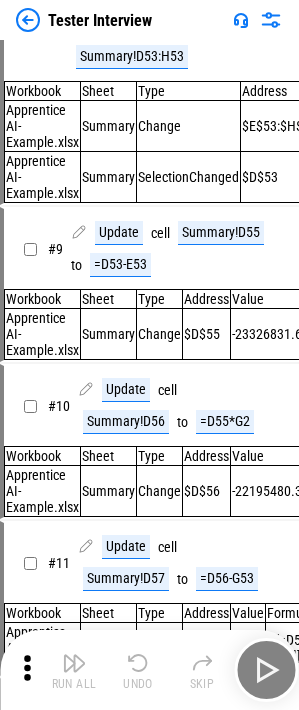 click on "Run All Undo Skip" at bounding box center [151, 670] 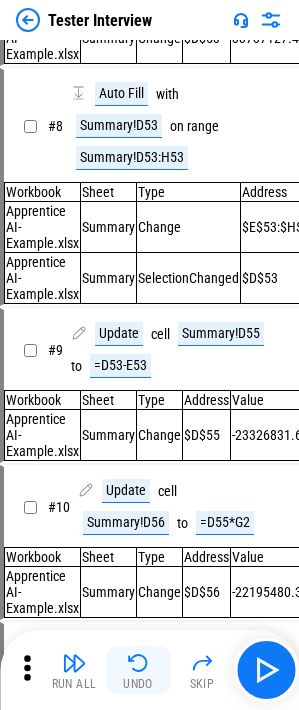 click on "Undo" at bounding box center [138, 670] 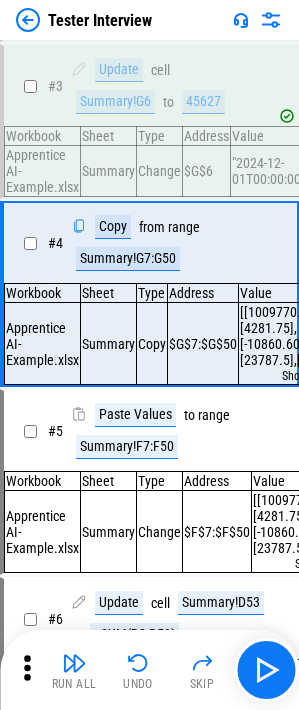 scroll, scrollTop: 133, scrollLeft: 0, axis: vertical 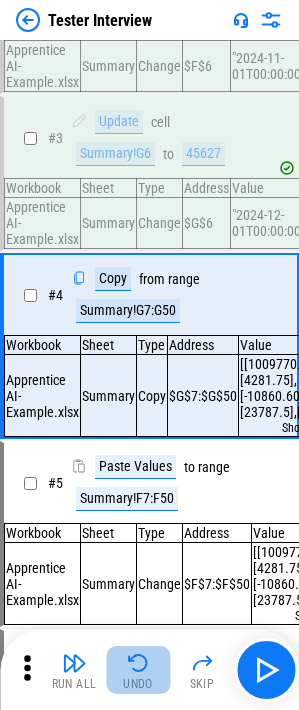 click at bounding box center (138, 663) 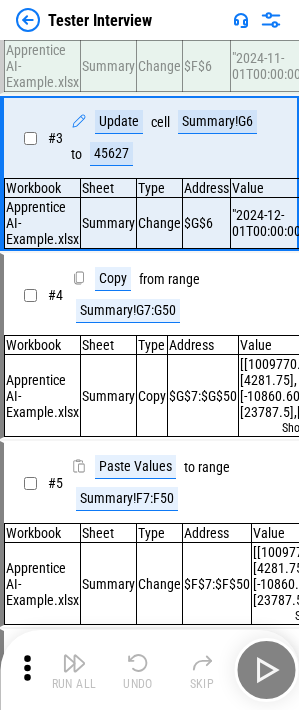 scroll, scrollTop: 51, scrollLeft: 0, axis: vertical 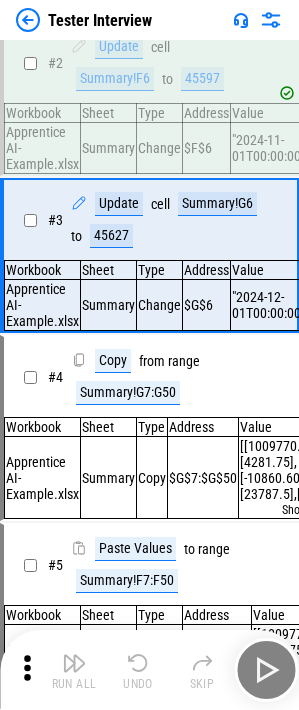 click on "Run All Undo Skip" at bounding box center [151, 670] 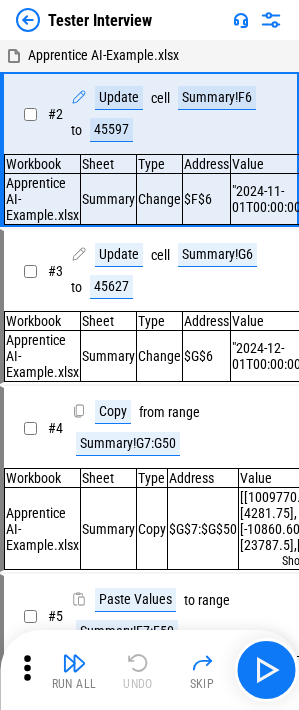 click on "Run All Undo Skip" at bounding box center [151, 670] 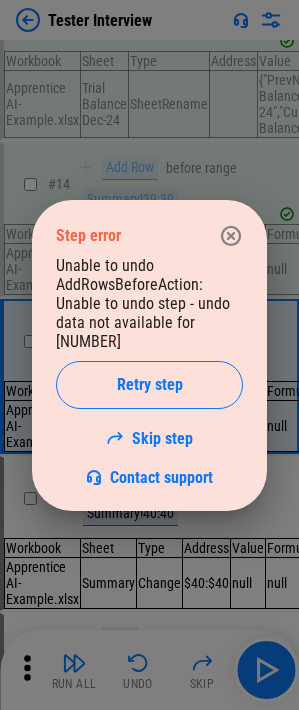 scroll, scrollTop: 2169, scrollLeft: 0, axis: vertical 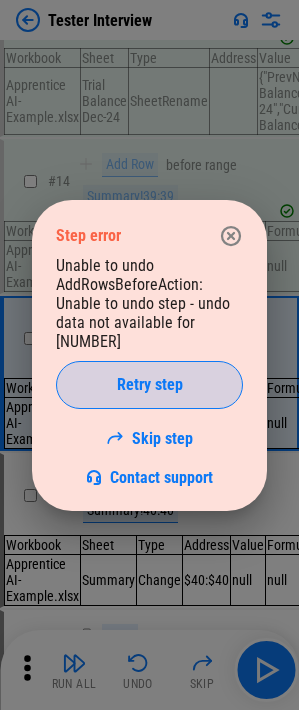 click on "Retry step" at bounding box center (149, 385) 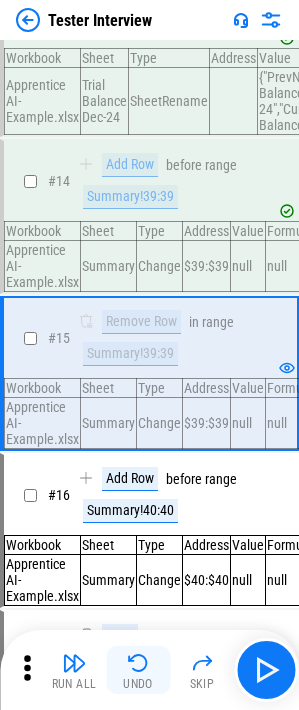 click on "Undo" at bounding box center [138, 684] 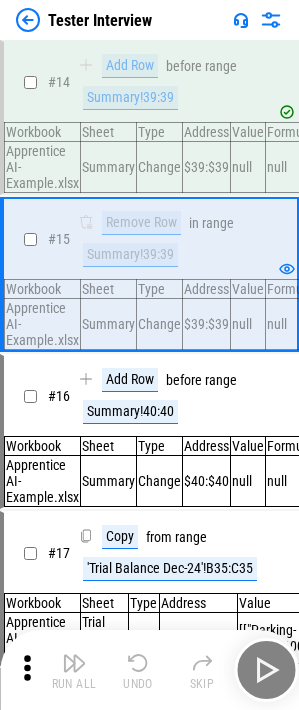 click on "Run All Undo Skip" at bounding box center [151, 670] 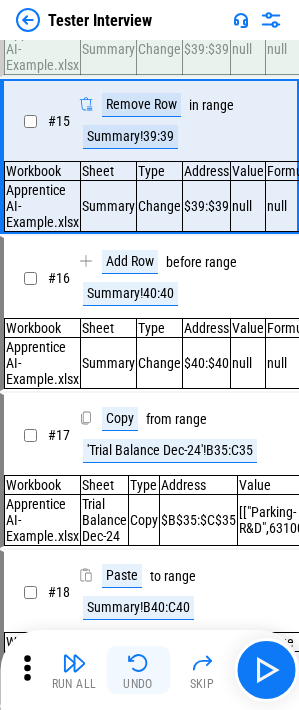 scroll, scrollTop: 2395, scrollLeft: 0, axis: vertical 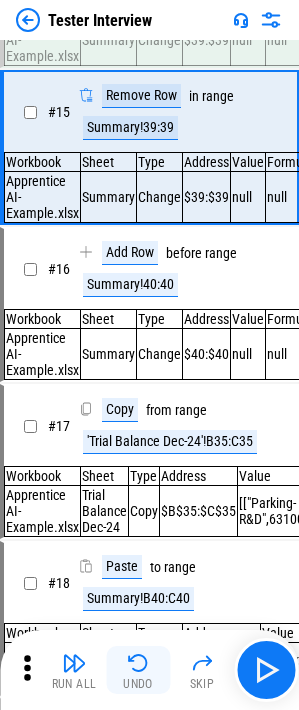 click on "Undo" at bounding box center [138, 684] 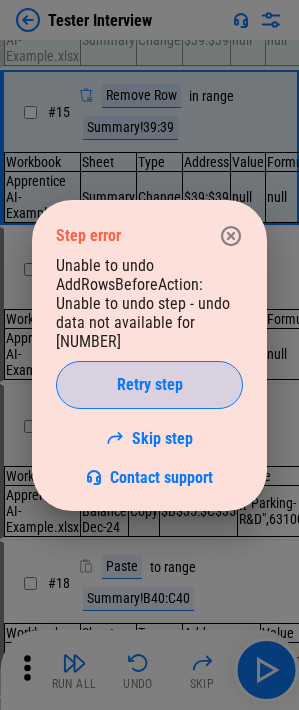 click on "Retry step" at bounding box center (149, 385) 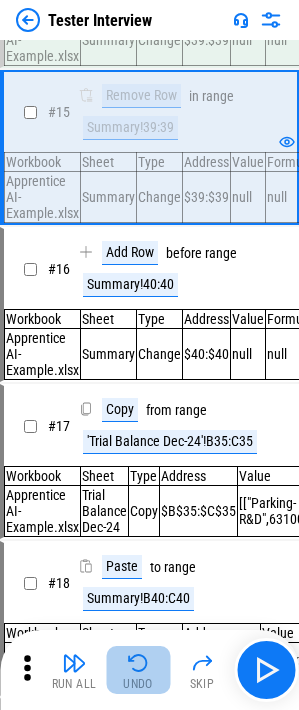 click on "Undo" at bounding box center [138, 670] 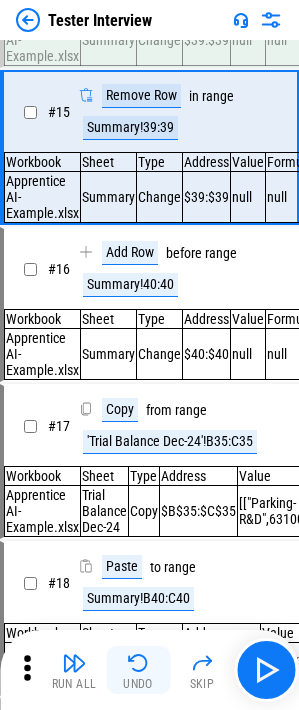click on "Undo" at bounding box center [138, 670] 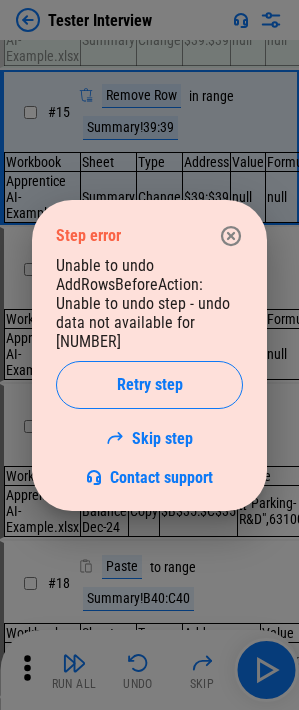 click 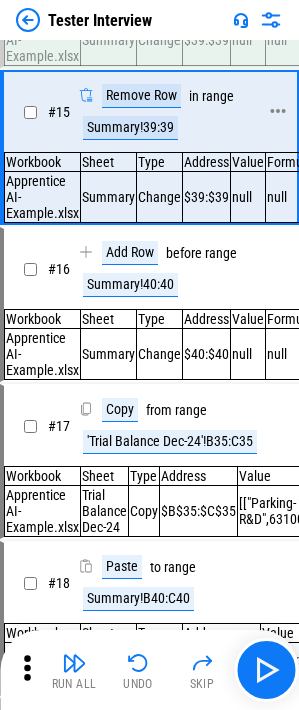 scroll, scrollTop: 2295, scrollLeft: 0, axis: vertical 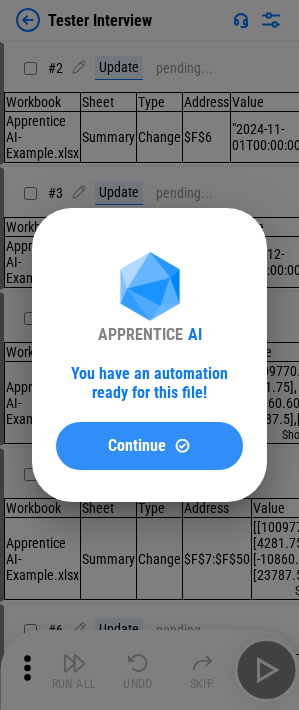 click on "Continue" at bounding box center (137, 446) 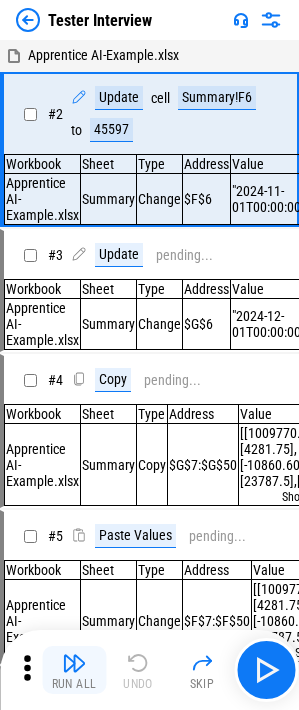click on "Run All" at bounding box center (74, 670) 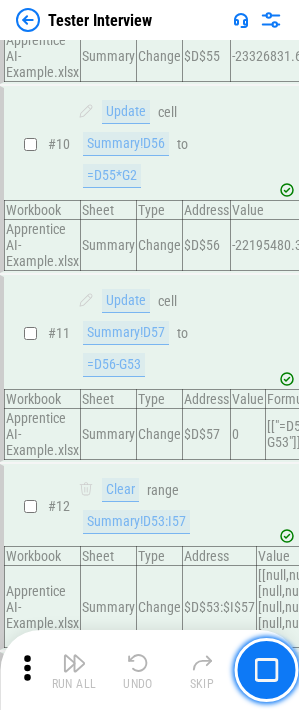 scroll, scrollTop: 1456, scrollLeft: 0, axis: vertical 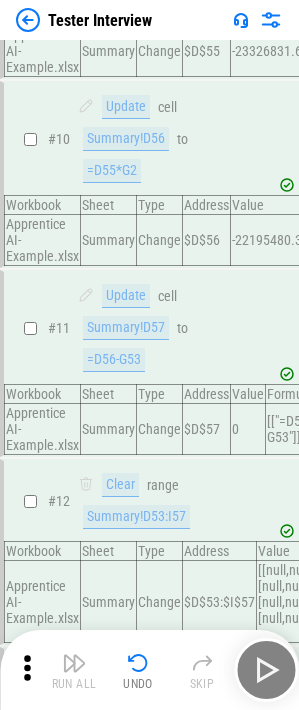 click on "Undo" at bounding box center (138, 670) 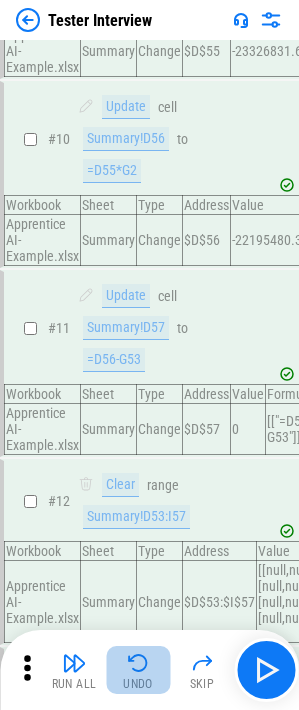 click on "Undo" at bounding box center [138, 670] 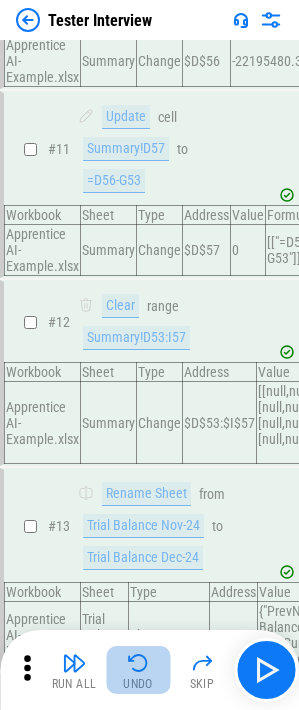 click on "Run All Undo Skip" at bounding box center (151, 670) 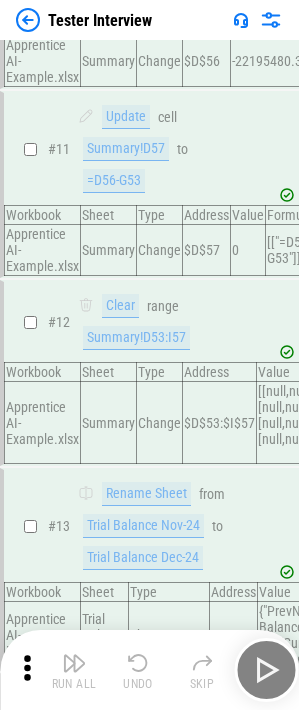 click on "Run All Undo Skip" at bounding box center (151, 670) 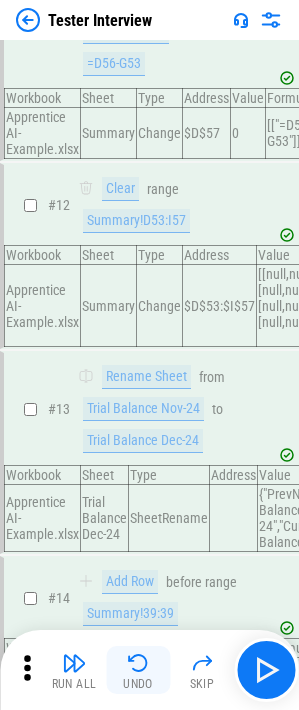 click on "Undo" at bounding box center (138, 670) 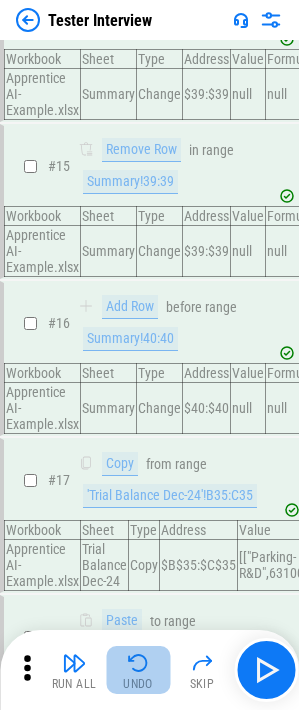 click on "Undo" at bounding box center [138, 670] 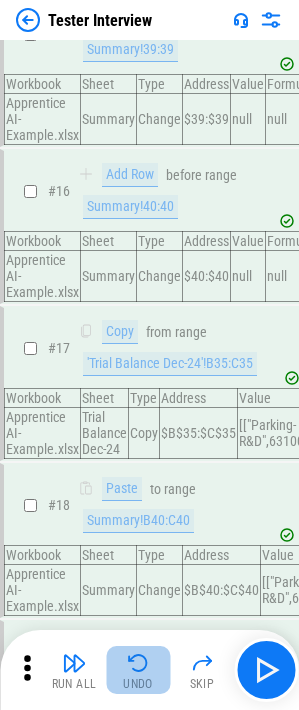 click on "Undo" at bounding box center (138, 670) 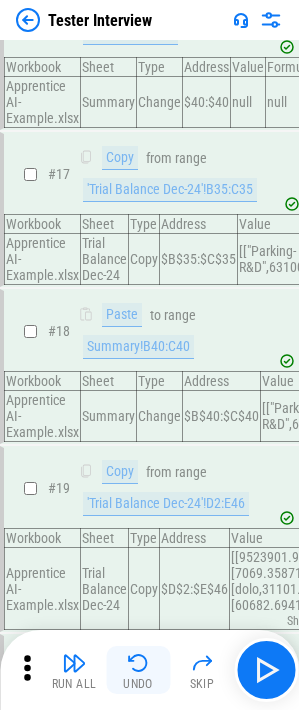 click on "Undo" at bounding box center (138, 670) 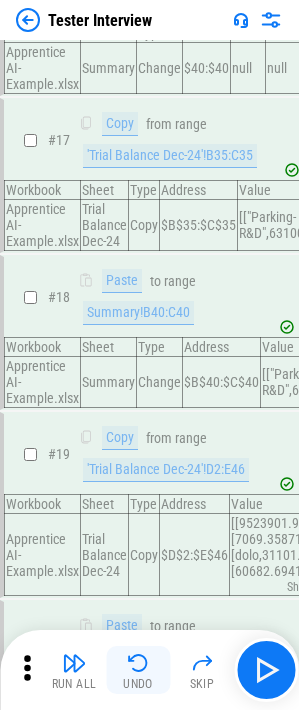 click on "Undo" at bounding box center (138, 670) 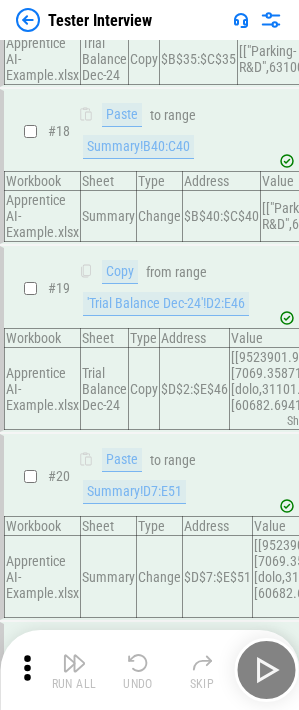 click on "Undo" at bounding box center (138, 670) 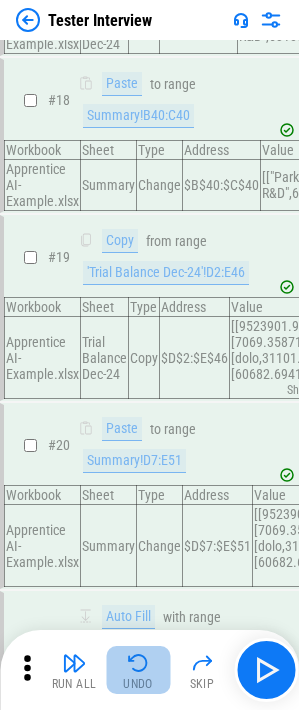 click on "Undo" at bounding box center (138, 670) 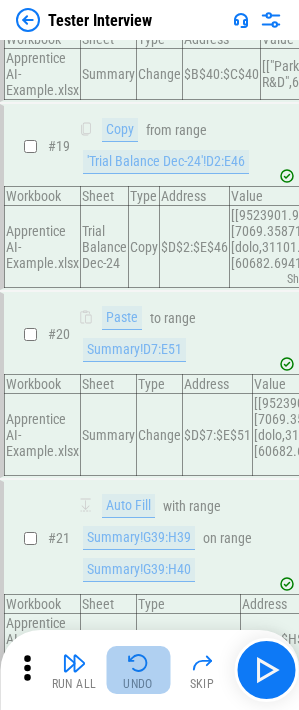 click on "Undo" at bounding box center [138, 670] 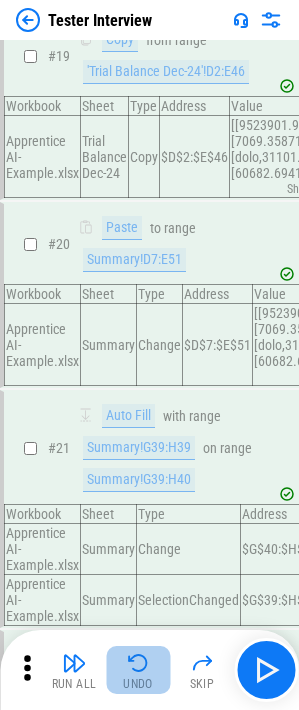 click on "Undo" at bounding box center (138, 670) 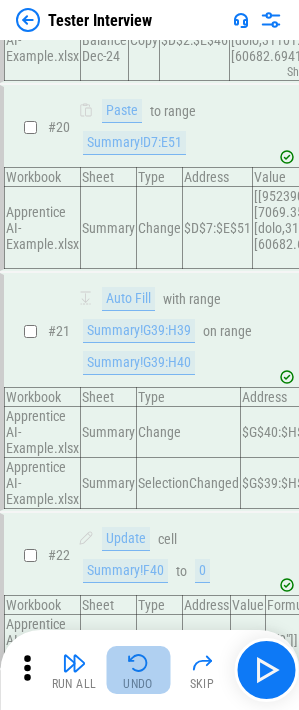 click on "Undo" at bounding box center (138, 670) 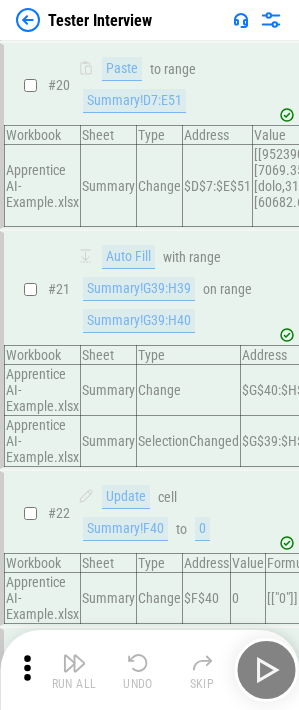 click on "Undo" at bounding box center [138, 670] 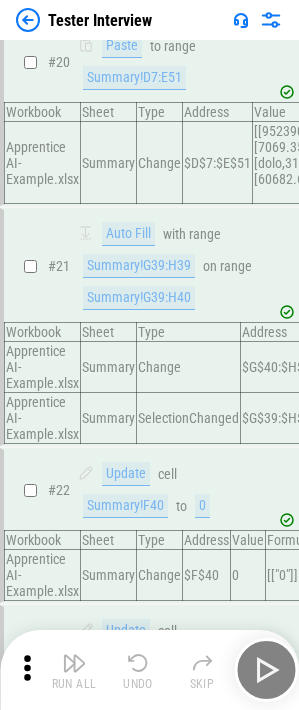 click on "Undo" at bounding box center [138, 670] 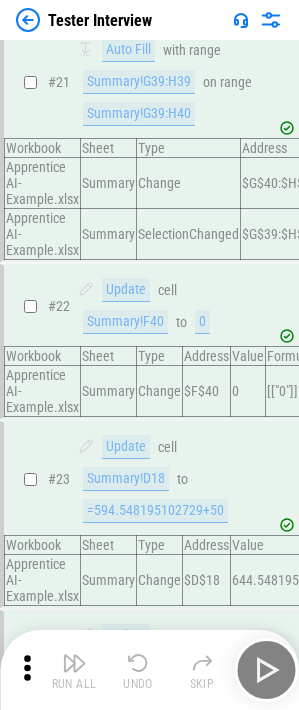 click on "Undo" at bounding box center (138, 670) 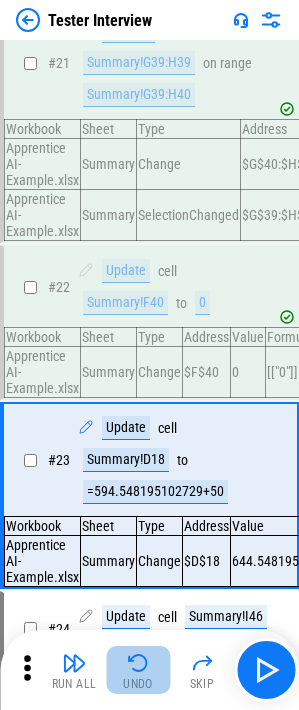 click on "Undo" at bounding box center (138, 670) 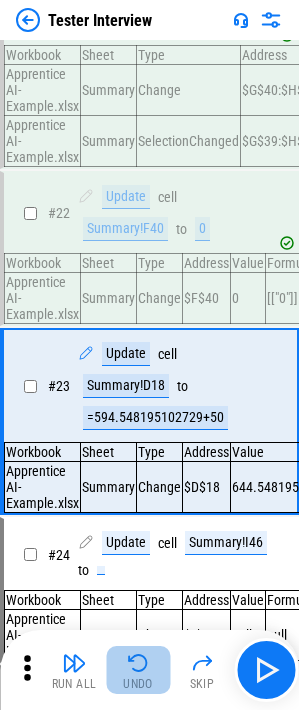 click on "Undo" at bounding box center [138, 670] 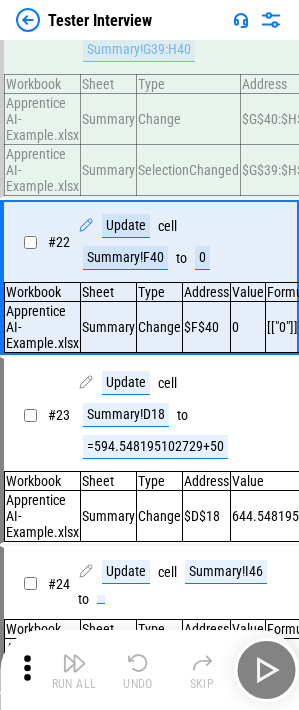click on "Undo" at bounding box center (138, 670) 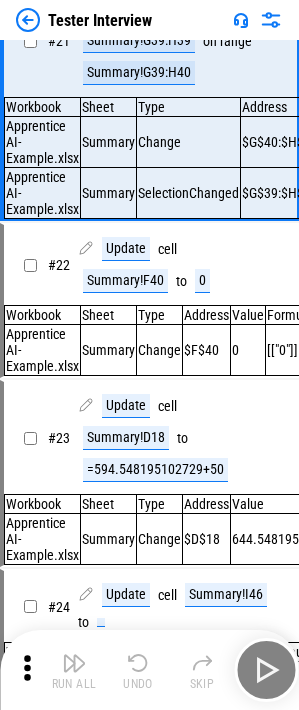 click on "Run All Undo Skip" at bounding box center (151, 670) 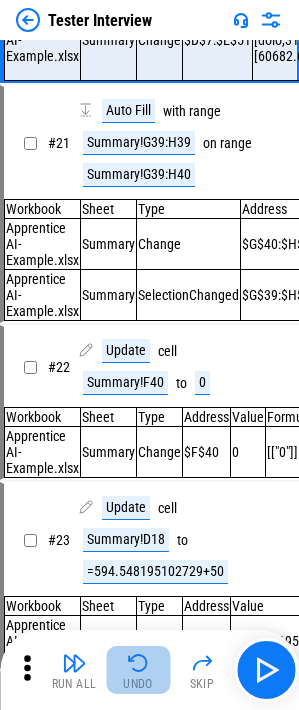 click on "Undo" at bounding box center (138, 670) 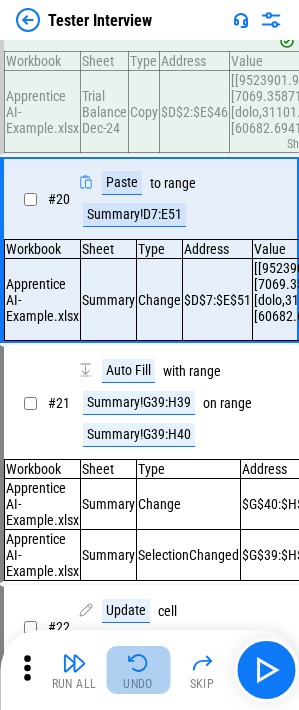 click on "Undo" at bounding box center (138, 670) 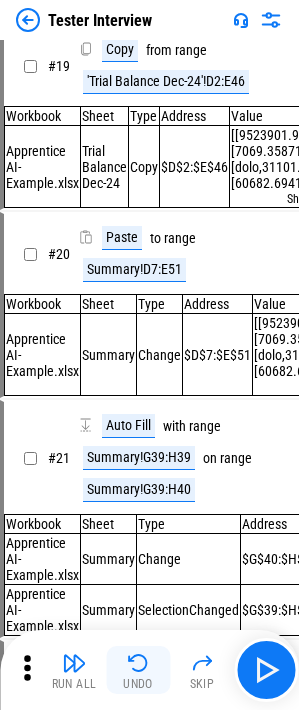 click on "Undo" at bounding box center [138, 670] 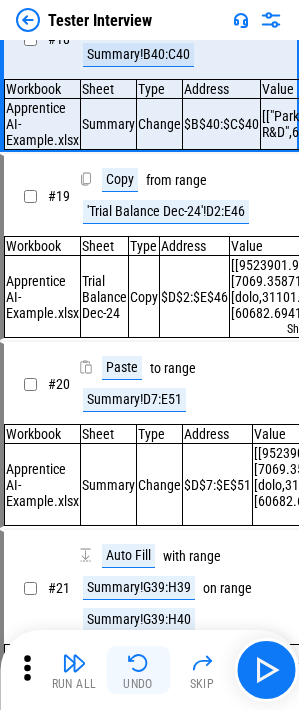 click on "Undo" at bounding box center (138, 670) 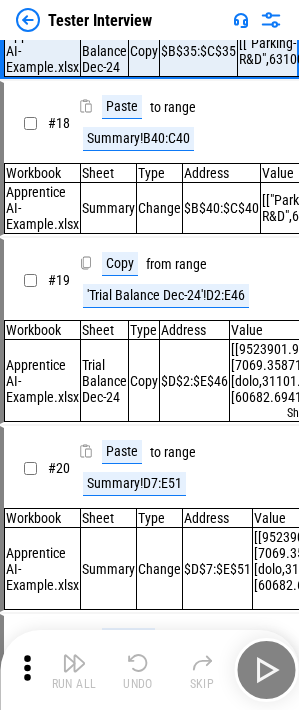 click on "Undo" at bounding box center [138, 670] 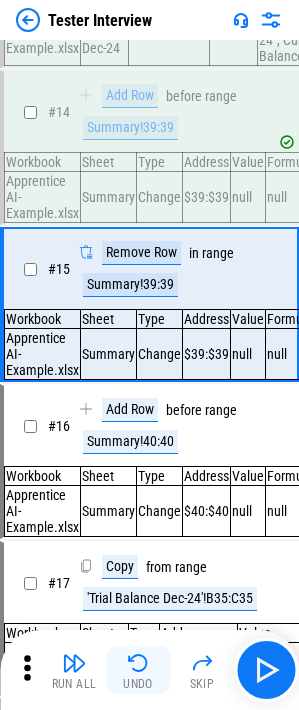 scroll, scrollTop: 2234, scrollLeft: 0, axis: vertical 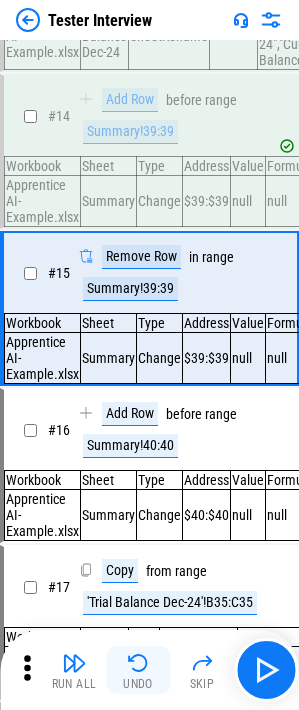 click on "Undo" at bounding box center (138, 670) 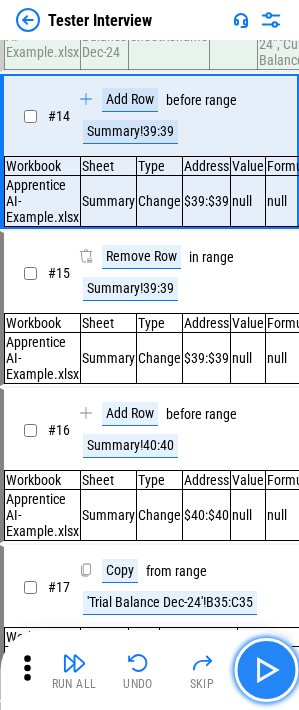 click at bounding box center (266, 670) 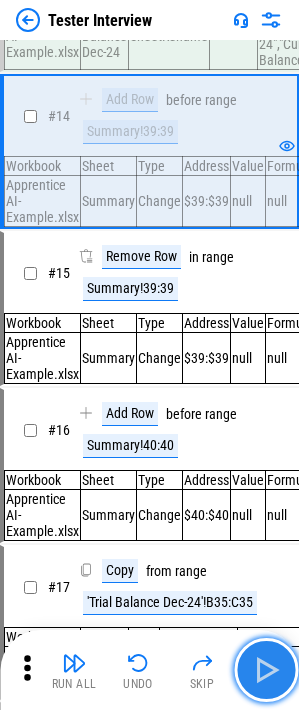 click at bounding box center (266, 670) 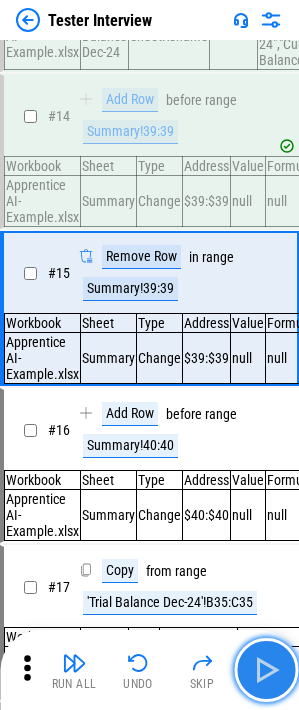 click at bounding box center (266, 670) 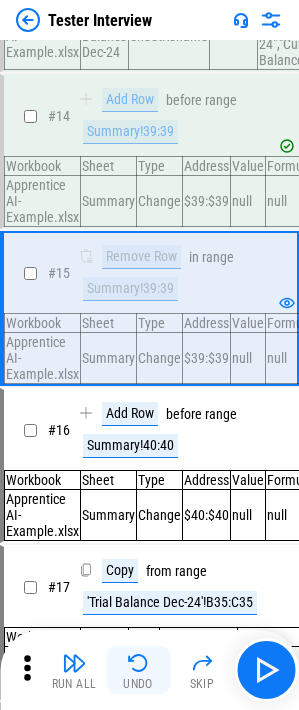 click on "Undo" at bounding box center [138, 684] 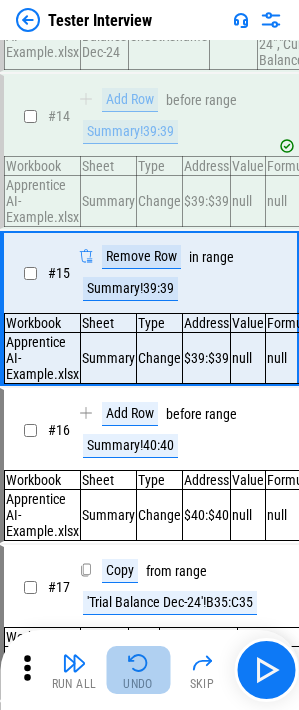 click on "Undo" at bounding box center (138, 684) 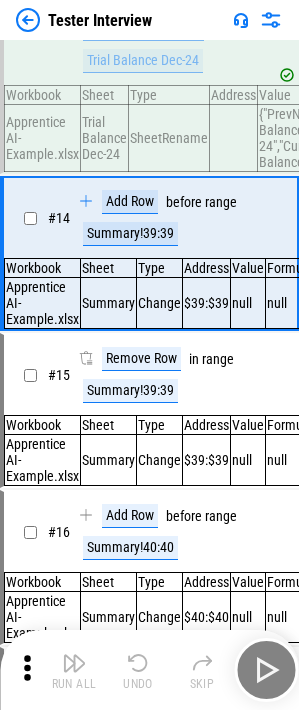 click on "Undo" at bounding box center (138, 684) 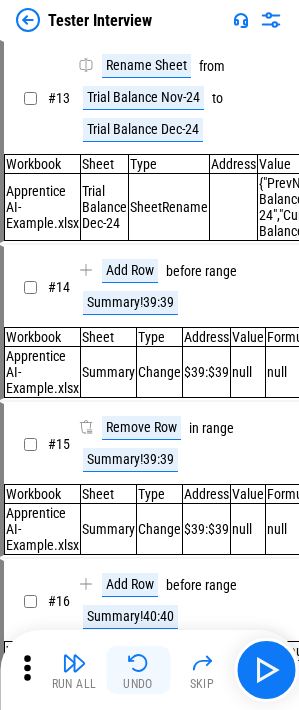 click on "Undo" at bounding box center [138, 684] 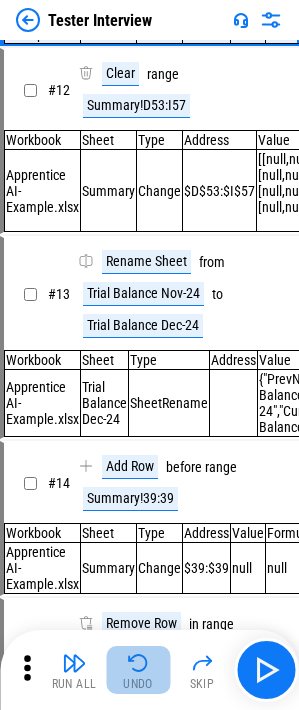 click on "Undo" at bounding box center [138, 684] 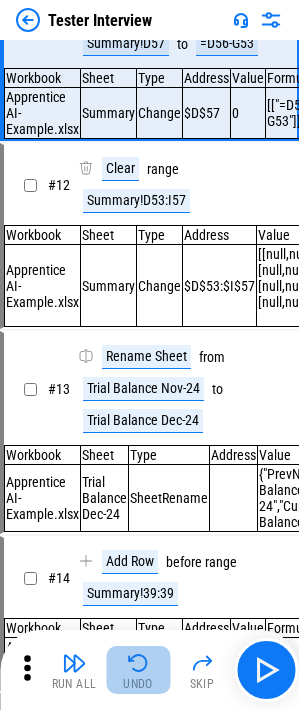 click on "Undo" at bounding box center [138, 684] 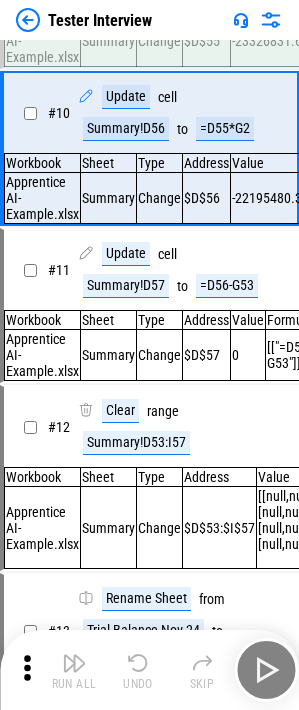 click on "Undo" at bounding box center [138, 684] 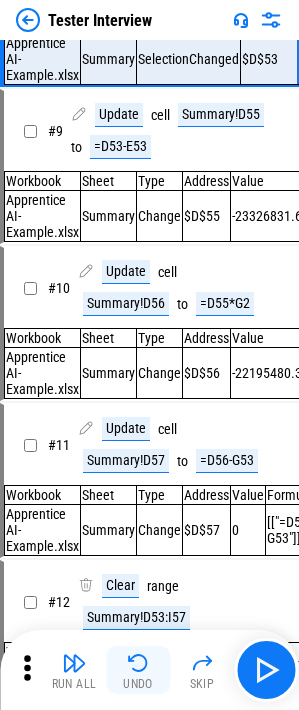 click on "Undo" at bounding box center (138, 684) 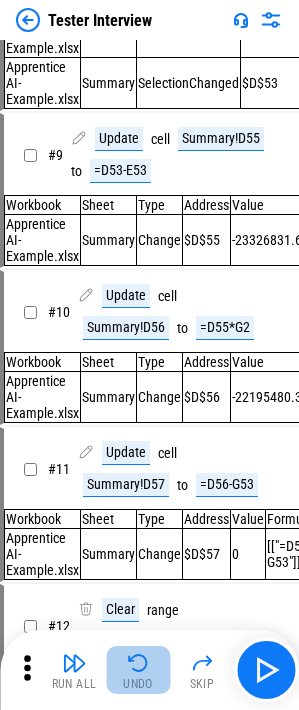 click on "Undo" at bounding box center (138, 684) 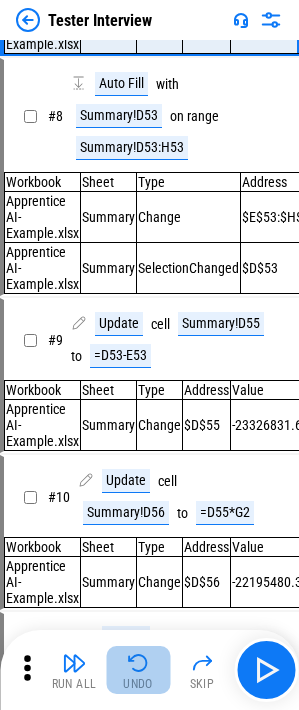 click on "Undo" at bounding box center (138, 684) 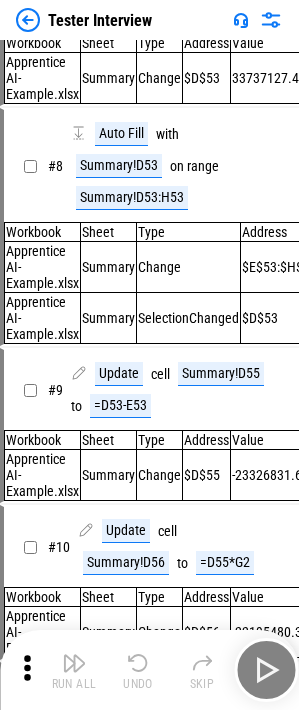 click on "Run All Undo Skip" at bounding box center (151, 670) 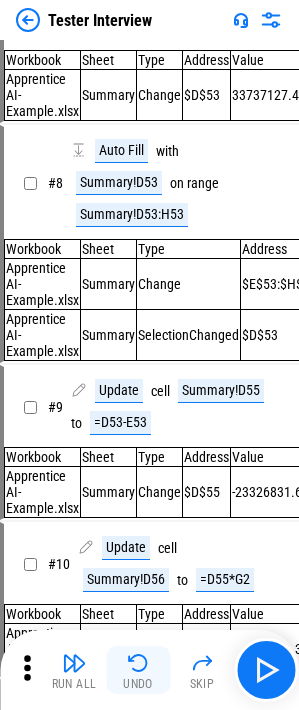 click on "Run All Undo Skip" at bounding box center [151, 670] 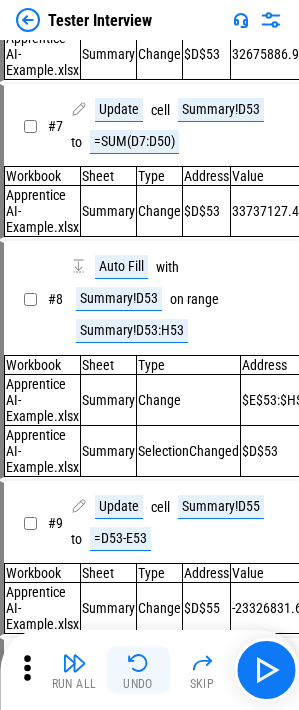 click on "Undo" at bounding box center (138, 684) 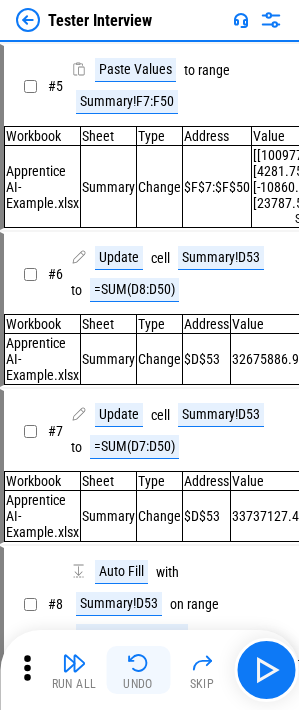 click on "Undo" at bounding box center [138, 684] 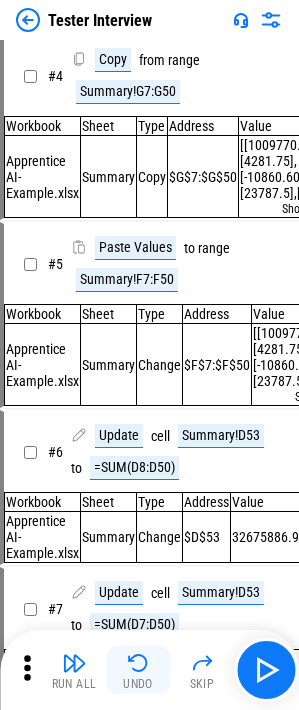 click on "Undo" at bounding box center (138, 684) 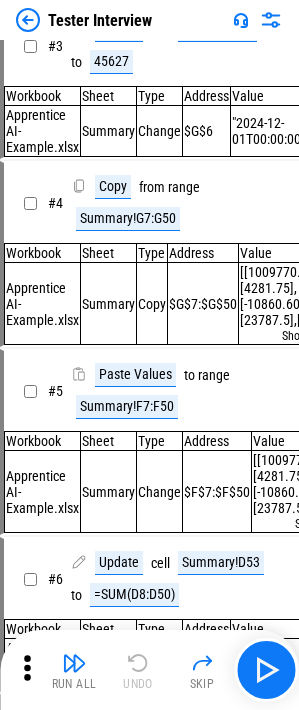 scroll, scrollTop: 150, scrollLeft: 0, axis: vertical 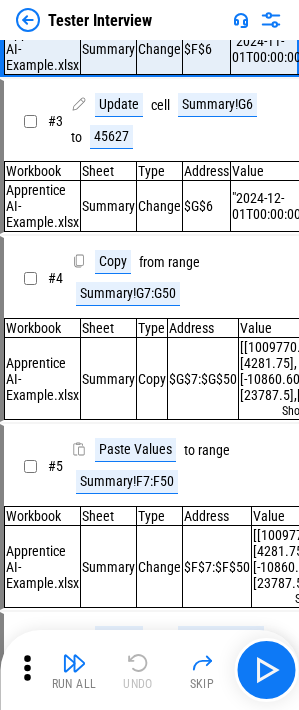 click on "Run All Undo Skip" at bounding box center (151, 670) 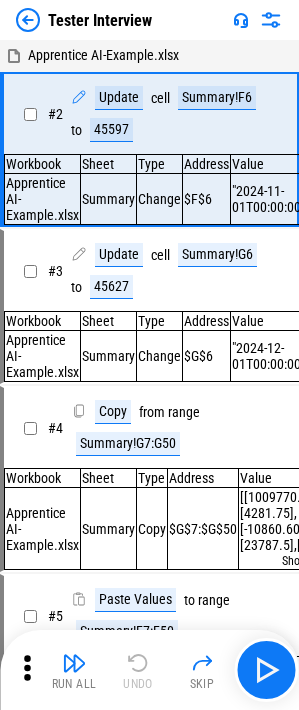 click on "Run All Undo Skip" at bounding box center (151, 670) 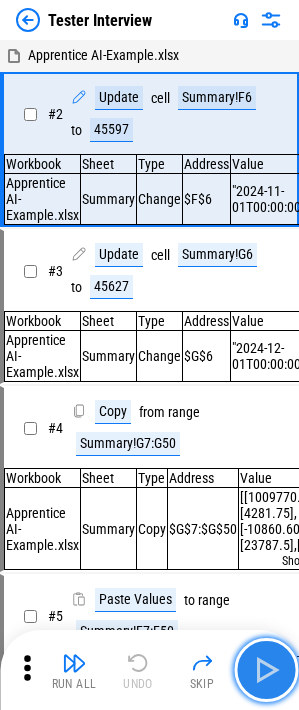 click at bounding box center [266, 670] 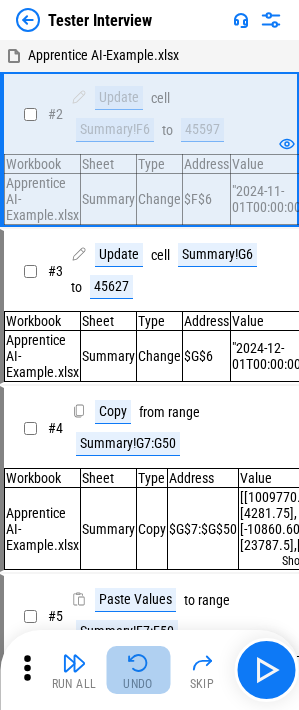 click on "Undo" at bounding box center (138, 670) 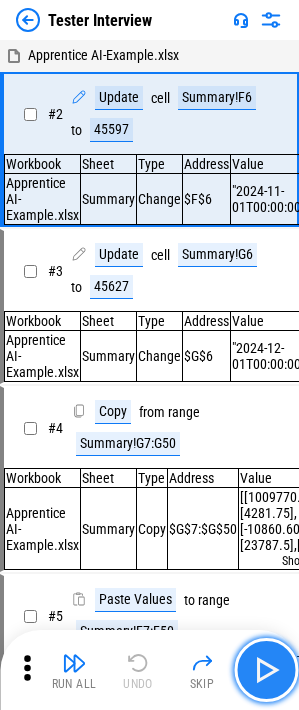 click at bounding box center (266, 670) 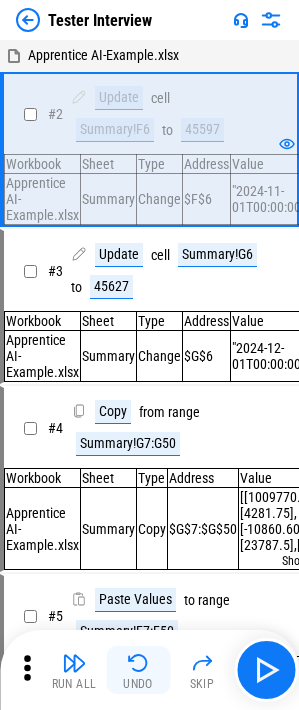 click at bounding box center (138, 663) 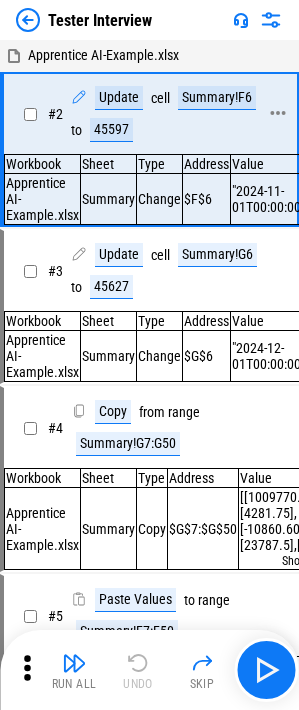 click on "45597" at bounding box center (111, 130) 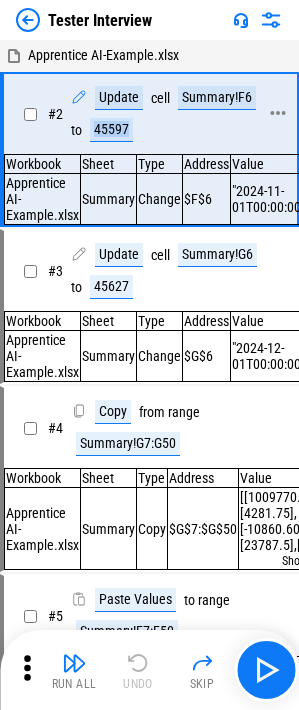 copy on "45597" 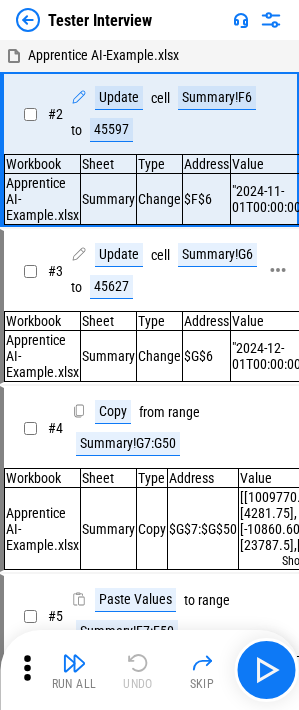 click on "45627" at bounding box center [111, 287] 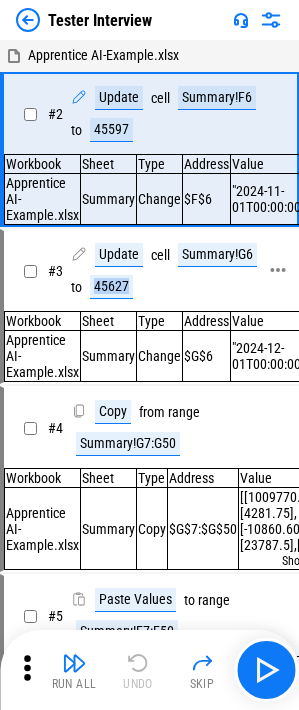 click on "45627" at bounding box center [111, 287] 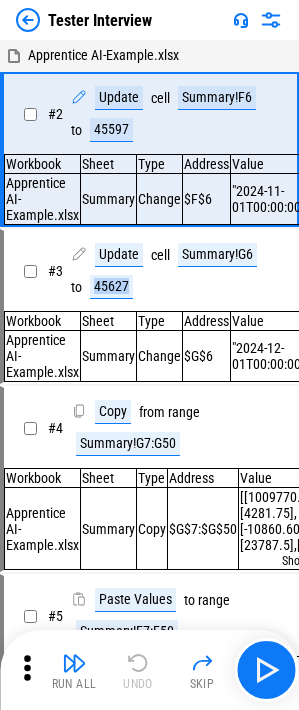copy on "45627" 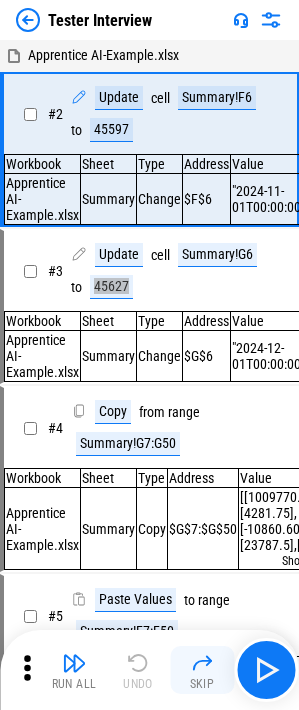 click on "Skip" at bounding box center (202, 684) 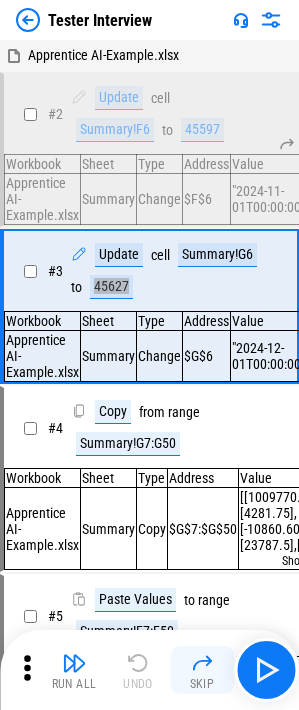 click at bounding box center [202, 663] 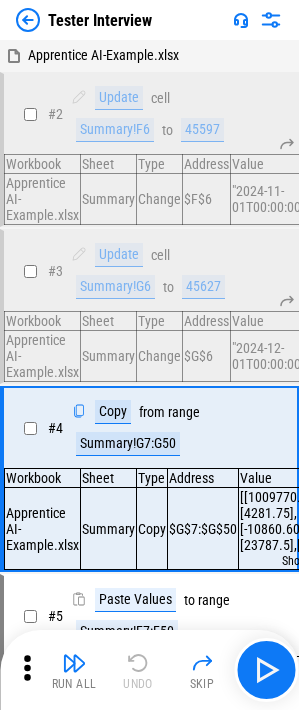 click on "Run All Undo Skip" at bounding box center (151, 670) 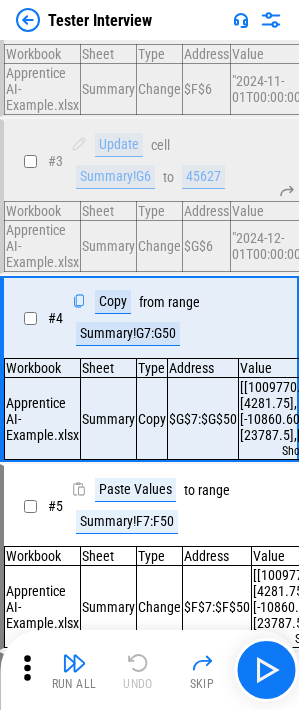 scroll, scrollTop: 0, scrollLeft: 0, axis: both 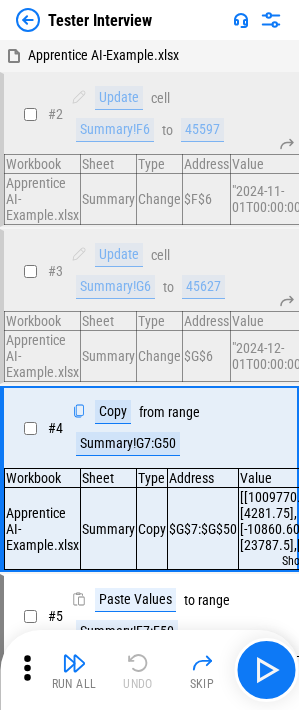 click 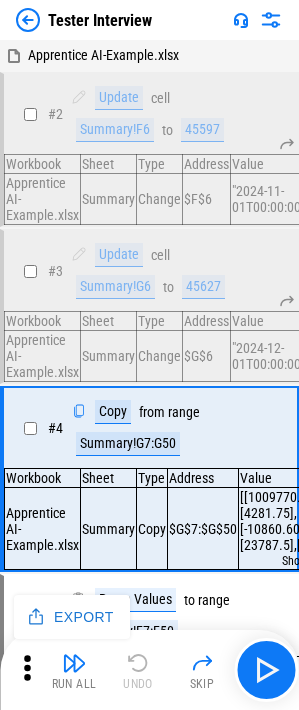 click 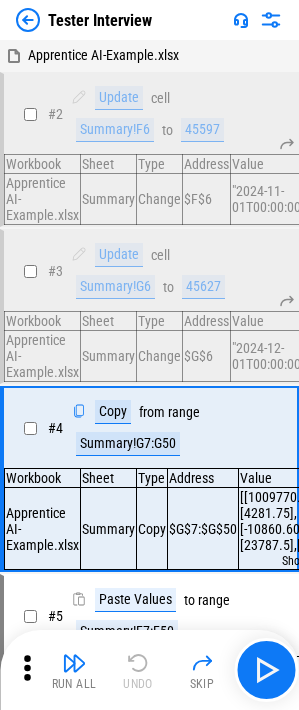 click on "Run All Undo Skip" at bounding box center (151, 670) 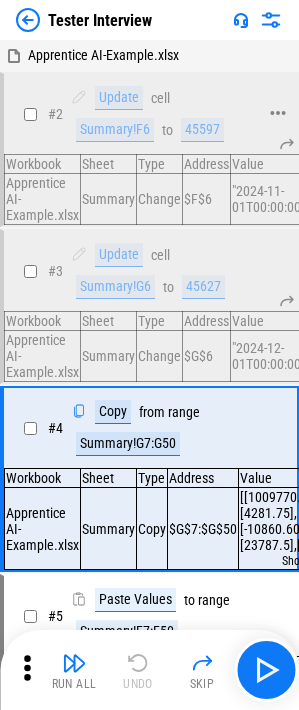 click on "45597" at bounding box center [202, 130] 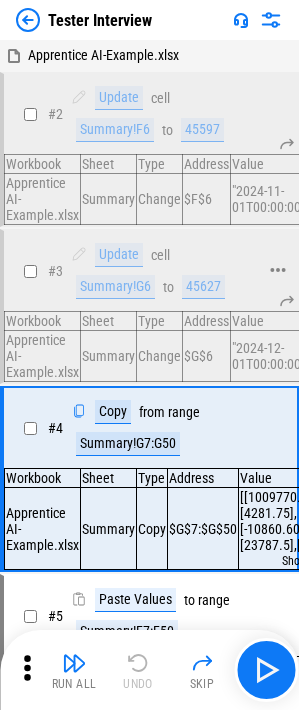 click 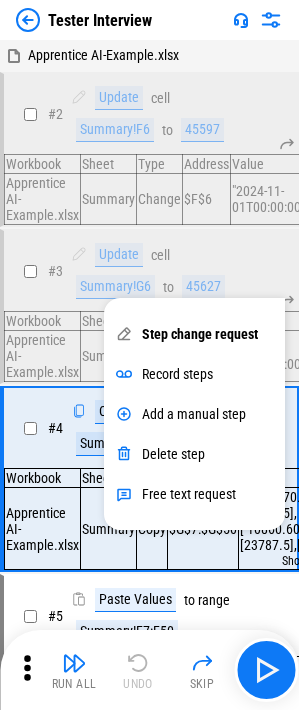 click on "Step change request" at bounding box center (200, 334) 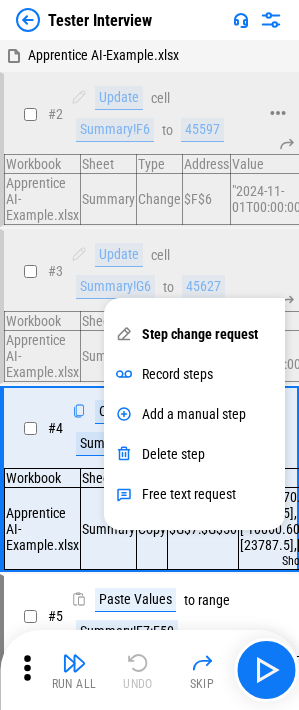 click on "# 2 Update cell Summary!F6 to 45597" at bounding box center [140, 114] 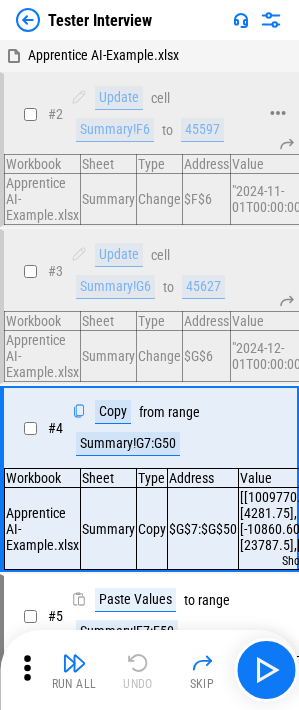 click at bounding box center [278, 114] 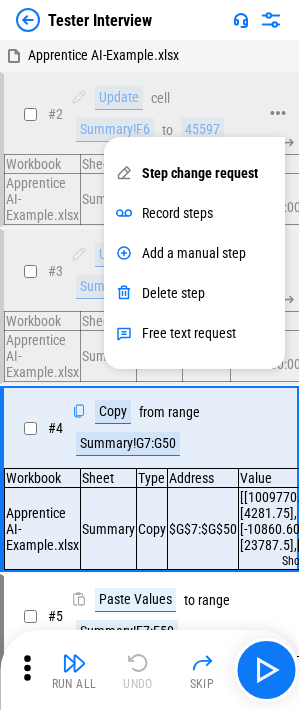 drag, startPoint x: 281, startPoint y: 111, endPoint x: 278, endPoint y: 87, distance: 24.186773 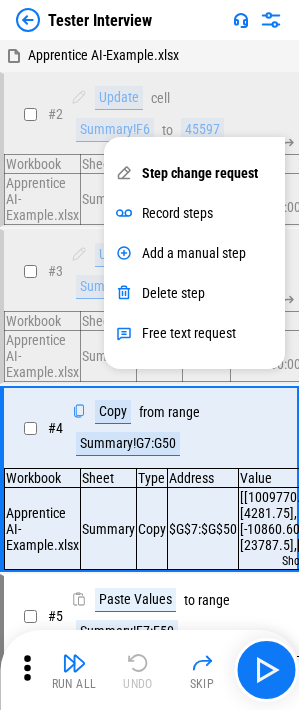 click 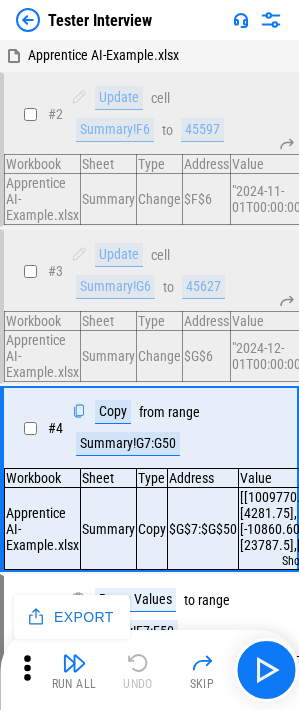 click 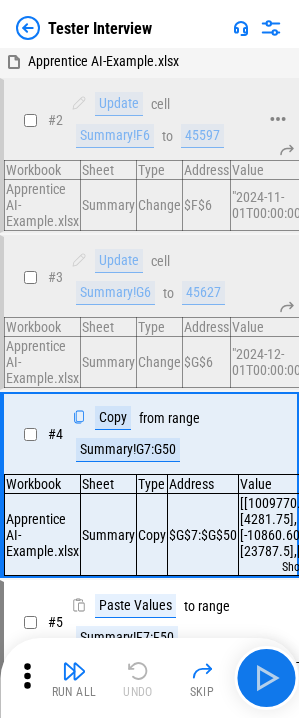 scroll, scrollTop: 0, scrollLeft: 0, axis: both 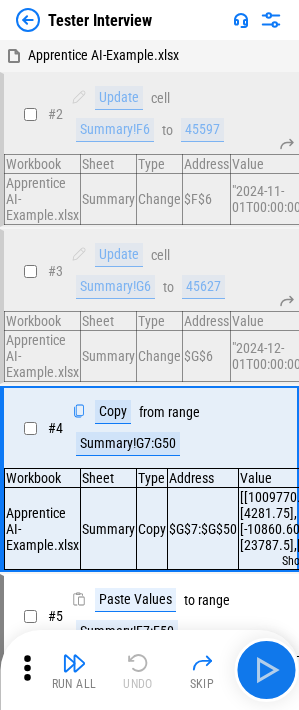 click at bounding box center [271, 20] 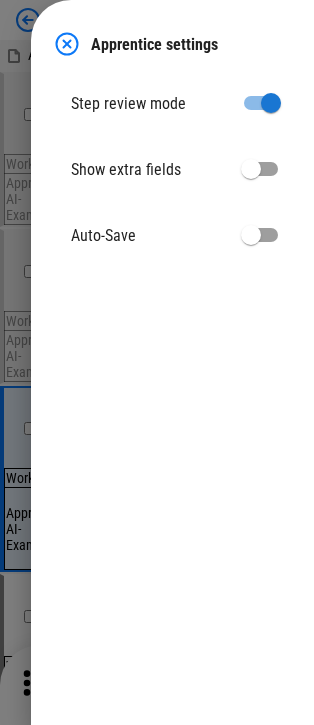 drag, startPoint x: 297, startPoint y: 35, endPoint x: 43, endPoint y: 56, distance: 254.86664 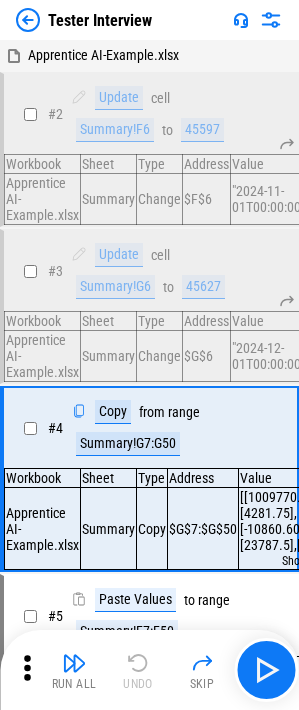 click at bounding box center (28, 20) 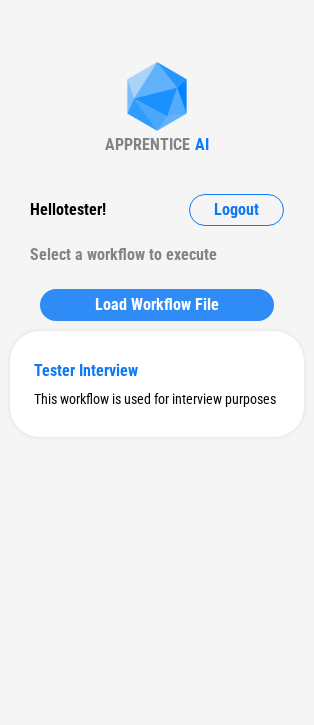 click on "Load Workflow File" at bounding box center (157, 305) 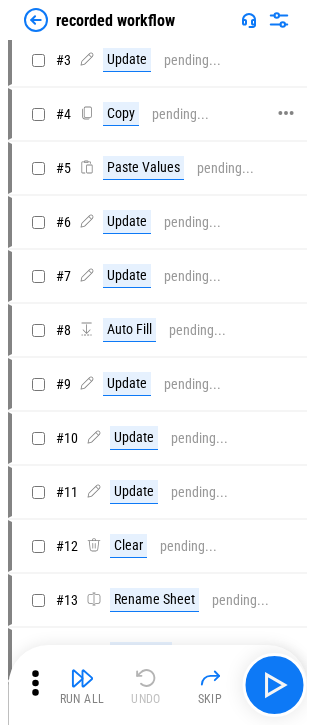 scroll, scrollTop: 0, scrollLeft: 0, axis: both 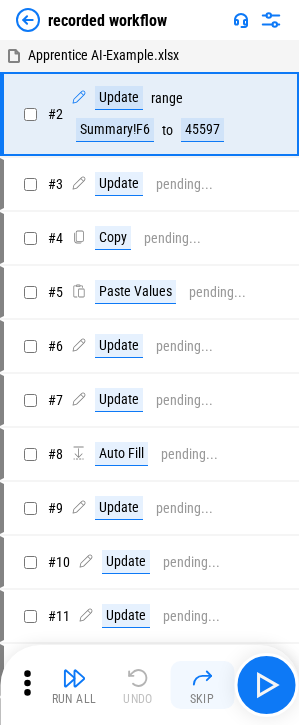click at bounding box center (202, 678) 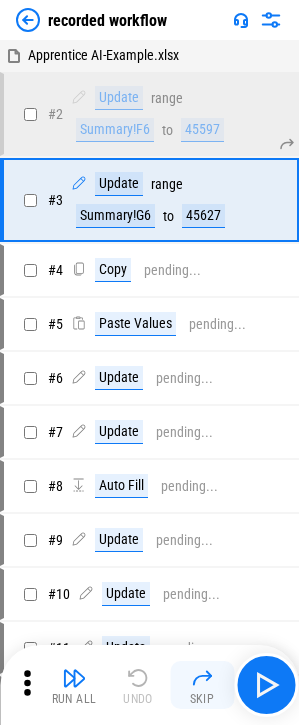 click at bounding box center [202, 678] 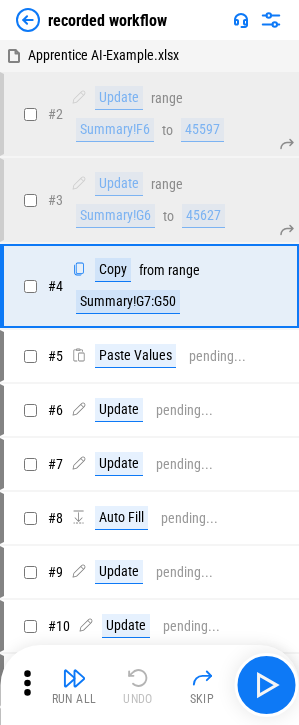 click at bounding box center [271, 20] 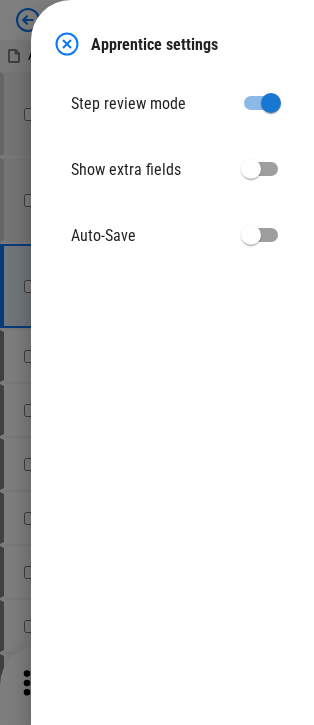 click on "Apprentice settings Step review mode Show extra fields Auto-Save" at bounding box center [172, 362] 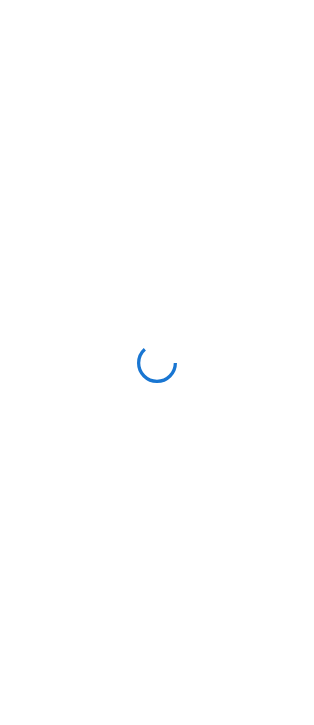 scroll, scrollTop: 0, scrollLeft: 0, axis: both 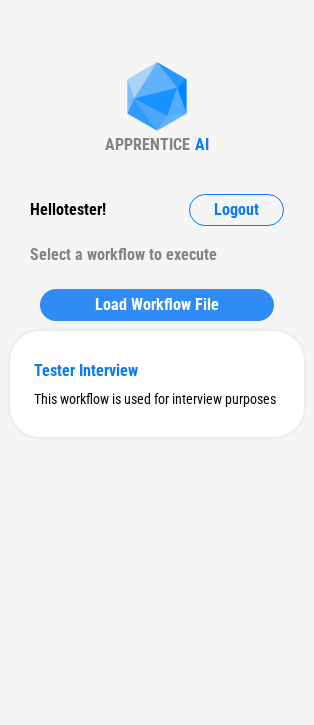 click on "Load Workflow File" at bounding box center (157, 305) 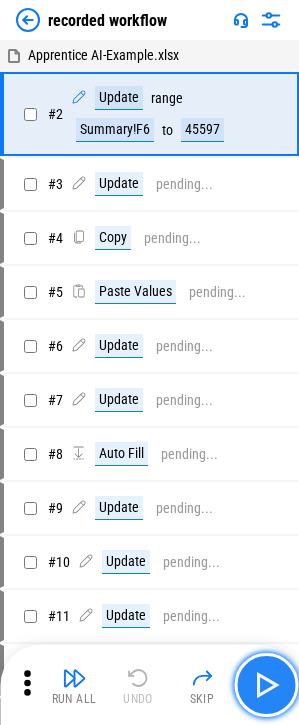 click at bounding box center [266, 685] 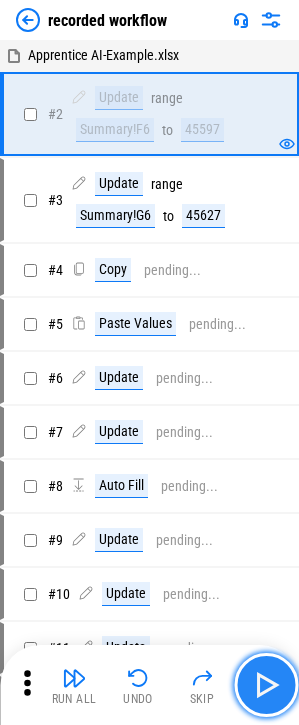 click at bounding box center [266, 685] 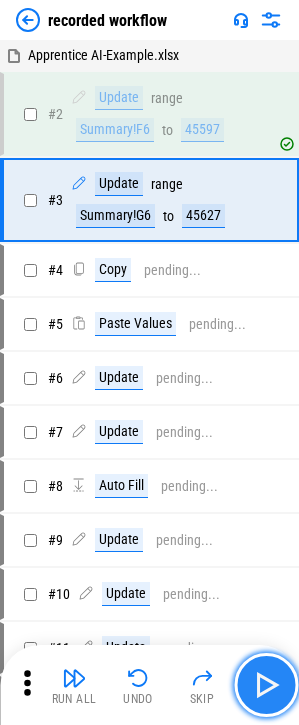 click at bounding box center [266, 685] 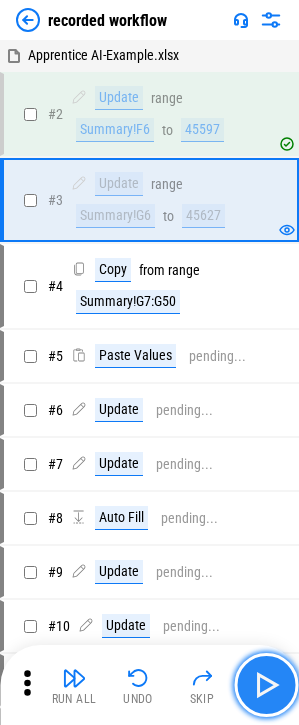 click at bounding box center (266, 685) 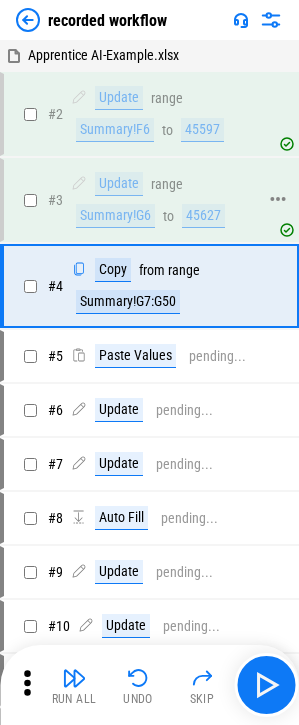 click on "# 3 Update range Summary!G6 to 45627" at bounding box center (140, 200) 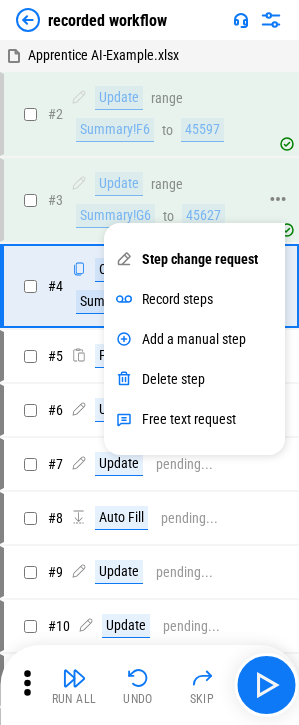 click 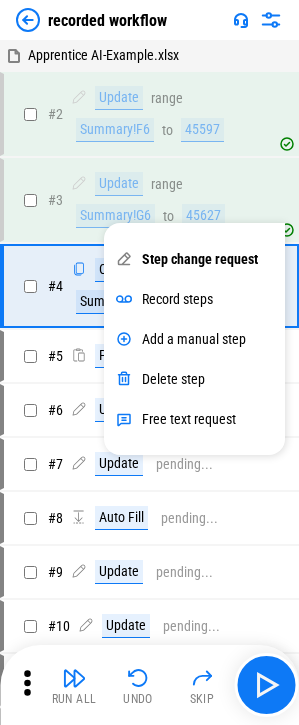 click on "recorded workflow" at bounding box center [149, 20] 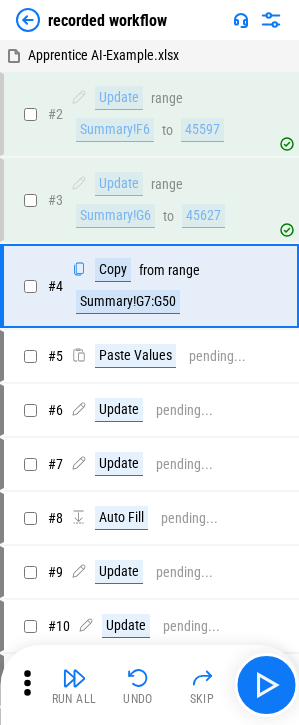 click at bounding box center (271, 20) 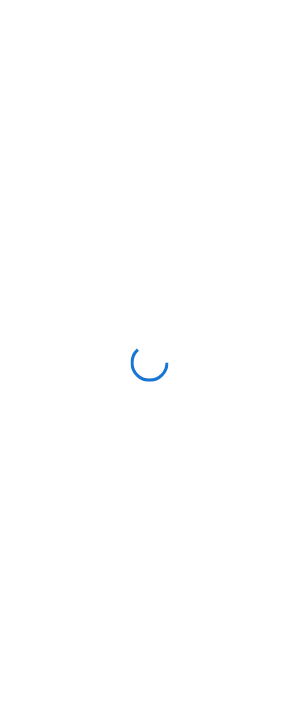 scroll, scrollTop: 0, scrollLeft: 0, axis: both 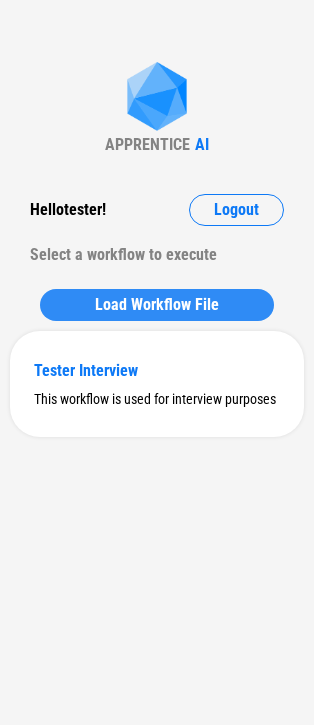 click on "Load Workflow File" at bounding box center (157, 305) 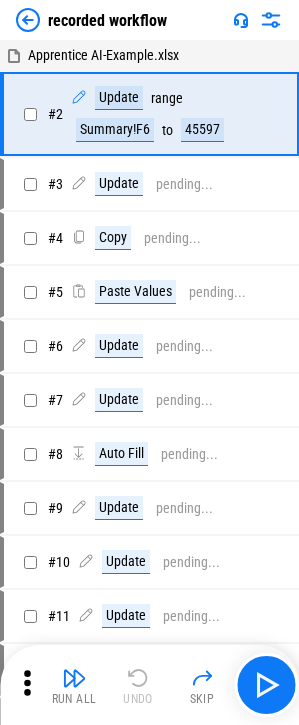 click at bounding box center (271, 20) 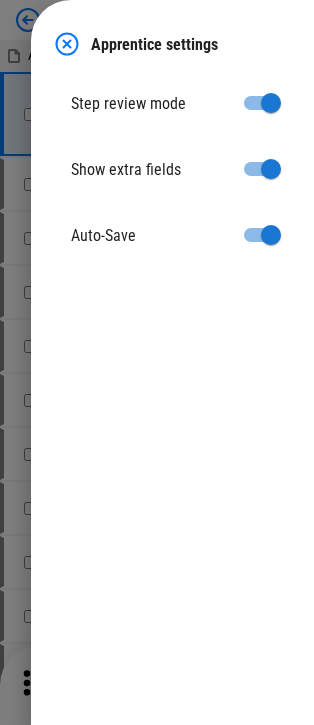 click at bounding box center [157, 362] 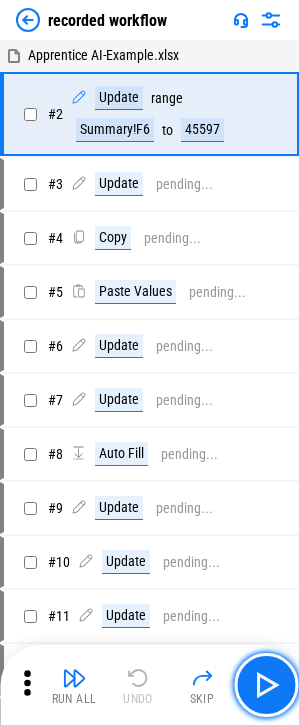 click at bounding box center (266, 685) 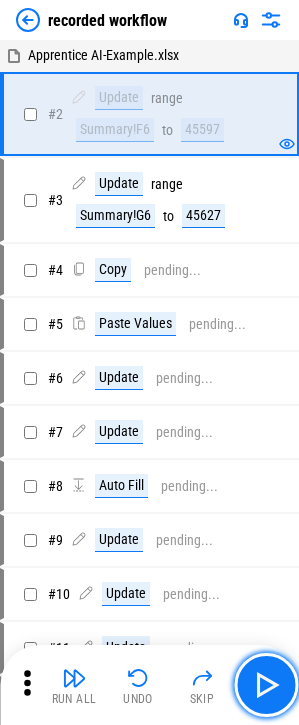 click at bounding box center (266, 685) 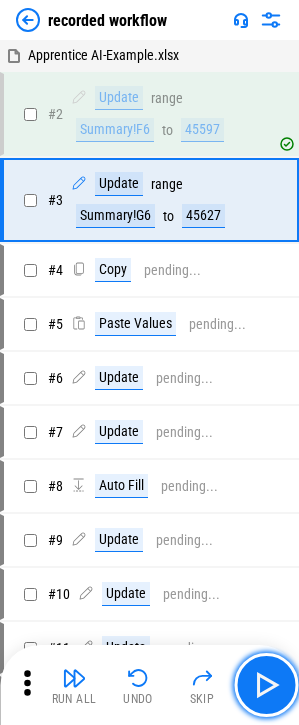 click at bounding box center [266, 685] 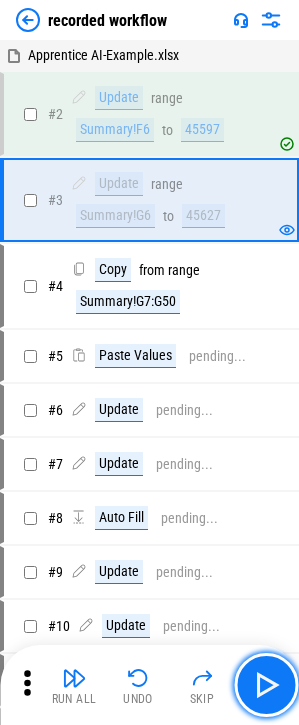 click at bounding box center [266, 685] 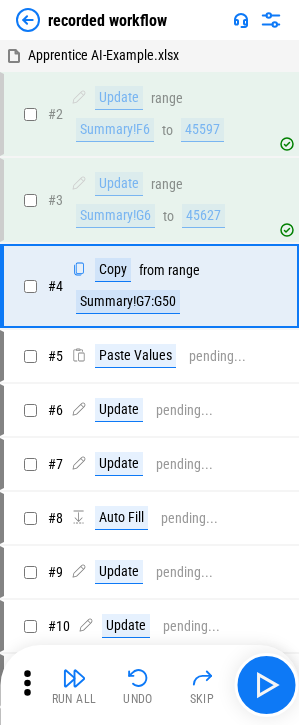 click at bounding box center [271, 20] 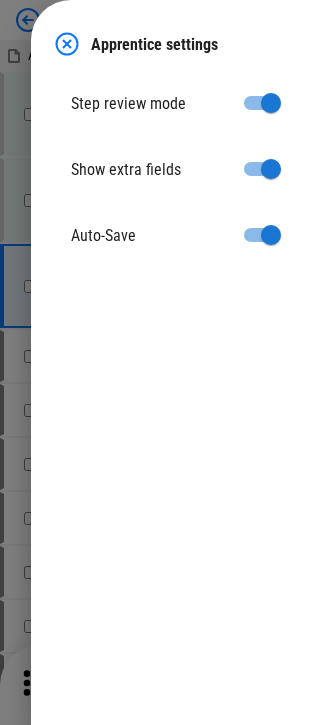 click at bounding box center [157, 362] 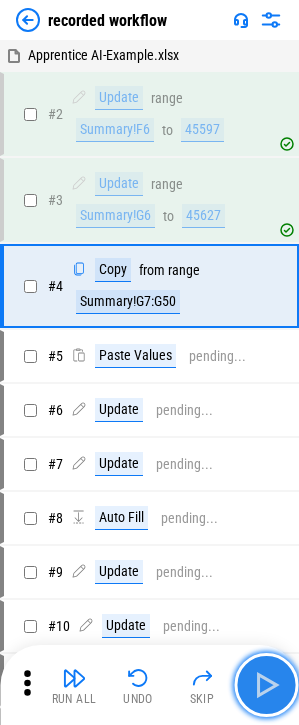 click at bounding box center (266, 685) 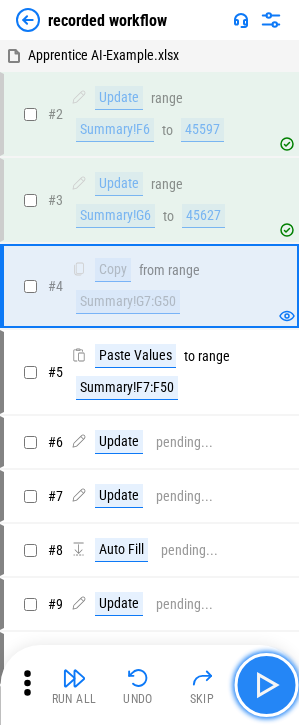 click at bounding box center (266, 685) 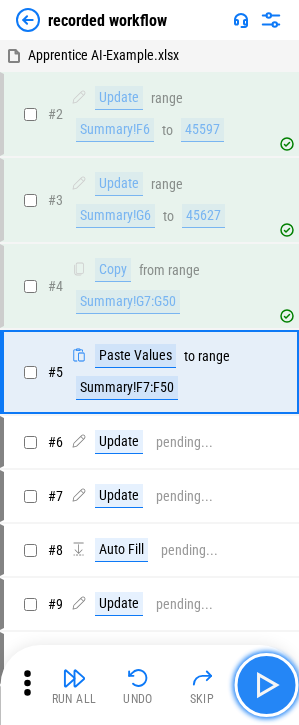 click at bounding box center [266, 685] 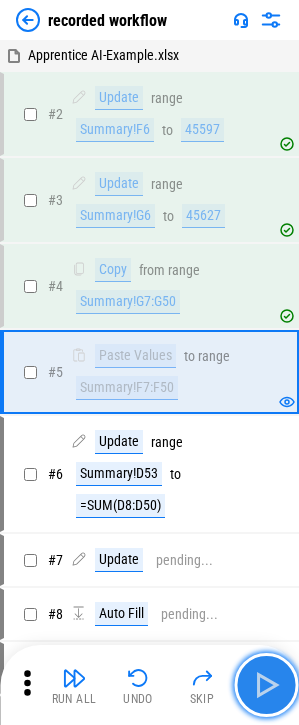 click at bounding box center [266, 685] 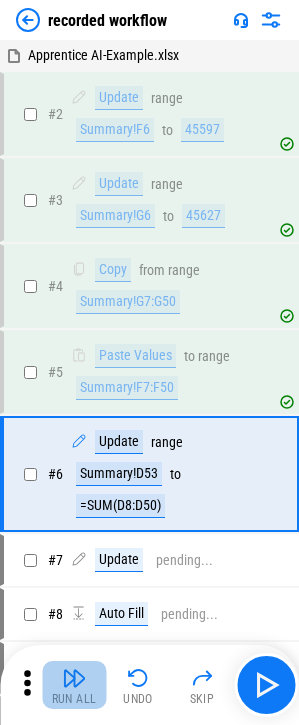 click at bounding box center [74, 678] 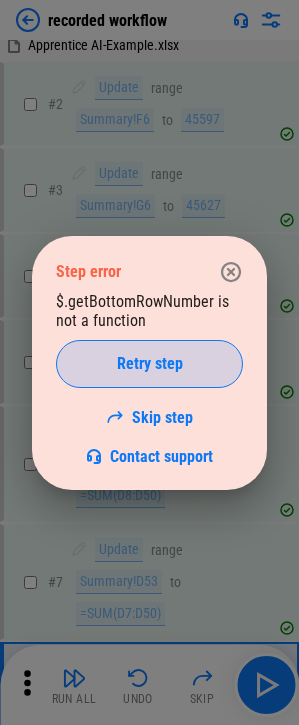 click on "Retry step" at bounding box center (150, 364) 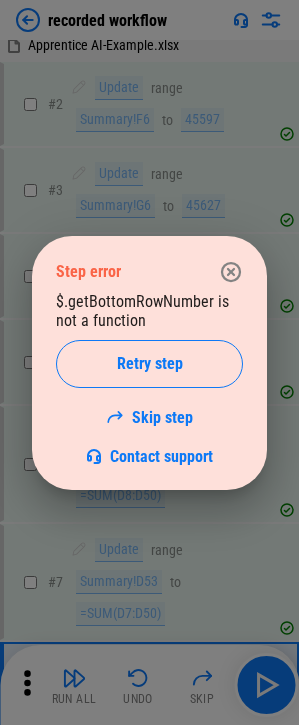 click 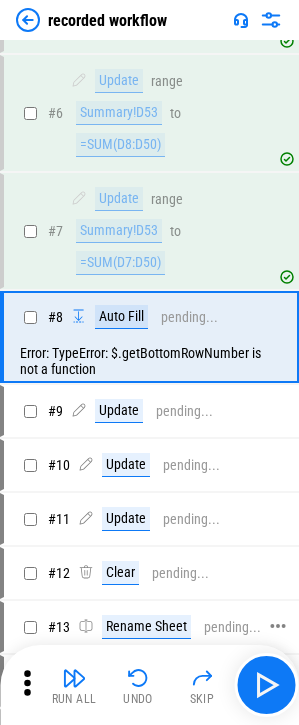 scroll, scrollTop: 400, scrollLeft: 0, axis: vertical 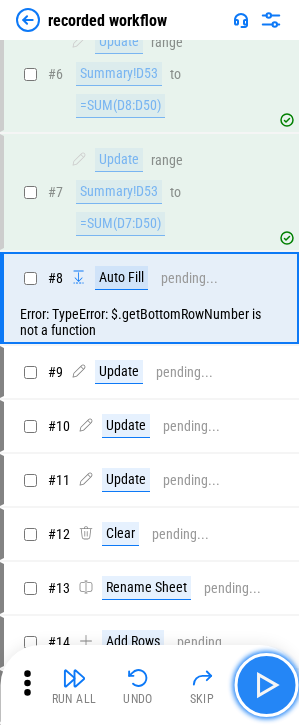 click at bounding box center [266, 685] 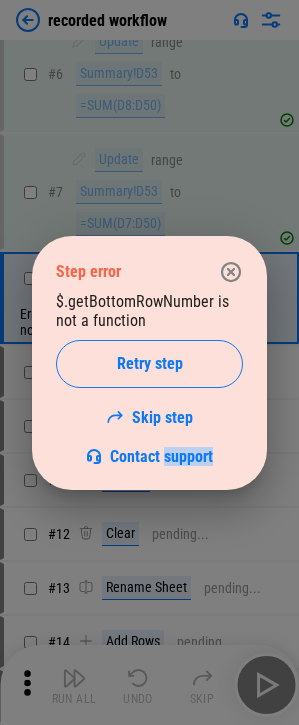 click on "Step error $.getBottomRowNumber is not a function Retry step Skip step Contact support" at bounding box center [149, 362] 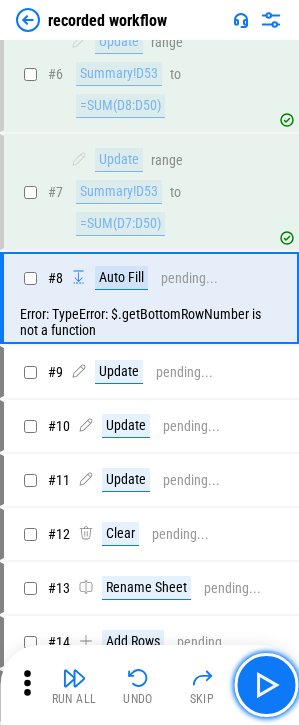 click at bounding box center (266, 685) 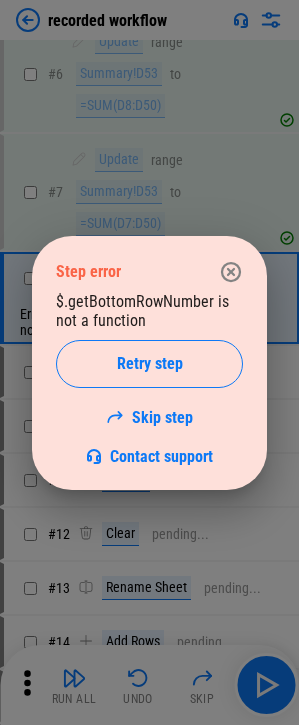 click at bounding box center (231, 272) 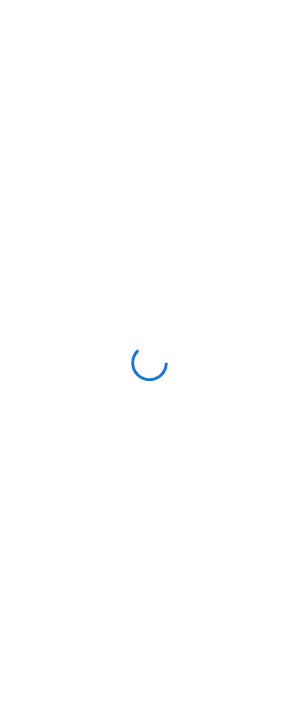 scroll, scrollTop: 0, scrollLeft: 0, axis: both 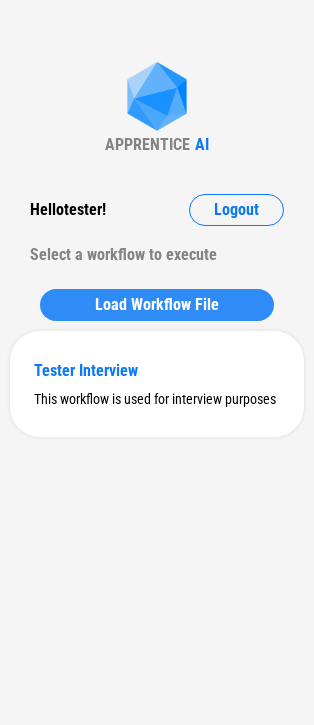 click on "Load Workflow File" at bounding box center [157, 305] 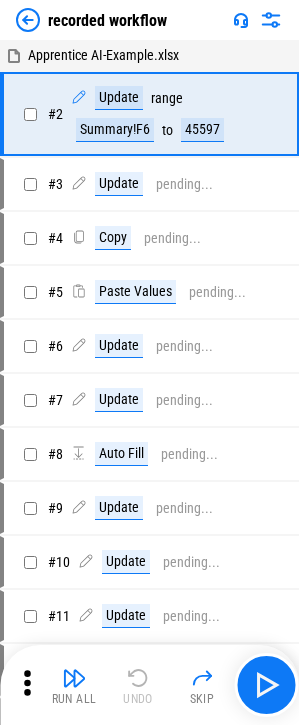 click 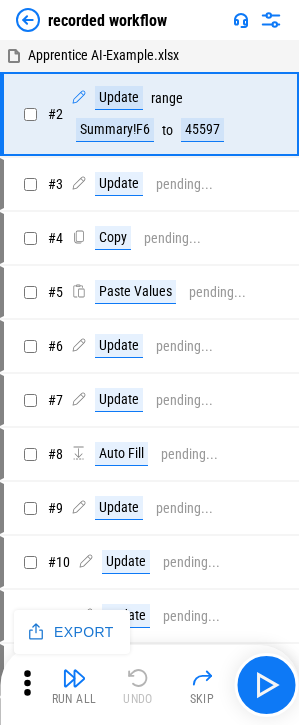 click 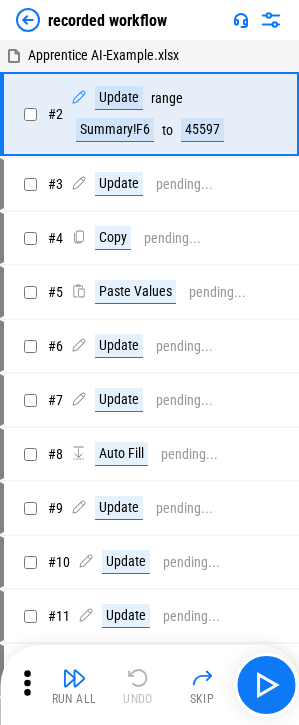 click at bounding box center (271, 20) 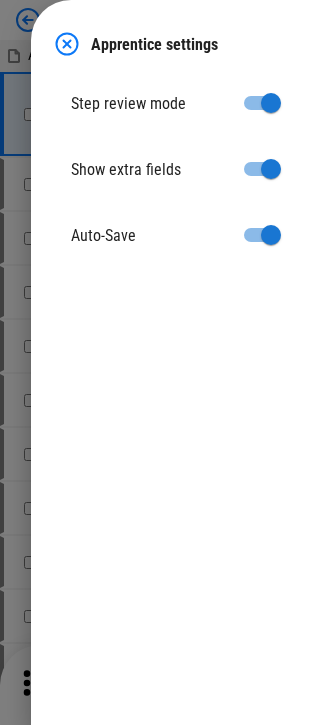 click at bounding box center [67, 44] 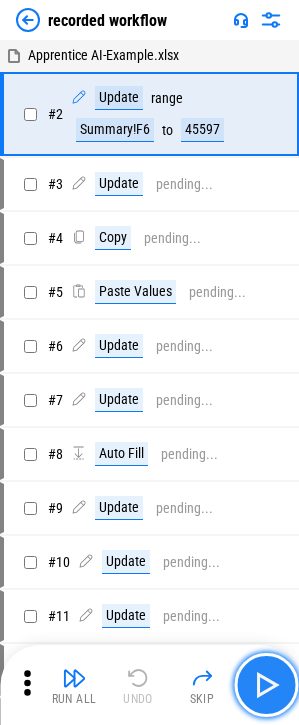click at bounding box center [266, 685] 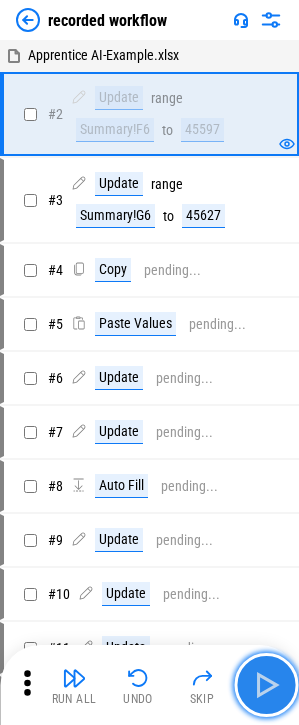 click at bounding box center [266, 685] 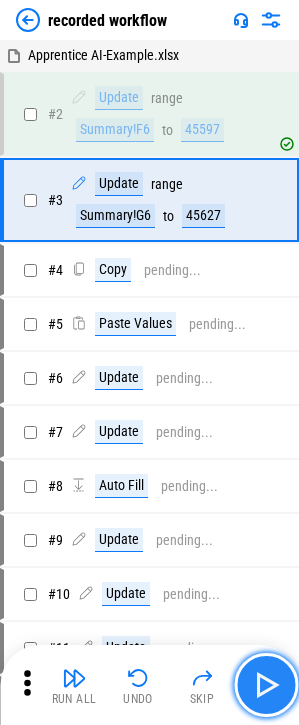 click at bounding box center [266, 685] 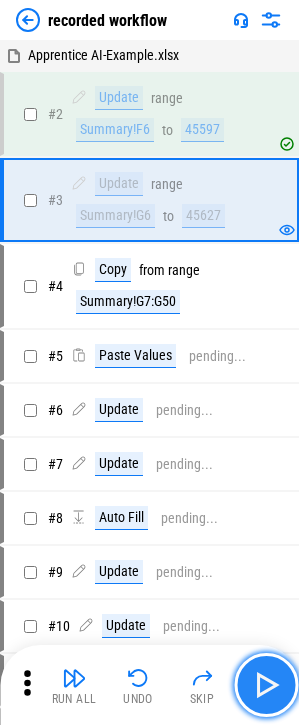 click at bounding box center [266, 685] 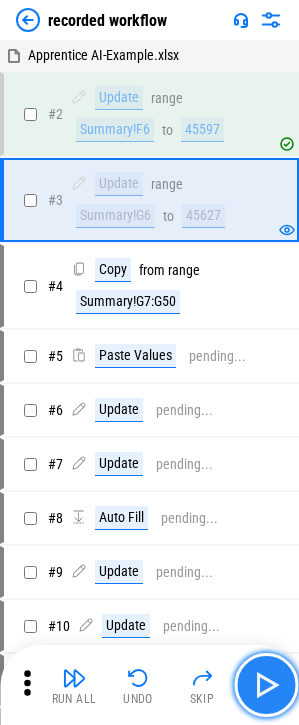 click at bounding box center [266, 685] 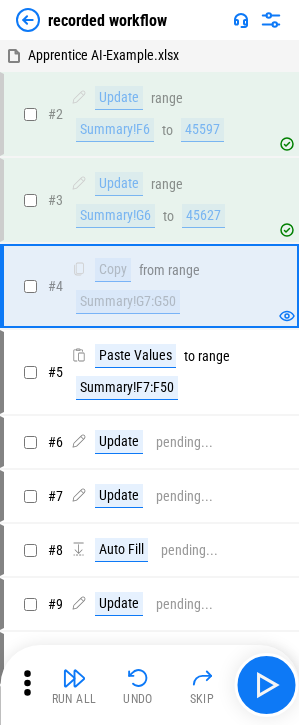click at bounding box center [74, 678] 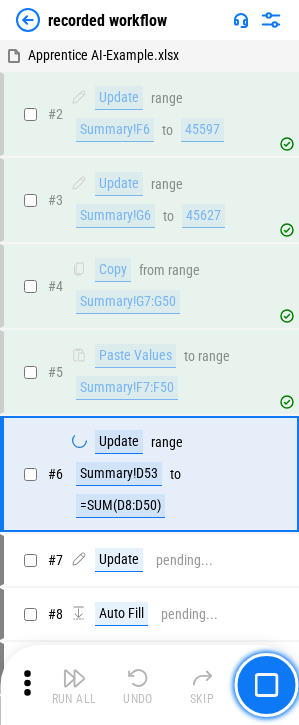 scroll, scrollTop: 4, scrollLeft: 0, axis: vertical 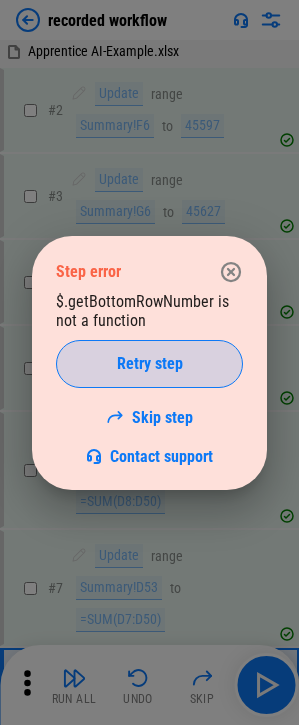 click on "Retry step" at bounding box center [150, 364] 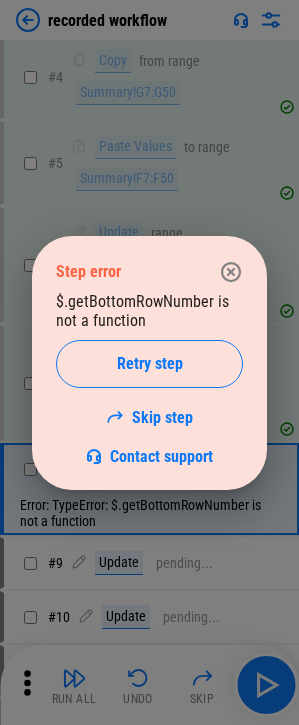 scroll, scrollTop: 404, scrollLeft: 0, axis: vertical 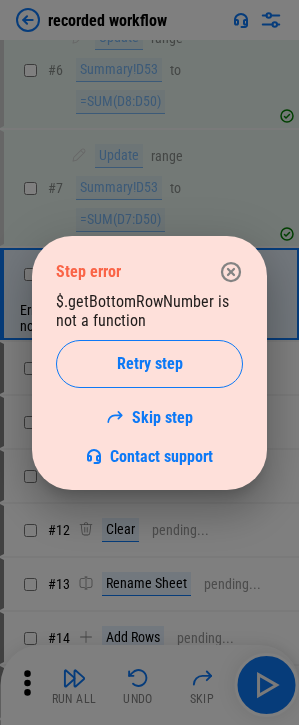 click on "Retry step" at bounding box center [150, 364] 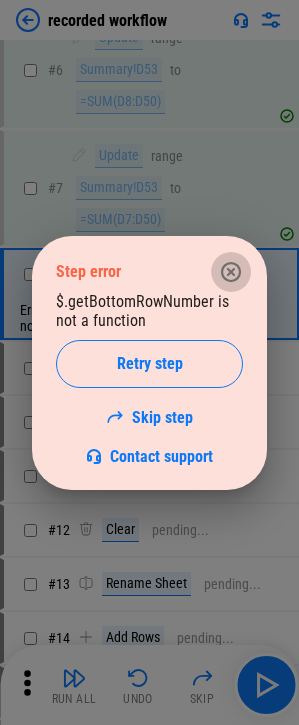 click 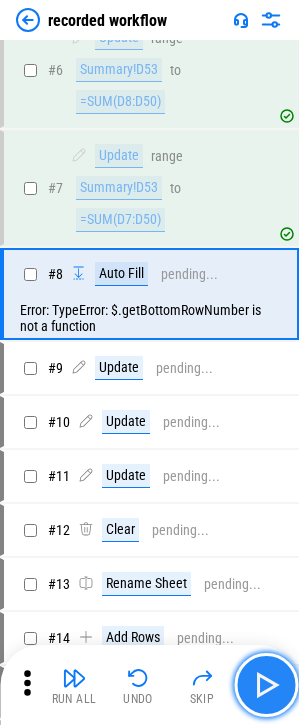 click at bounding box center (266, 685) 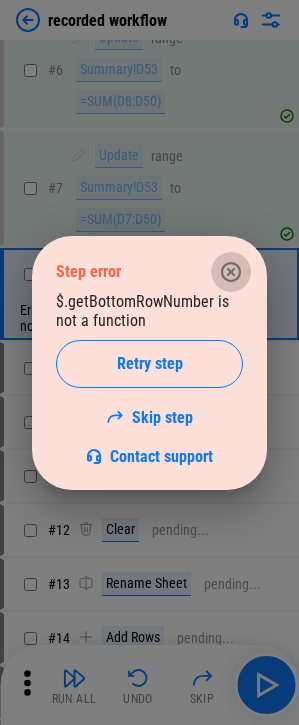 click 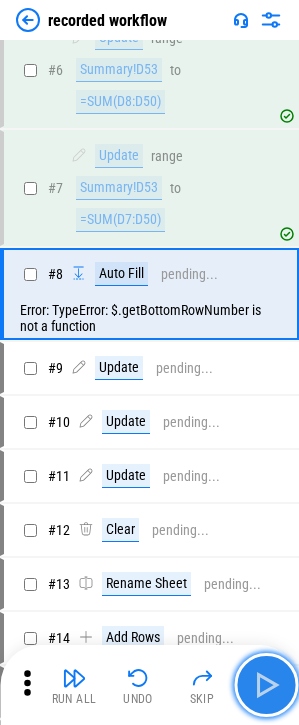 click at bounding box center (266, 685) 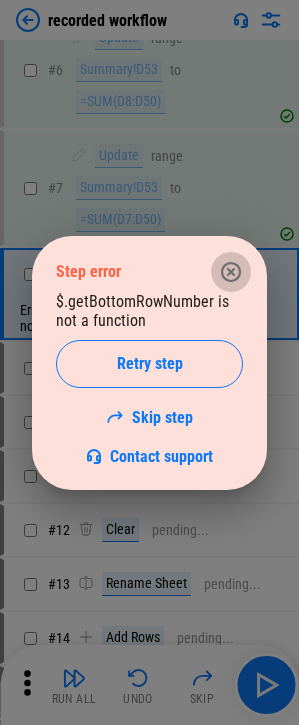 click 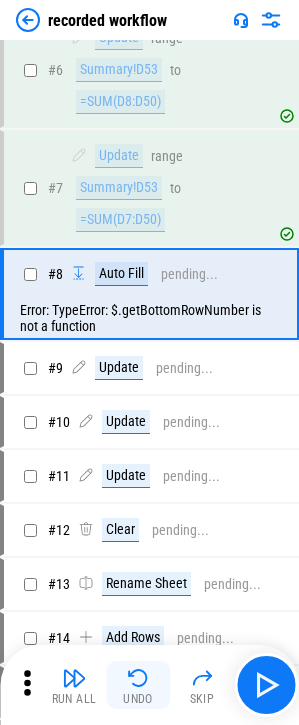 click on "Undo" at bounding box center (138, 685) 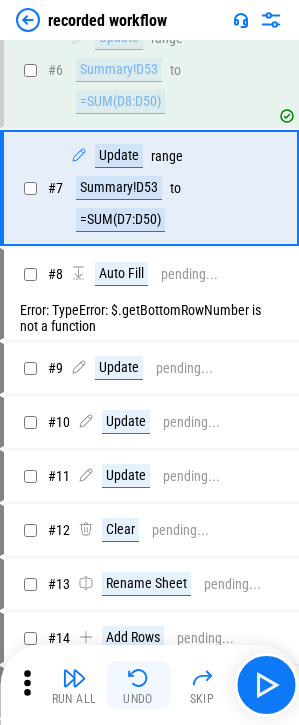 click on "Undo" at bounding box center [138, 685] 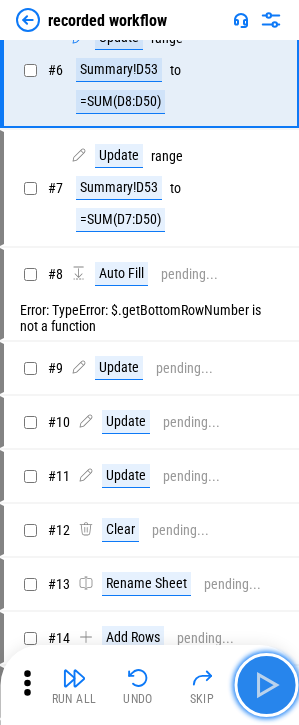click at bounding box center [266, 685] 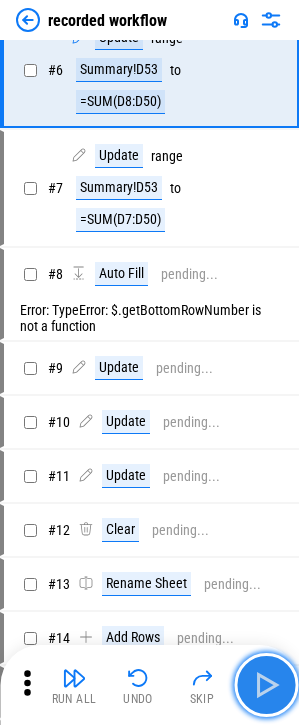 click at bounding box center [266, 685] 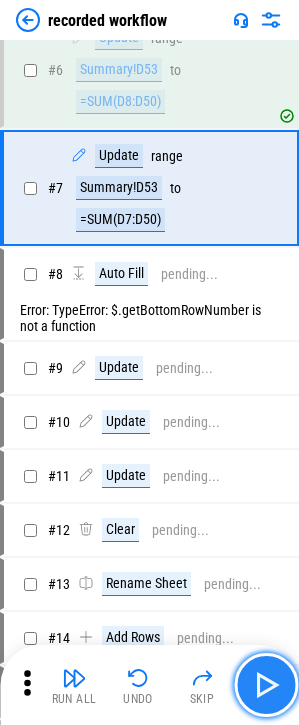 click at bounding box center (266, 685) 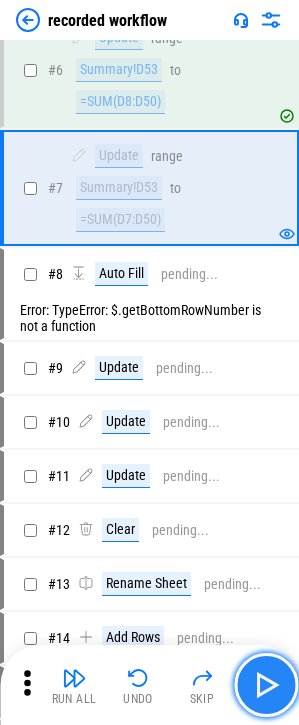 click at bounding box center (266, 685) 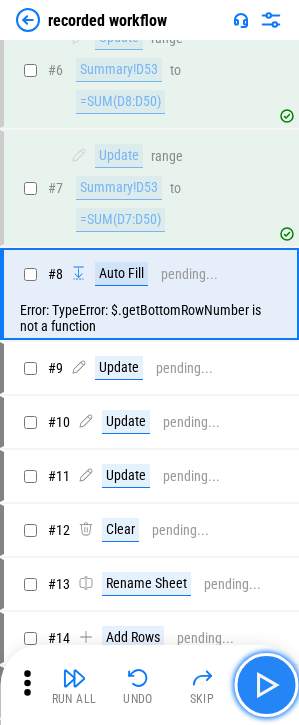 click at bounding box center [266, 685] 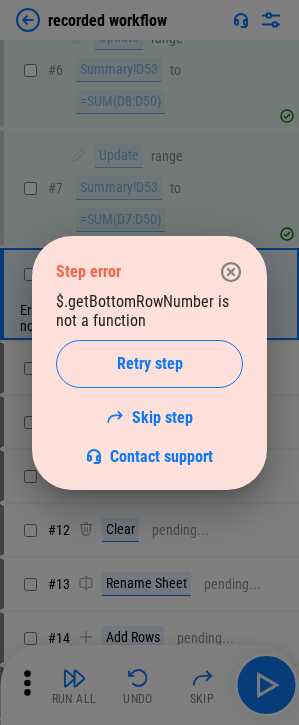 click 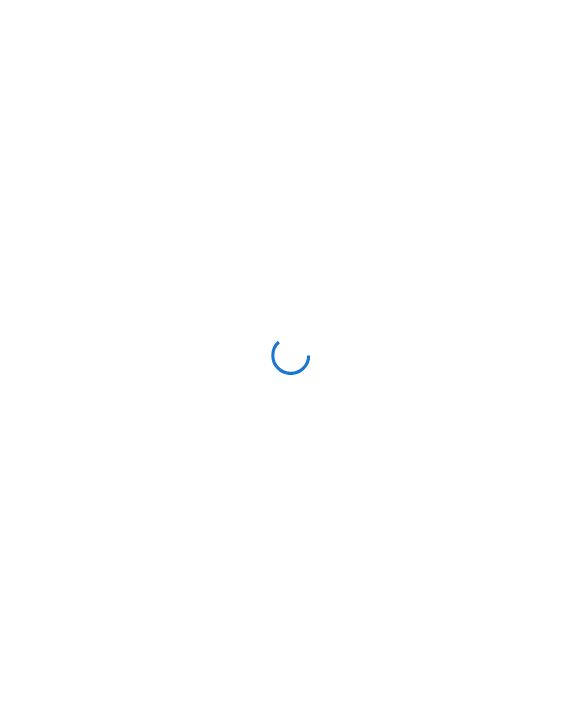 scroll, scrollTop: 0, scrollLeft: 0, axis: both 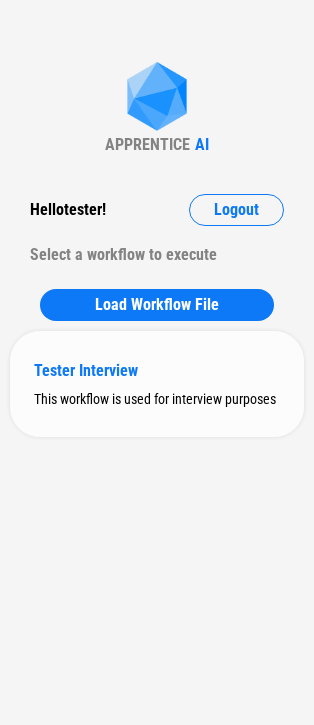 click on "This workflow is used for interview purposes" at bounding box center [157, 399] 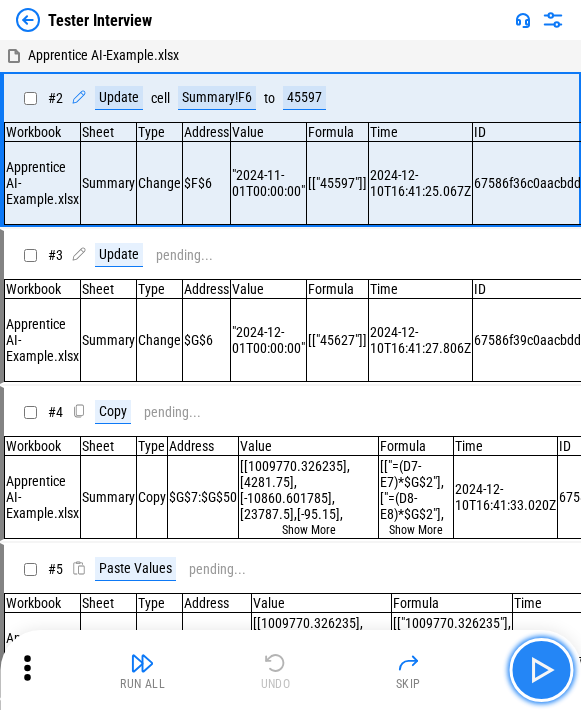 click at bounding box center [541, 670] 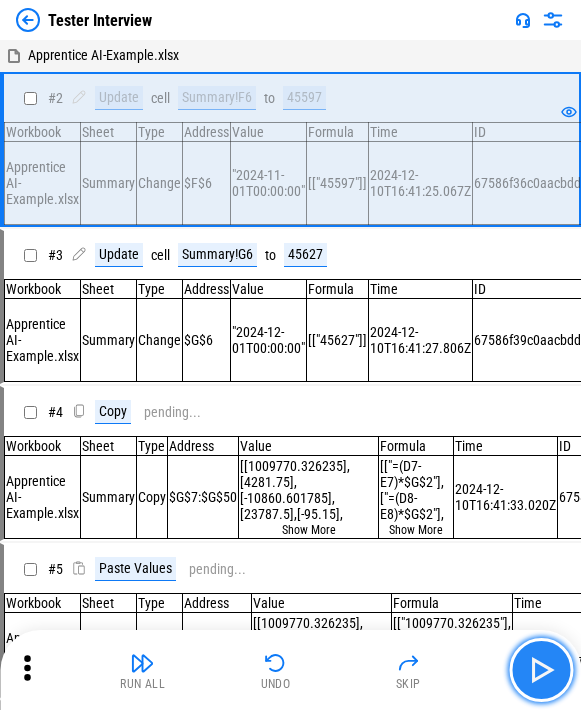 click at bounding box center [541, 670] 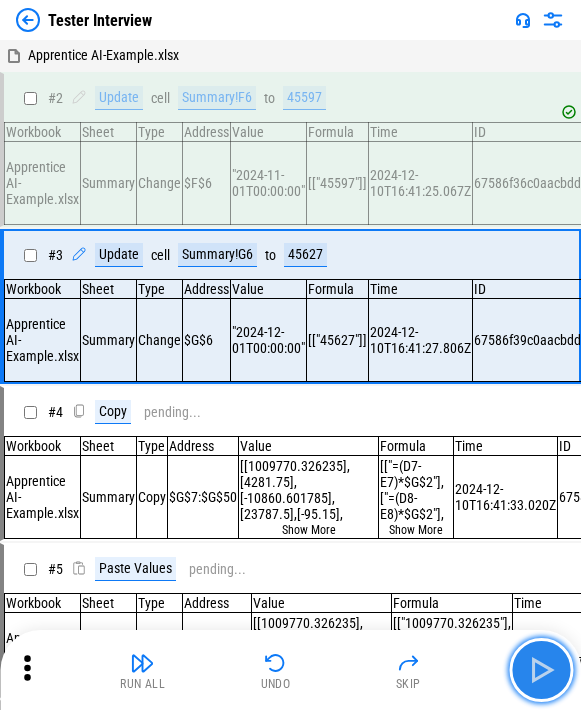 click at bounding box center (541, 670) 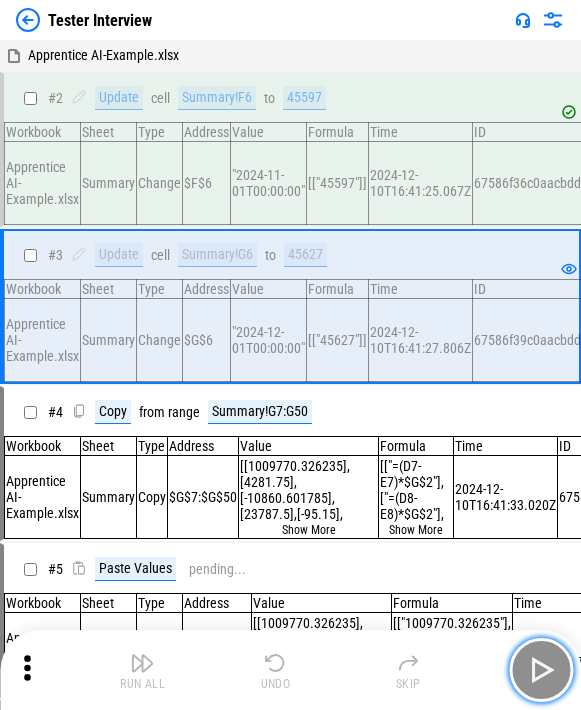 click at bounding box center (541, 670) 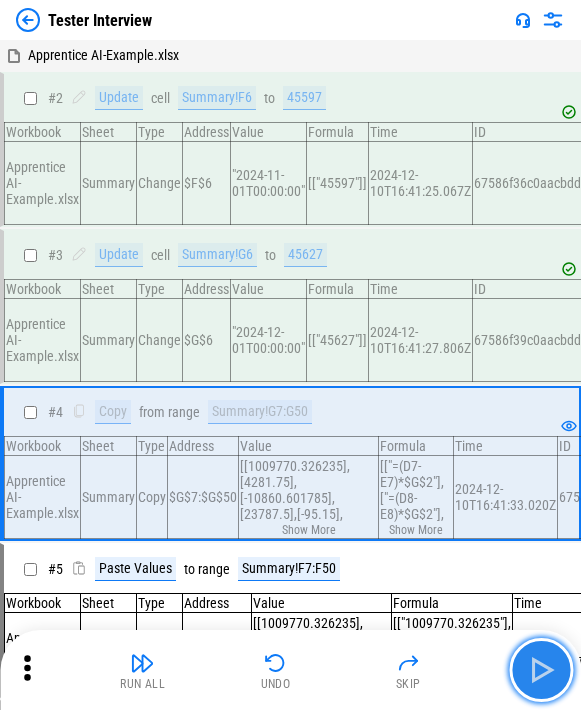 click at bounding box center [541, 670] 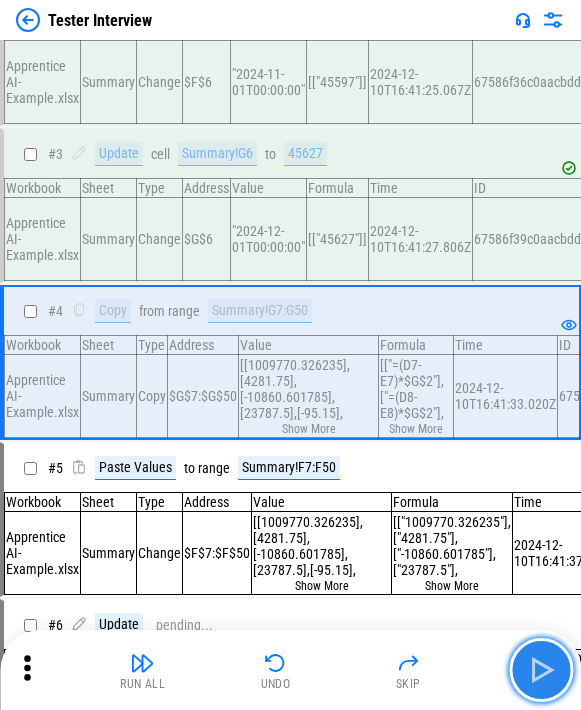click at bounding box center (541, 670) 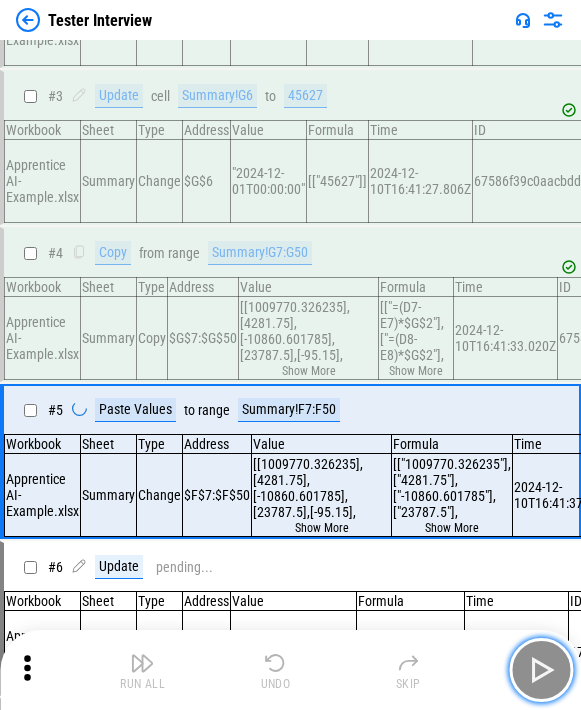 click at bounding box center (541, 670) 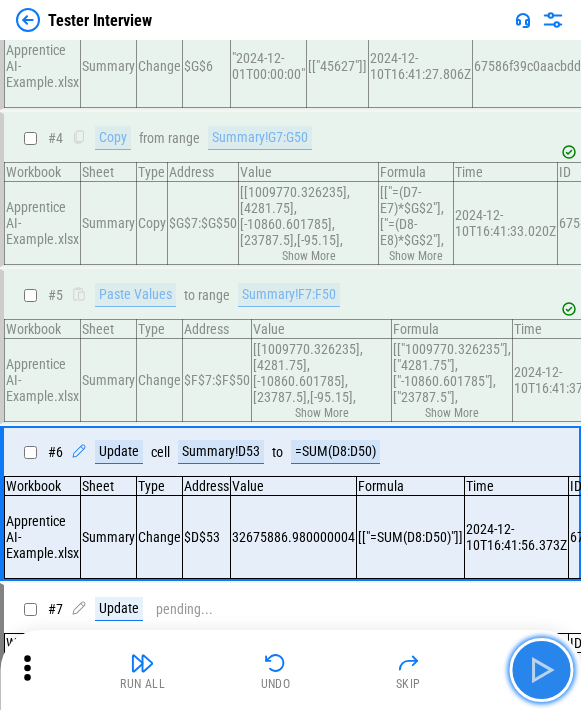 click at bounding box center [541, 670] 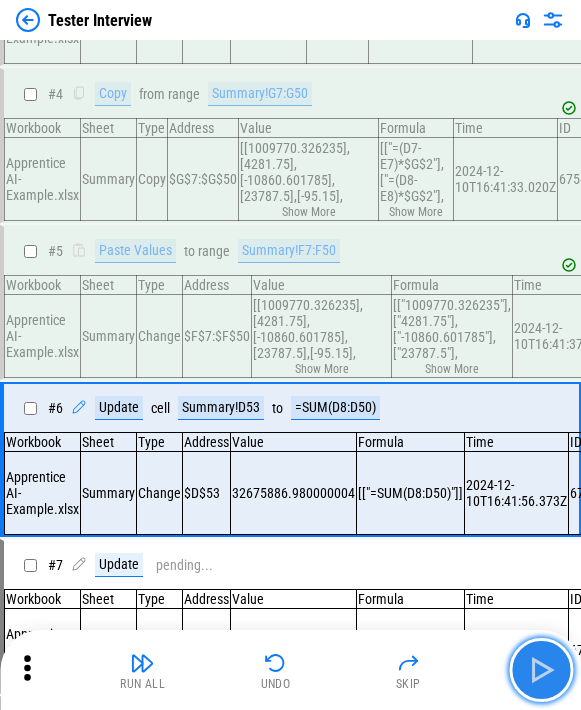 click at bounding box center [541, 670] 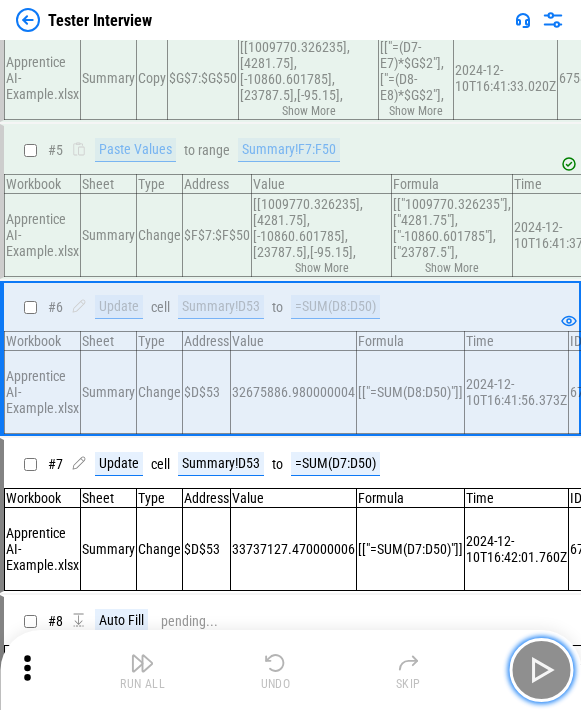 click at bounding box center (541, 670) 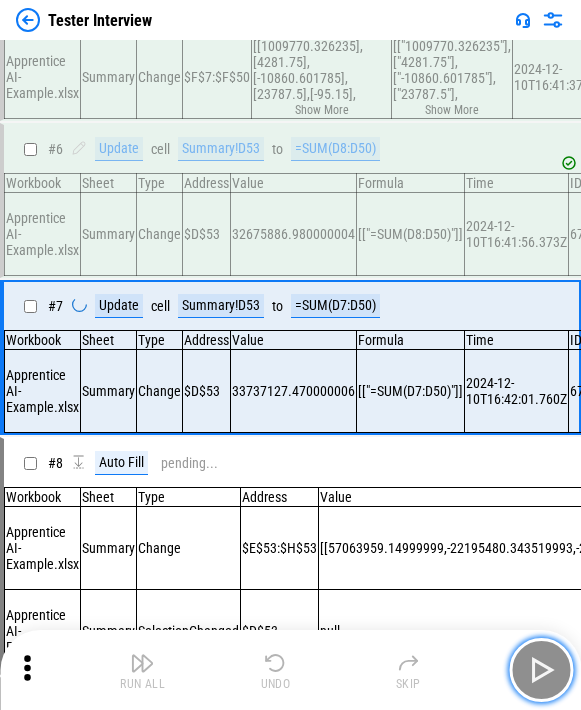 click at bounding box center (541, 670) 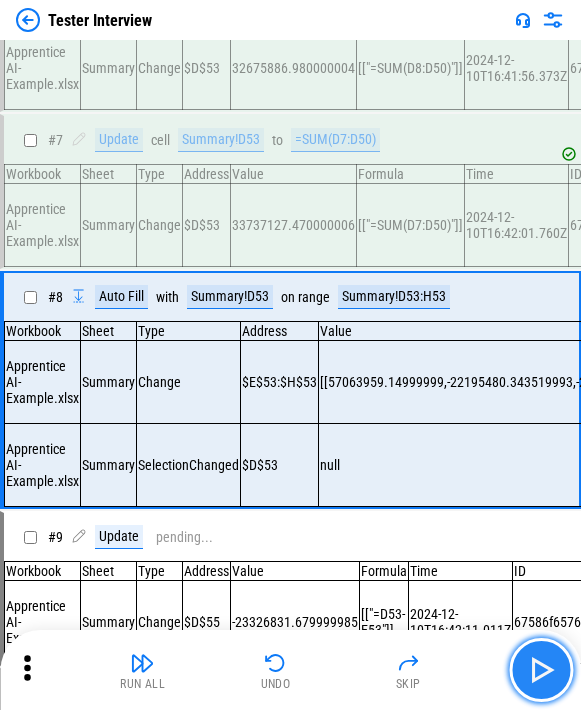 click at bounding box center [541, 670] 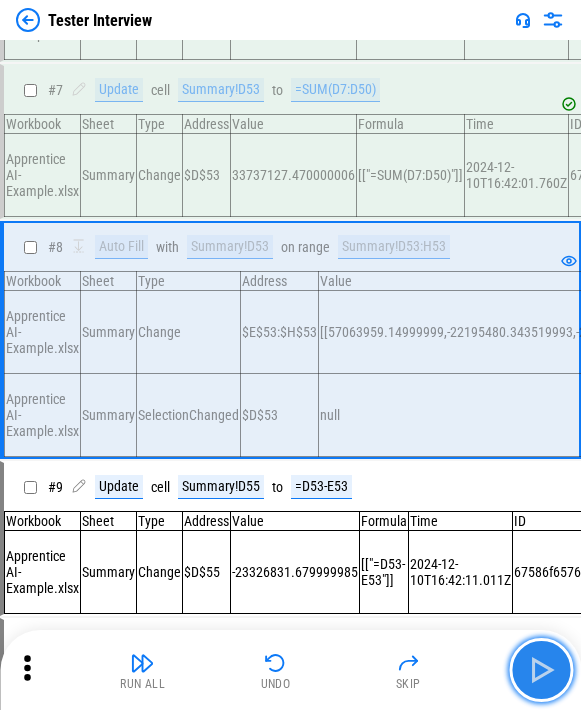 click at bounding box center [541, 670] 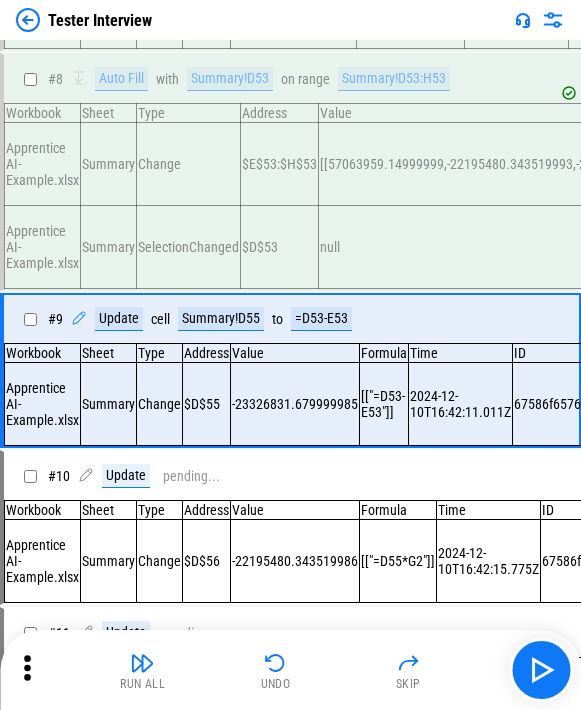 scroll, scrollTop: 927, scrollLeft: 0, axis: vertical 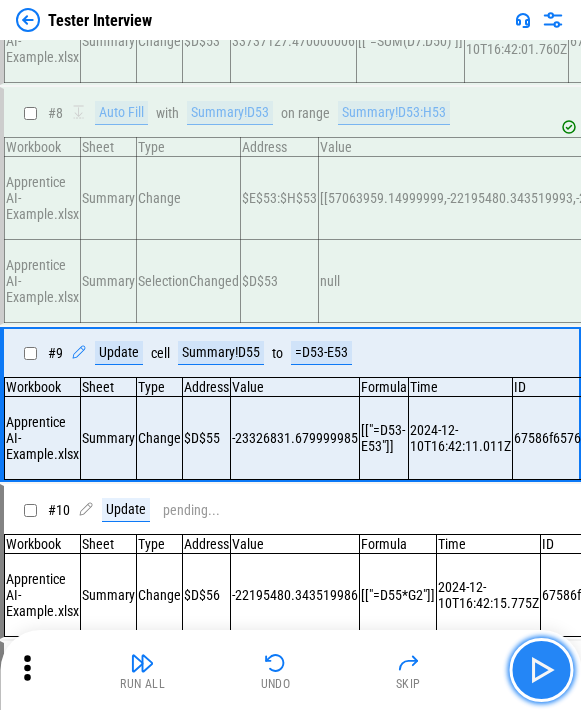 click at bounding box center [541, 670] 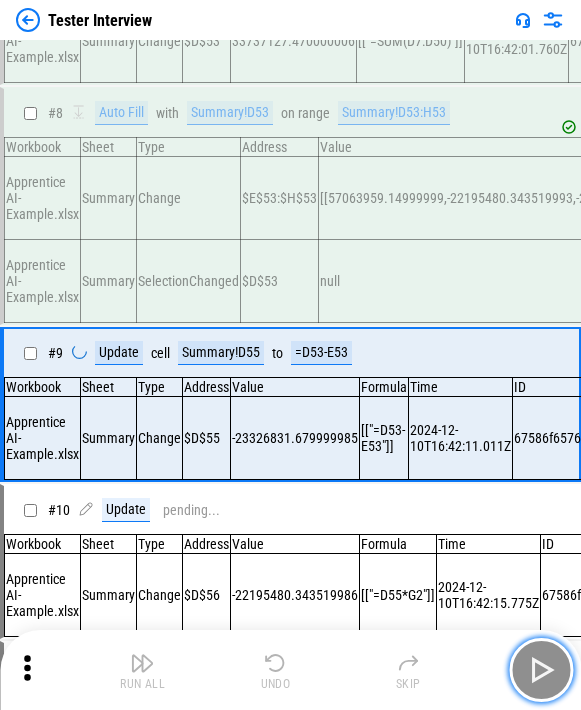 click at bounding box center [541, 670] 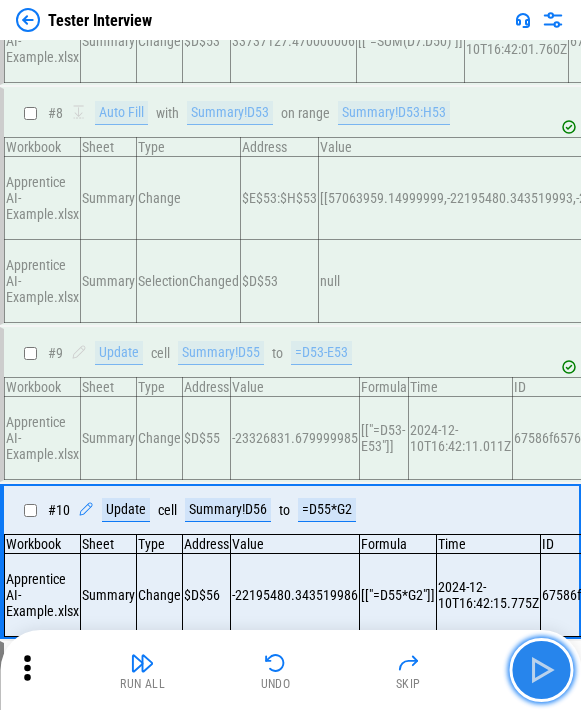 scroll, scrollTop: 1110, scrollLeft: 0, axis: vertical 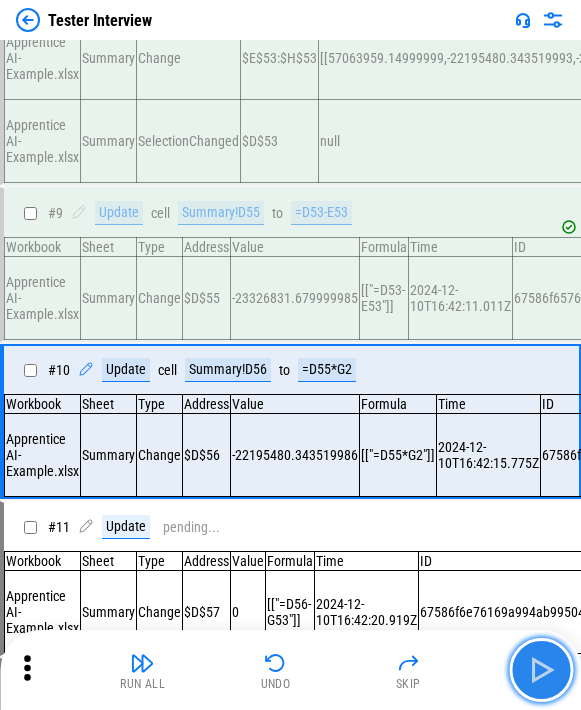 click at bounding box center (541, 670) 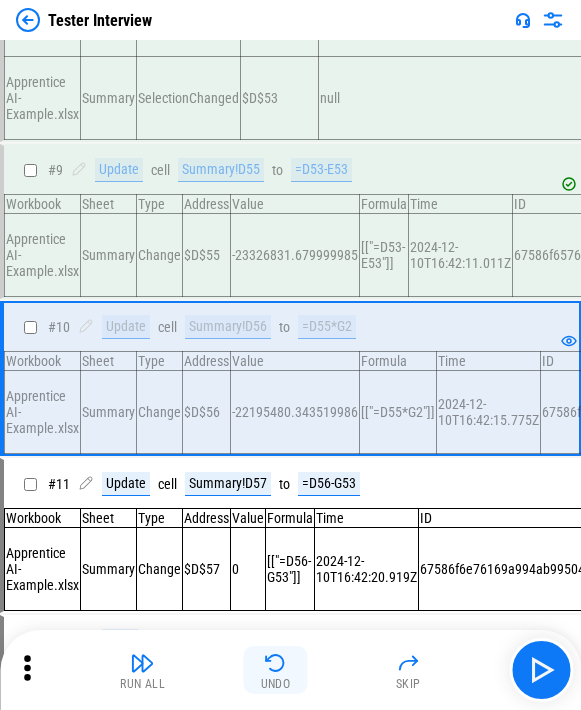 click on "Undo" at bounding box center (276, 684) 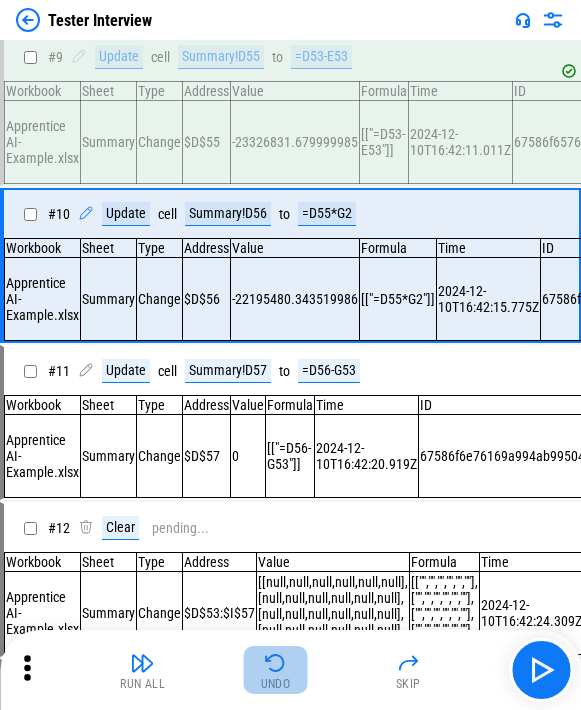 click on "Undo" at bounding box center (276, 684) 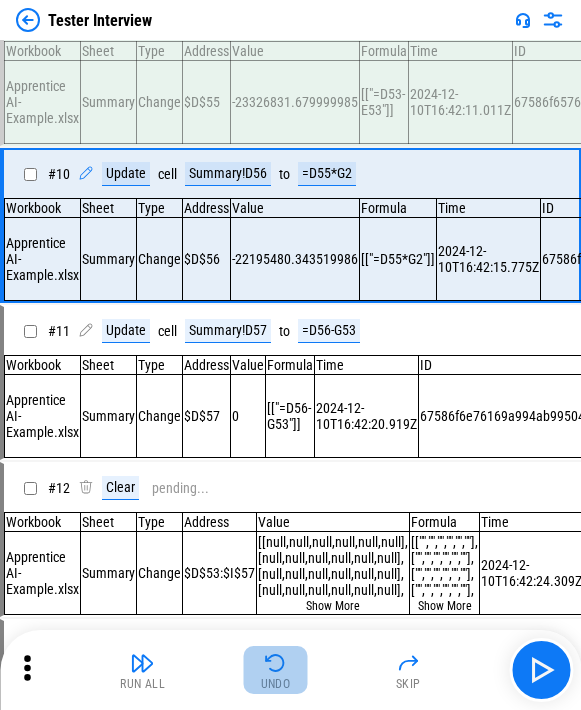 click on "Undo" at bounding box center (276, 684) 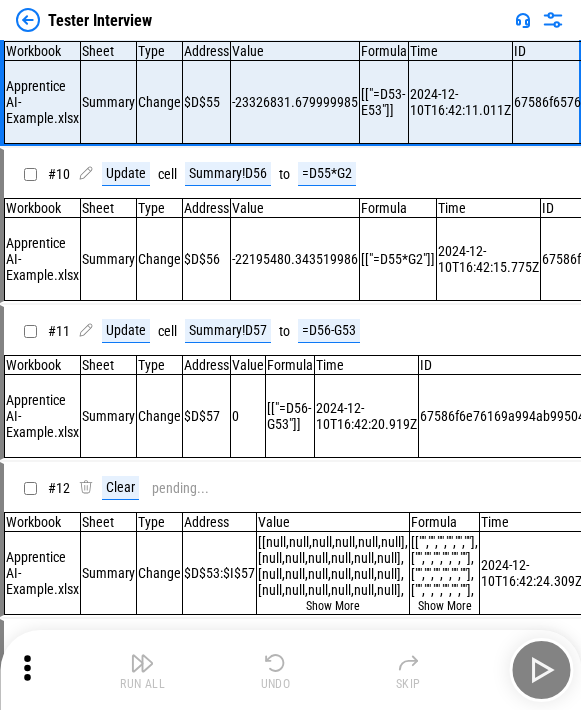 click on "Run All Undo Skip" at bounding box center (292, 670) 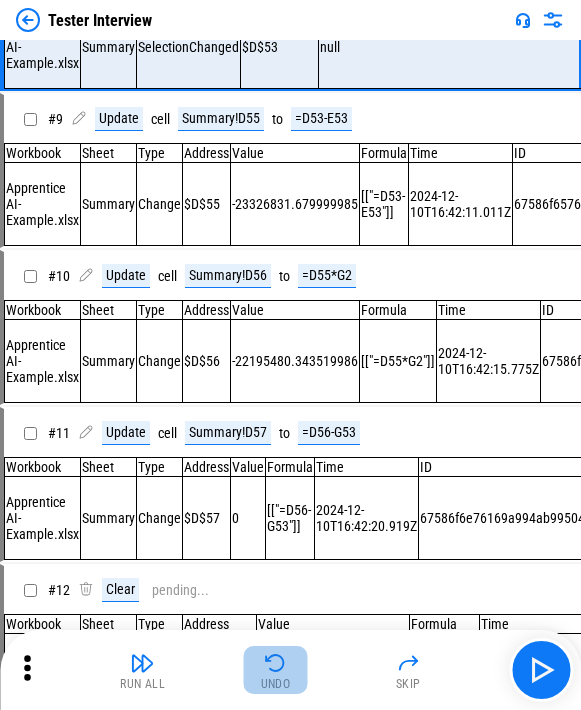 click on "Undo" at bounding box center [276, 684] 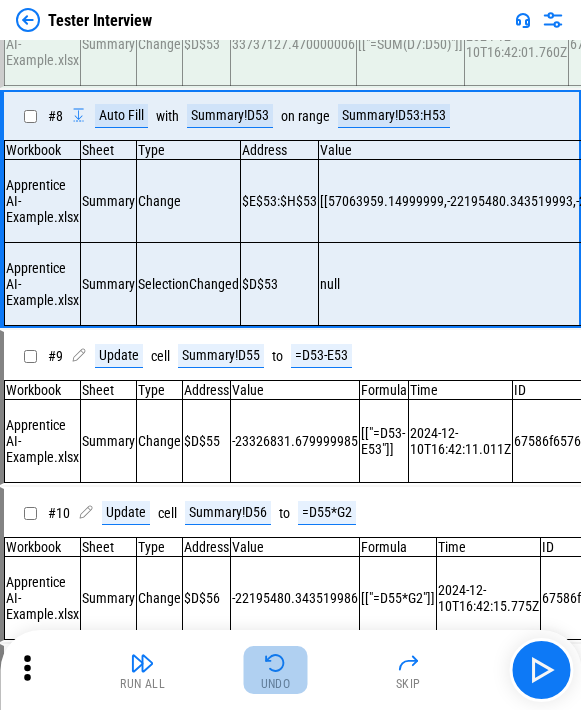 click on "Undo" at bounding box center (276, 684) 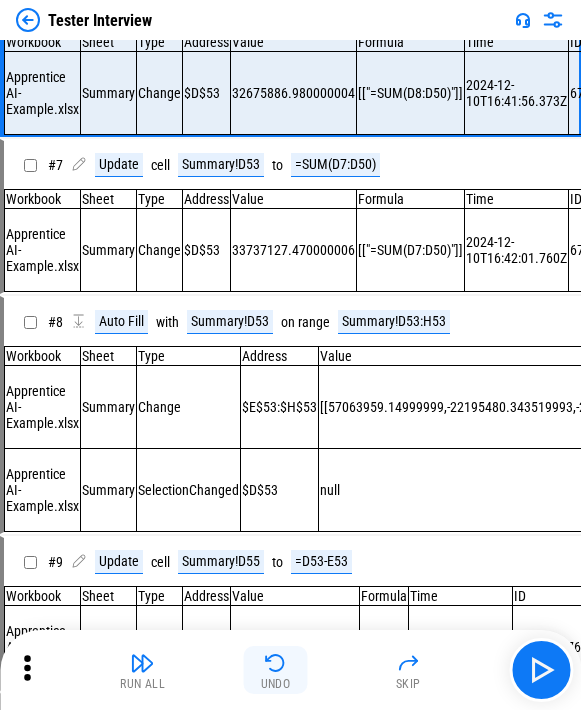 click on "Undo" at bounding box center [276, 684] 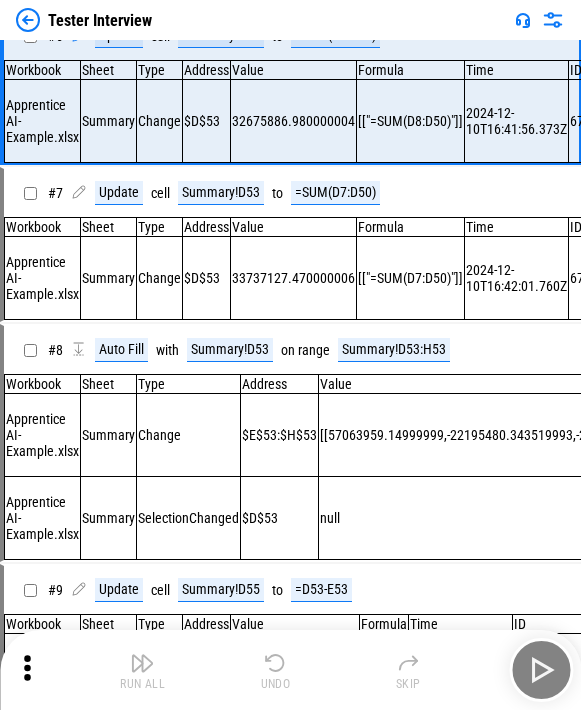 click on "Run All Undo Skip" at bounding box center [292, 670] 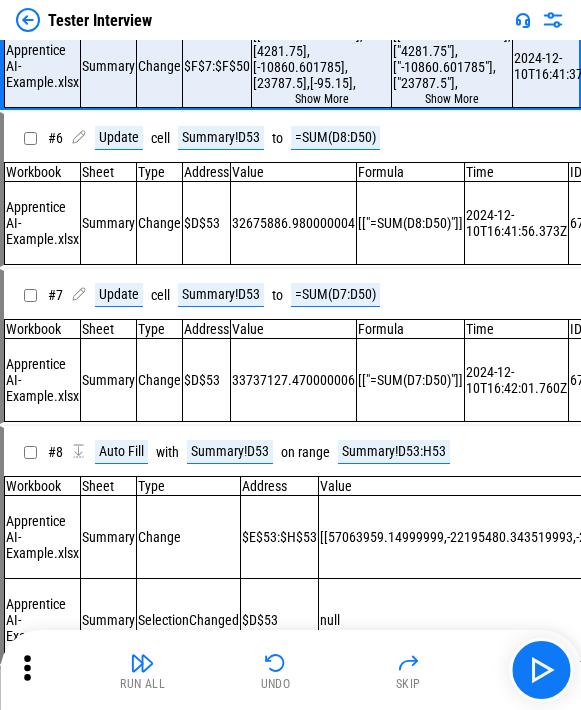 click on "Undo" at bounding box center (276, 684) 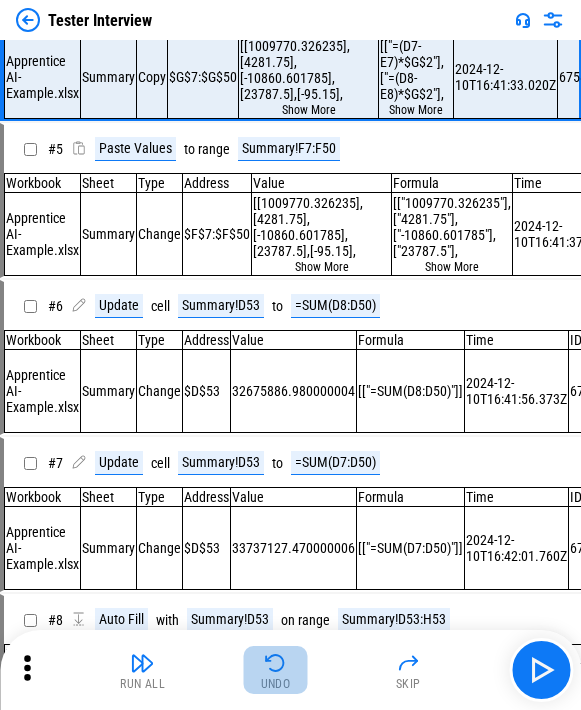 click on "Undo" at bounding box center (276, 684) 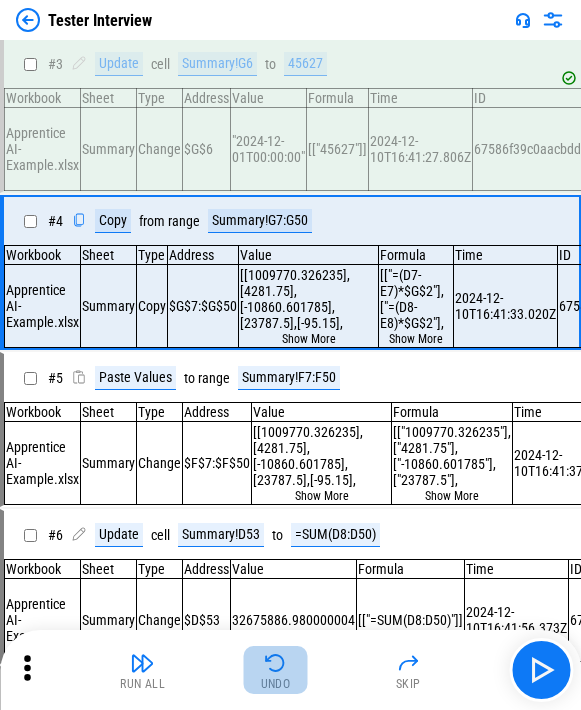 click on "Undo" at bounding box center [276, 684] 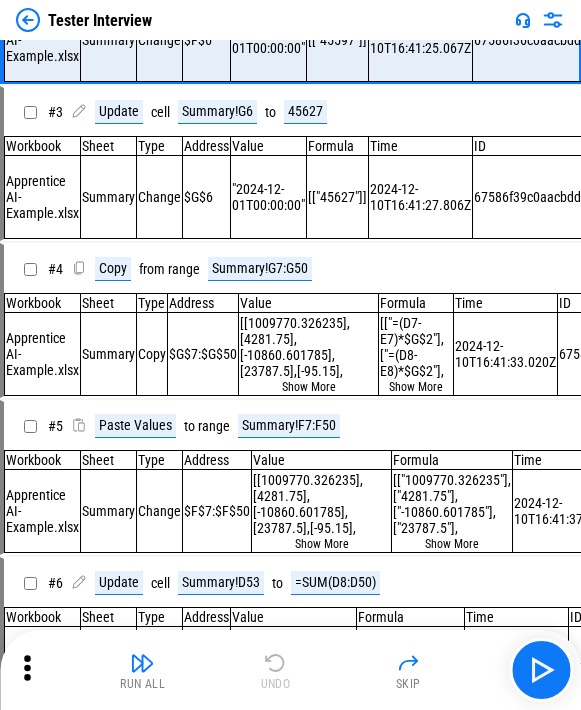 click on "Run All Undo Skip" at bounding box center [292, 670] 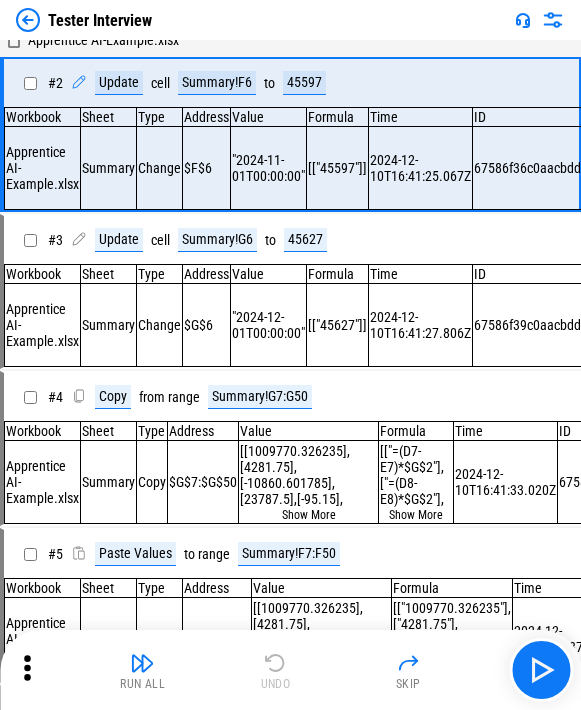 scroll, scrollTop: 0, scrollLeft: 0, axis: both 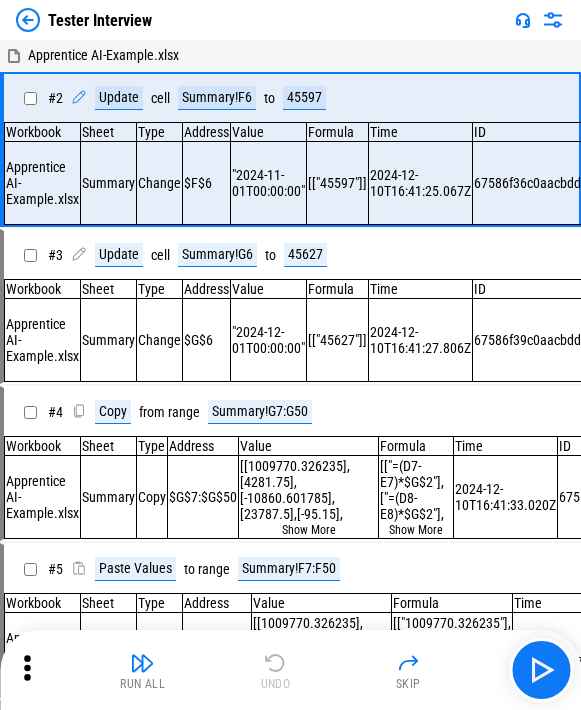 click on "Run All Undo Skip" at bounding box center [292, 670] 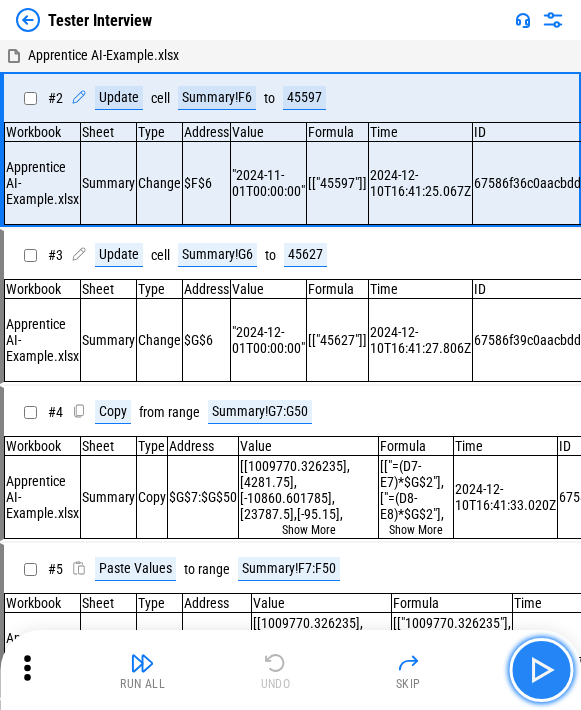 click at bounding box center [541, 670] 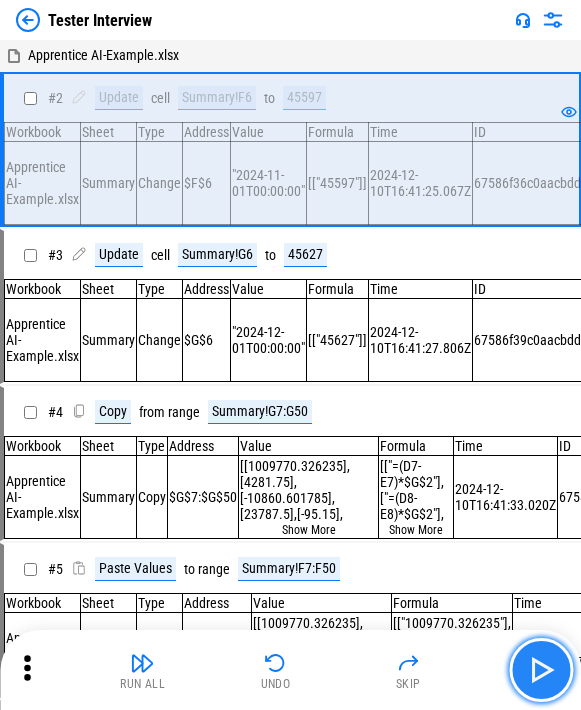 click at bounding box center (541, 670) 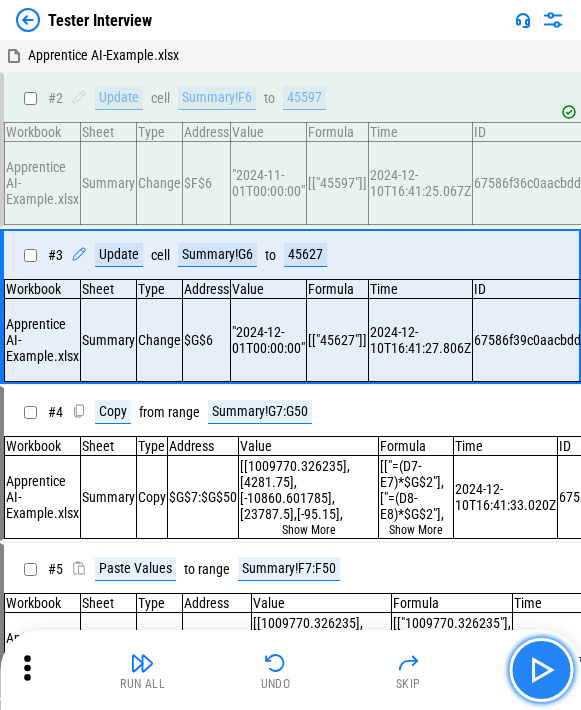 click at bounding box center [541, 670] 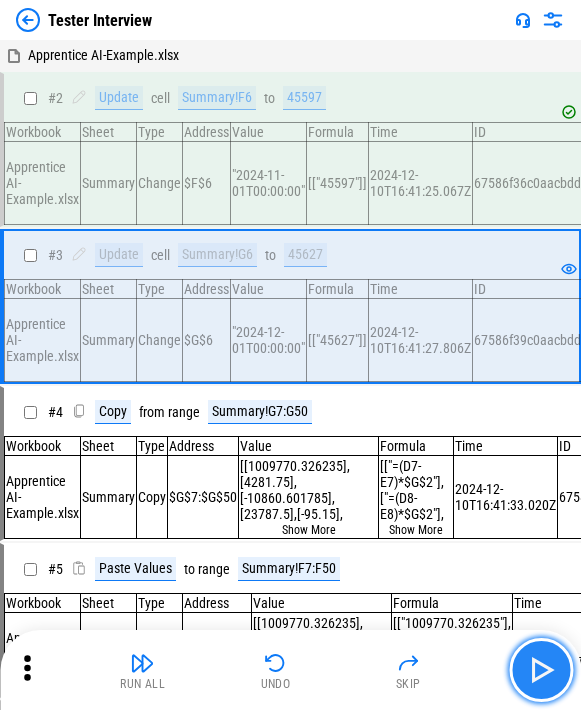 click at bounding box center [541, 670] 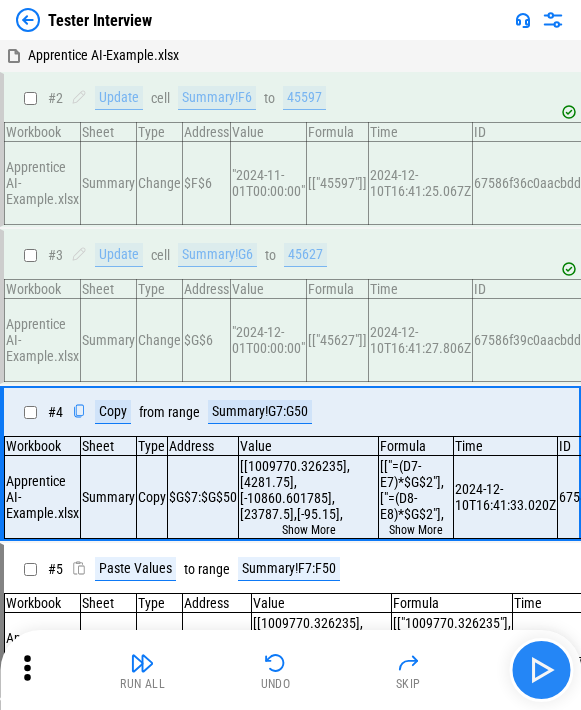 click at bounding box center (541, 670) 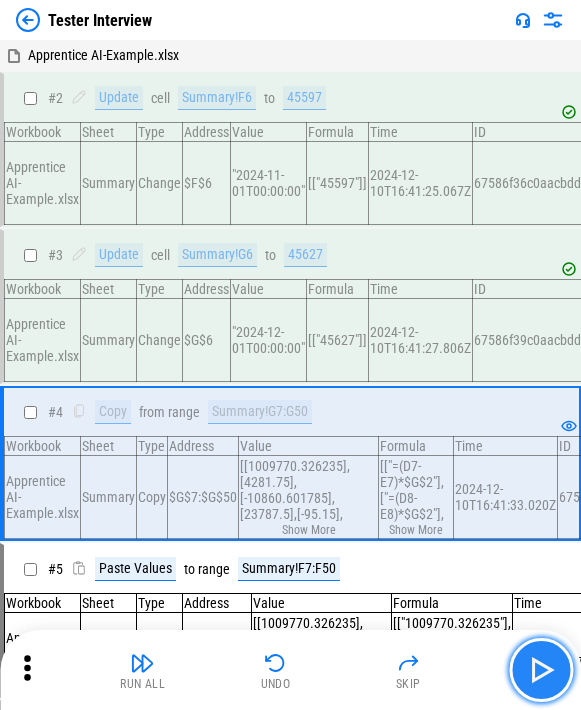 click at bounding box center (541, 670) 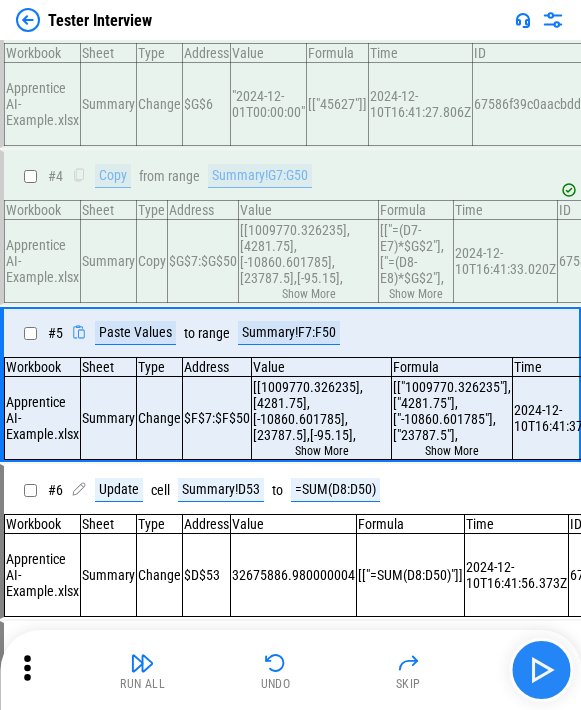 scroll, scrollTop: 287, scrollLeft: 0, axis: vertical 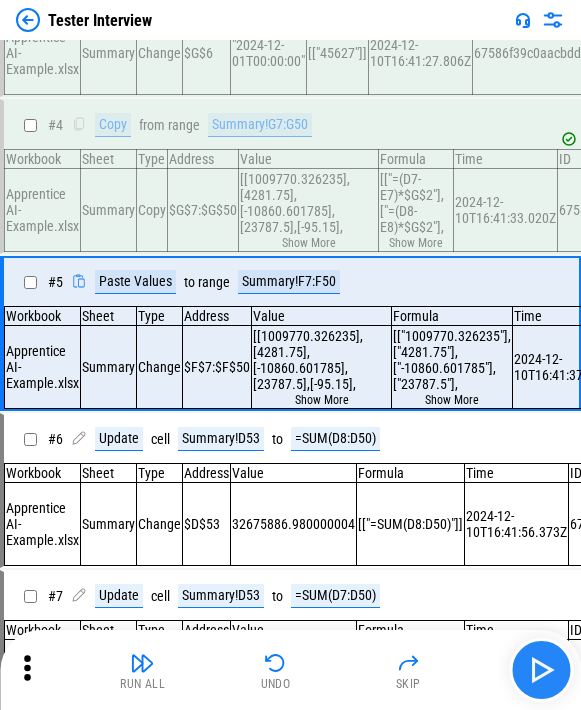 click at bounding box center [541, 670] 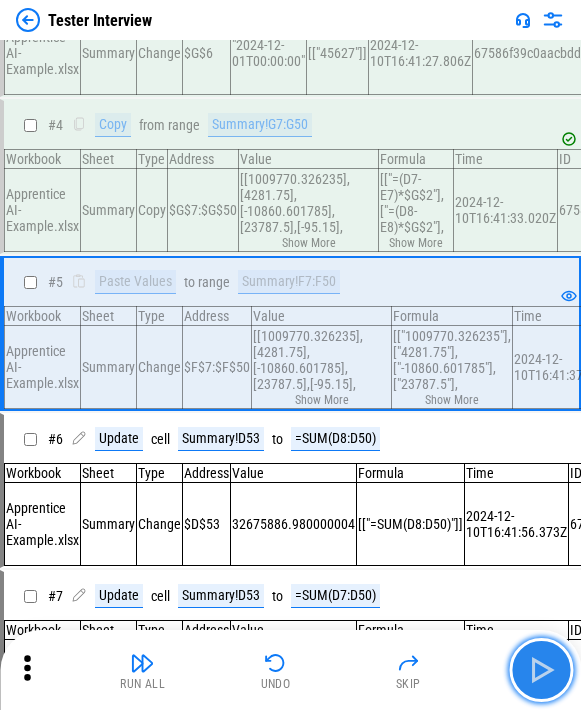 click at bounding box center (541, 670) 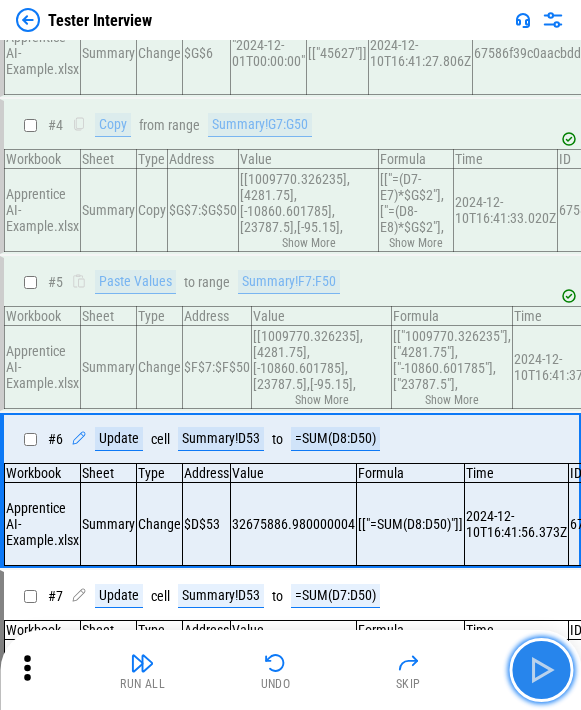 click at bounding box center (541, 670) 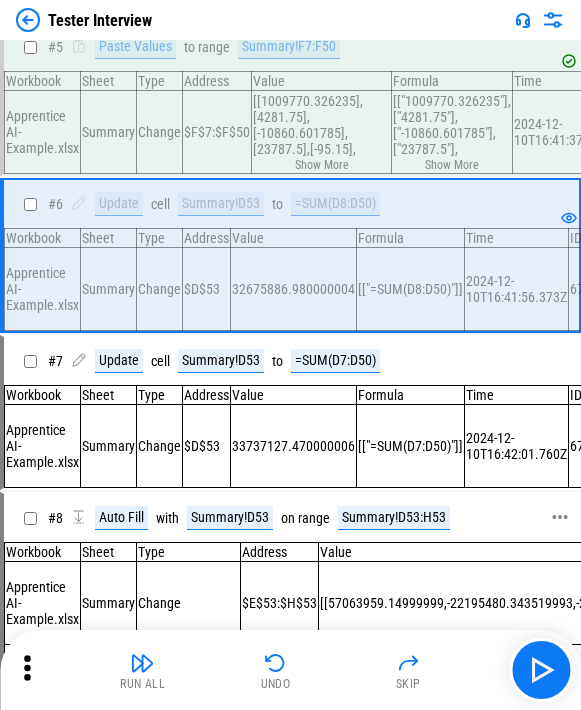 scroll, scrollTop: 487, scrollLeft: 0, axis: vertical 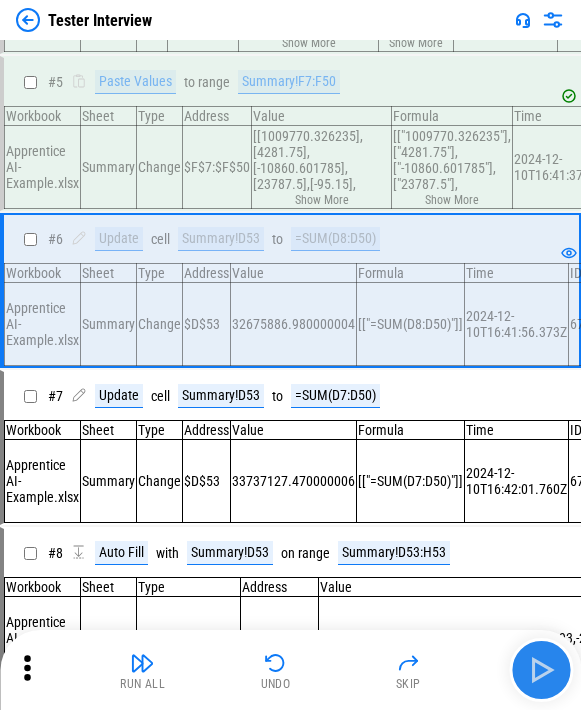 click at bounding box center (541, 670) 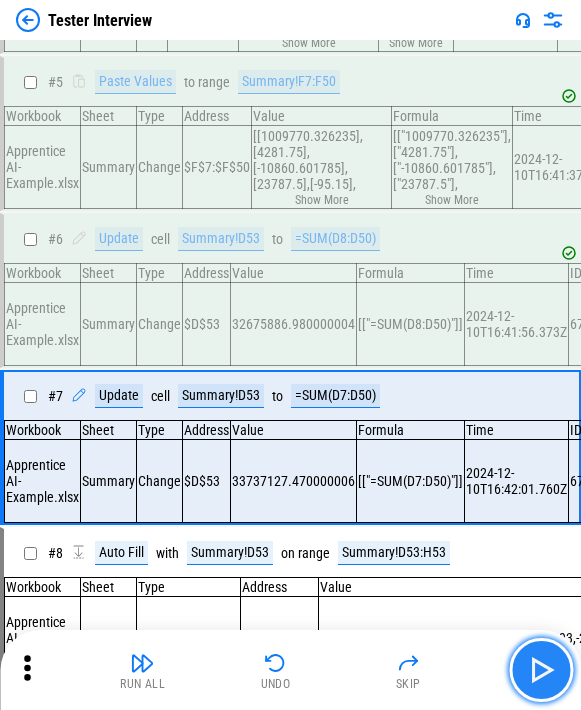 click at bounding box center [541, 670] 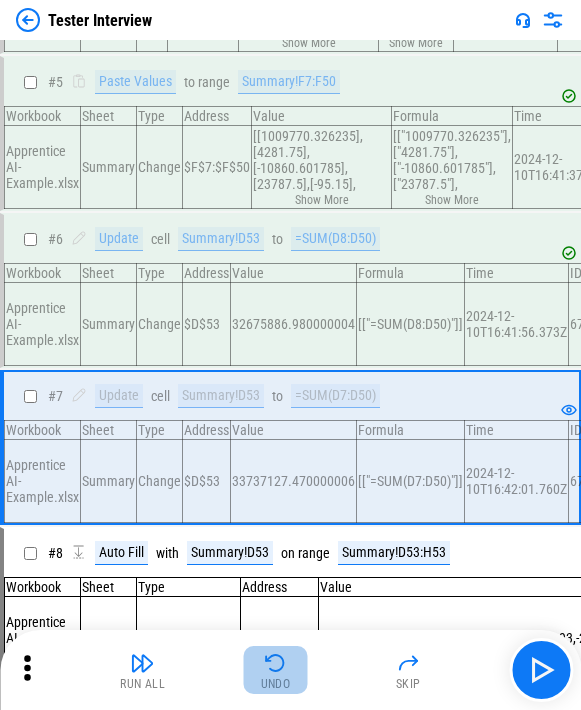 click on "Undo" at bounding box center [276, 670] 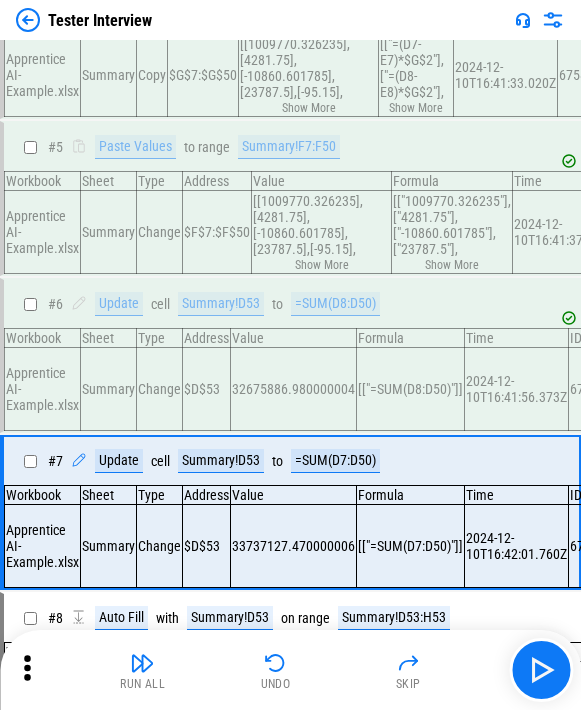 scroll, scrollTop: 620, scrollLeft: 0, axis: vertical 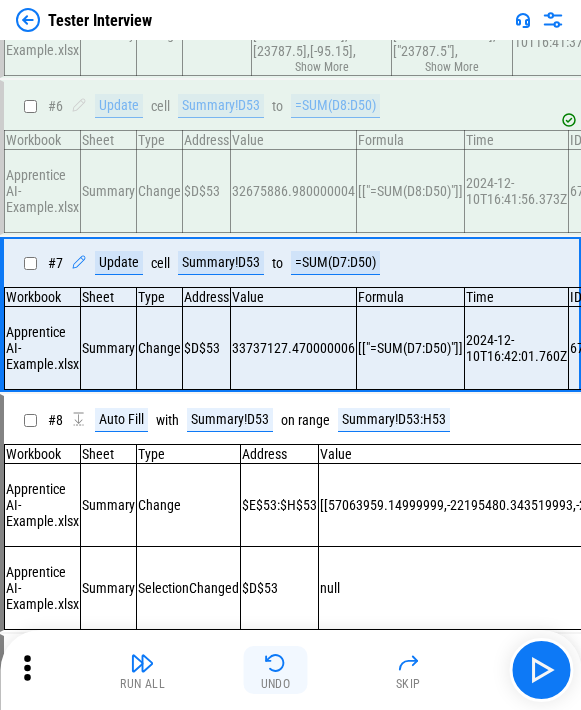 click on "Undo" at bounding box center [276, 670] 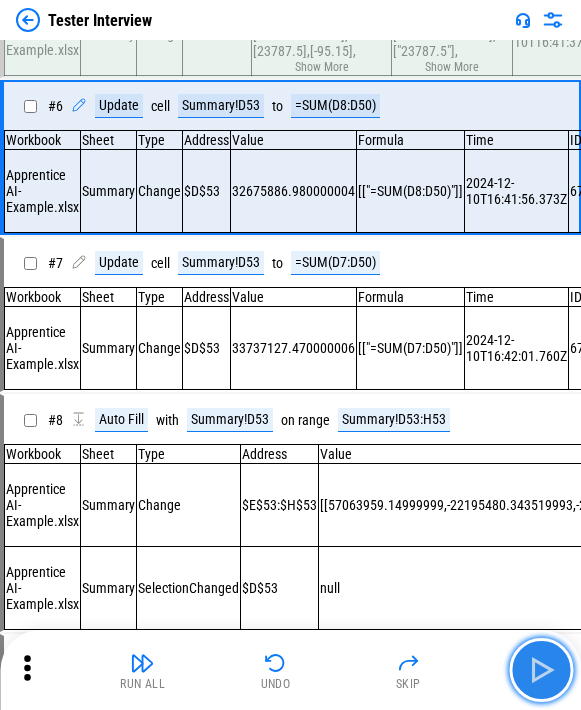 click at bounding box center [541, 670] 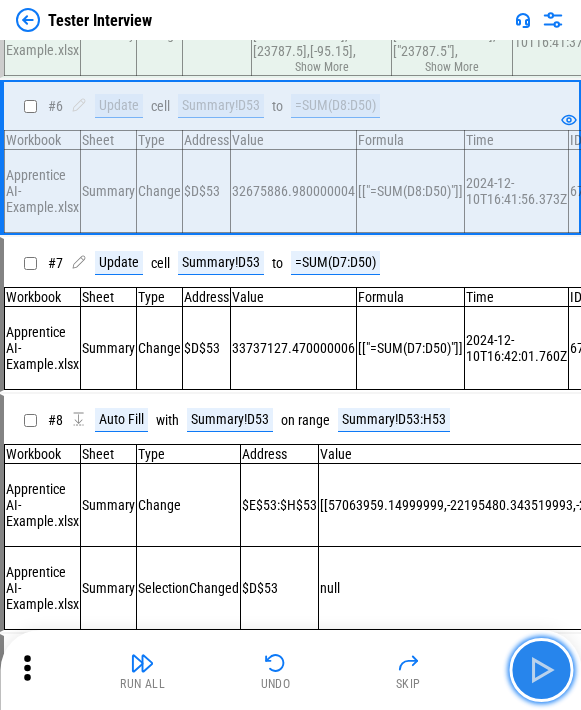click at bounding box center [541, 670] 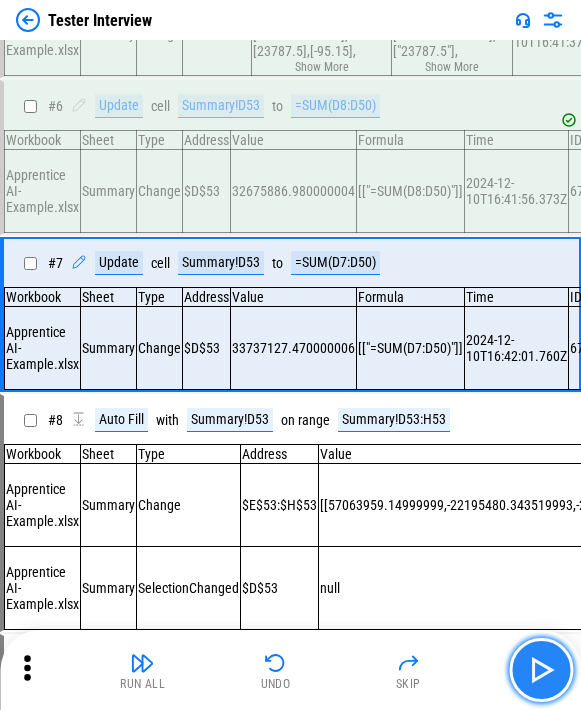 click at bounding box center [541, 670] 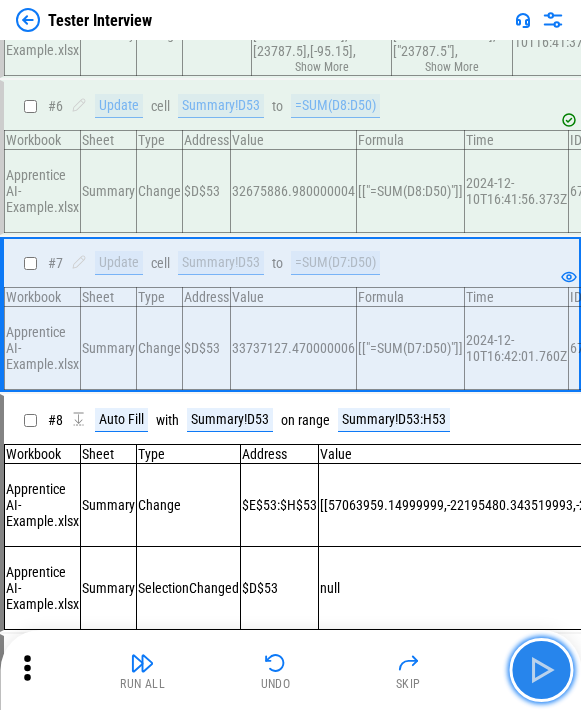 click at bounding box center [541, 670] 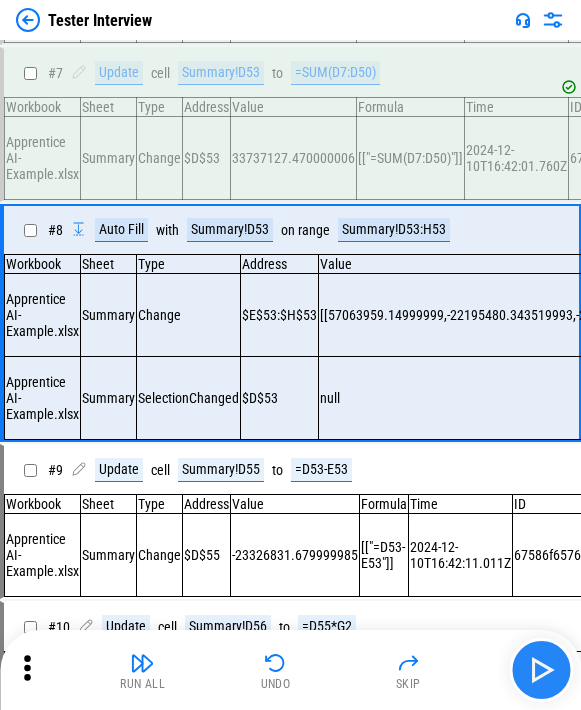 scroll, scrollTop: 820, scrollLeft: 0, axis: vertical 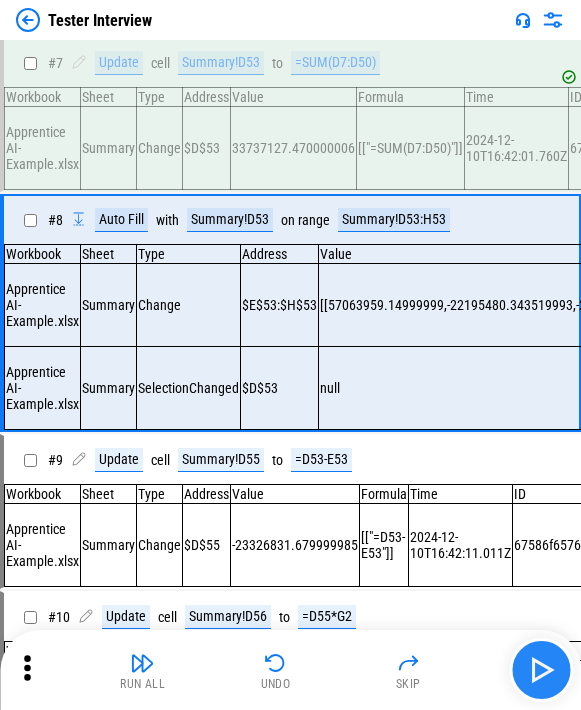 click at bounding box center [541, 670] 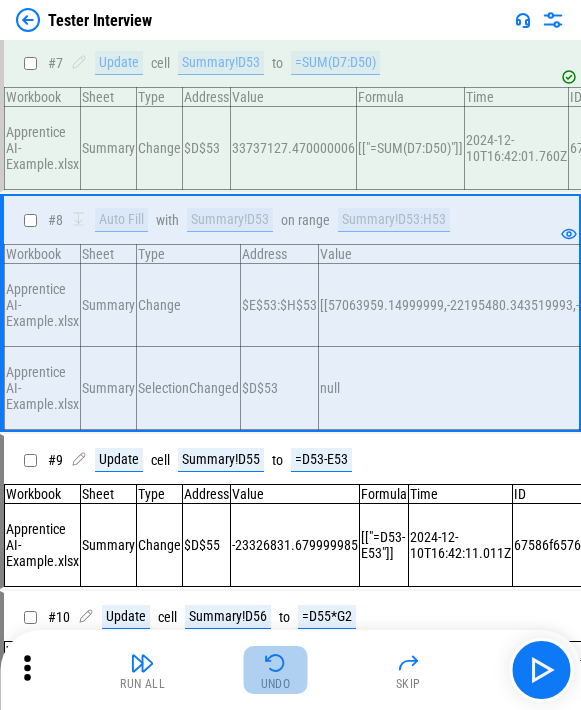 click on "Undo" at bounding box center (276, 670) 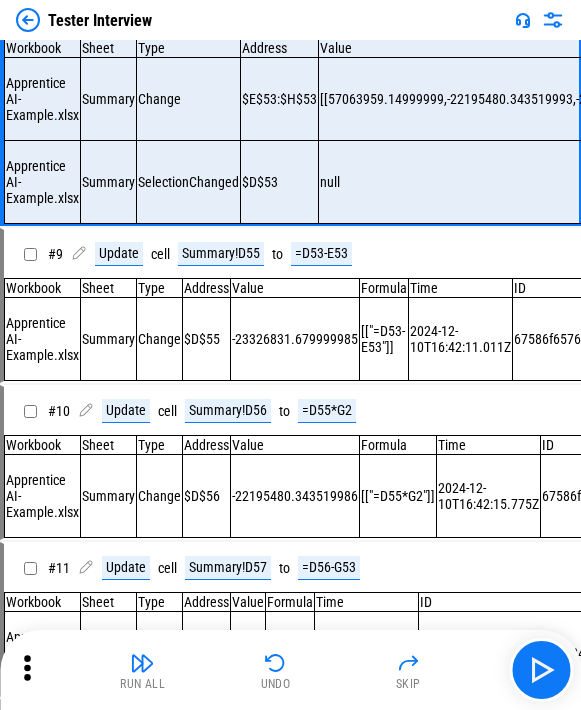 scroll, scrollTop: 1027, scrollLeft: 0, axis: vertical 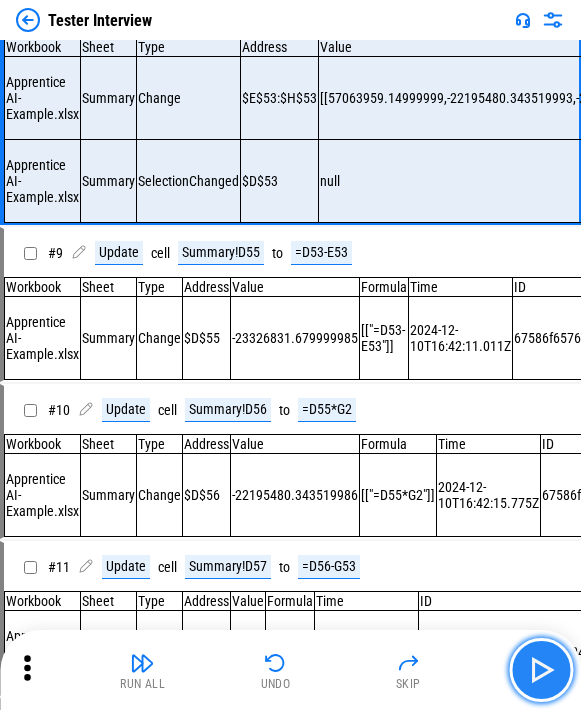 click at bounding box center (541, 670) 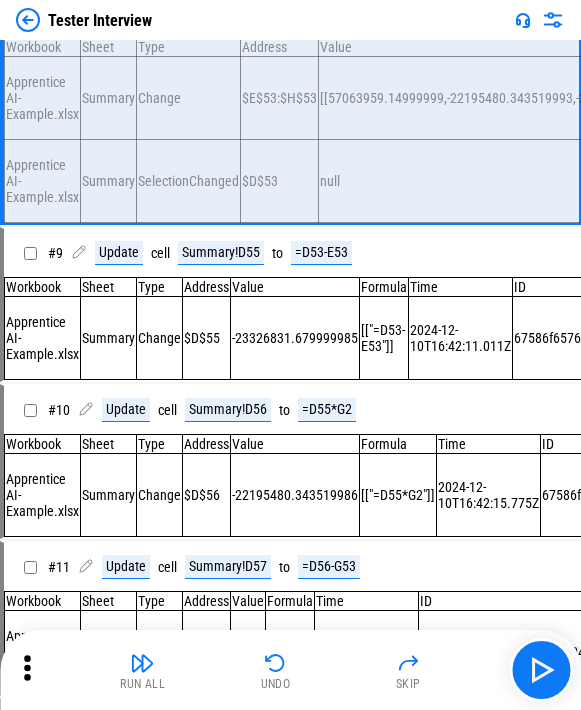 click on "Run All Undo Skip" at bounding box center [290, 670] 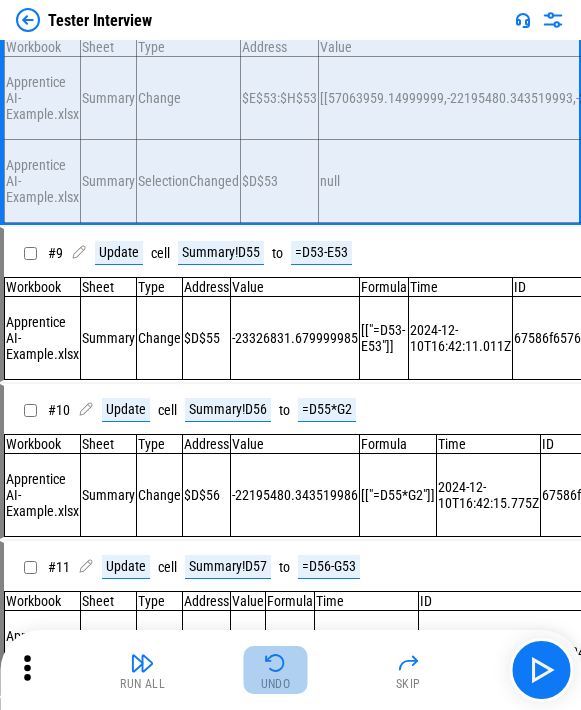 click on "Undo" at bounding box center [276, 684] 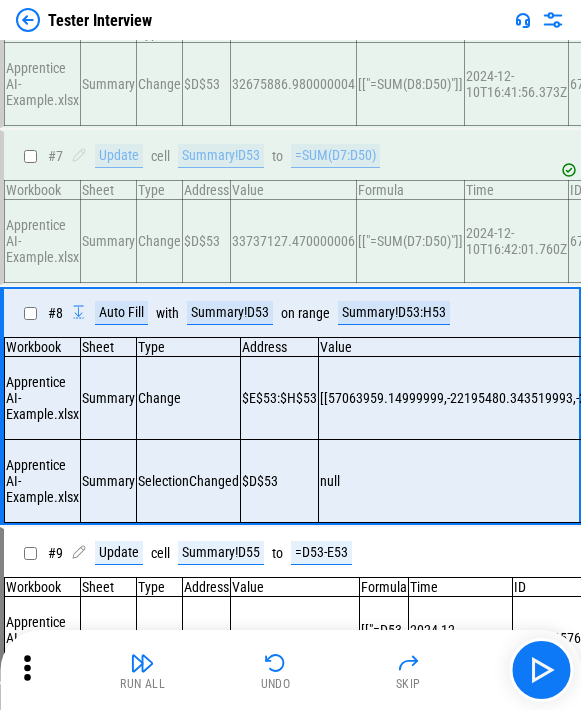 scroll, scrollTop: 827, scrollLeft: 0, axis: vertical 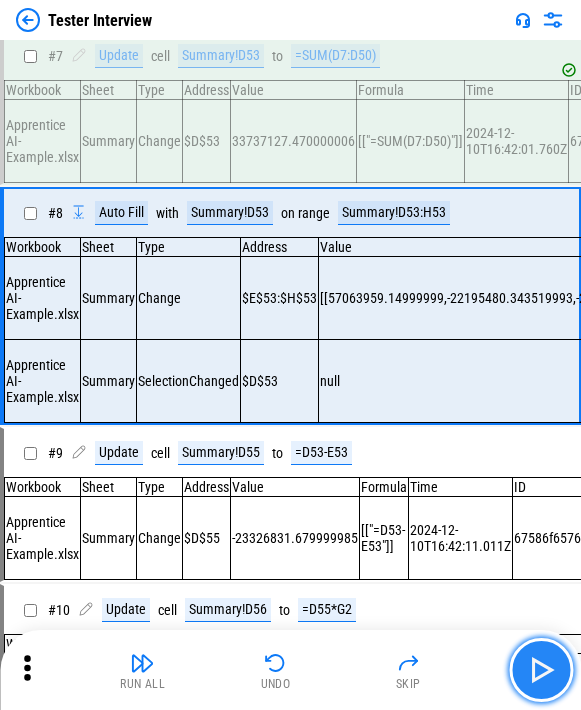 click at bounding box center (541, 670) 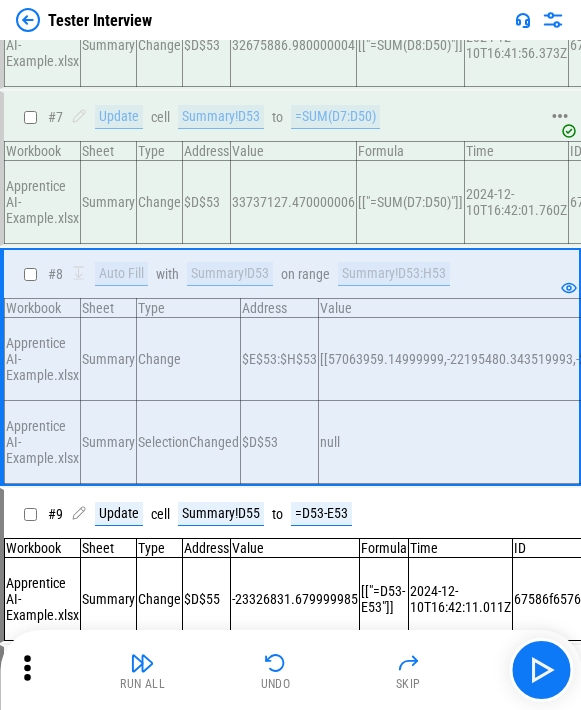 scroll, scrollTop: 927, scrollLeft: 0, axis: vertical 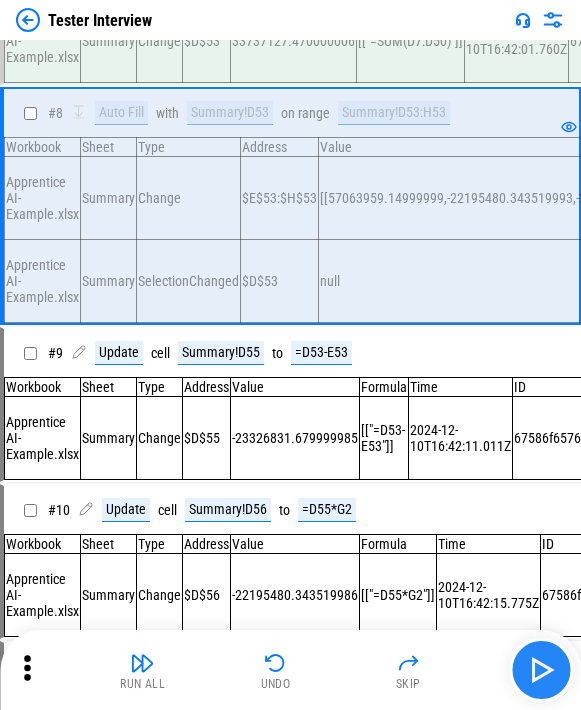 click at bounding box center [541, 670] 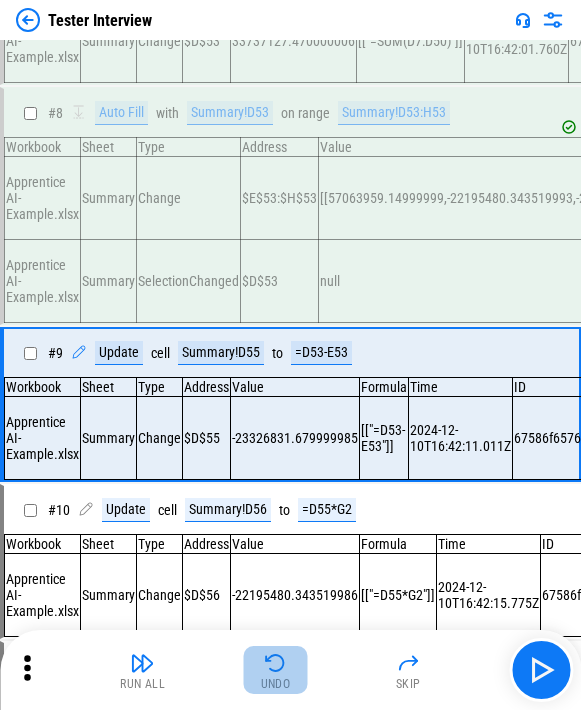 click at bounding box center (276, 663) 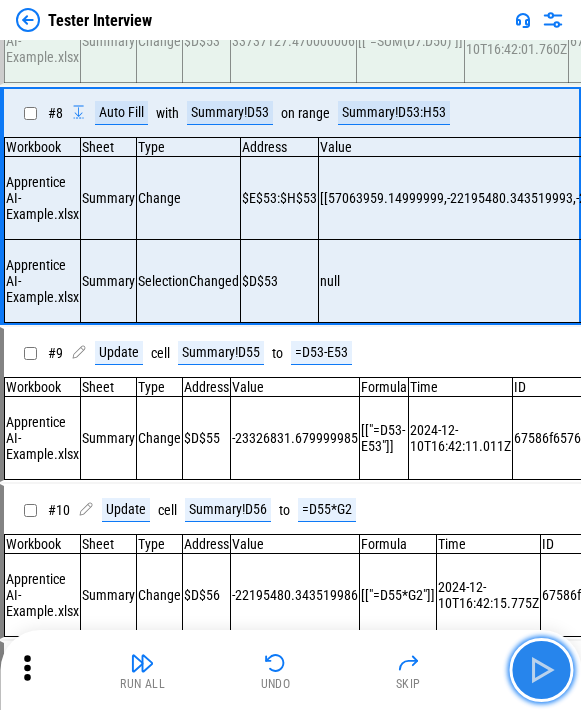 click at bounding box center (541, 670) 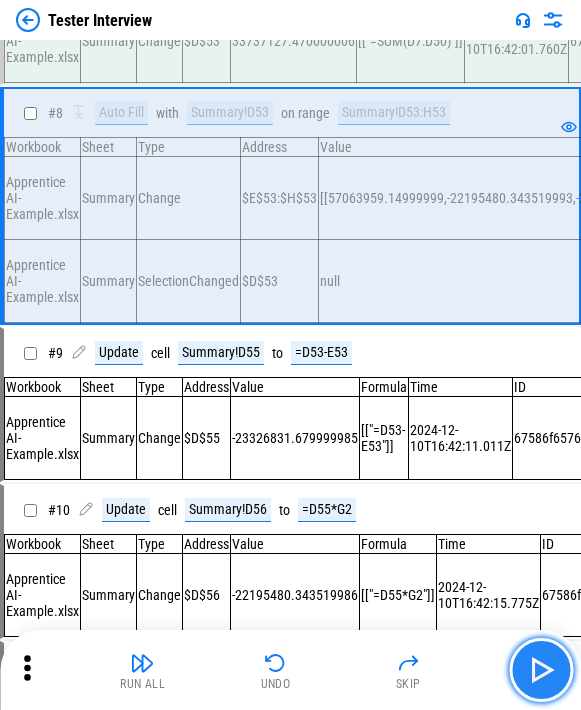 click at bounding box center (541, 670) 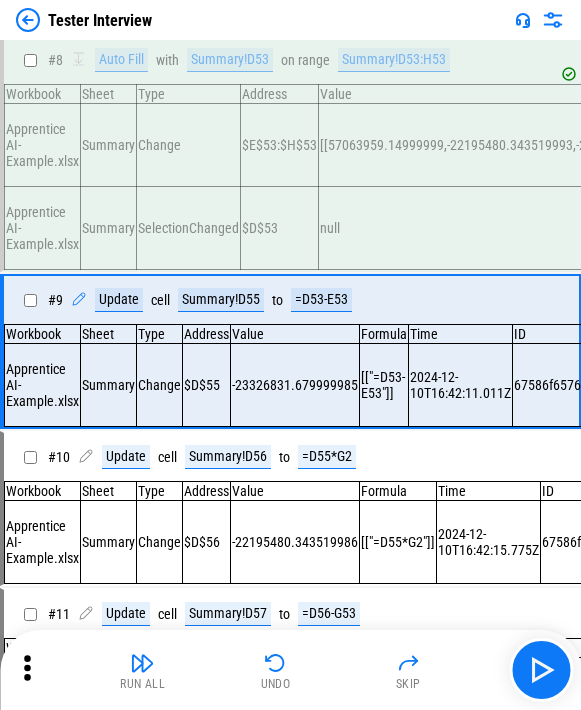 scroll, scrollTop: 1027, scrollLeft: 0, axis: vertical 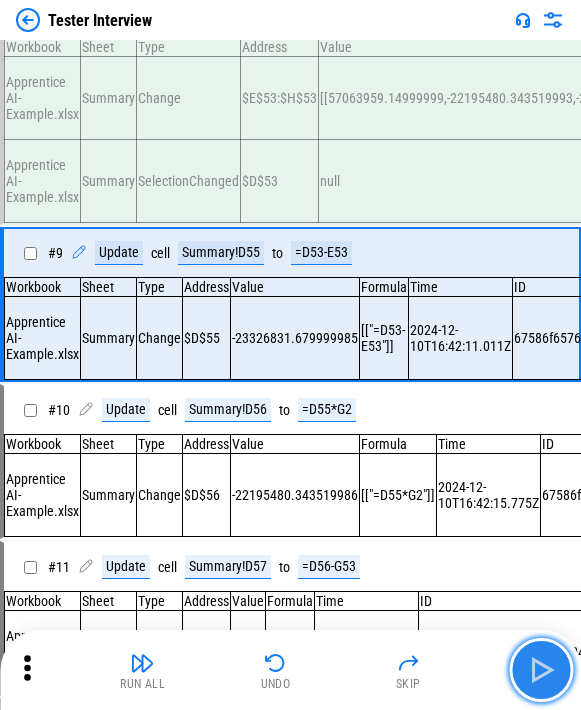 click at bounding box center (541, 670) 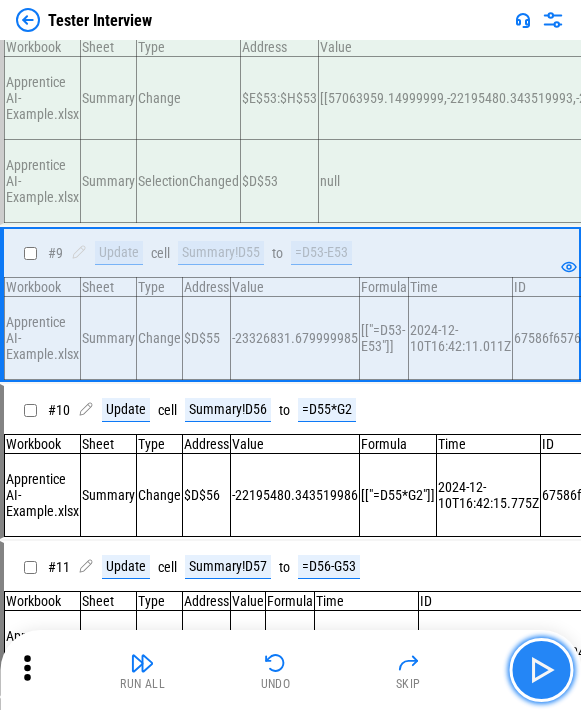 click at bounding box center [541, 670] 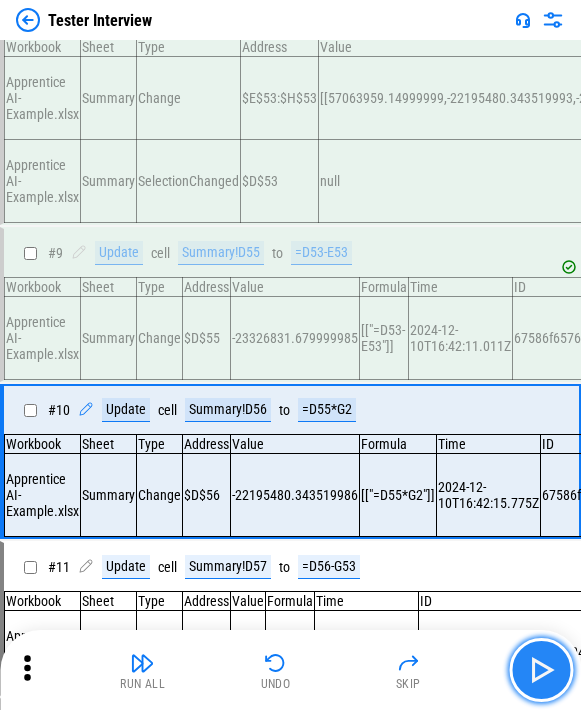 click at bounding box center (541, 670) 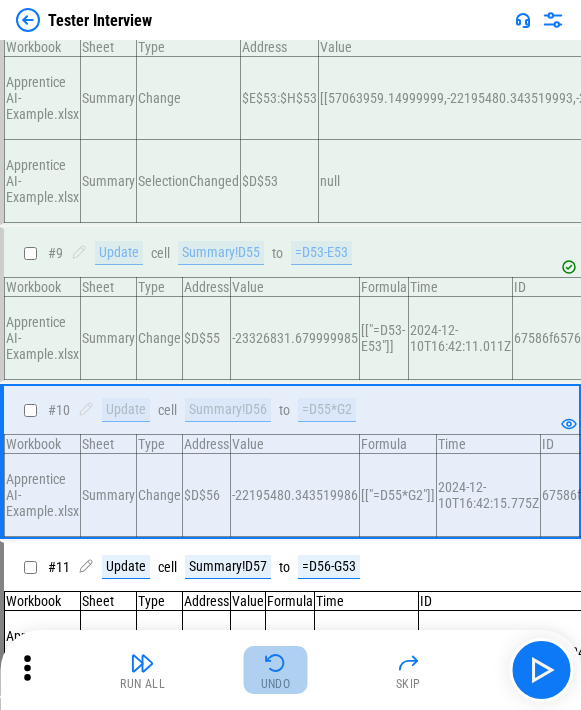 click at bounding box center (276, 663) 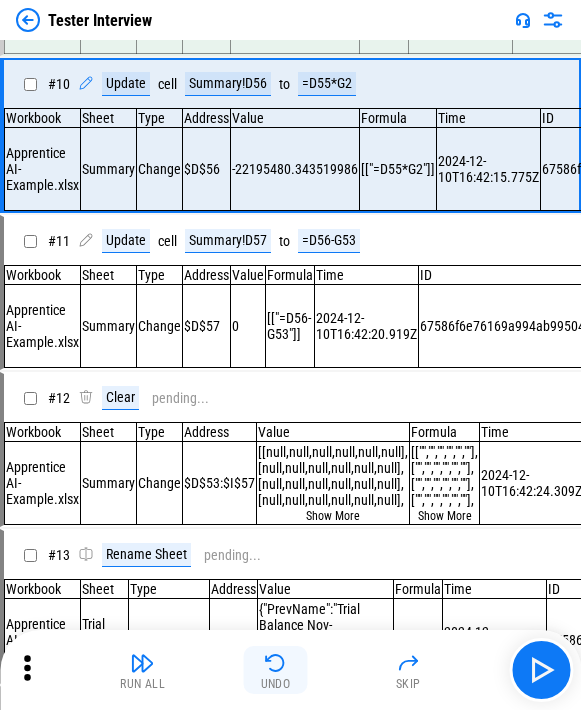 click at bounding box center [276, 663] 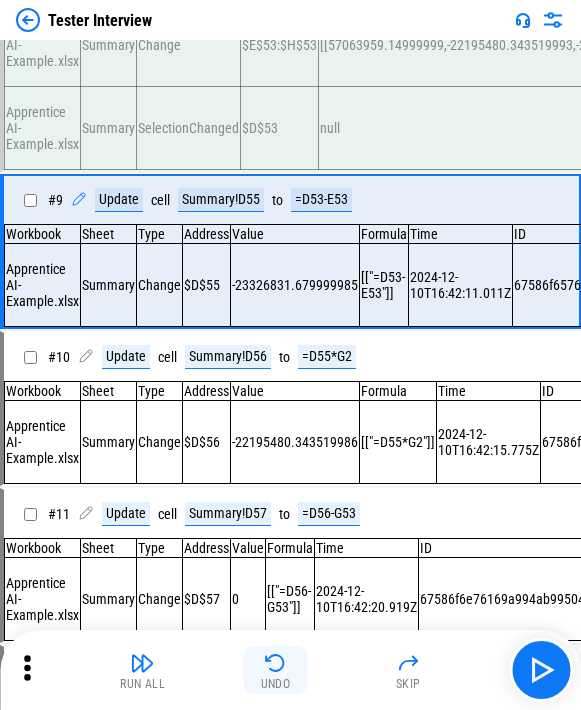 scroll, scrollTop: 1027, scrollLeft: 0, axis: vertical 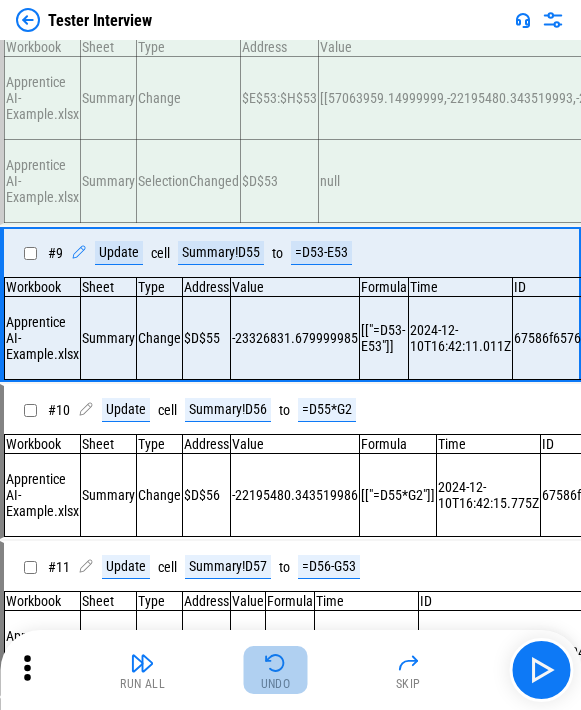 click at bounding box center (276, 663) 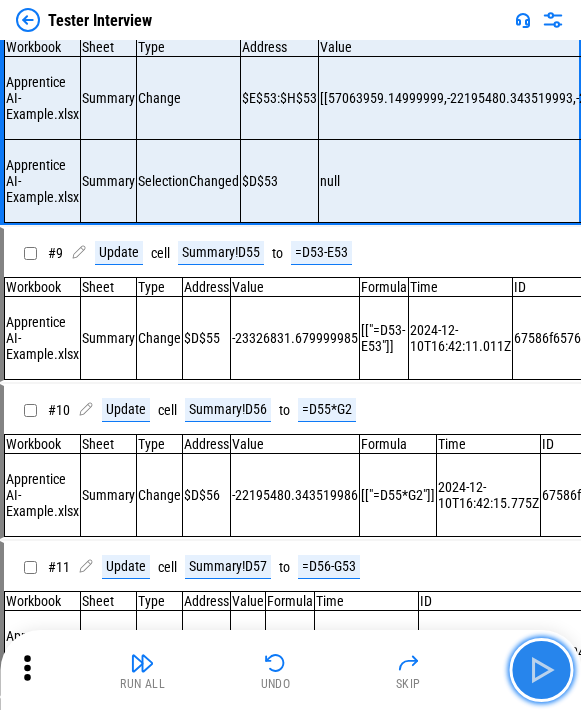 click at bounding box center [541, 670] 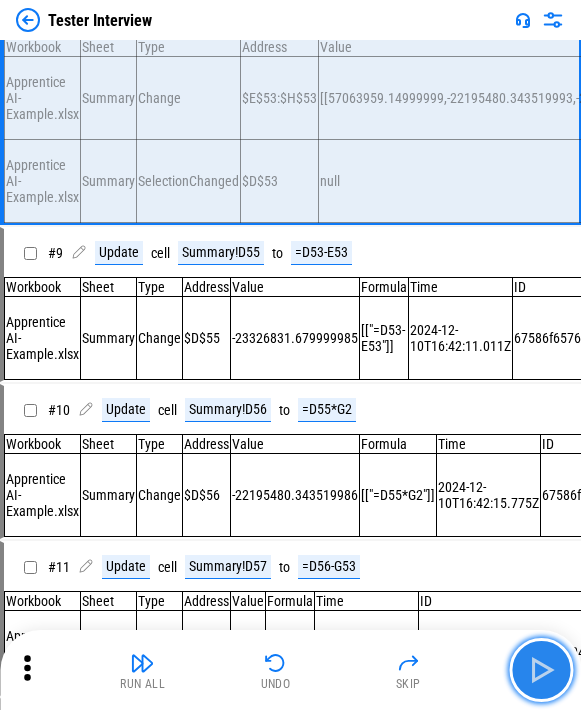 click at bounding box center (541, 670) 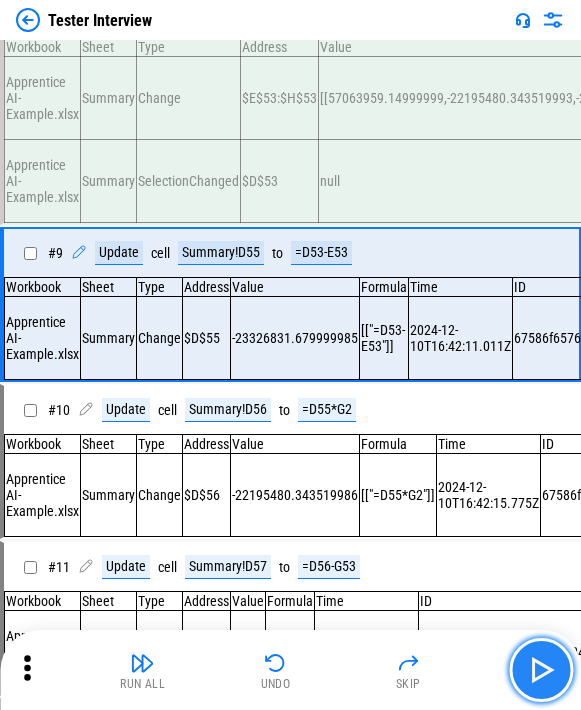 click at bounding box center [541, 670] 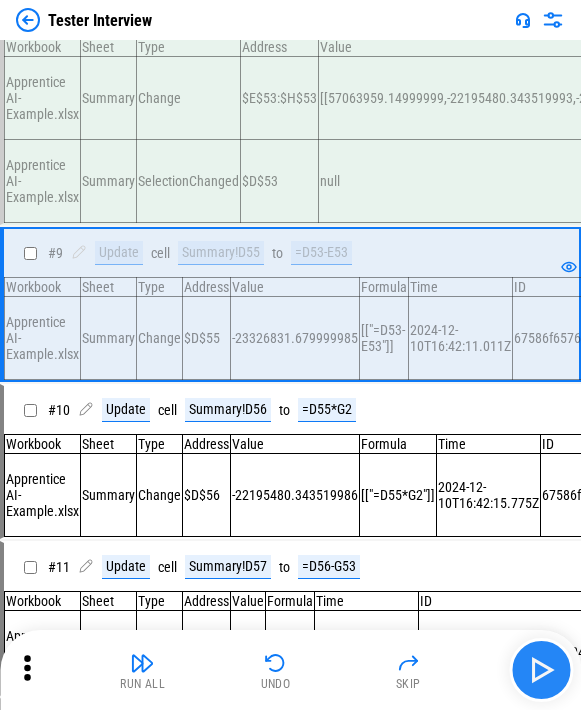 click at bounding box center (541, 670) 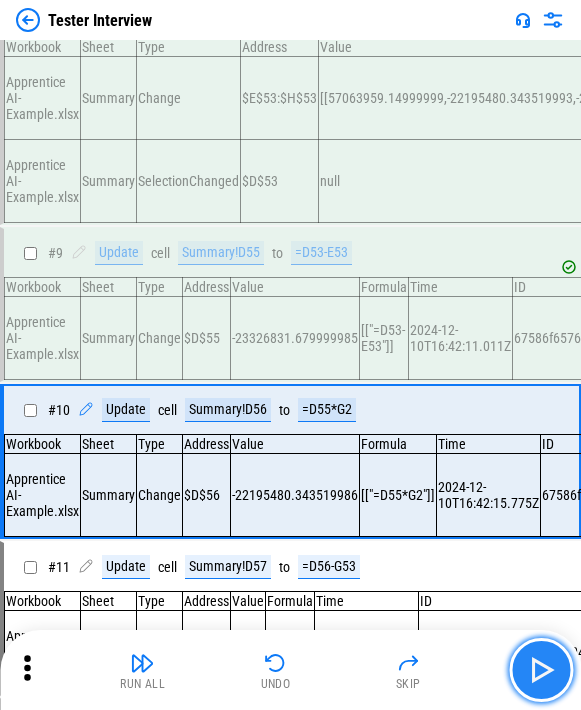click at bounding box center [541, 670] 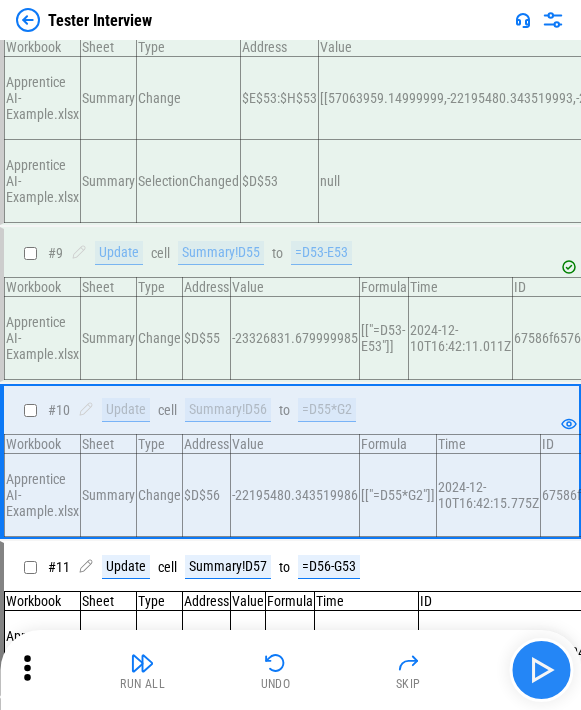 click at bounding box center [541, 670] 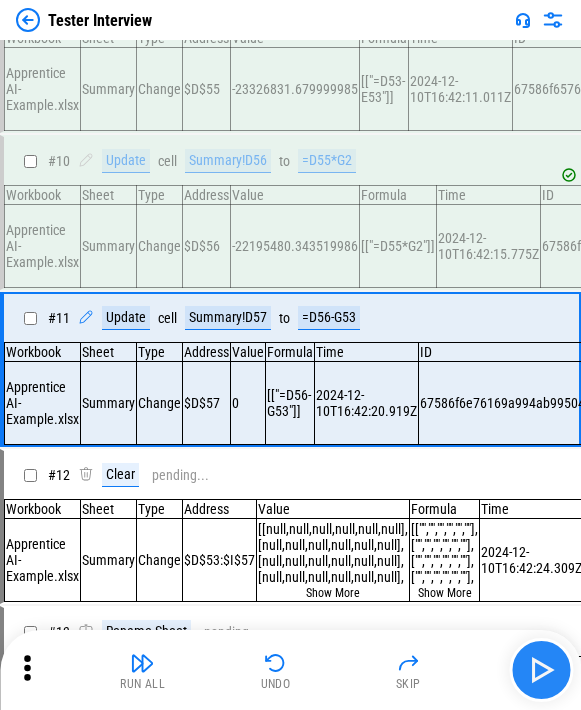scroll, scrollTop: 1353, scrollLeft: 0, axis: vertical 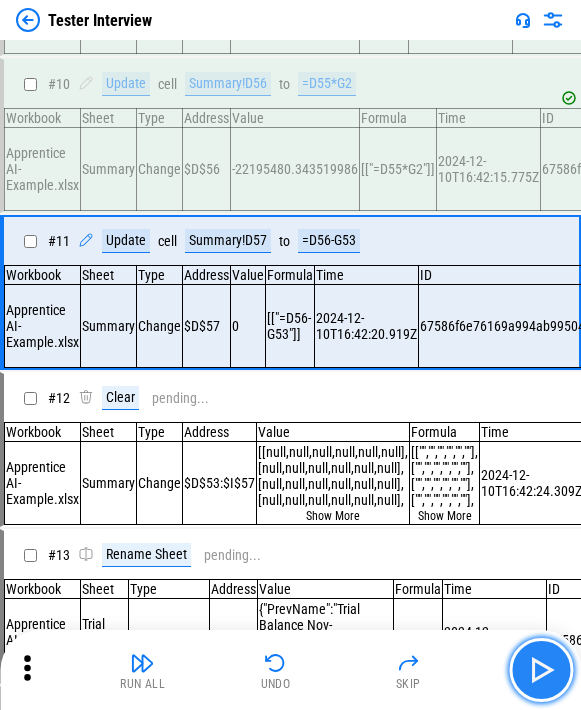 click at bounding box center (541, 670) 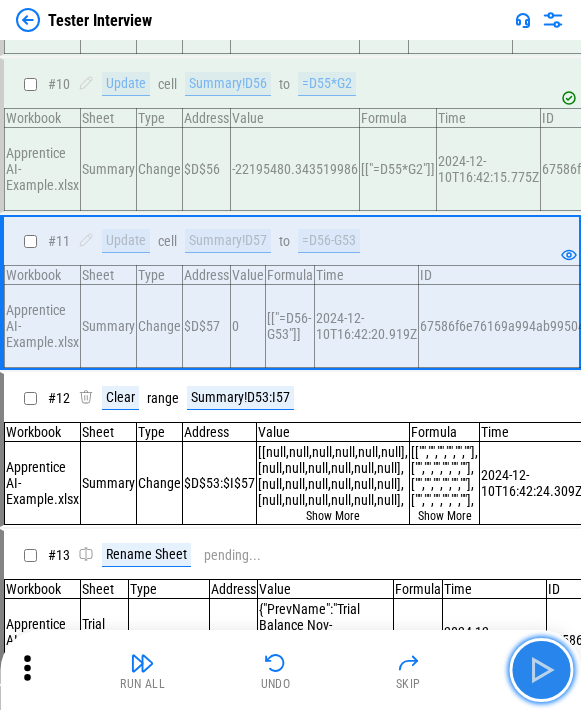 click at bounding box center [541, 670] 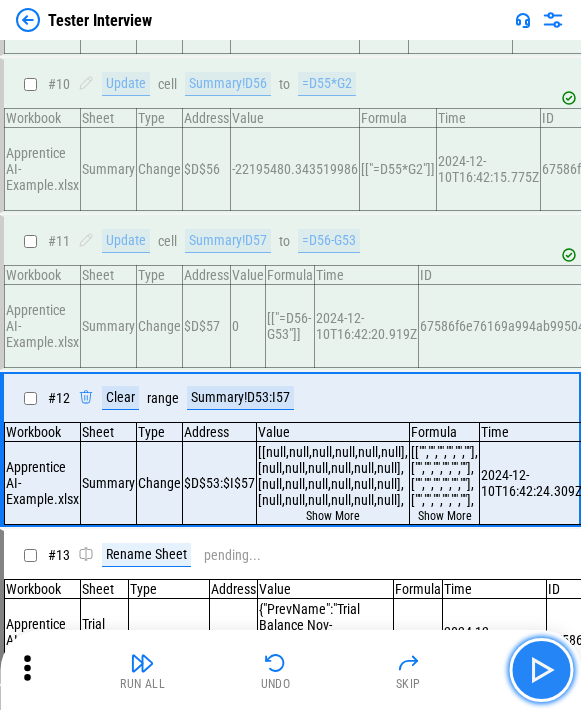 click at bounding box center [541, 670] 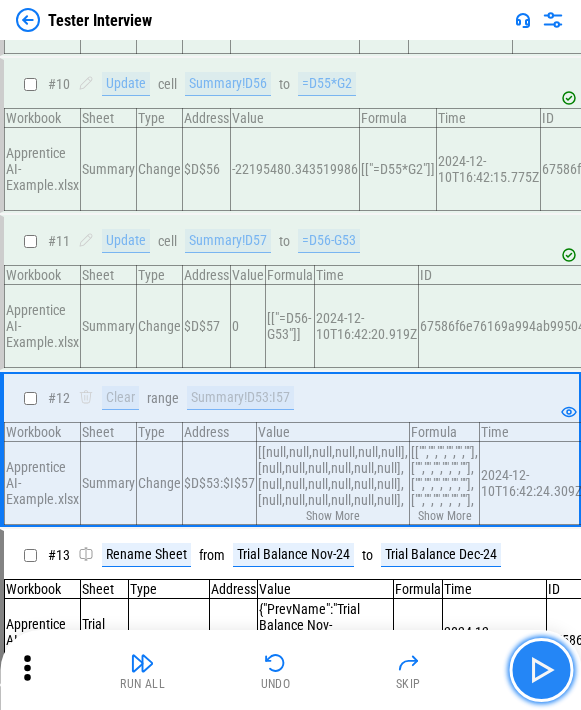 click at bounding box center [541, 670] 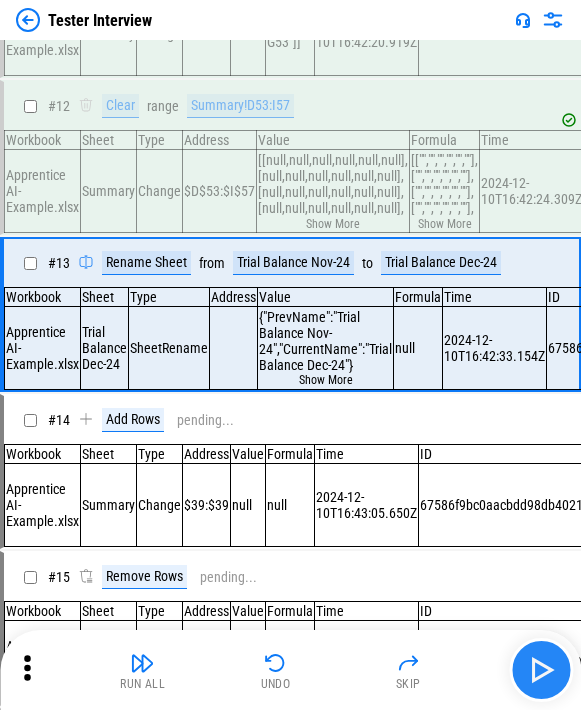 scroll, scrollTop: 1679, scrollLeft: 0, axis: vertical 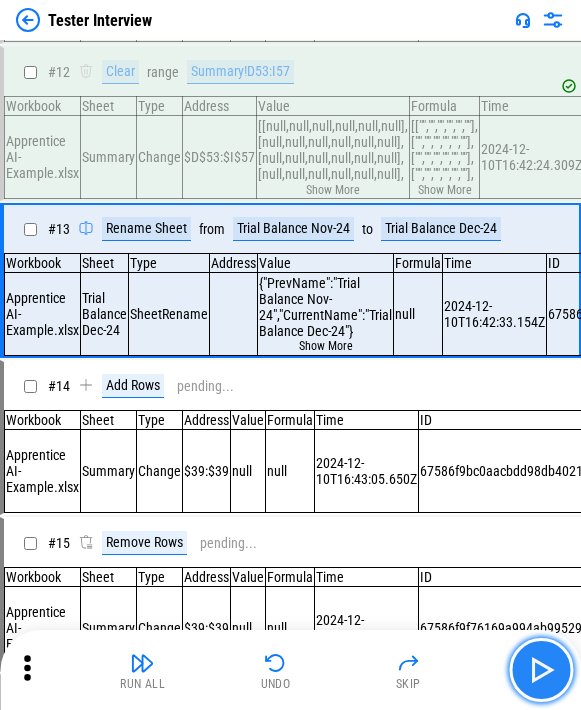 click at bounding box center (541, 670) 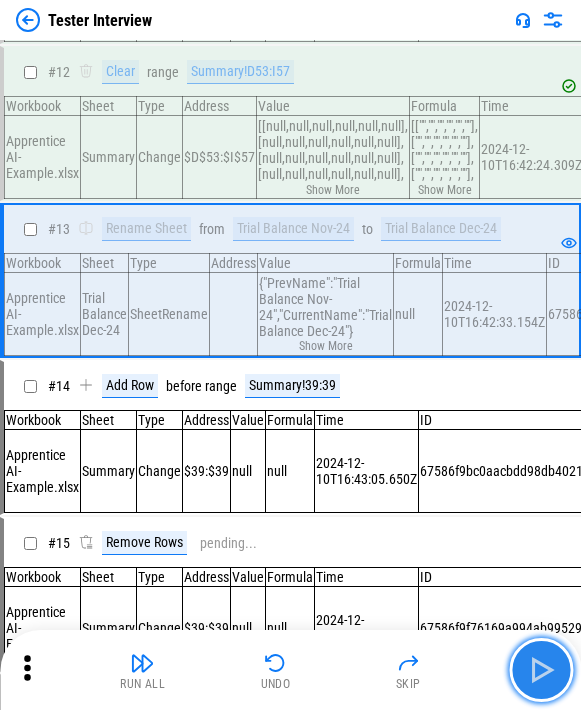 click at bounding box center [541, 670] 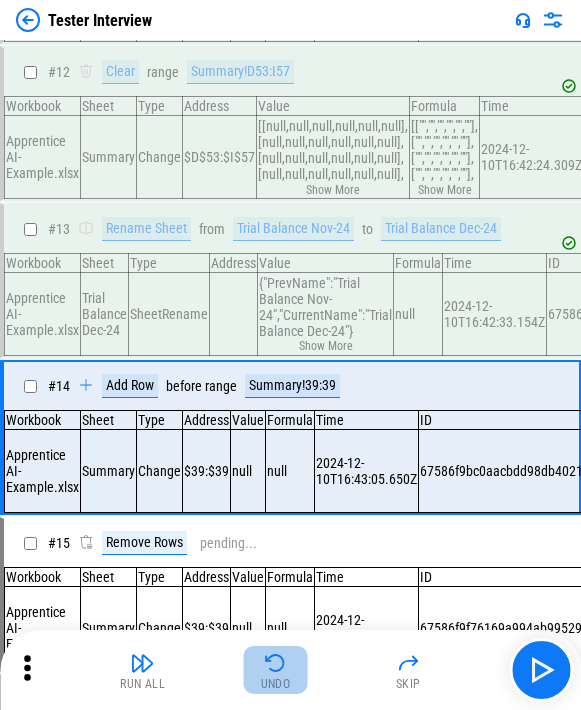 click on "Undo" at bounding box center [276, 670] 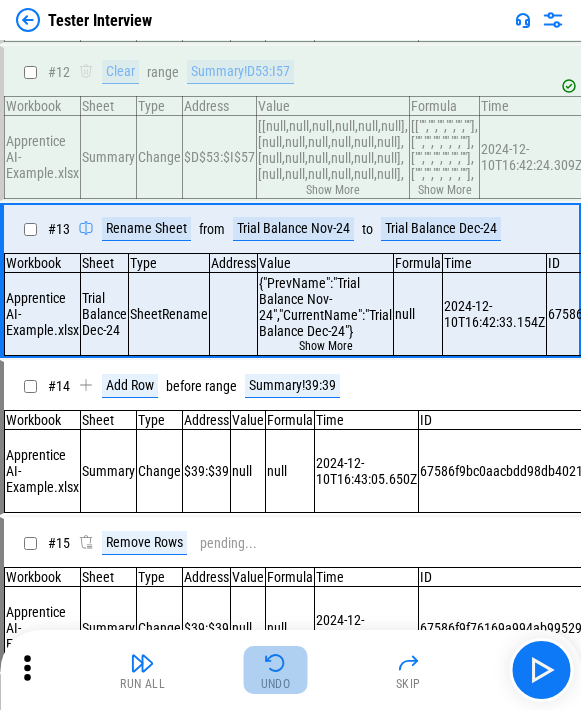 click on "Undo" at bounding box center (276, 670) 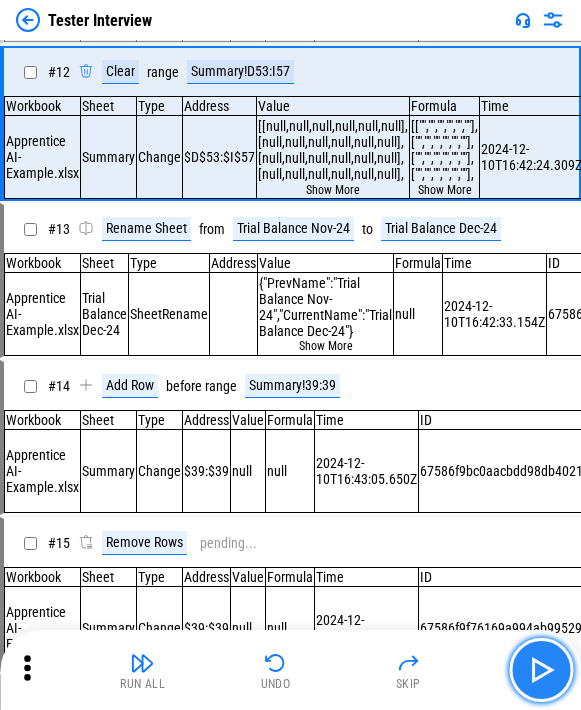 click at bounding box center (541, 670) 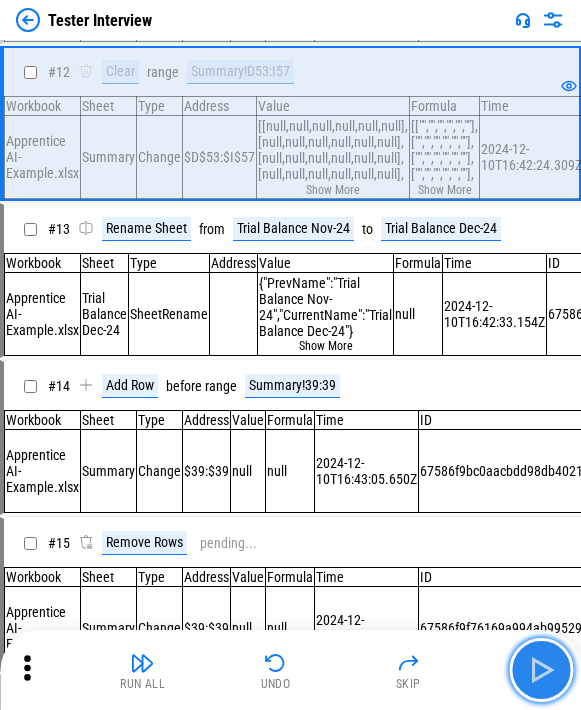 click at bounding box center (541, 670) 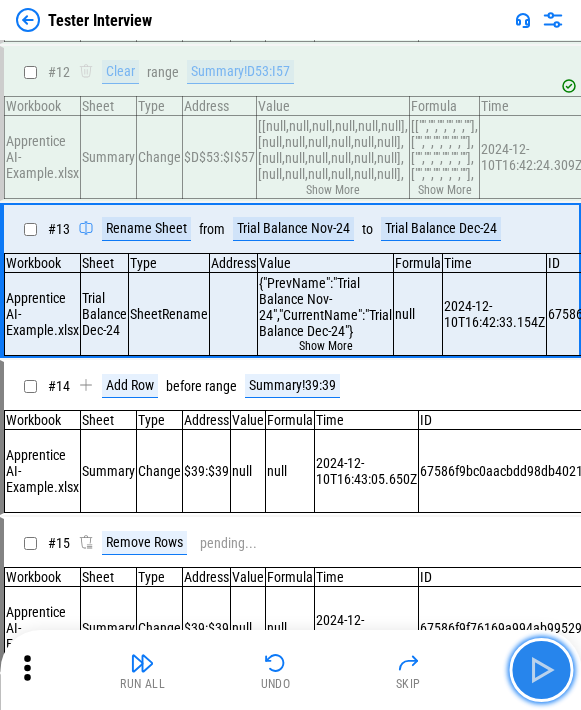 click at bounding box center [541, 670] 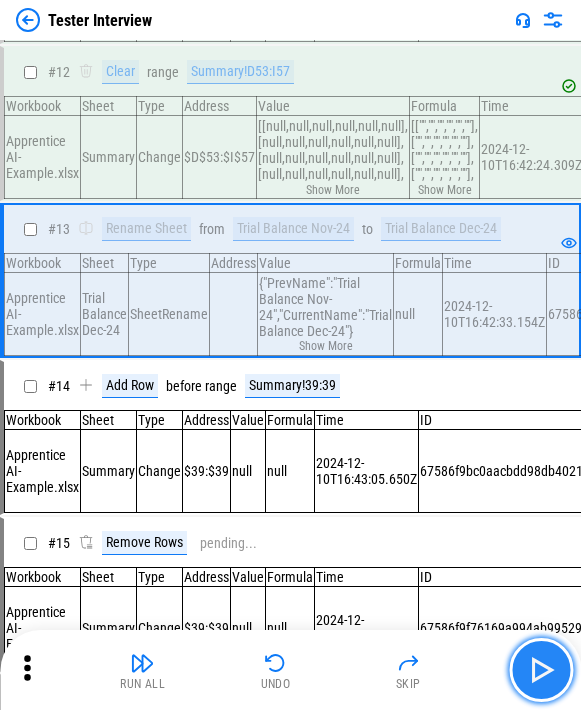 click at bounding box center (541, 670) 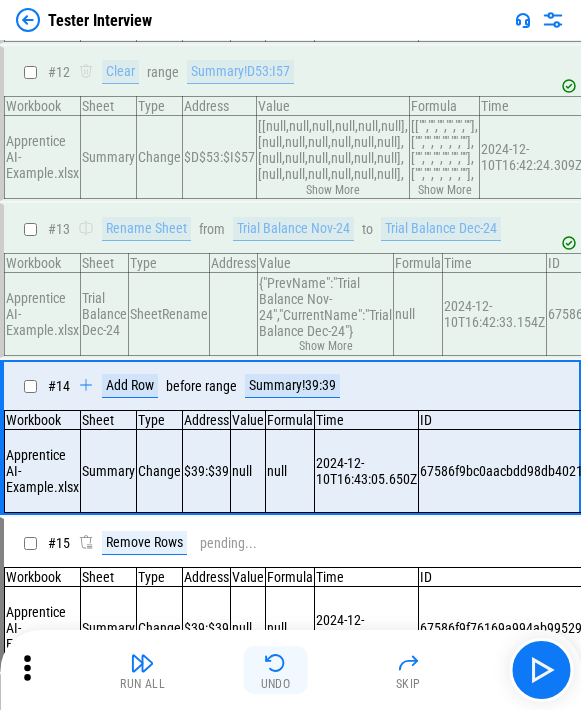 click on "Undo" at bounding box center (276, 684) 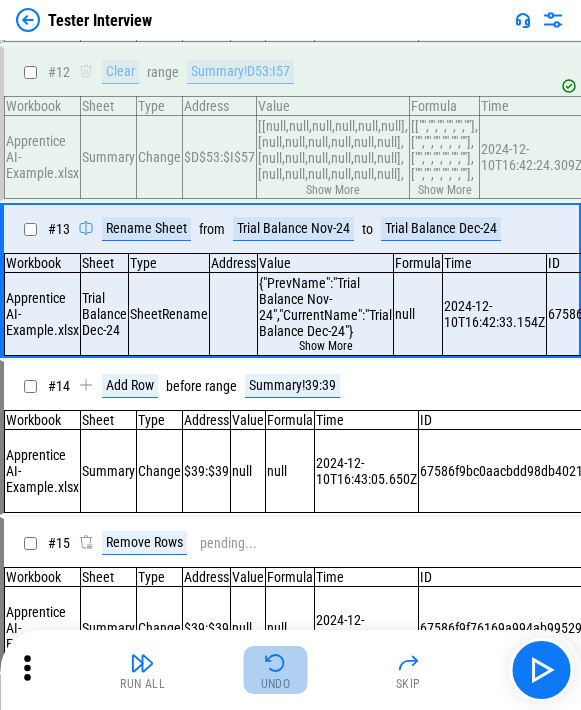 click on "Undo" at bounding box center (276, 684) 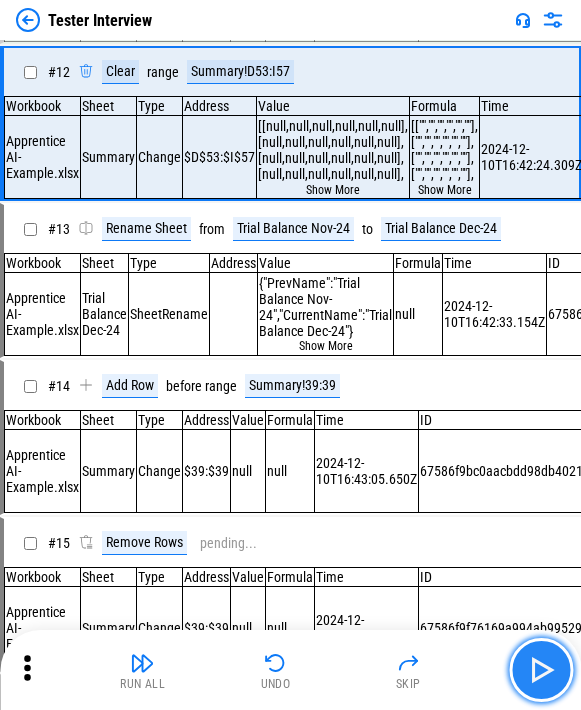 click at bounding box center [541, 670] 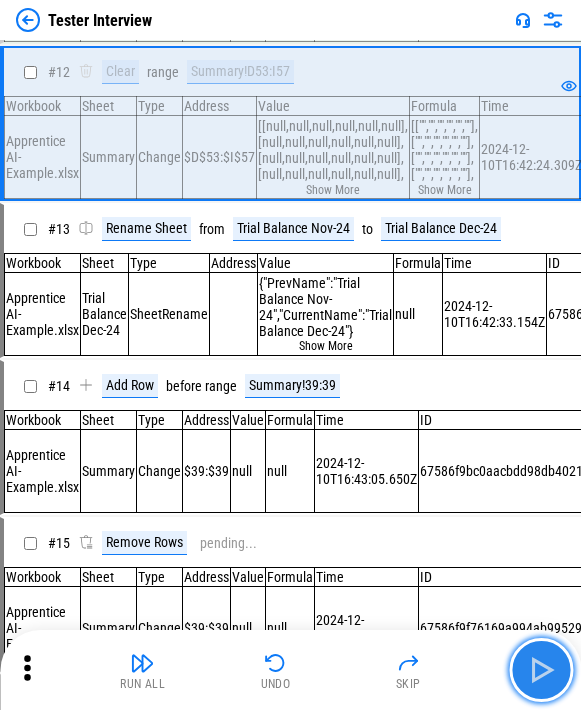 click at bounding box center [541, 670] 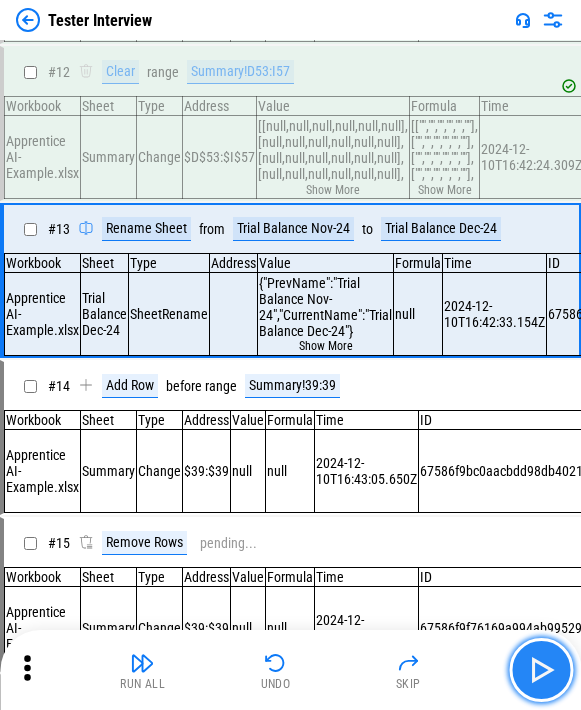 click at bounding box center [541, 670] 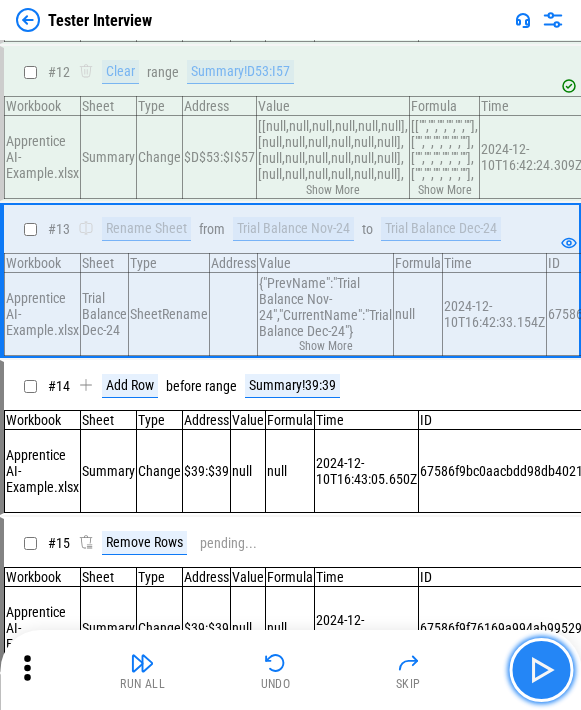 click at bounding box center (541, 670) 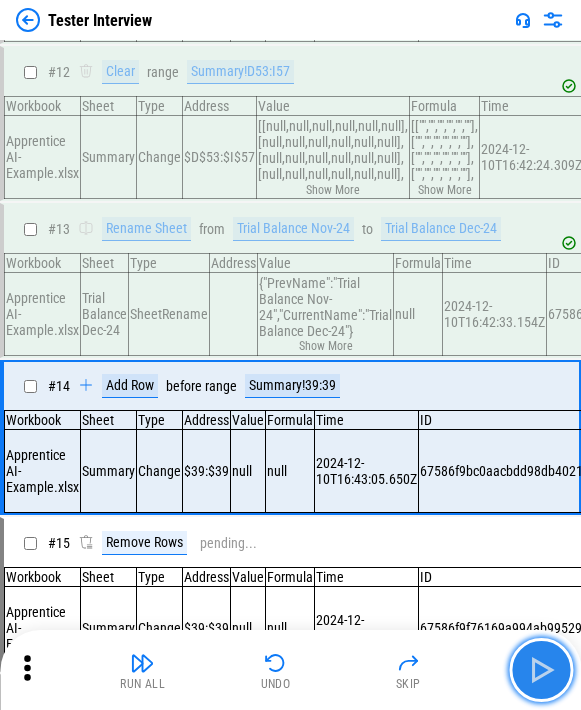 click at bounding box center (541, 670) 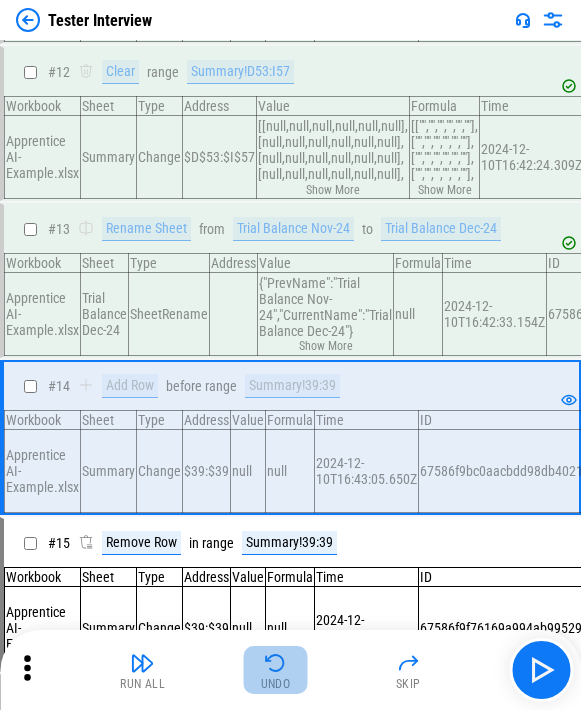 click on "Undo" at bounding box center (276, 670) 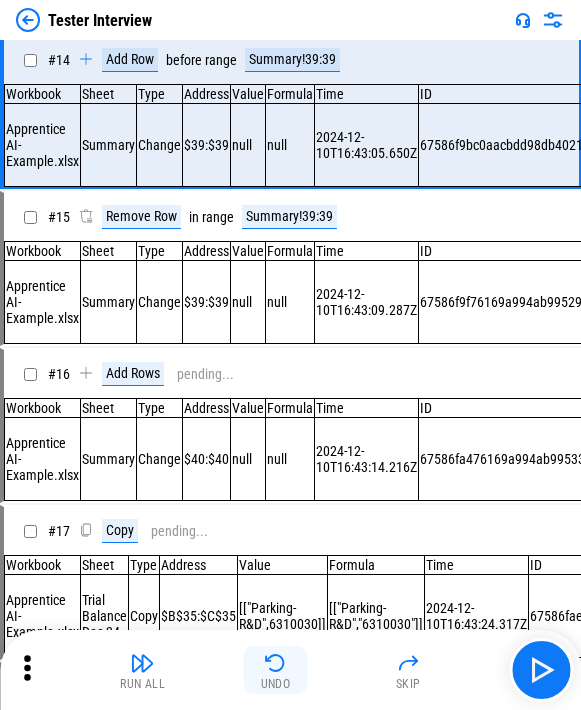click on "Undo" at bounding box center [276, 670] 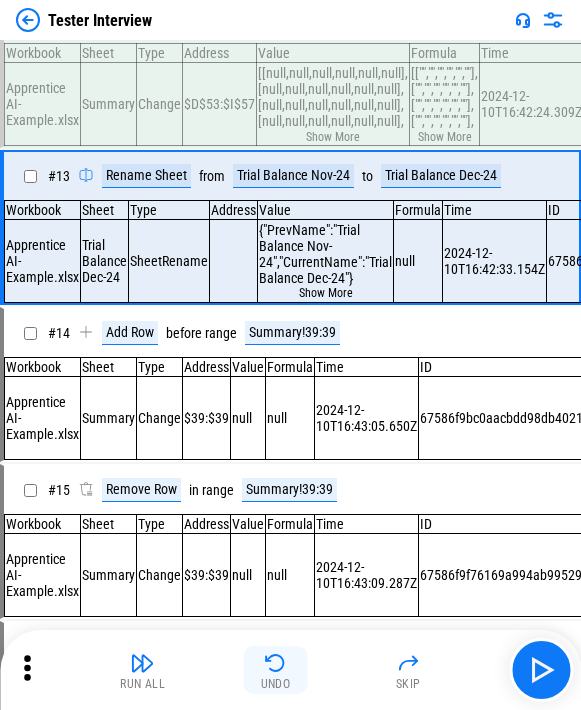 scroll, scrollTop: 1679, scrollLeft: 0, axis: vertical 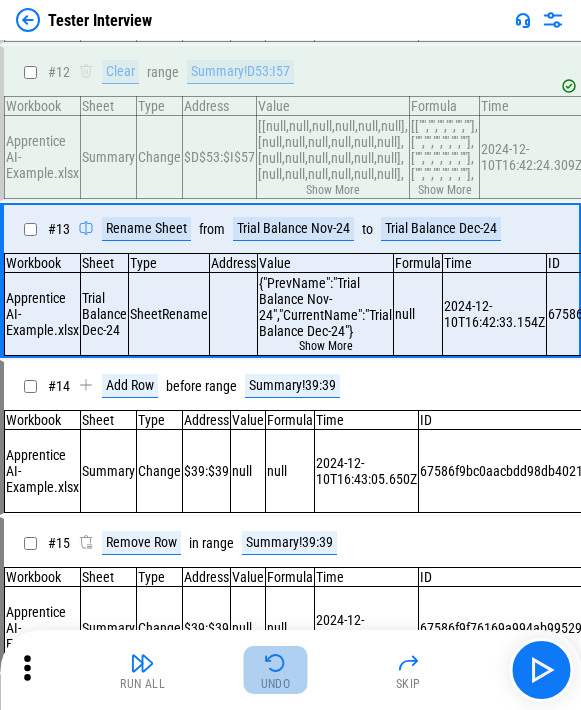 click on "Undo" at bounding box center (276, 670) 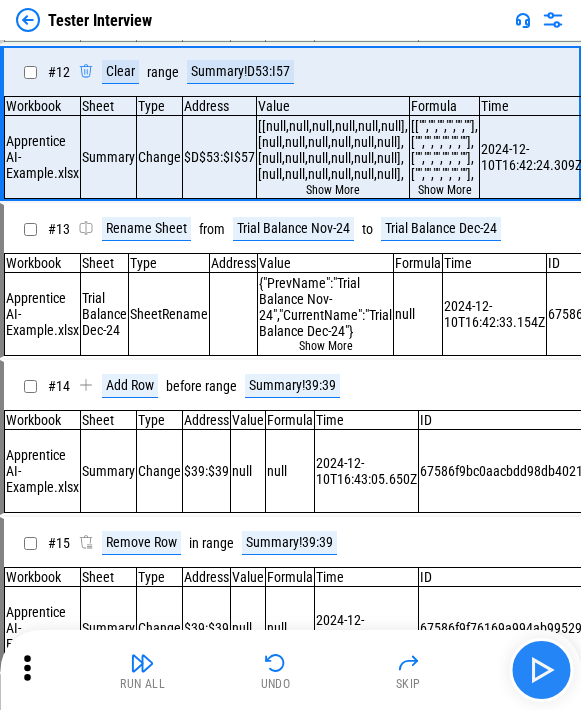 click at bounding box center [541, 670] 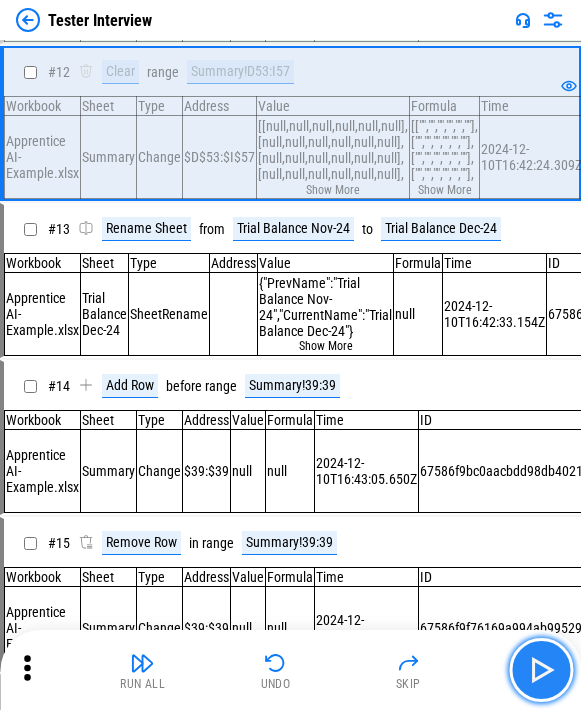 click at bounding box center [541, 670] 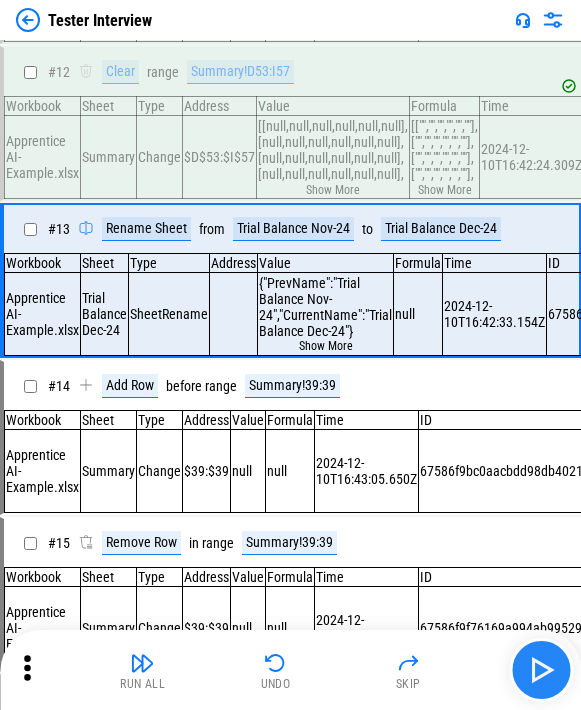 click at bounding box center (541, 670) 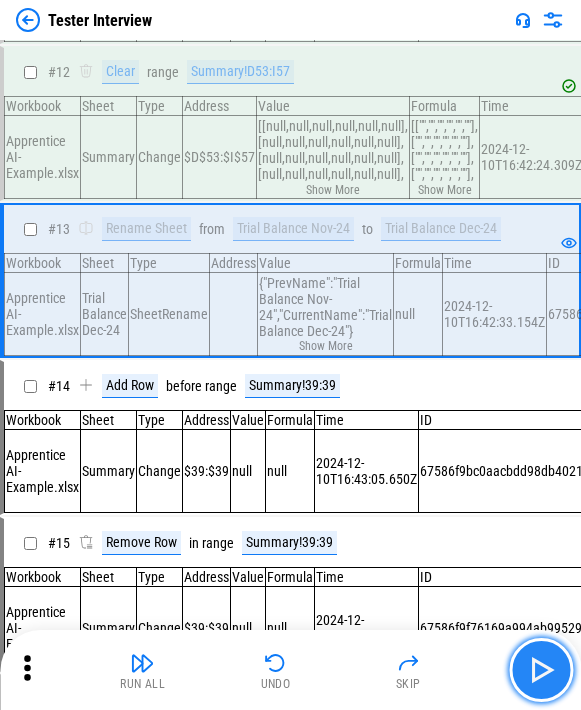 click at bounding box center [541, 670] 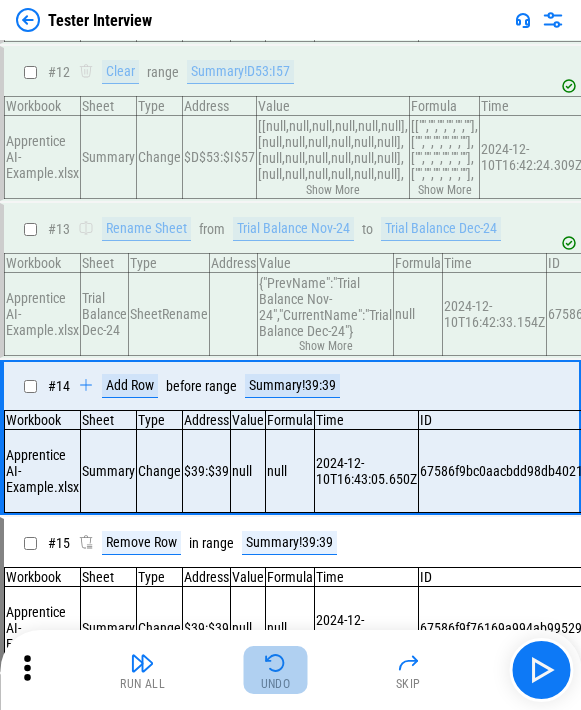click at bounding box center (276, 663) 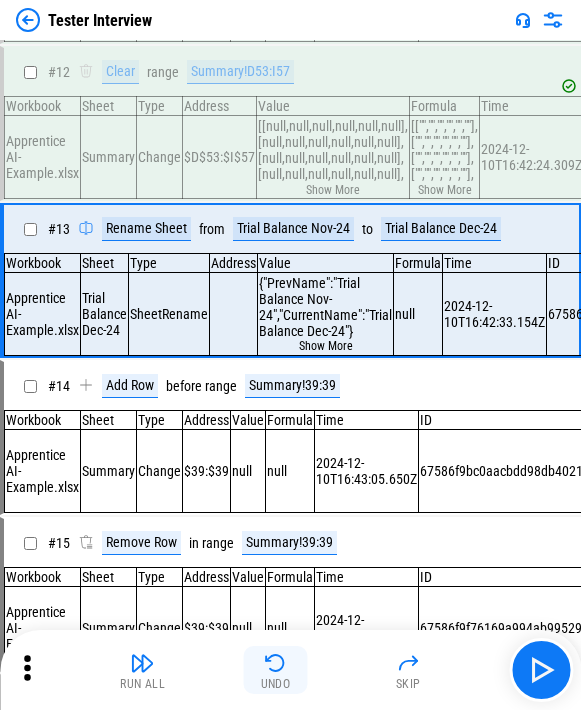 click at bounding box center (276, 663) 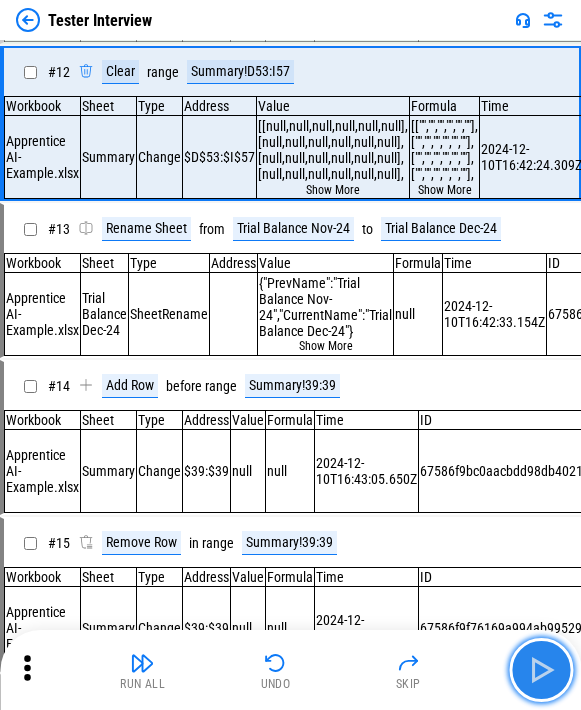 click at bounding box center (541, 670) 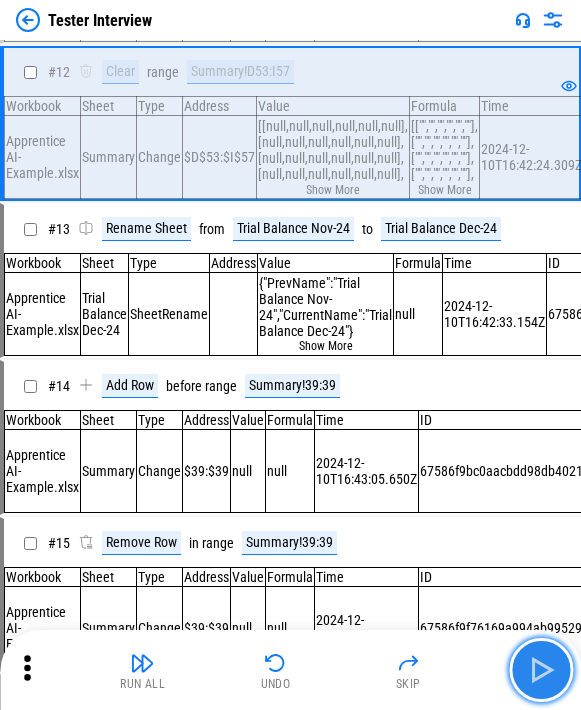 click at bounding box center [541, 670] 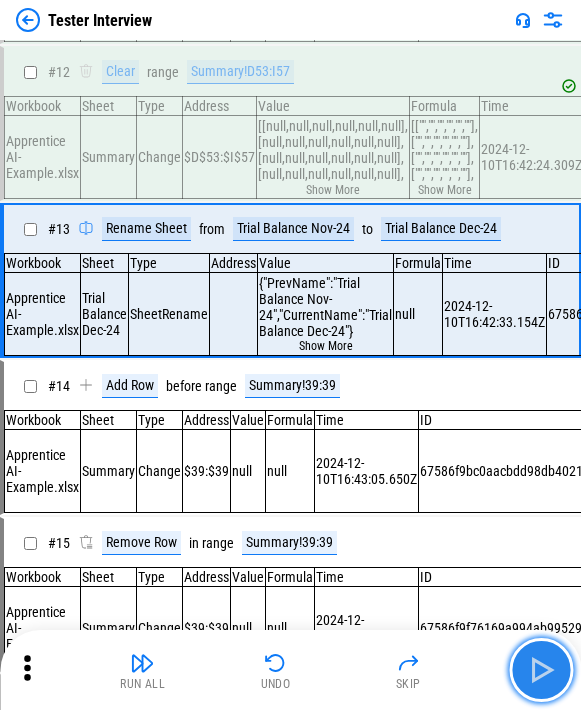 click at bounding box center (541, 670) 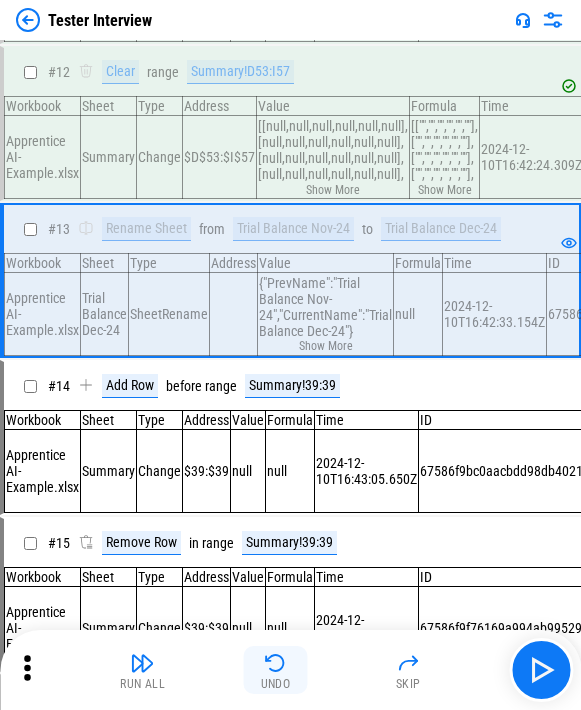 click at bounding box center (276, 663) 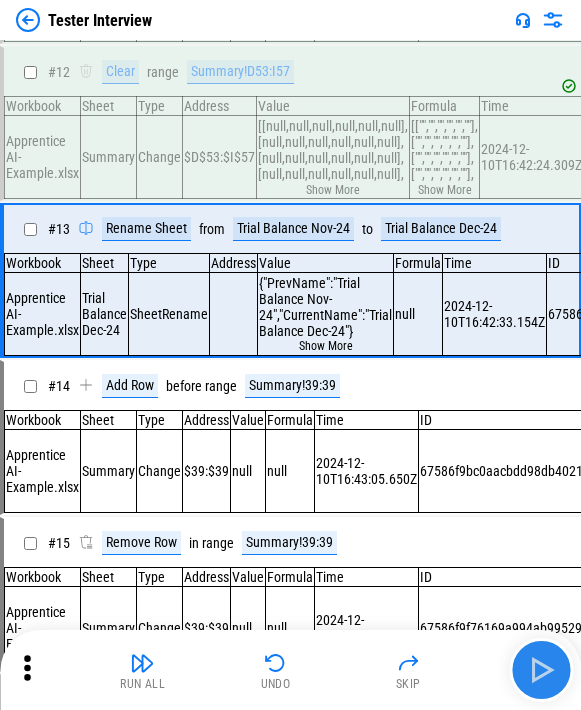 click at bounding box center (541, 670) 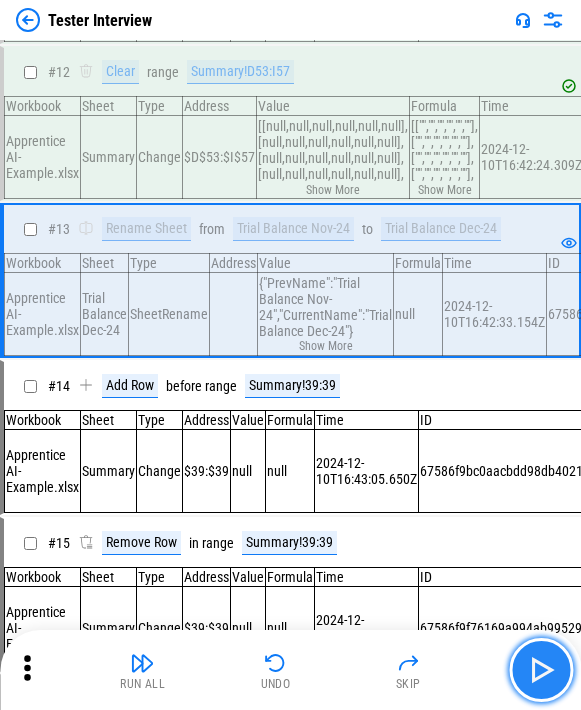 click at bounding box center [541, 670] 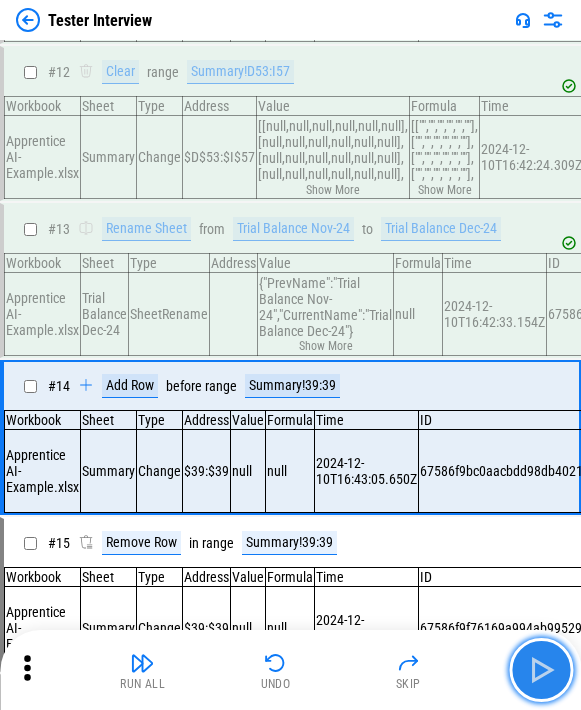 click at bounding box center [541, 670] 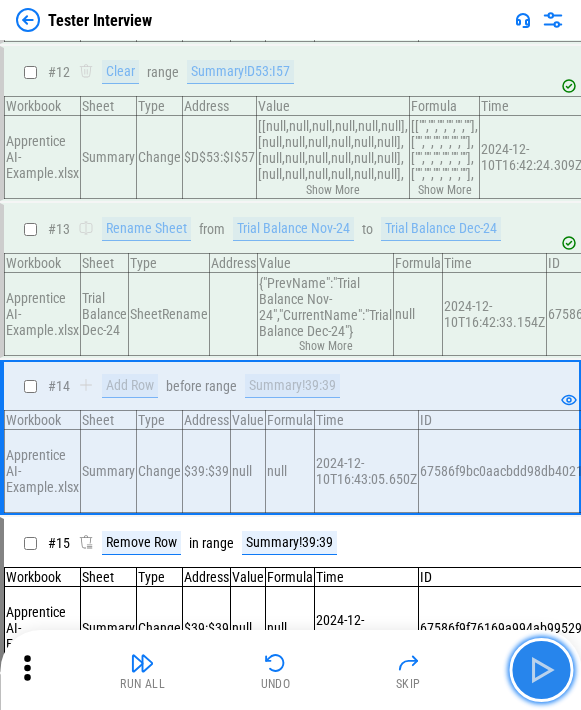 click at bounding box center [541, 670] 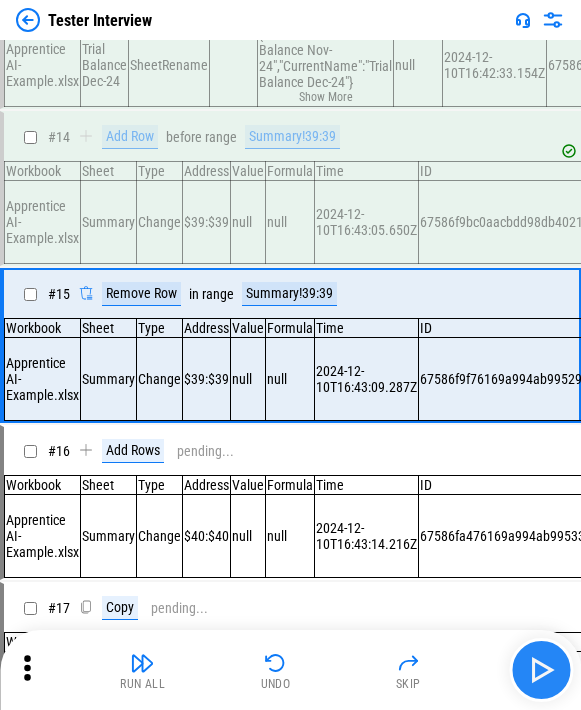 scroll, scrollTop: 2005, scrollLeft: 0, axis: vertical 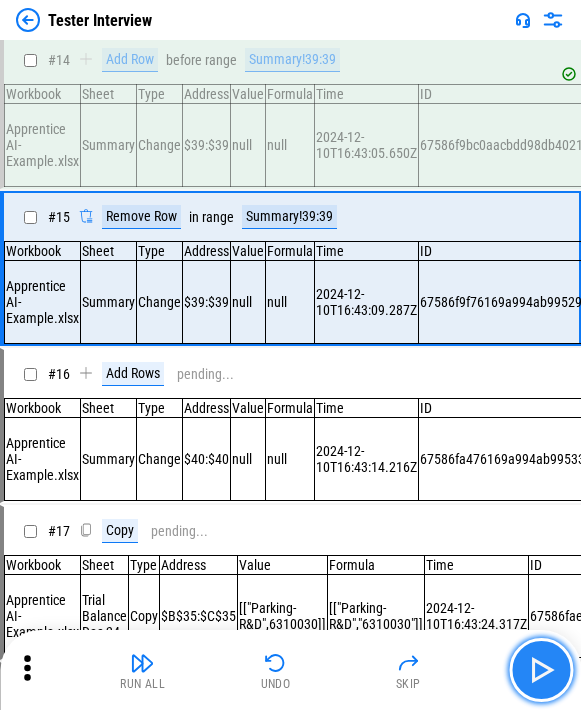 click at bounding box center [541, 670] 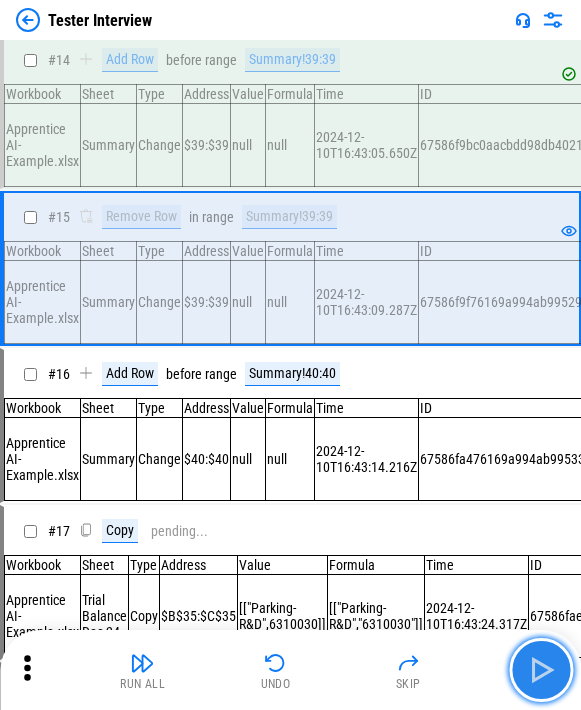 click at bounding box center [541, 670] 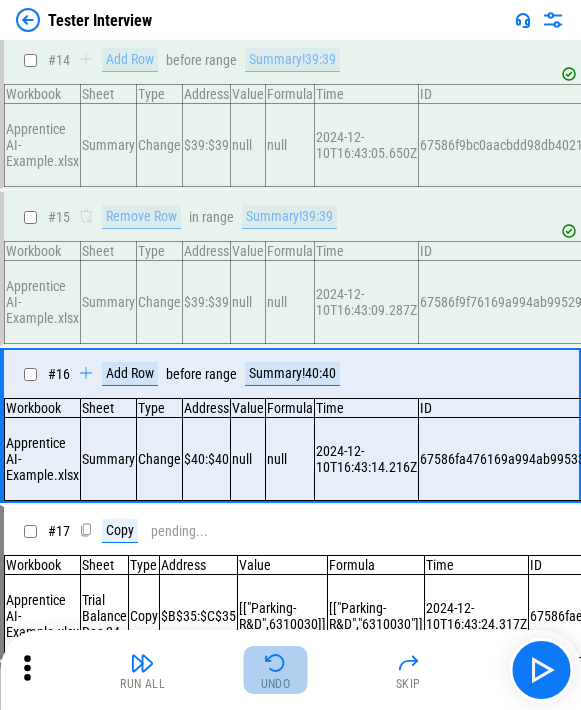 click on "Undo" at bounding box center [276, 670] 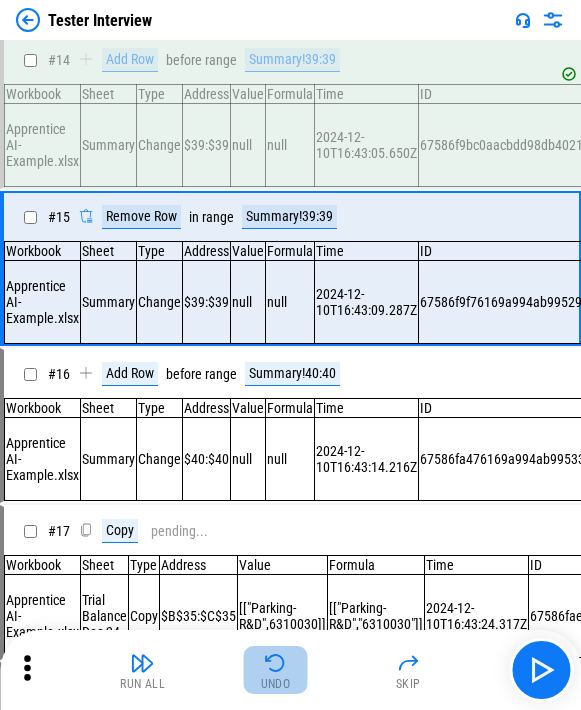 click on "Undo" at bounding box center [276, 670] 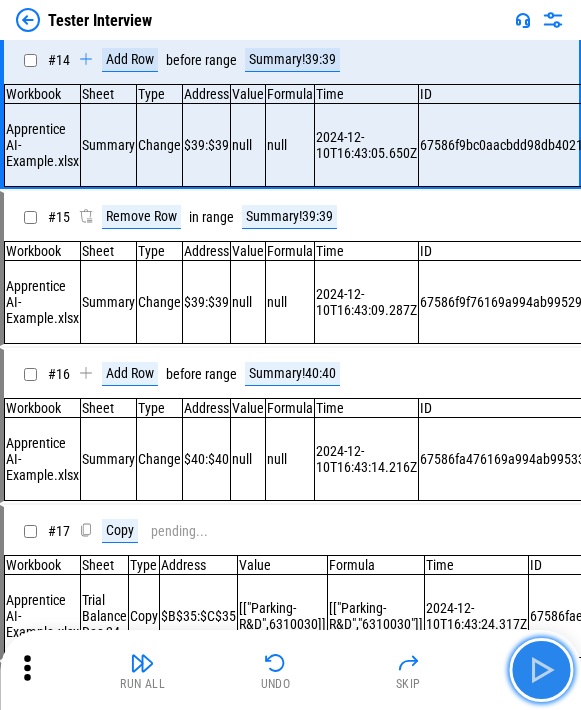 click at bounding box center (541, 670) 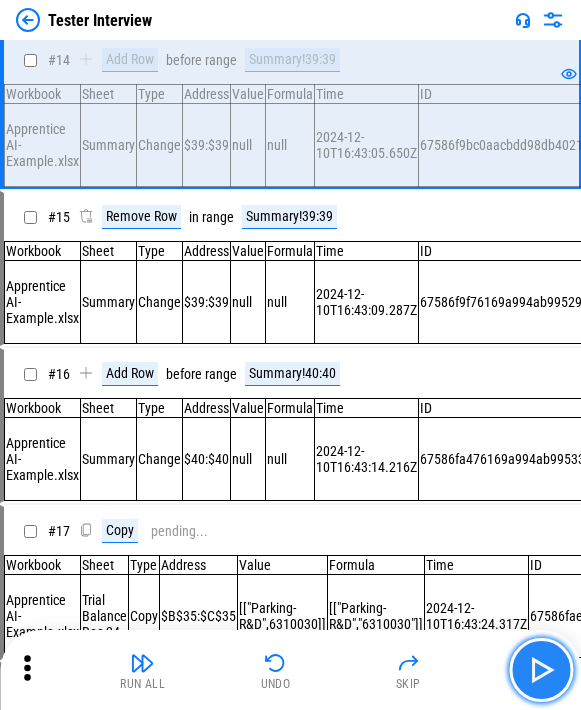 click at bounding box center (541, 670) 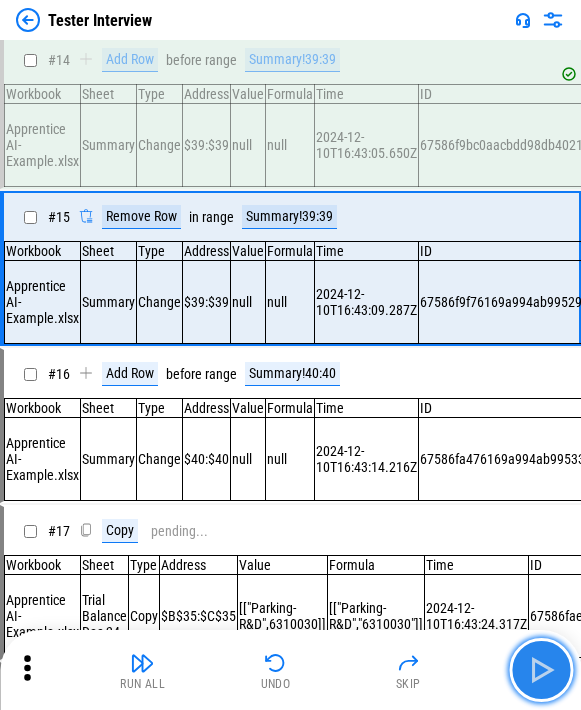 click at bounding box center (541, 670) 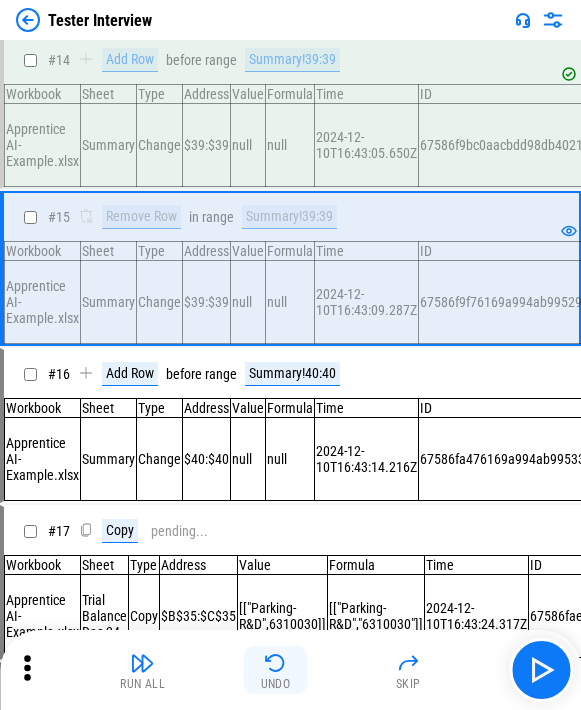 click at bounding box center [276, 663] 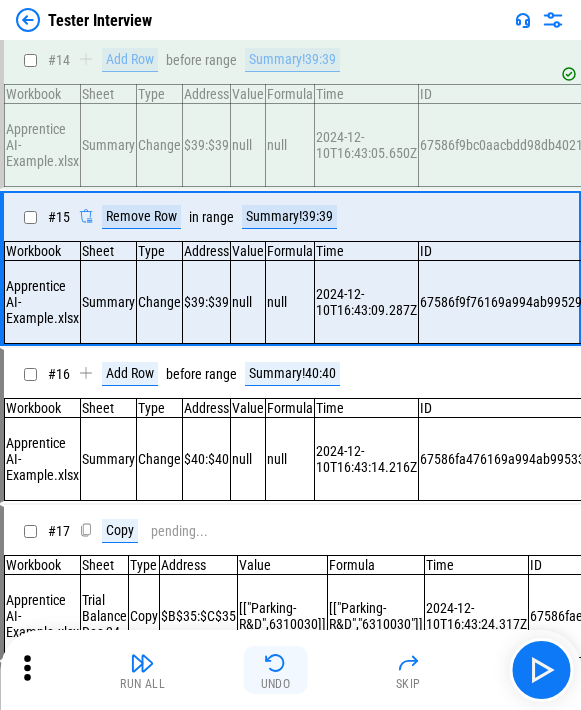 click at bounding box center (276, 663) 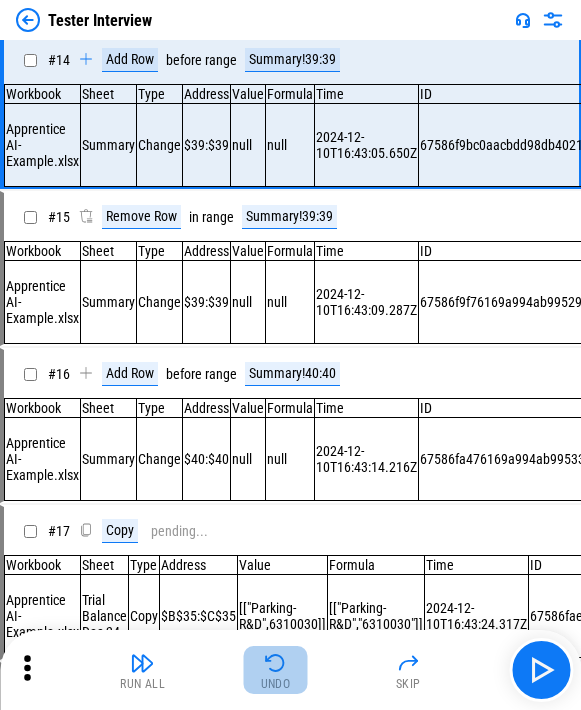 click at bounding box center [276, 663] 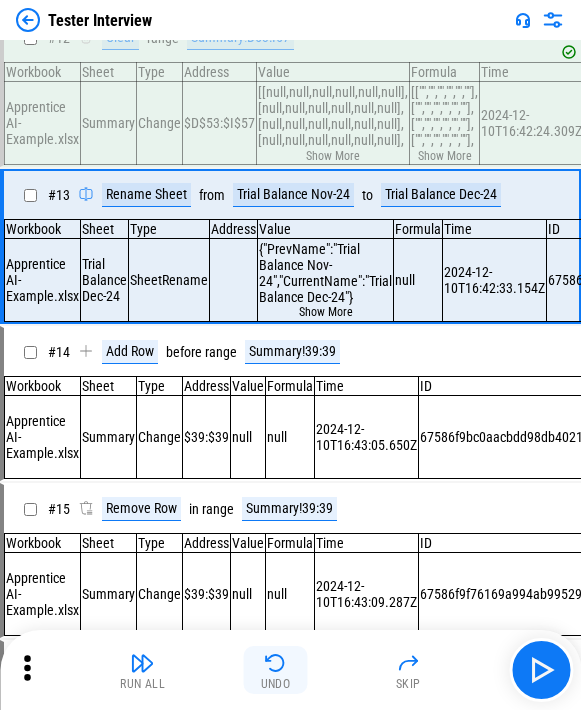 scroll, scrollTop: 1679, scrollLeft: 0, axis: vertical 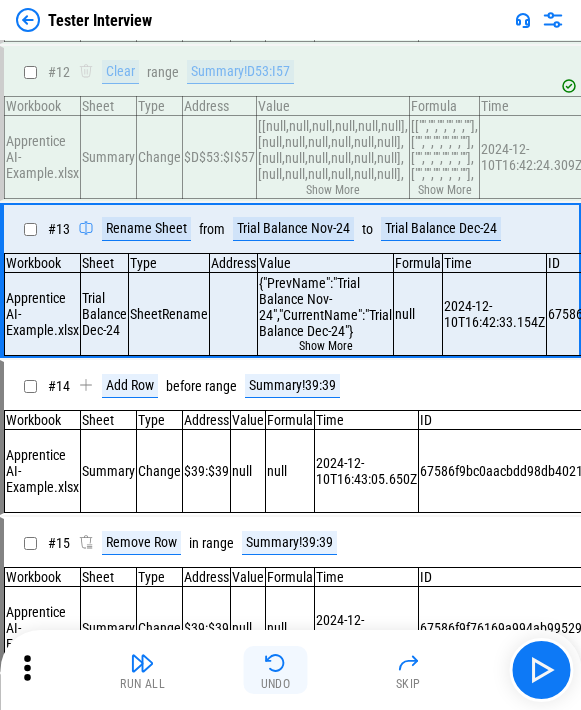 click at bounding box center (276, 663) 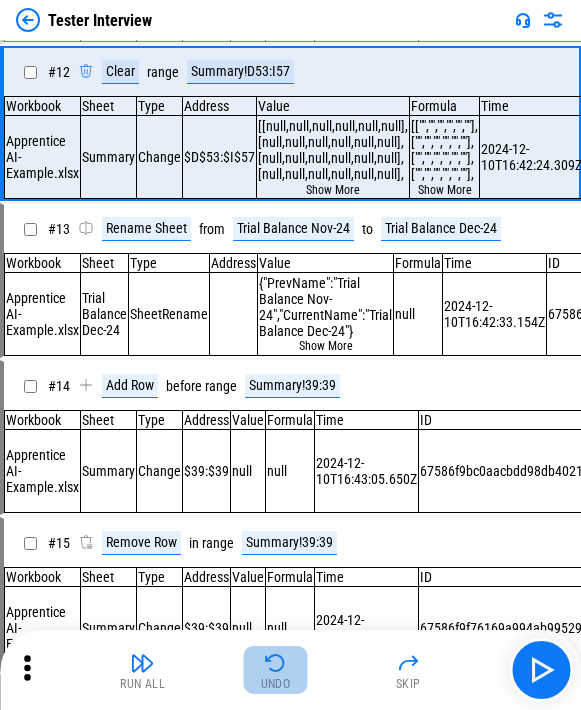 click at bounding box center [276, 663] 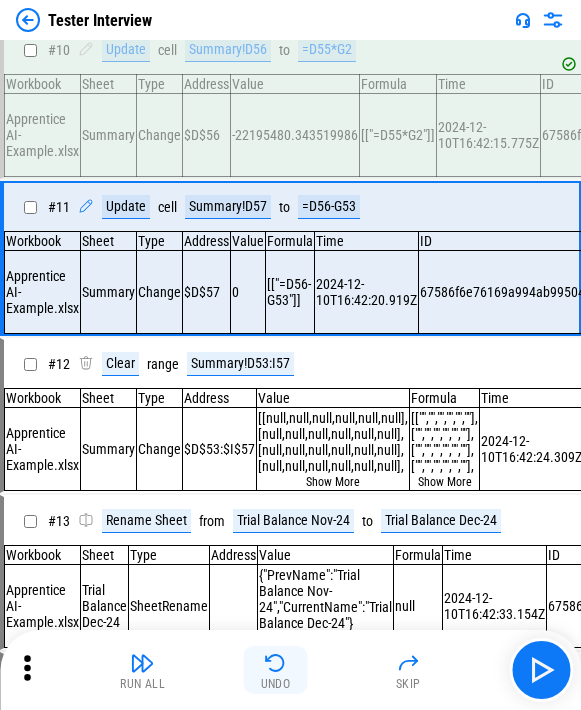 scroll, scrollTop: 1353, scrollLeft: 0, axis: vertical 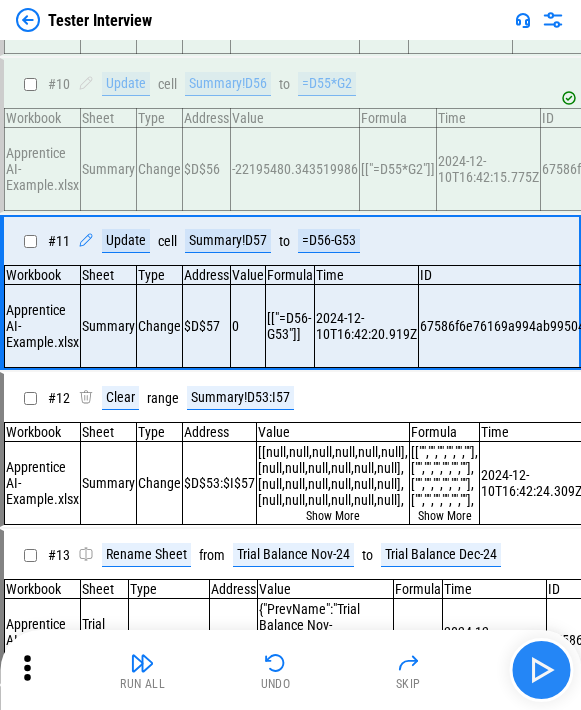 click at bounding box center [541, 670] 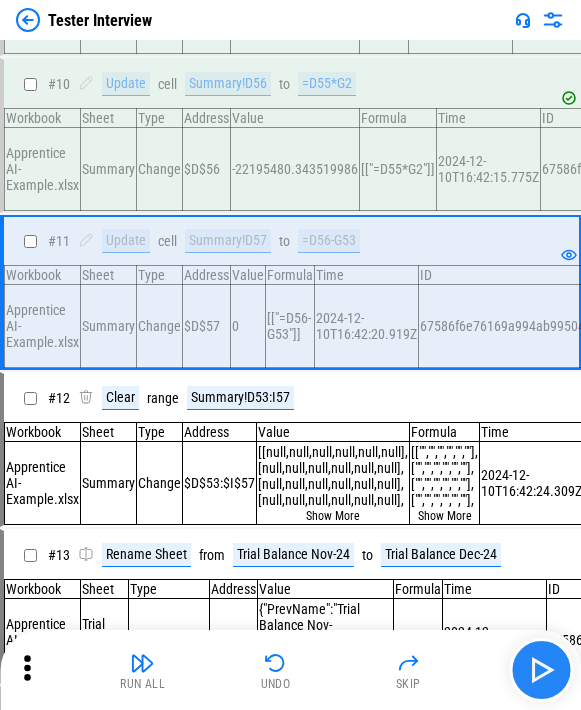 click at bounding box center (541, 670) 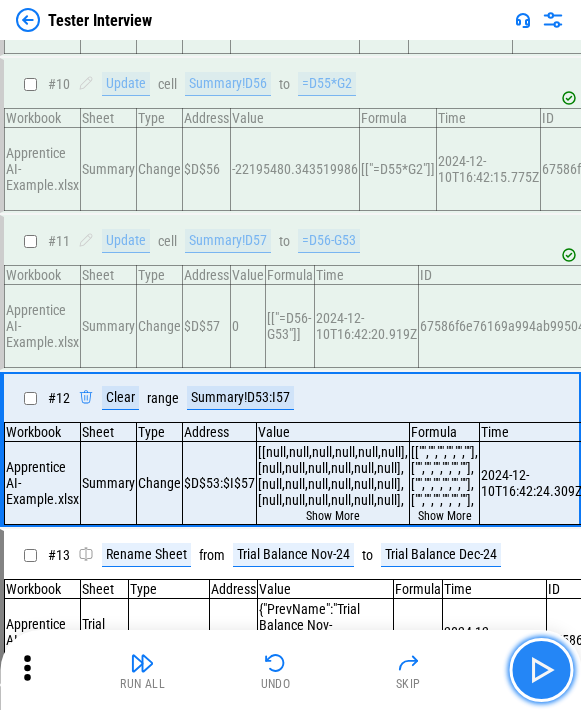 click at bounding box center (541, 670) 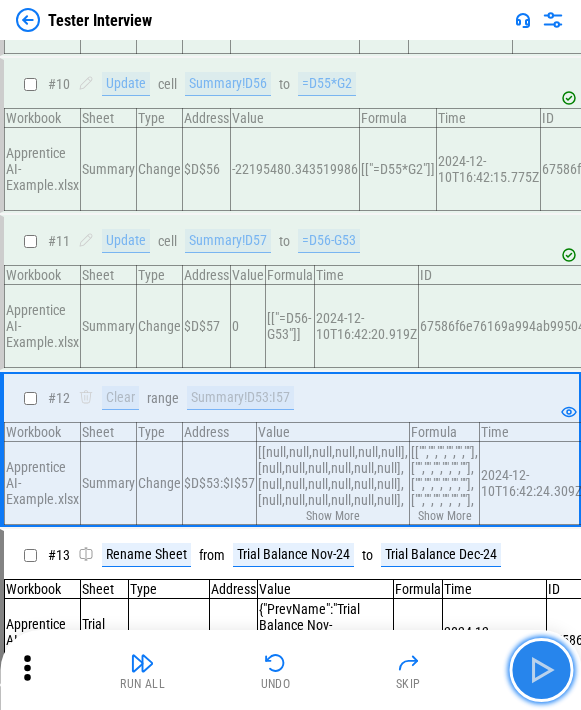click at bounding box center (541, 670) 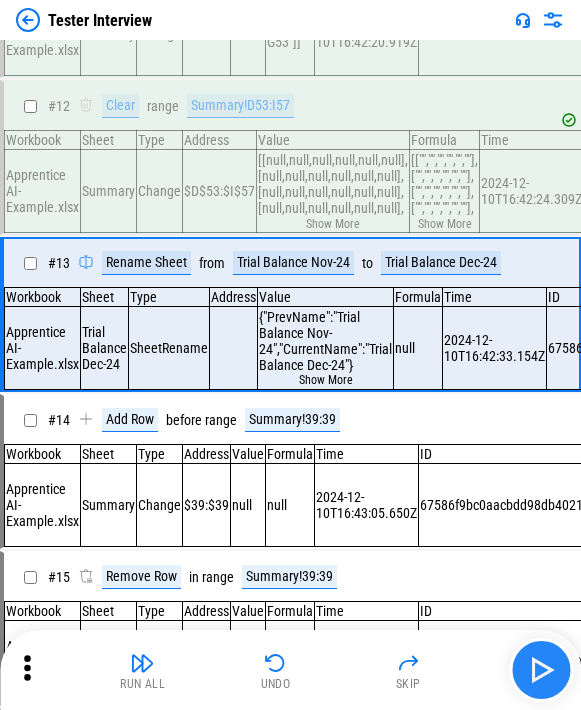 scroll, scrollTop: 1679, scrollLeft: 0, axis: vertical 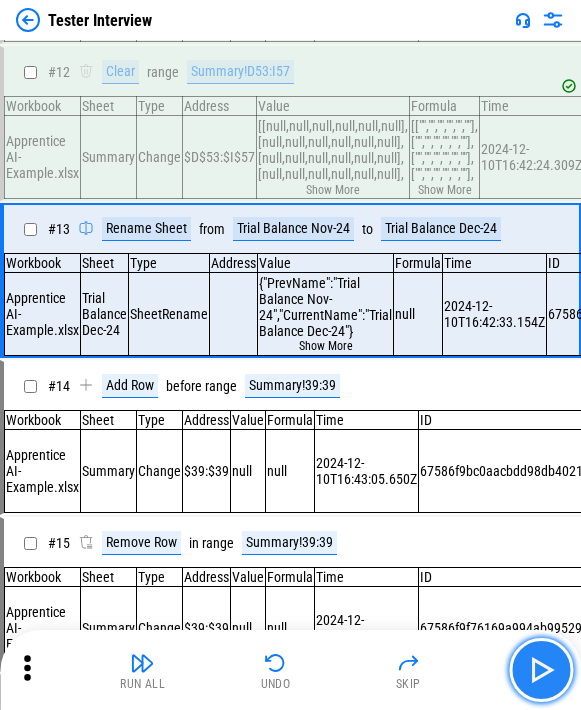click at bounding box center [541, 670] 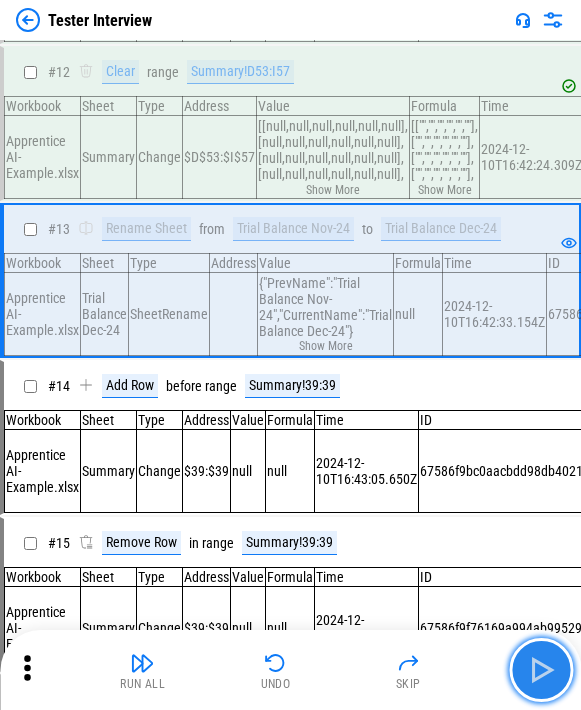 click at bounding box center [541, 670] 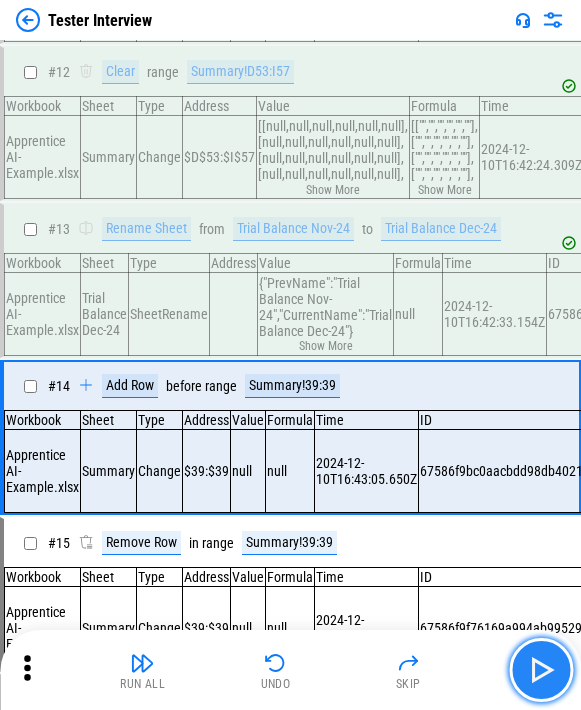 click at bounding box center (541, 670) 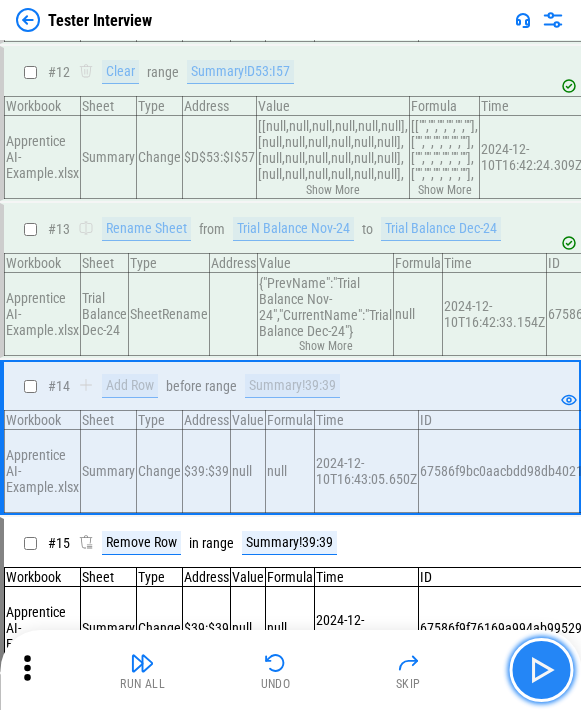 click at bounding box center (541, 670) 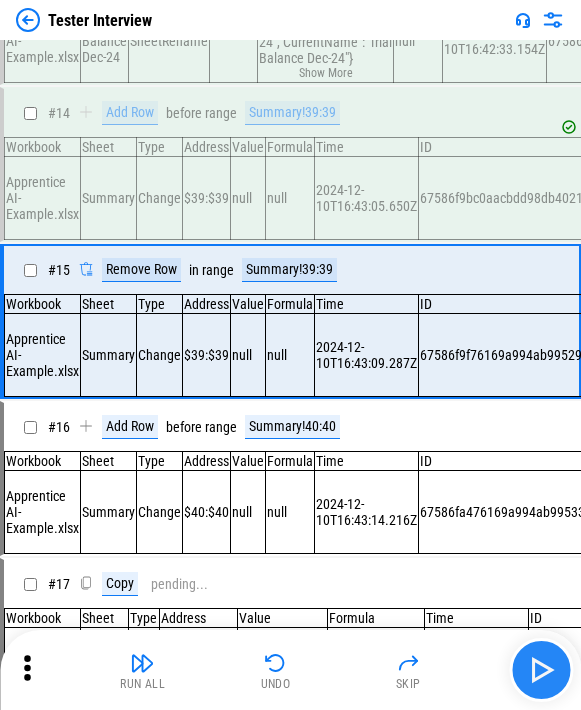 scroll, scrollTop: 2005, scrollLeft: 0, axis: vertical 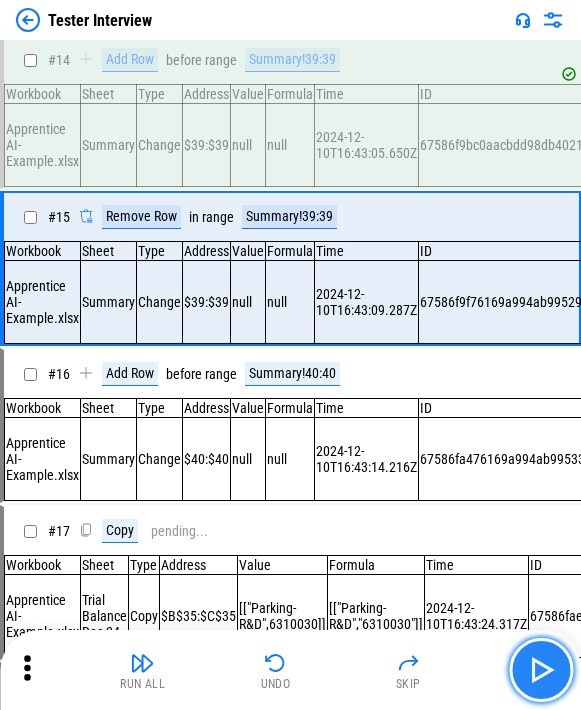 click at bounding box center (541, 670) 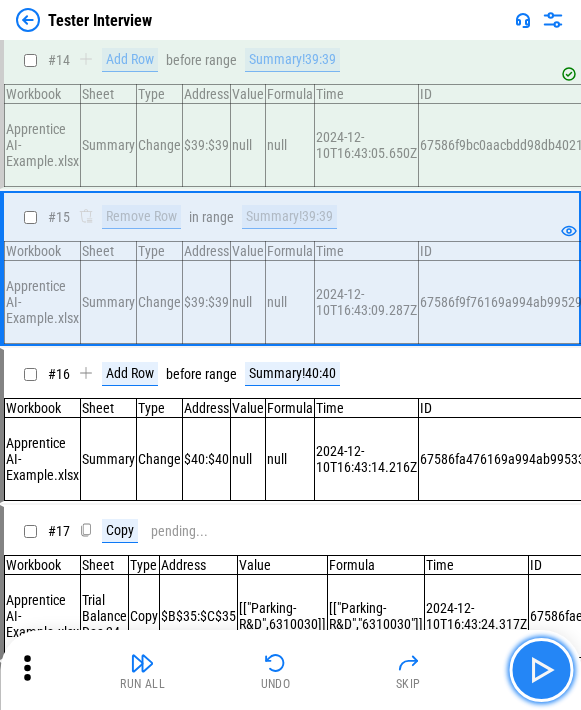 click at bounding box center [541, 670] 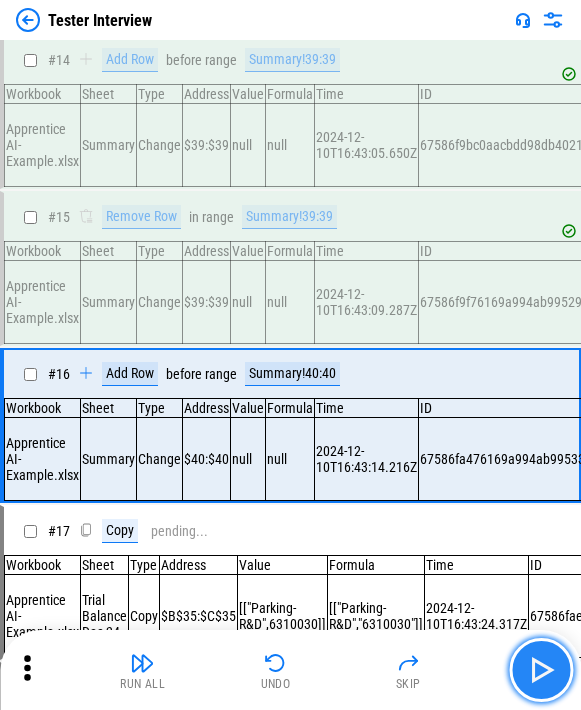 click at bounding box center (541, 670) 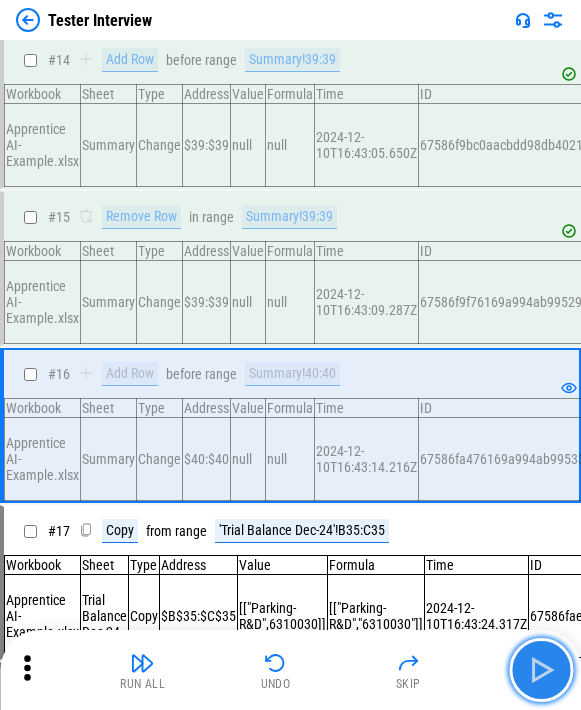 click at bounding box center (541, 670) 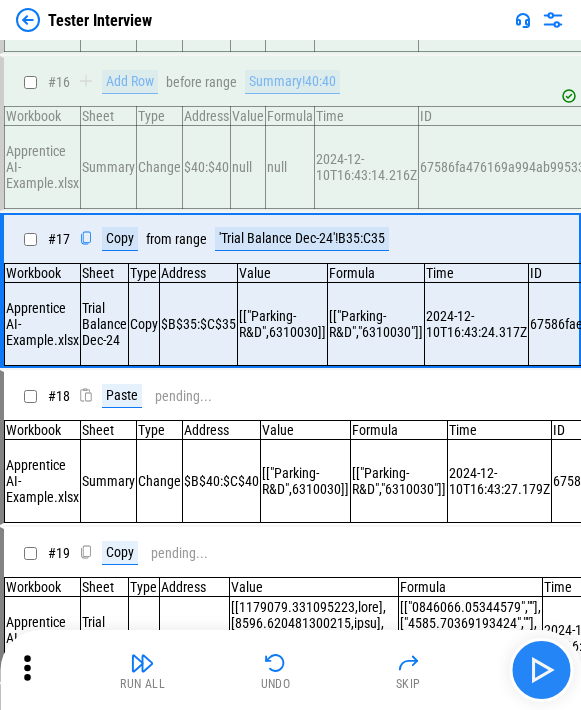 scroll, scrollTop: 2331, scrollLeft: 0, axis: vertical 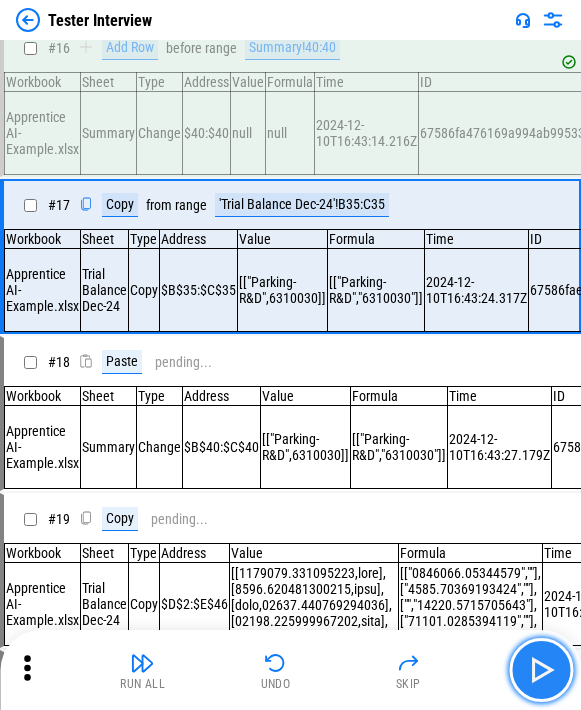 click at bounding box center [541, 670] 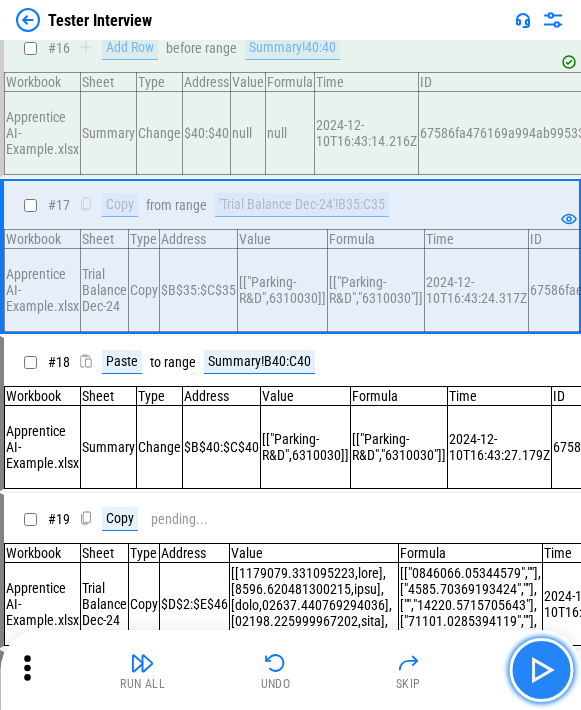 click at bounding box center (541, 670) 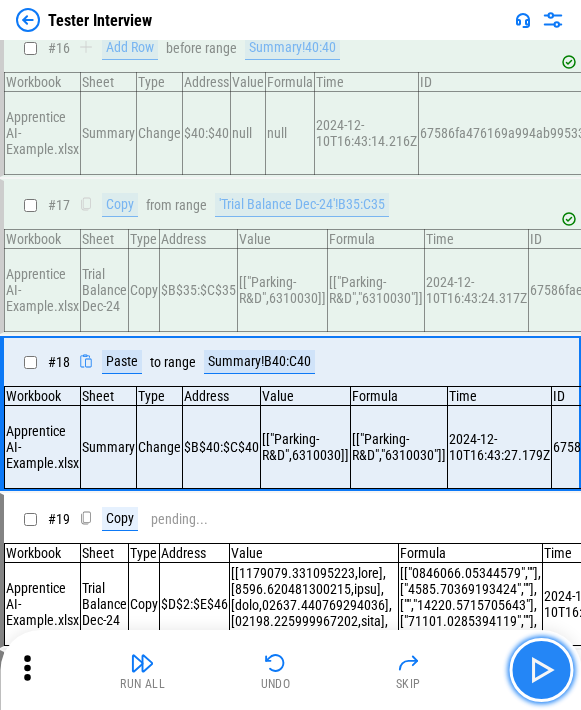 click at bounding box center [541, 670] 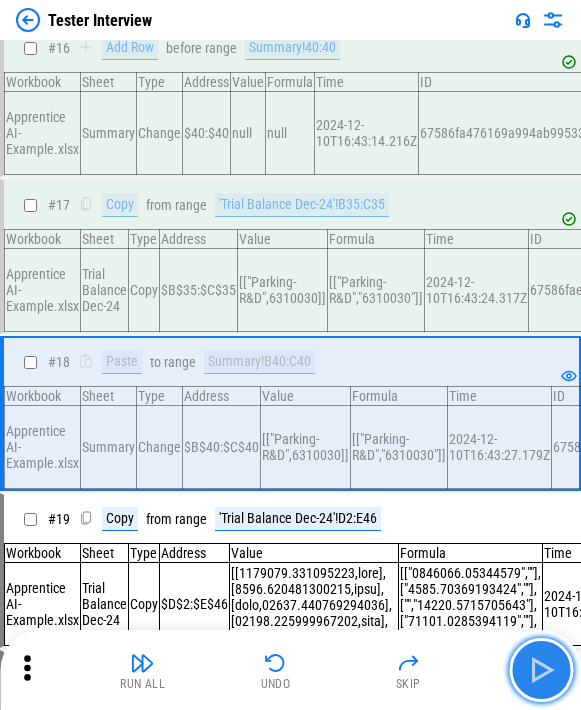 click at bounding box center (541, 670) 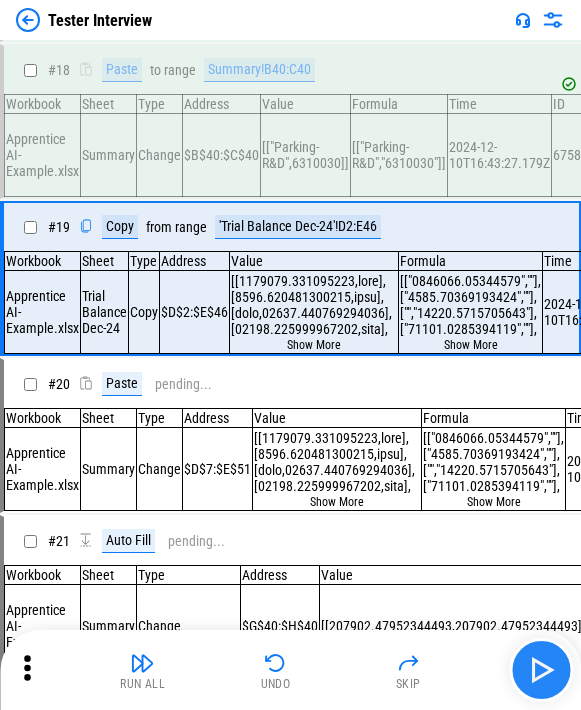 scroll, scrollTop: 2657, scrollLeft: 0, axis: vertical 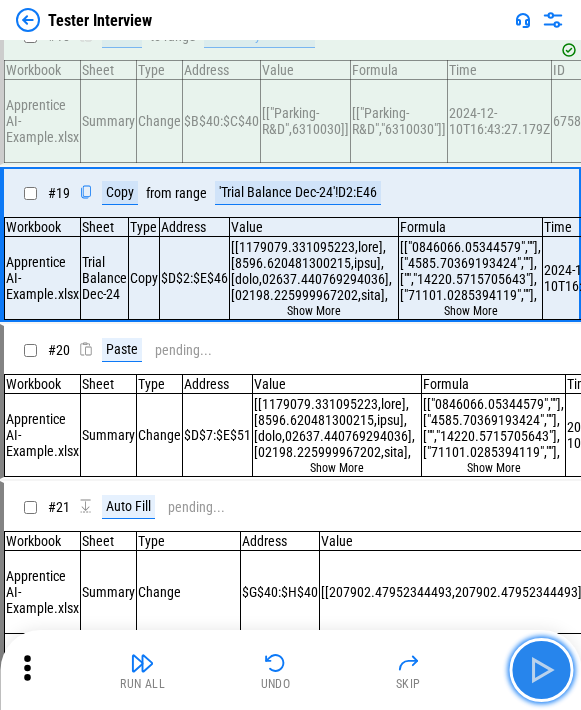 click at bounding box center (541, 670) 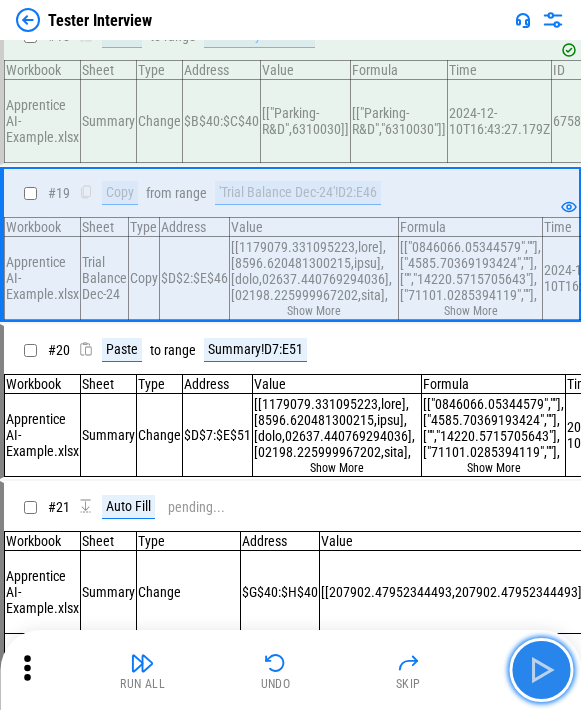click at bounding box center (541, 670) 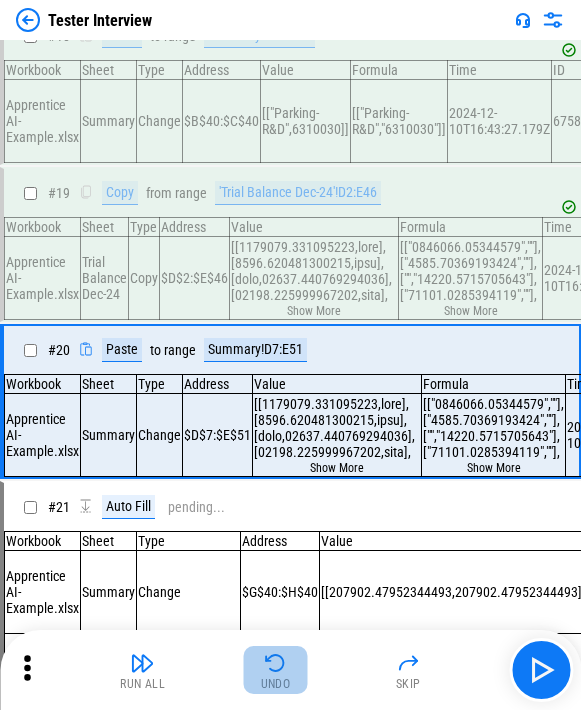 click on "Undo" at bounding box center (276, 670) 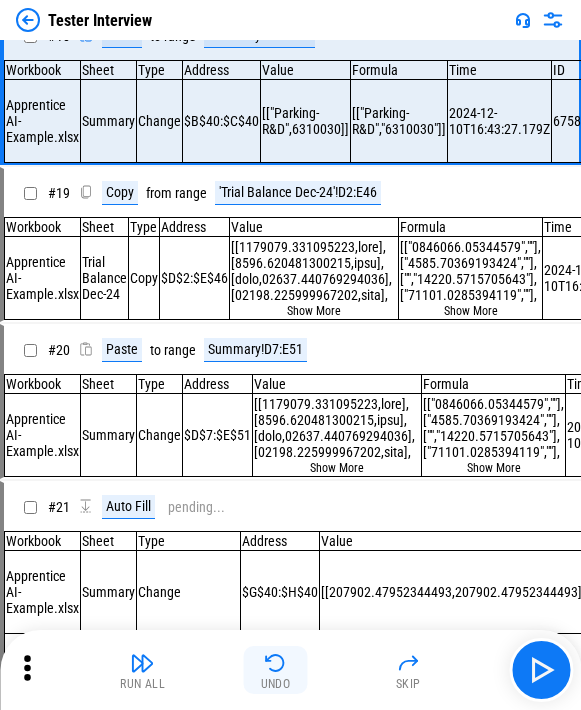 click on "Undo" at bounding box center [276, 670] 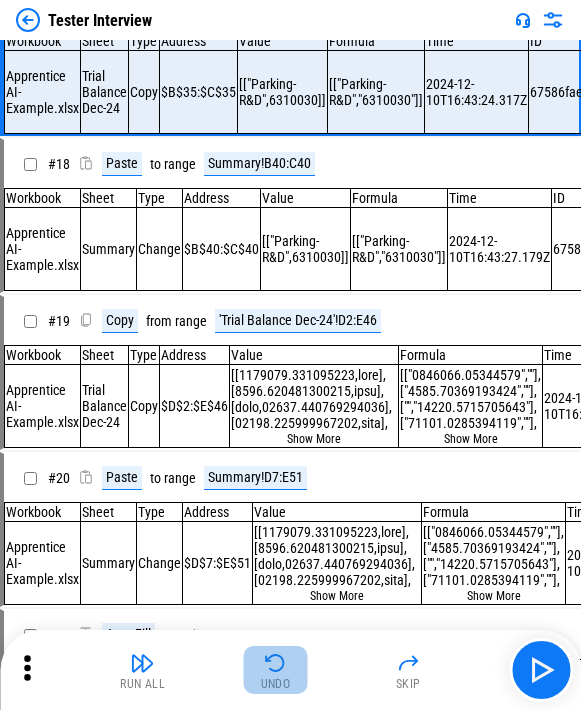 click on "Undo" at bounding box center (276, 670) 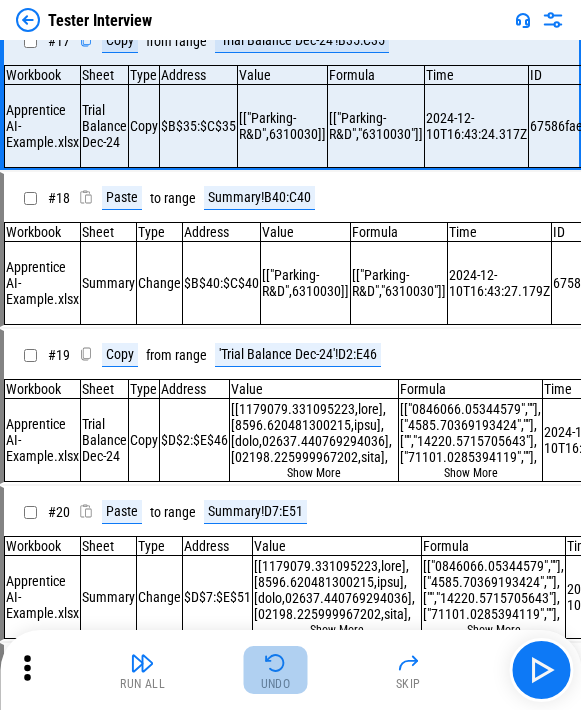 click on "Undo" at bounding box center (276, 670) 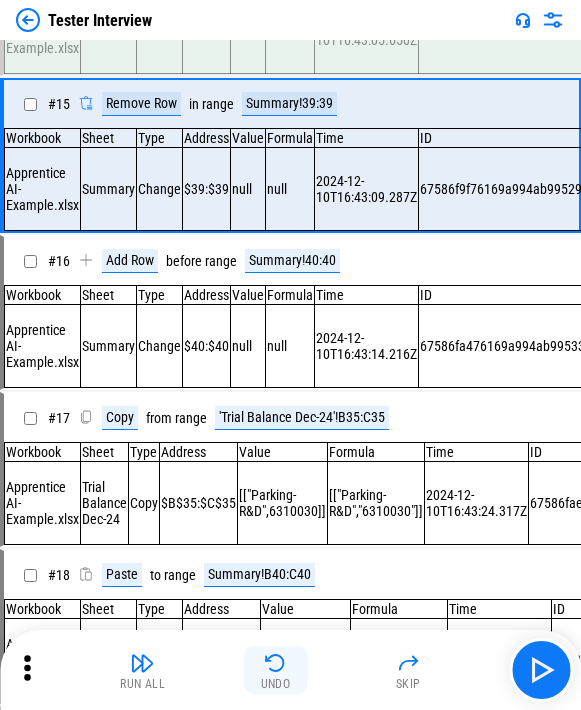 scroll, scrollTop: 2005, scrollLeft: 0, axis: vertical 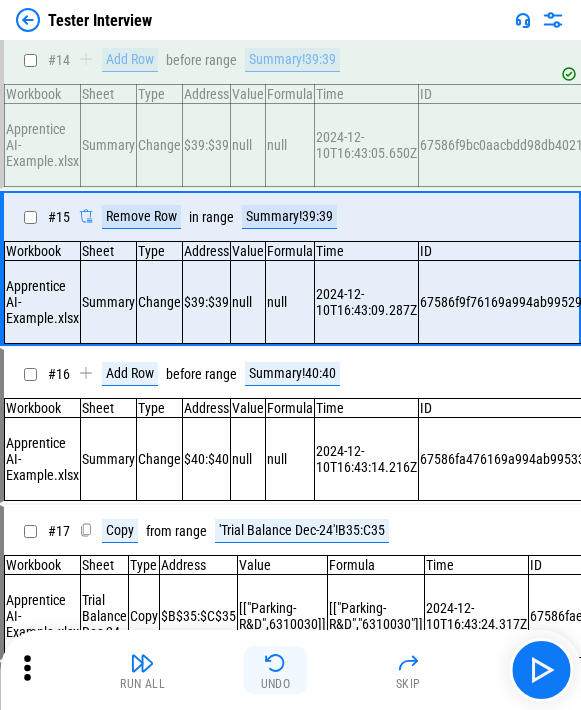 click on "Undo" at bounding box center [276, 670] 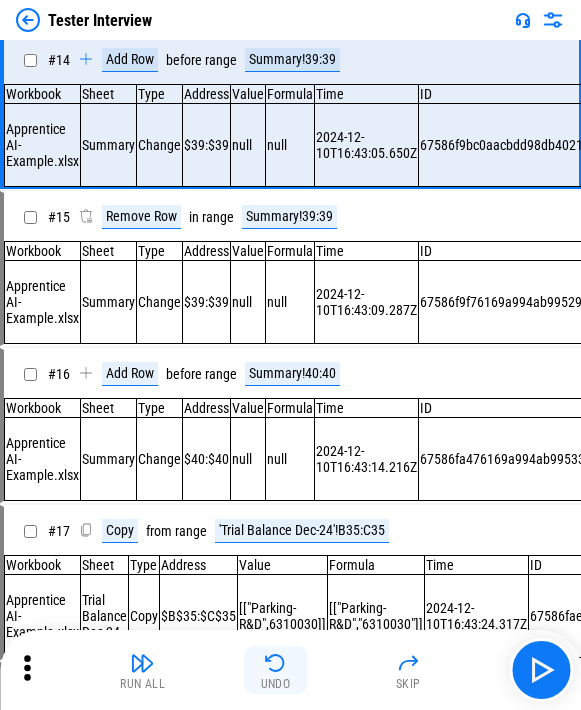 click on "Undo" at bounding box center (276, 670) 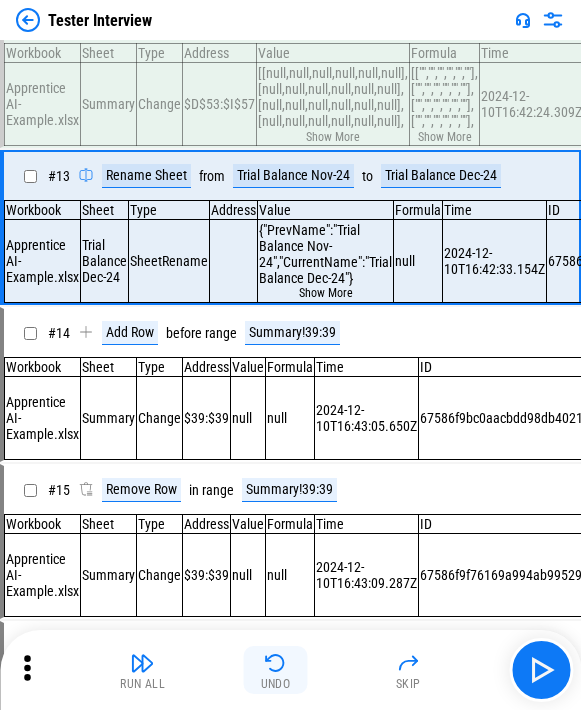 scroll, scrollTop: 1679, scrollLeft: 0, axis: vertical 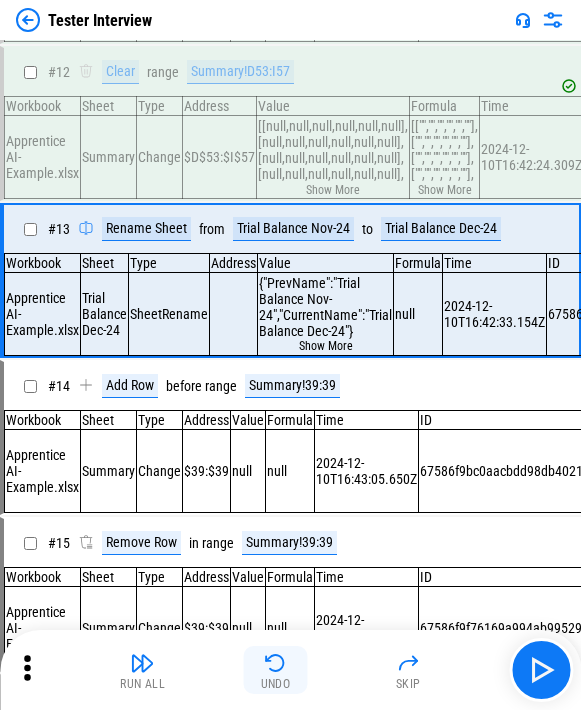 click on "Undo" at bounding box center [276, 670] 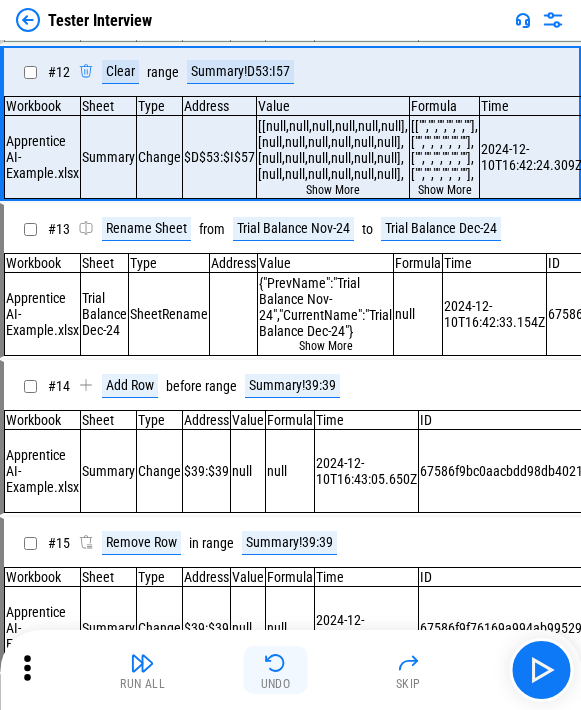 click on "Undo" at bounding box center [276, 670] 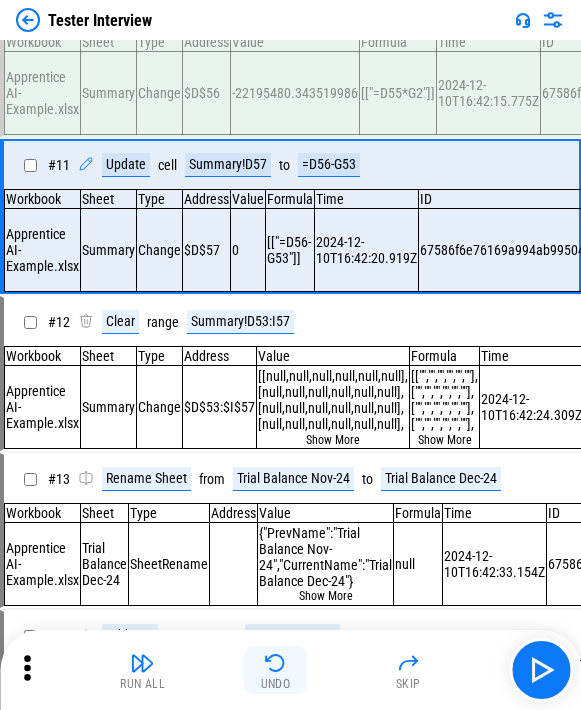scroll, scrollTop: 1353, scrollLeft: 0, axis: vertical 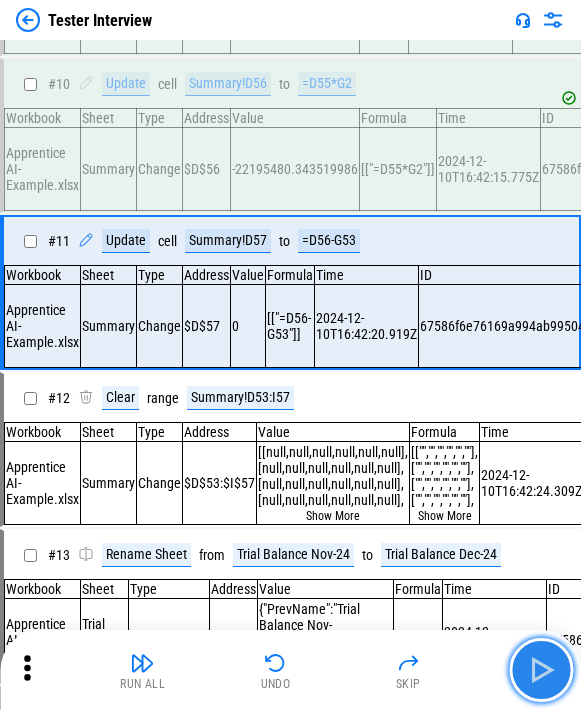 click at bounding box center (541, 670) 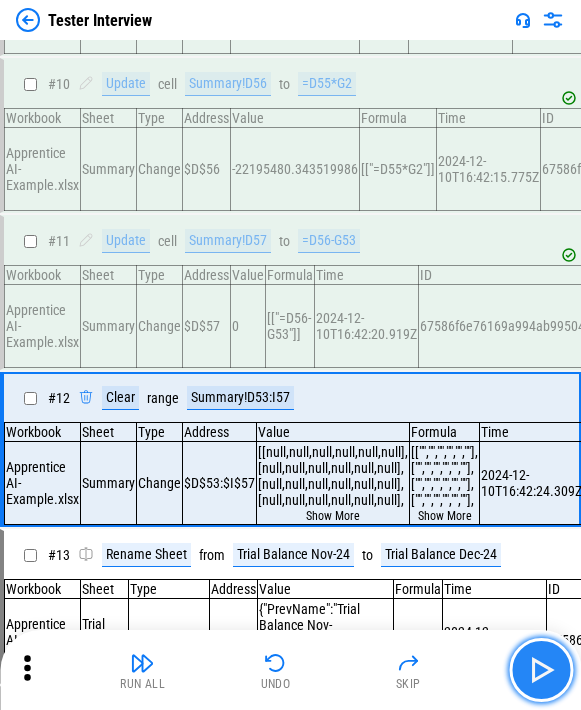 click at bounding box center (541, 670) 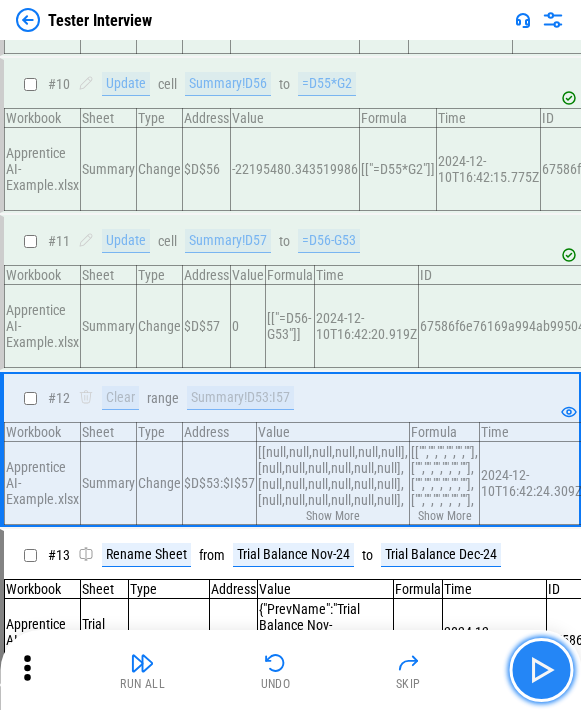 click at bounding box center [541, 670] 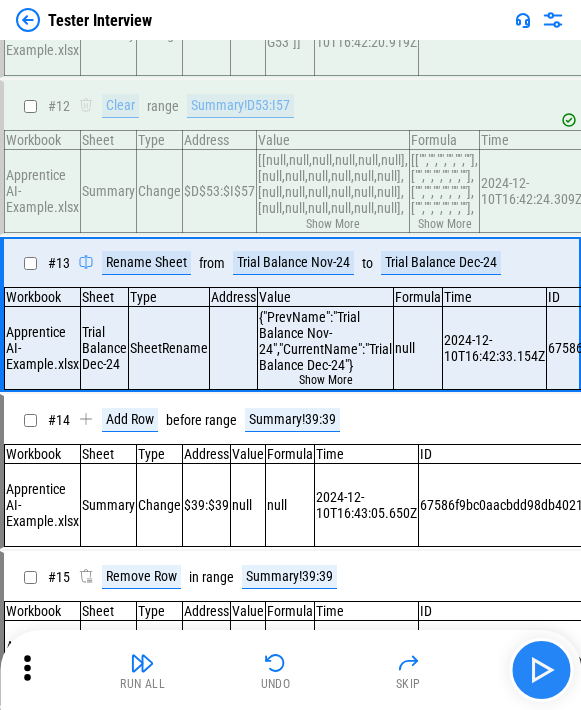 scroll, scrollTop: 1679, scrollLeft: 0, axis: vertical 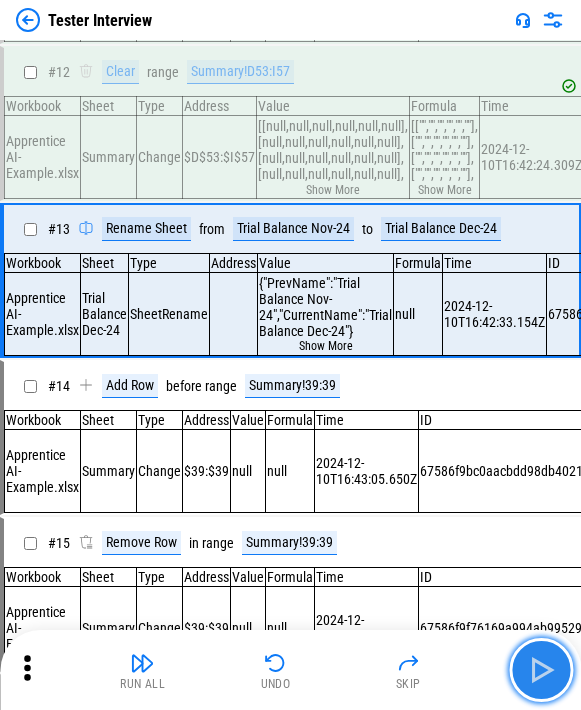 click at bounding box center (541, 670) 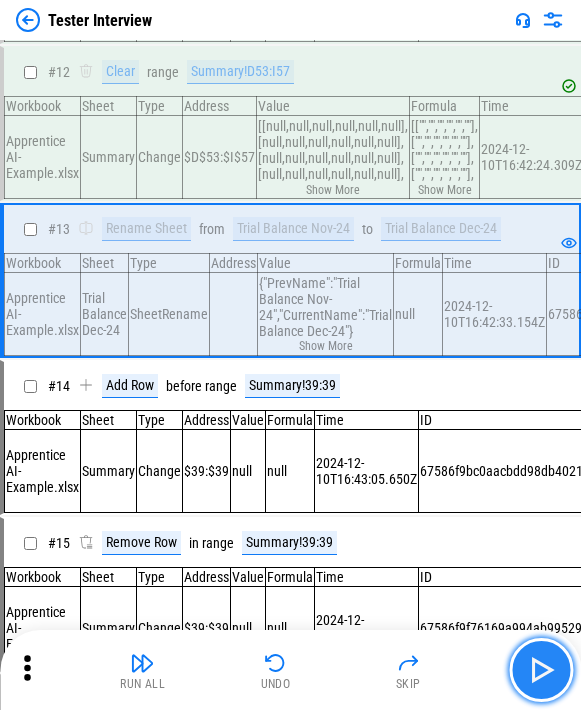 click at bounding box center (541, 670) 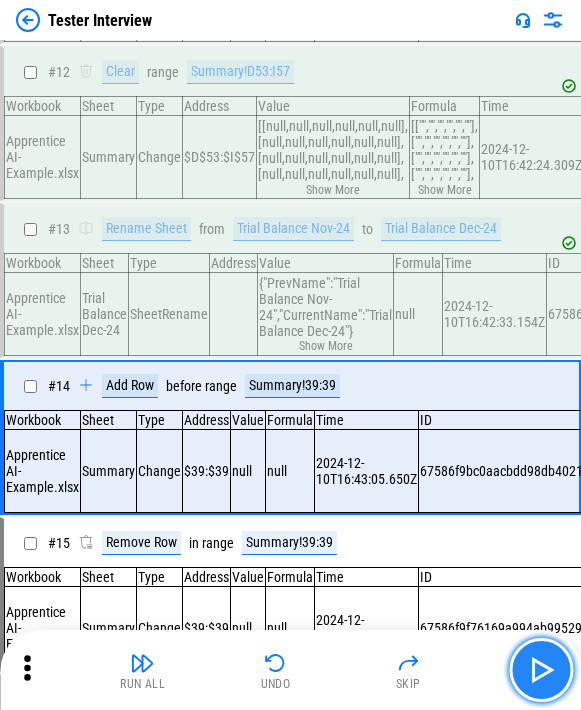 click at bounding box center (541, 670) 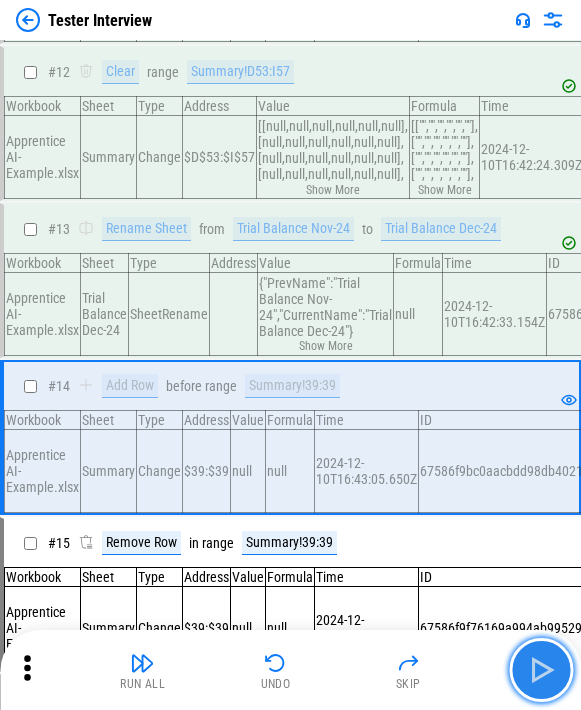 click at bounding box center [541, 670] 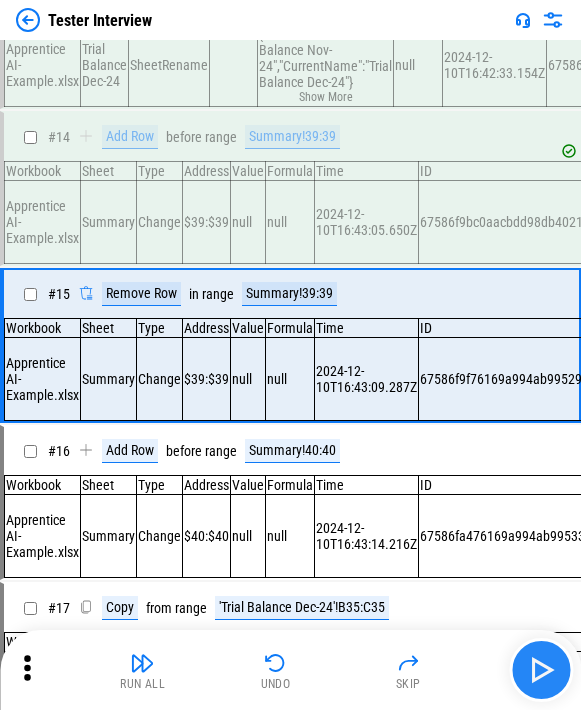 scroll, scrollTop: 2005, scrollLeft: 0, axis: vertical 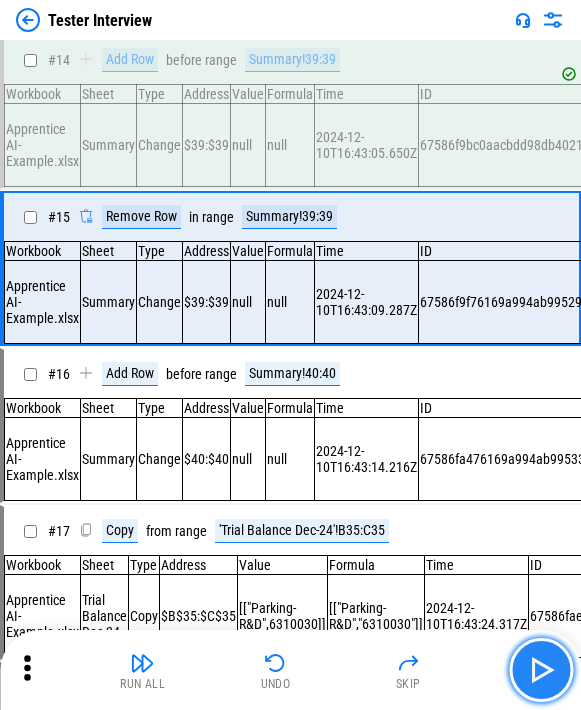click at bounding box center [541, 670] 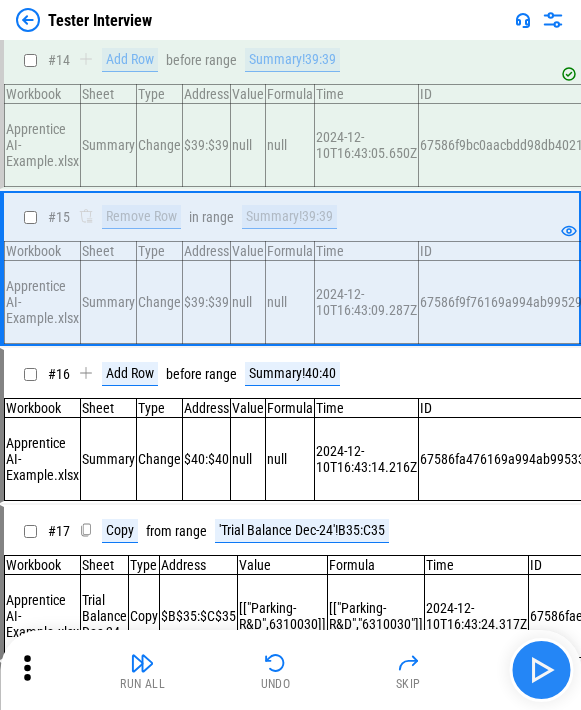 click at bounding box center [541, 670] 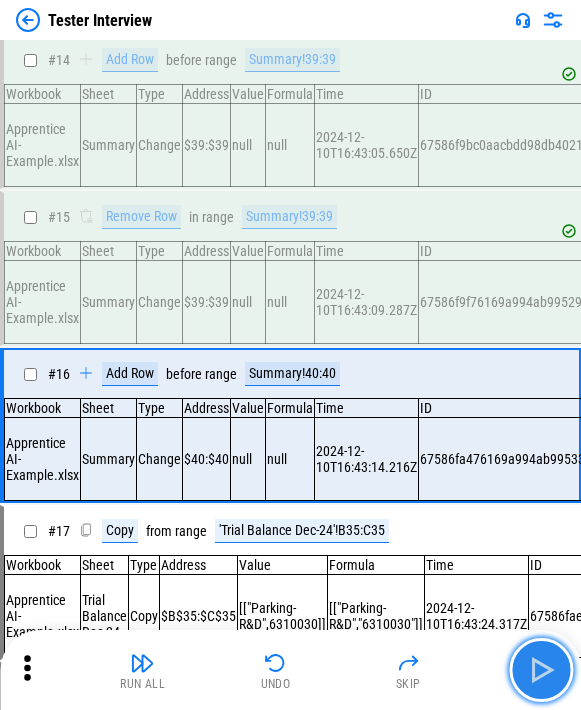 click at bounding box center [541, 670] 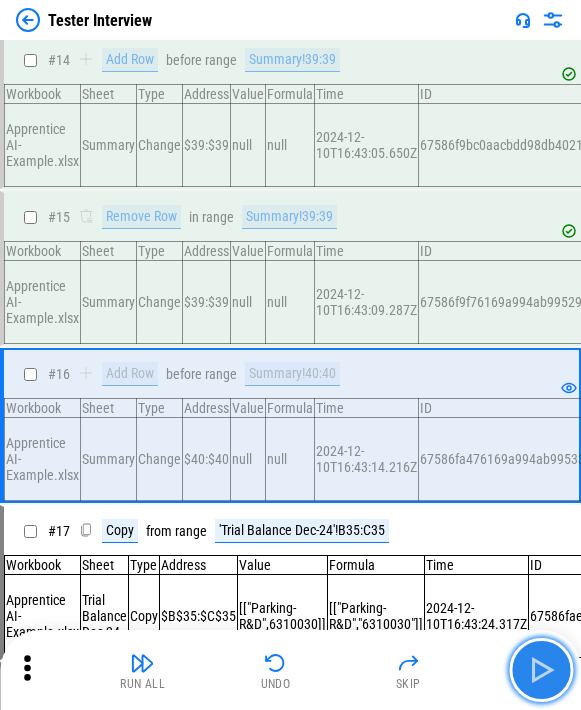 click at bounding box center [541, 670] 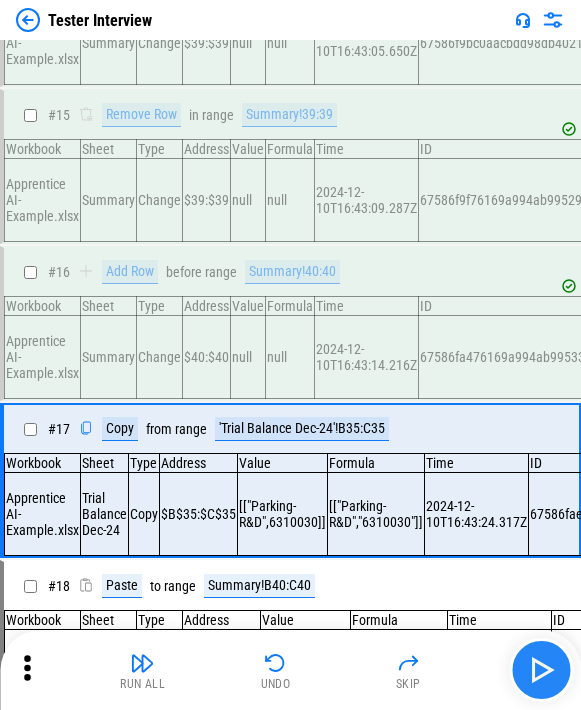 scroll, scrollTop: 2331, scrollLeft: 0, axis: vertical 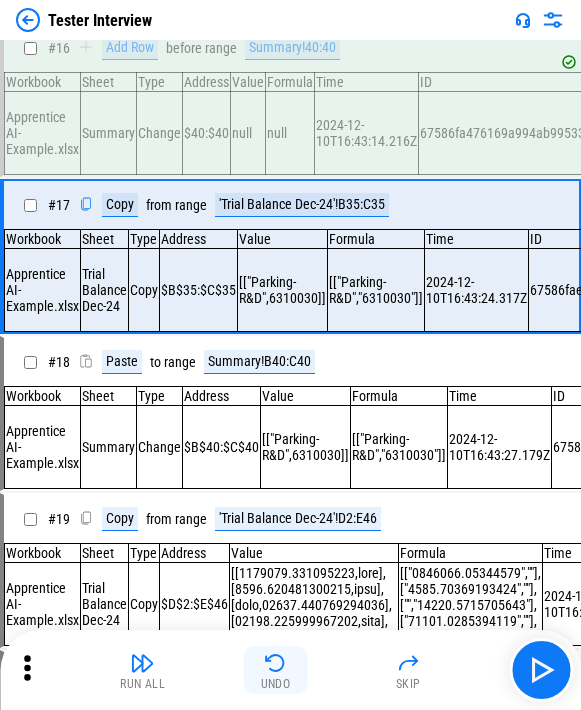 click on "Undo" at bounding box center (276, 684) 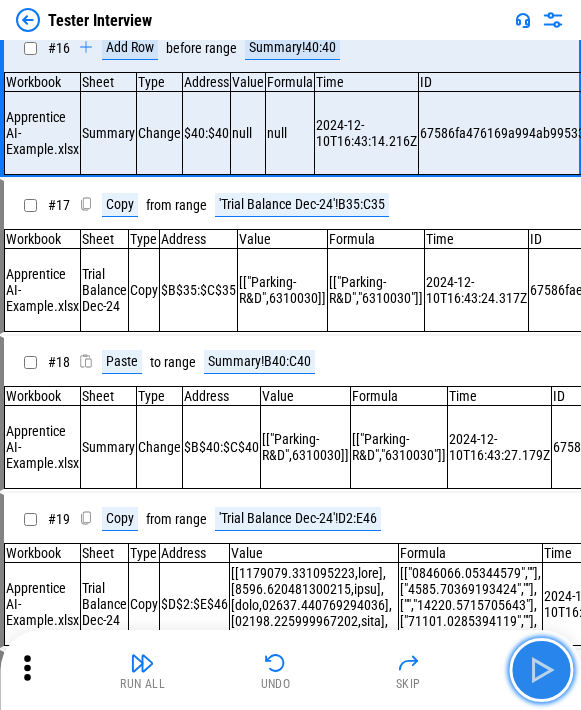 click at bounding box center [541, 670] 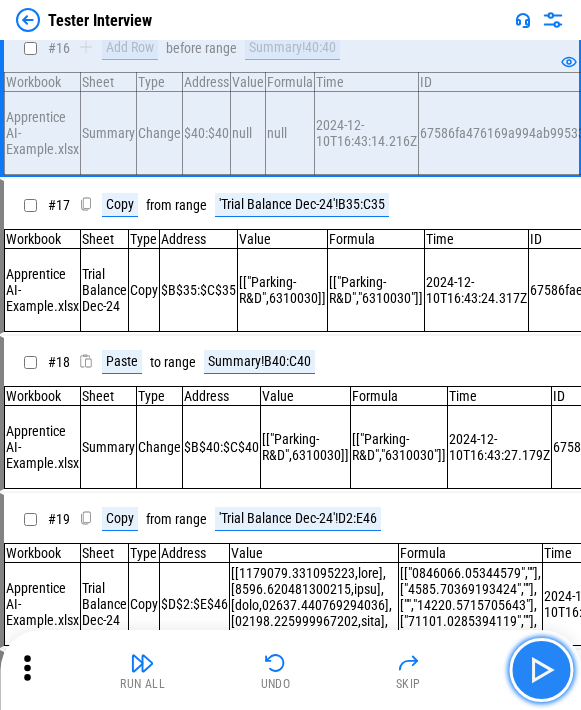 click at bounding box center [541, 670] 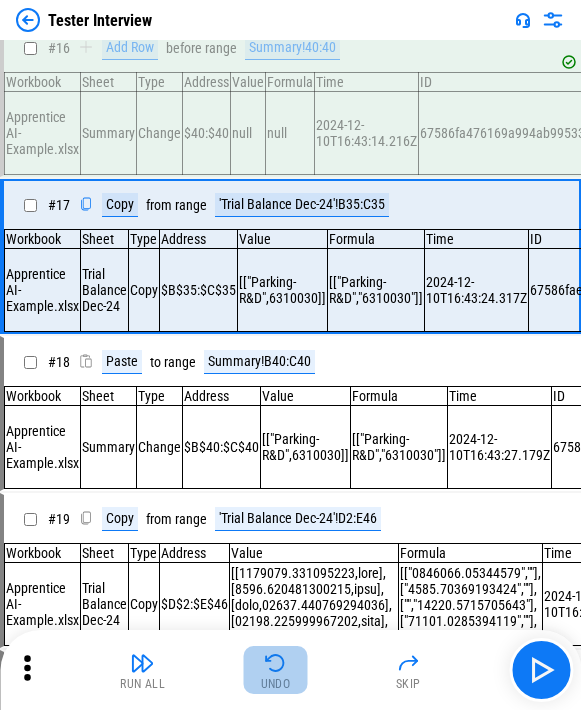 click on "Undo" at bounding box center (276, 670) 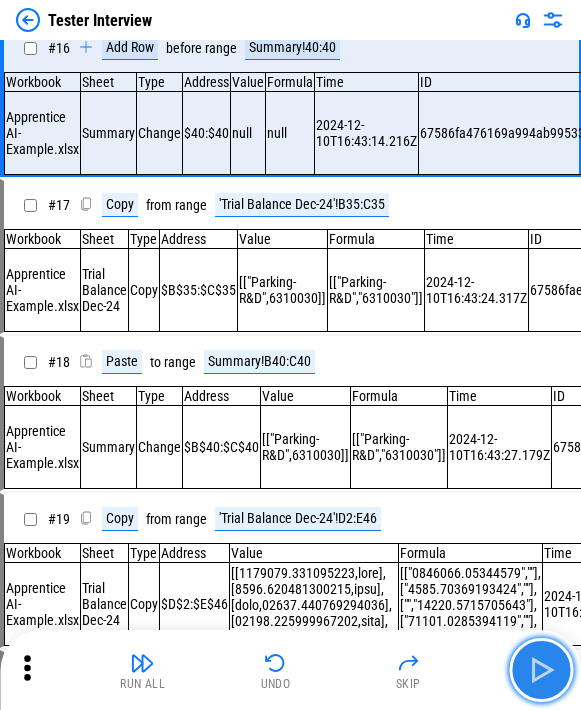 click at bounding box center [541, 670] 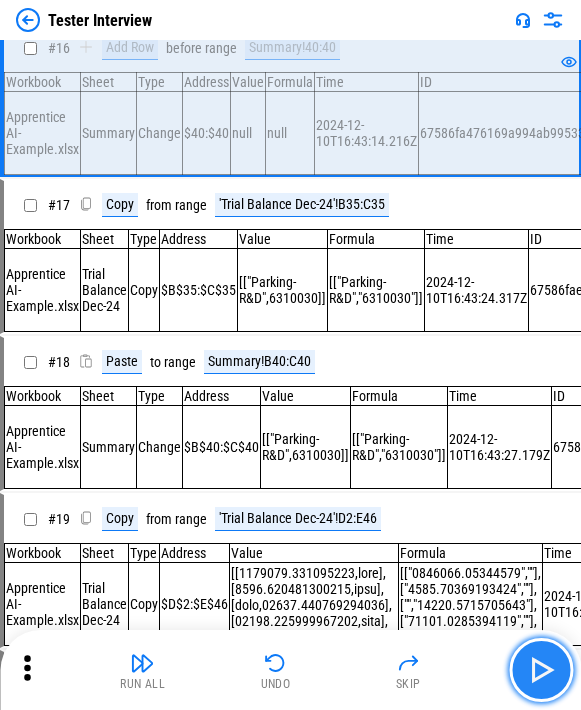 click at bounding box center (541, 670) 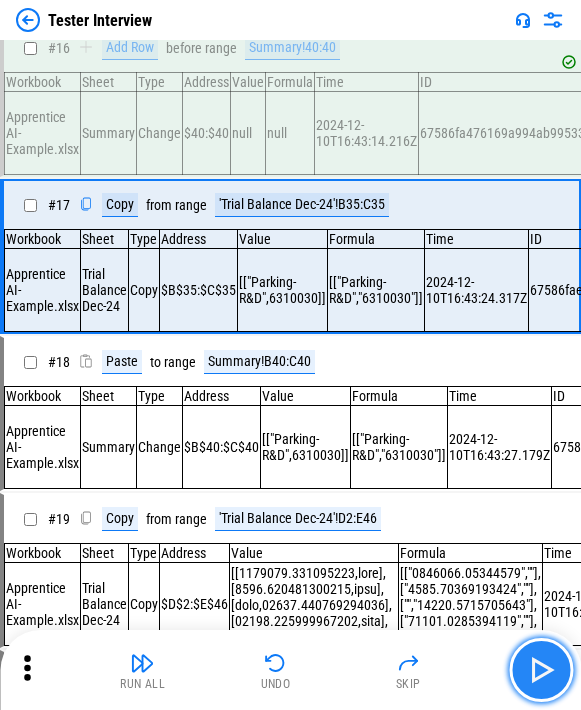 click at bounding box center (541, 670) 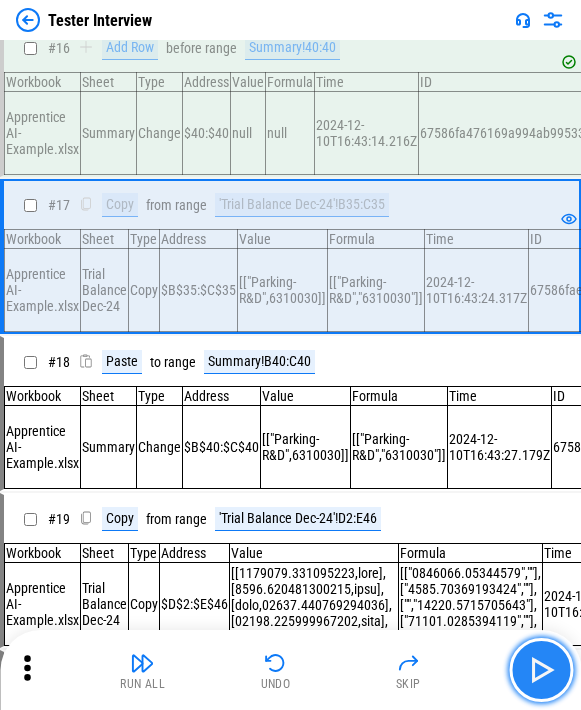 click at bounding box center [541, 670] 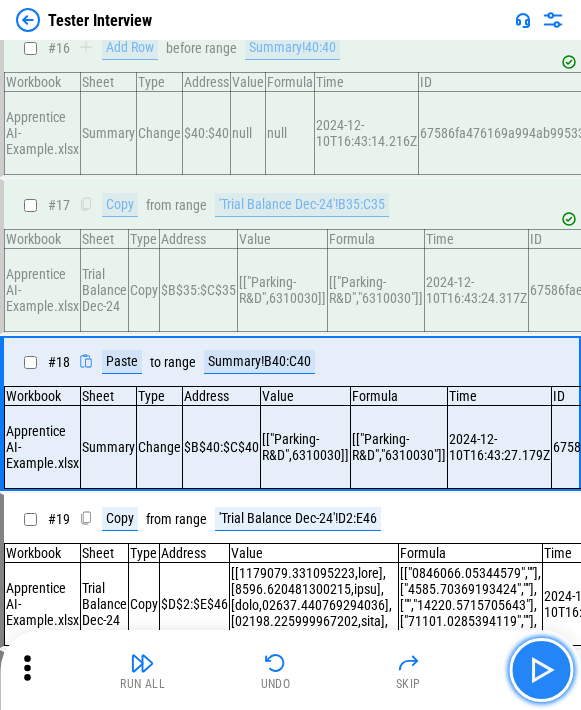 click at bounding box center [541, 670] 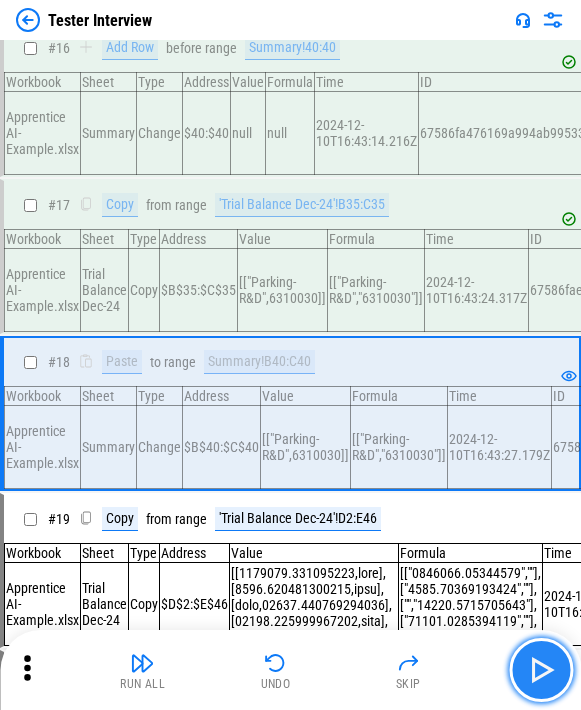 click at bounding box center (541, 670) 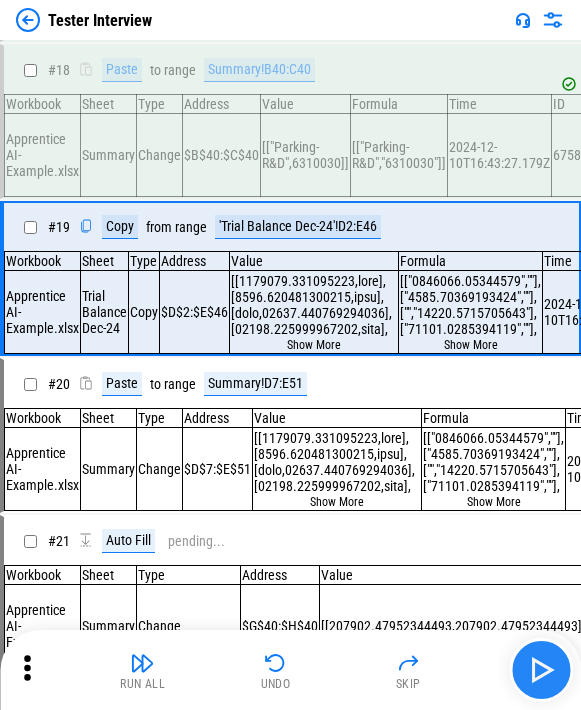 scroll, scrollTop: 2657, scrollLeft: 0, axis: vertical 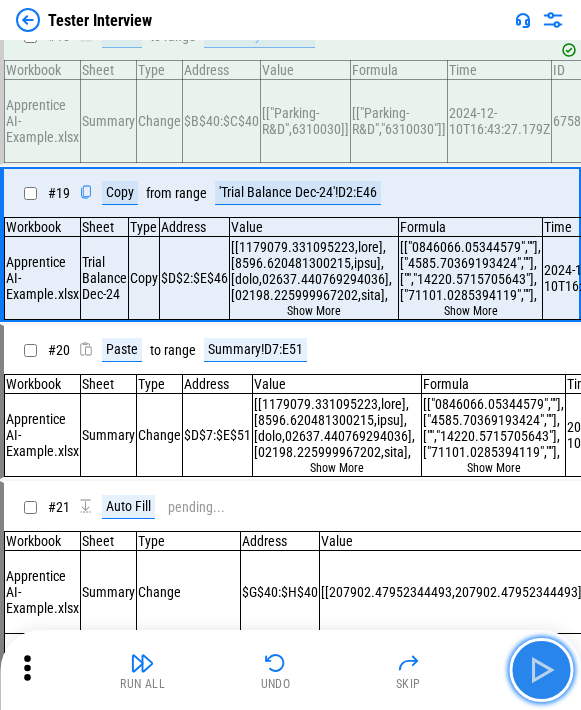 click at bounding box center (541, 670) 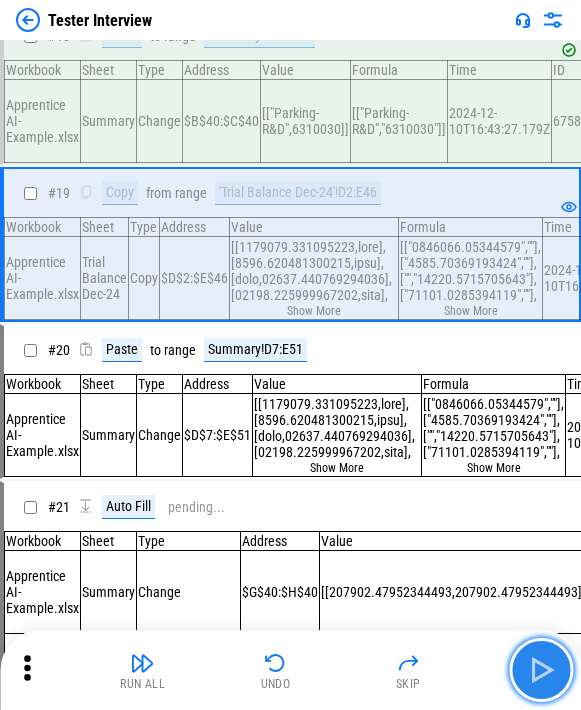 click at bounding box center [541, 670] 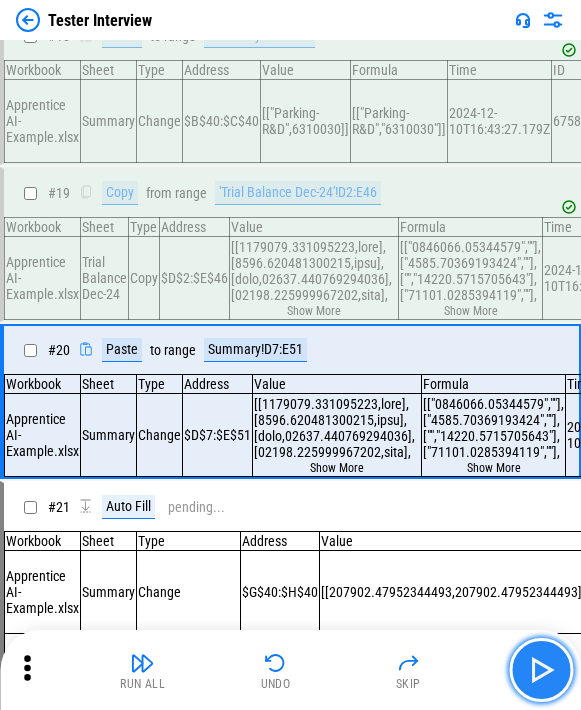 click at bounding box center [541, 670] 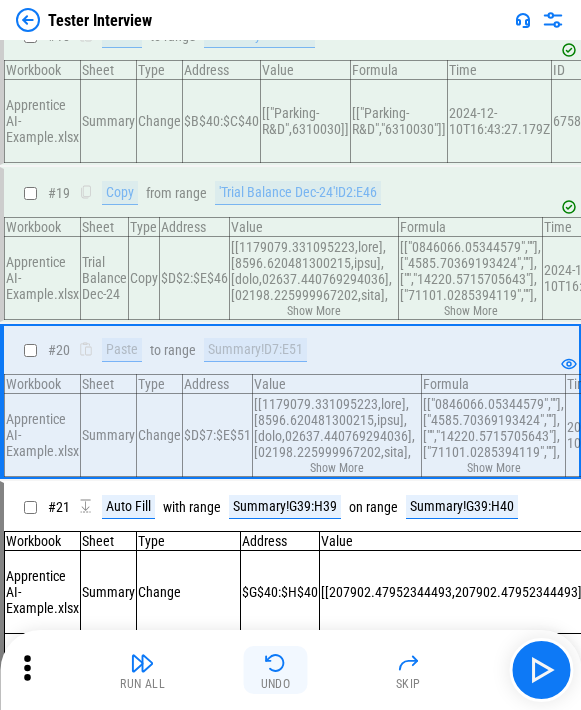 click on "Undo" at bounding box center [276, 670] 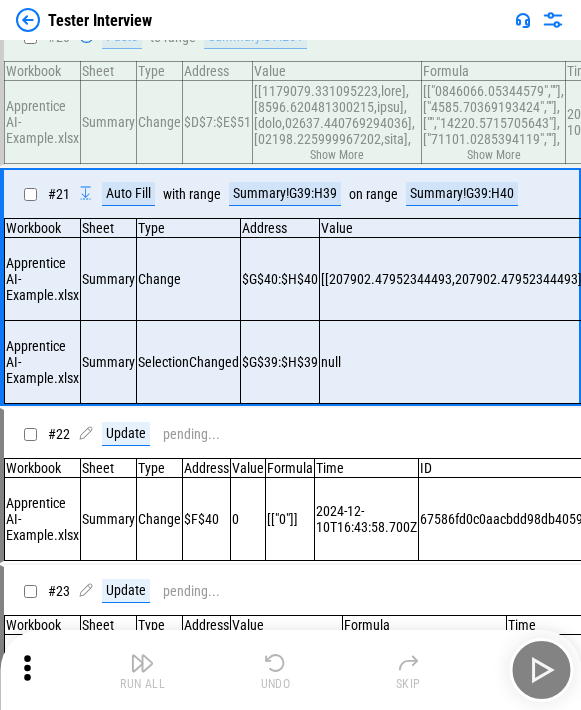 scroll, scrollTop: 3027, scrollLeft: 0, axis: vertical 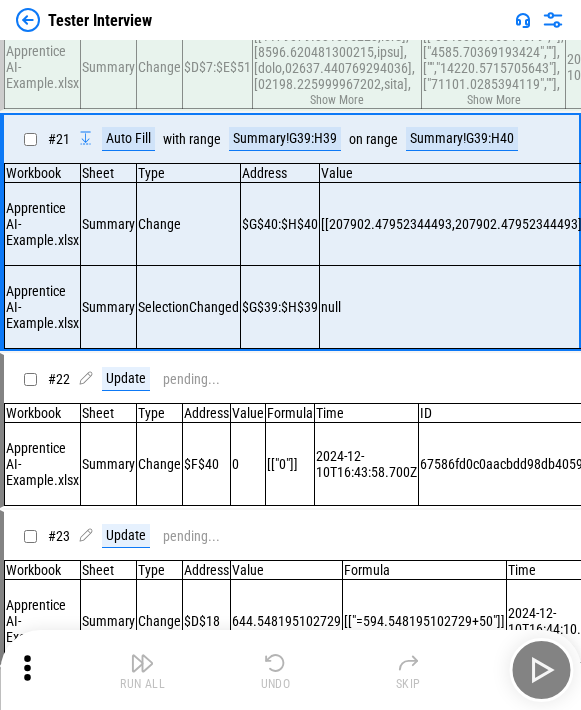 click on "Run All Undo Skip" at bounding box center [292, 670] 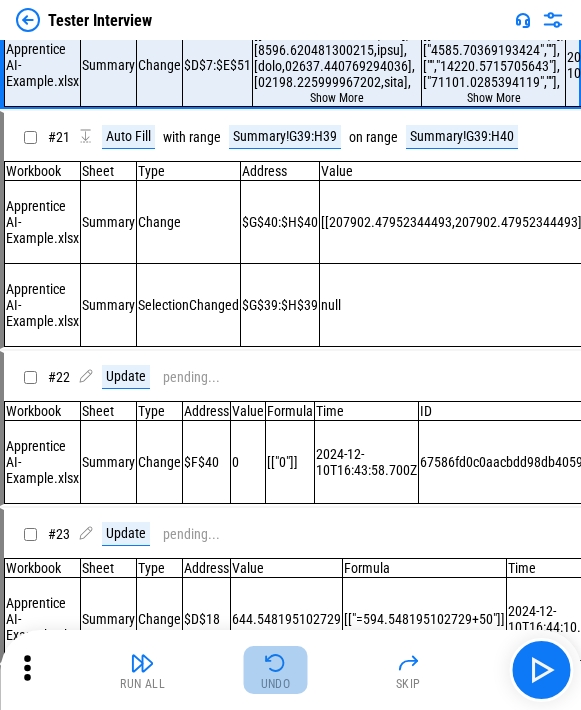 click on "Undo" at bounding box center [276, 670] 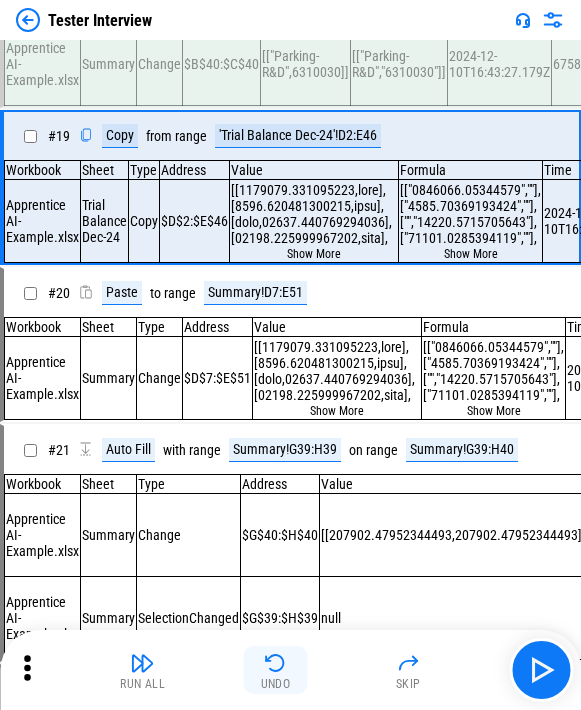 scroll, scrollTop: 2657, scrollLeft: 0, axis: vertical 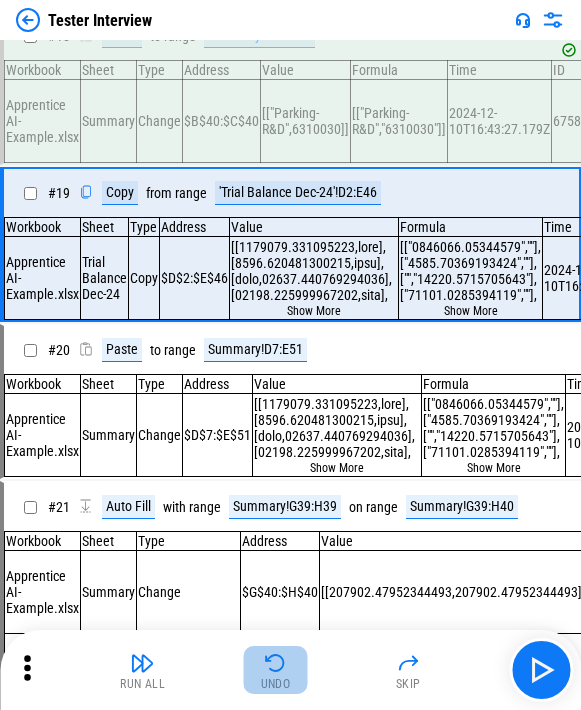 click on "Undo" at bounding box center (276, 670) 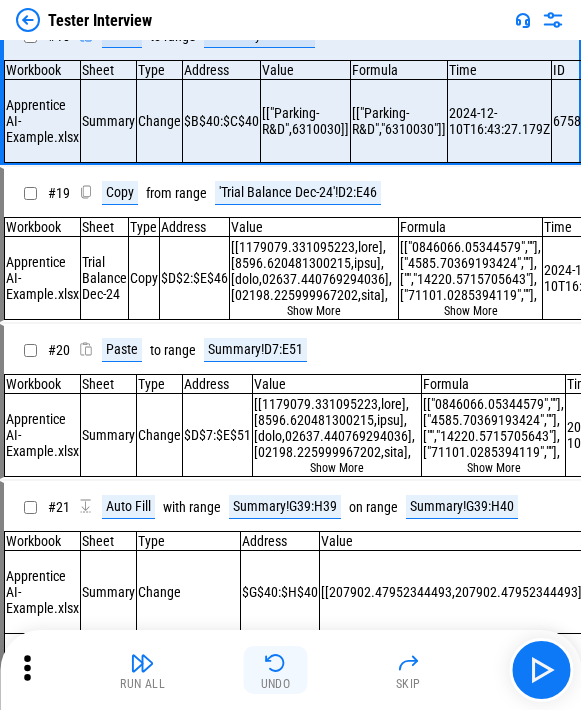click on "Undo" at bounding box center [276, 670] 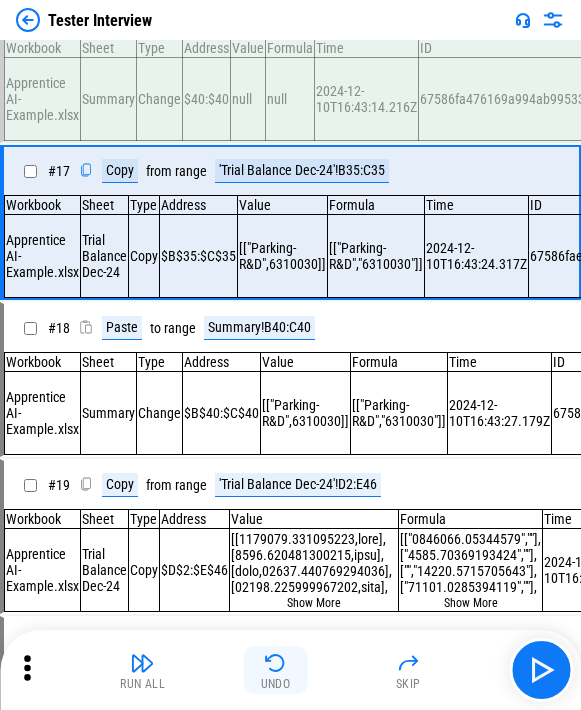 scroll, scrollTop: 2331, scrollLeft: 0, axis: vertical 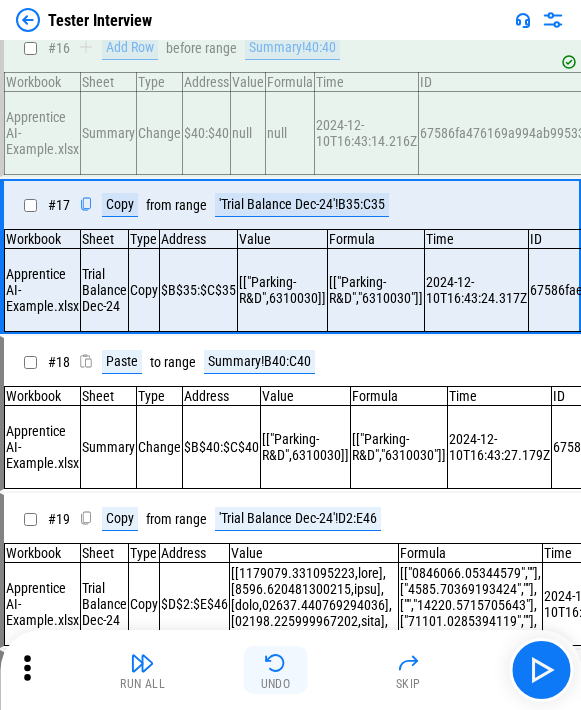 click on "Undo" at bounding box center (276, 670) 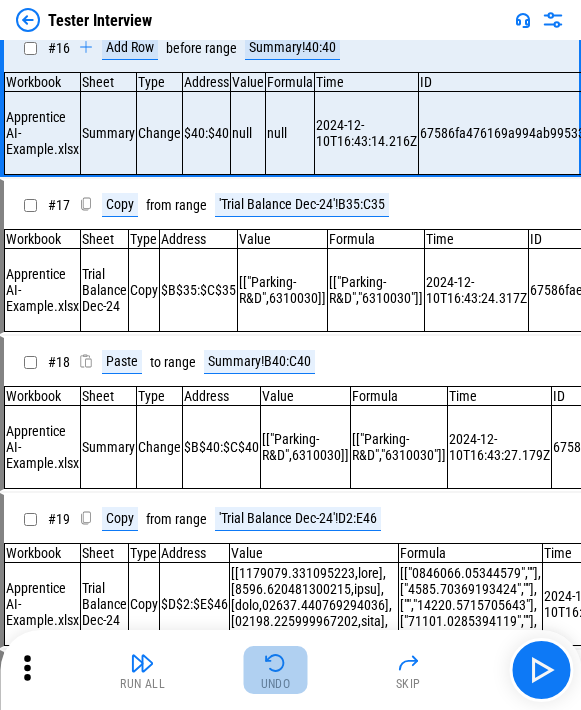 click on "Undo" at bounding box center (276, 670) 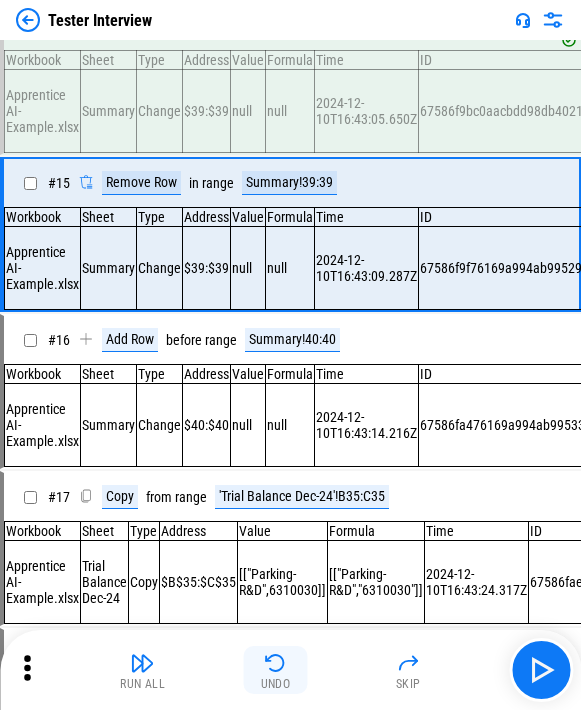 scroll, scrollTop: 2005, scrollLeft: 0, axis: vertical 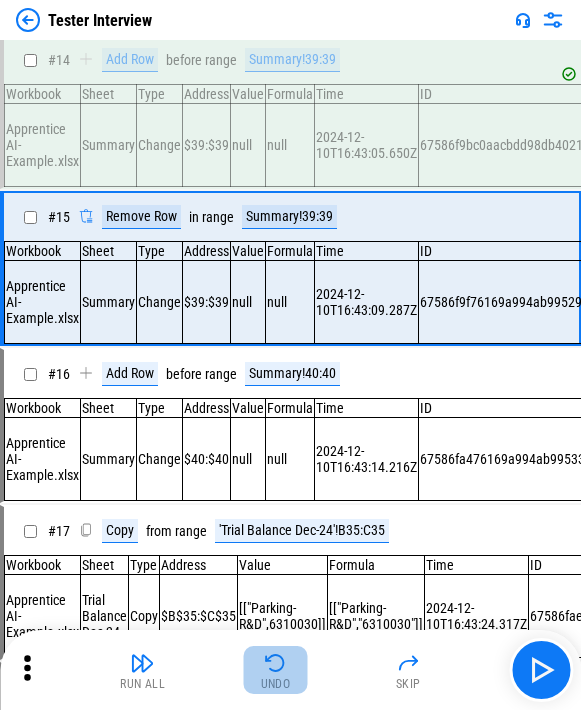 click at bounding box center (276, 663) 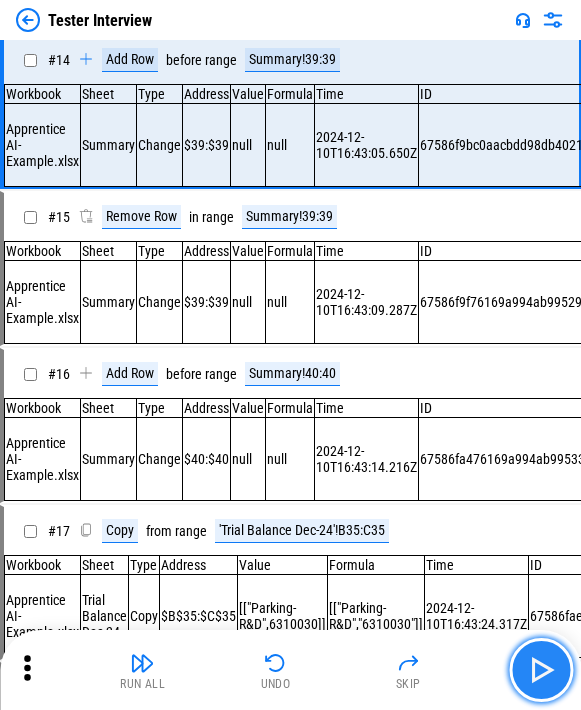 click at bounding box center [541, 670] 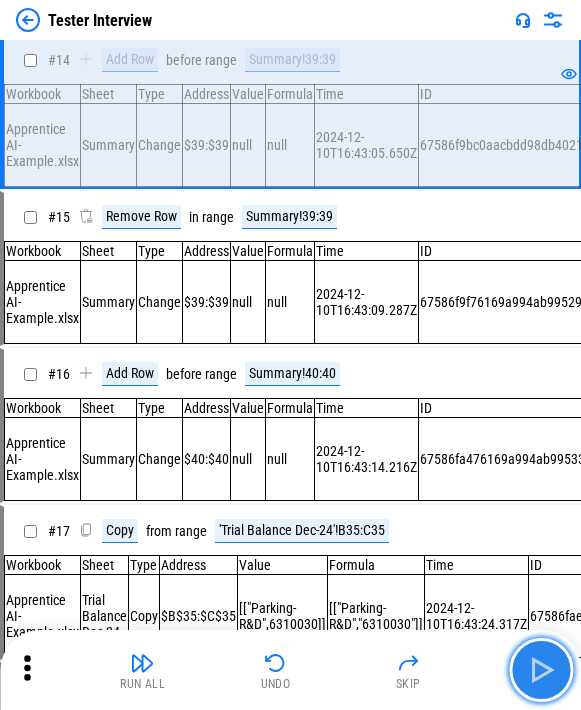 click at bounding box center (541, 670) 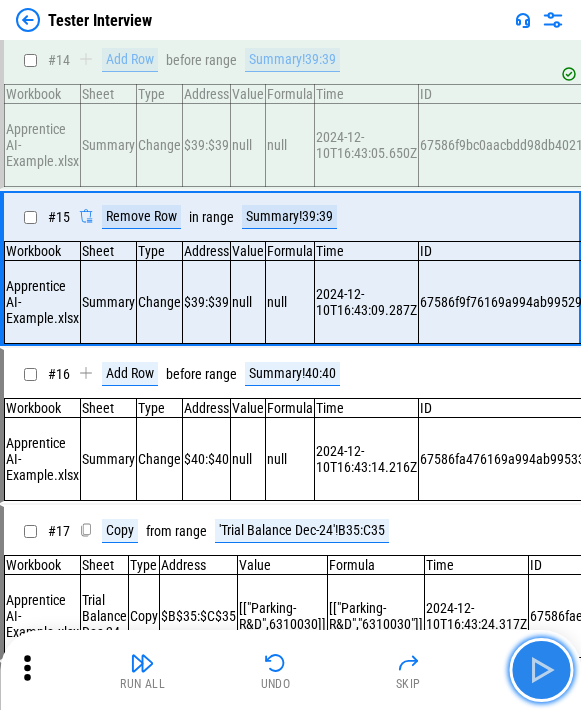 click at bounding box center [541, 670] 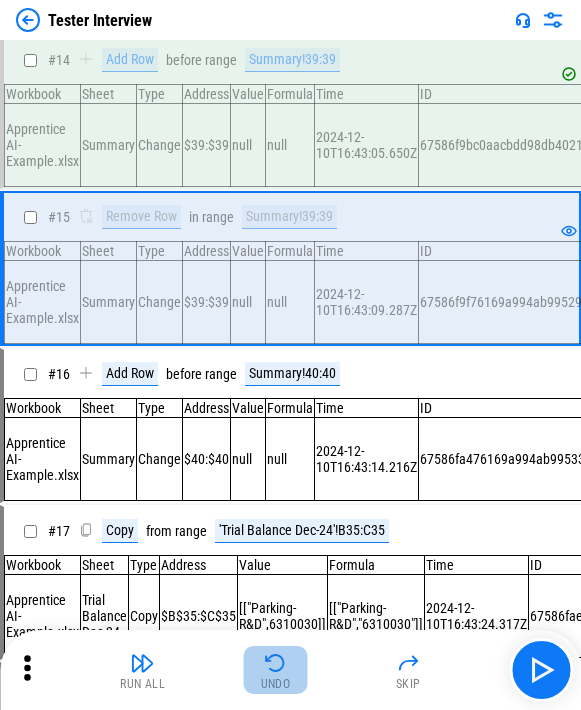 click at bounding box center [276, 663] 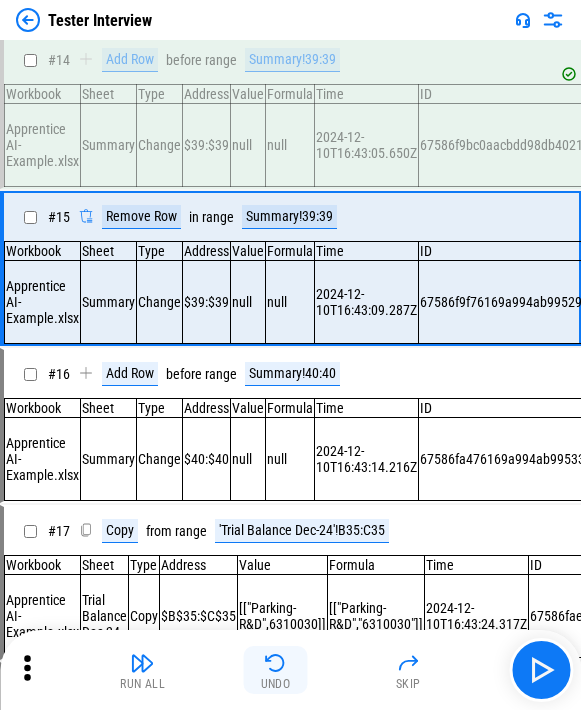 click at bounding box center [276, 663] 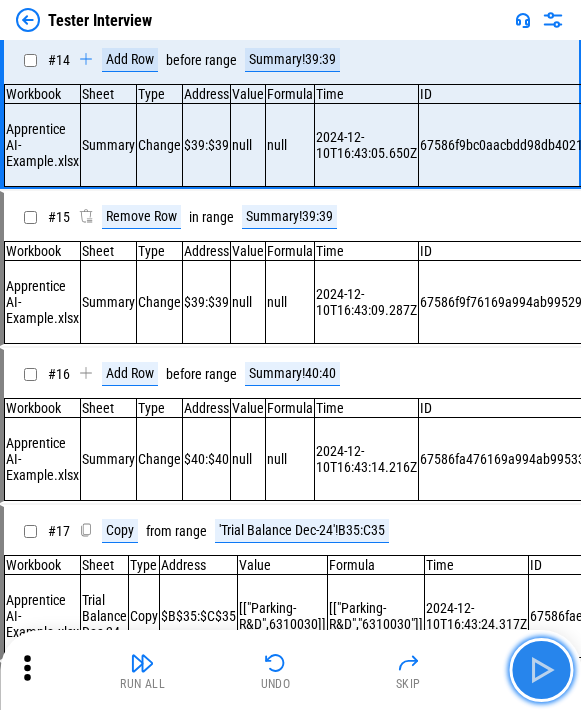 click at bounding box center [541, 670] 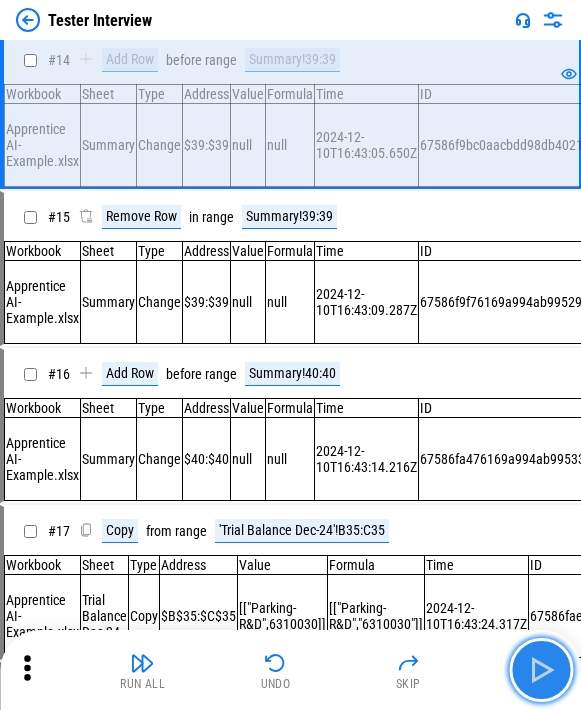 click at bounding box center (541, 670) 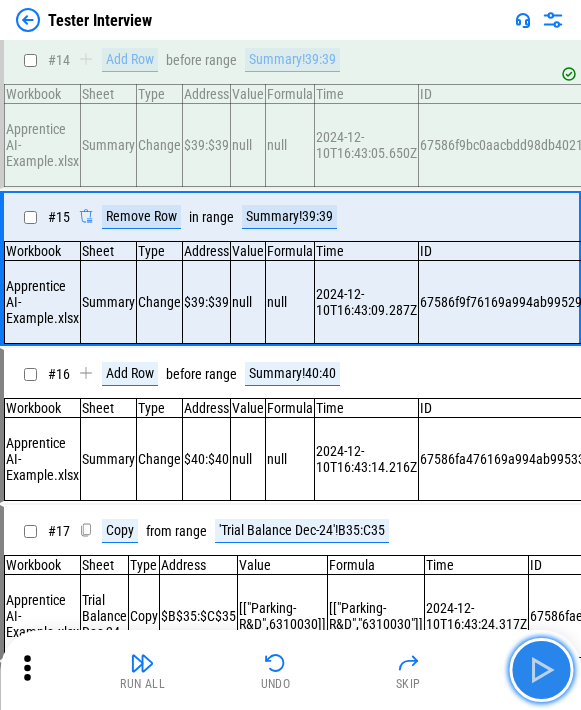 click at bounding box center (541, 670) 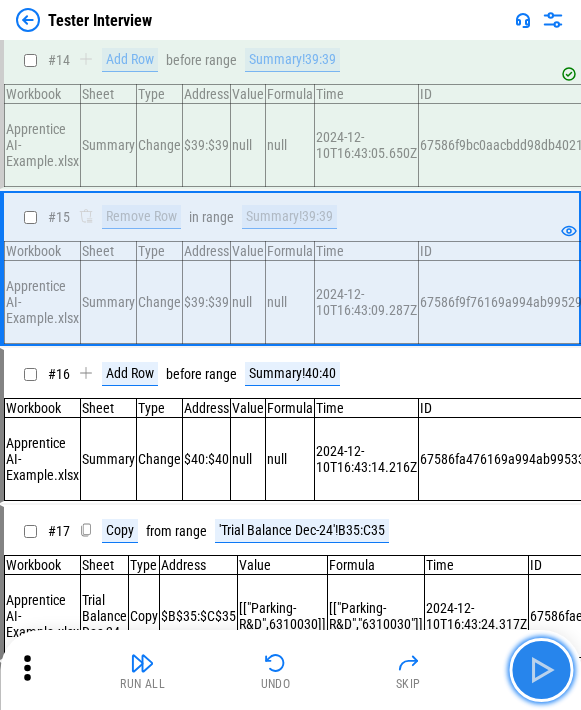 click at bounding box center [541, 670] 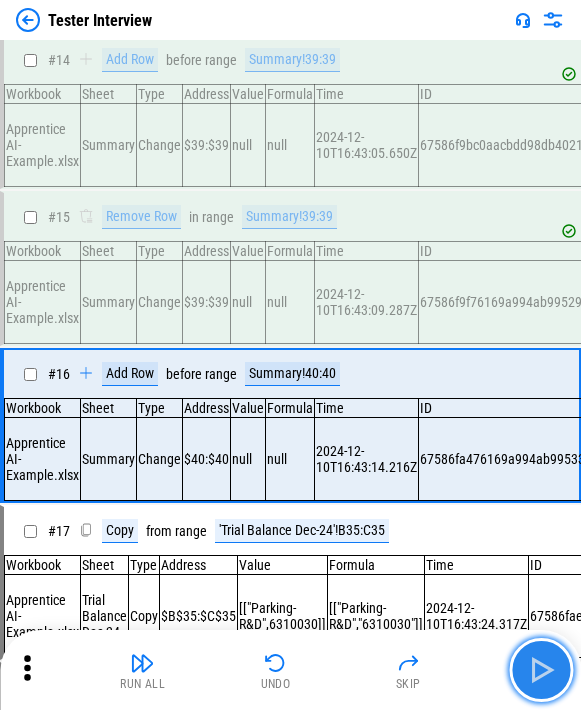 click at bounding box center (541, 670) 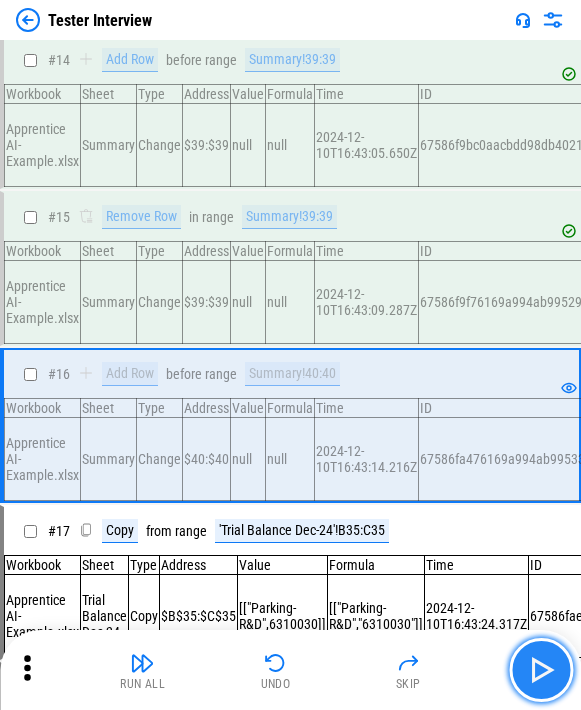 click at bounding box center [541, 670] 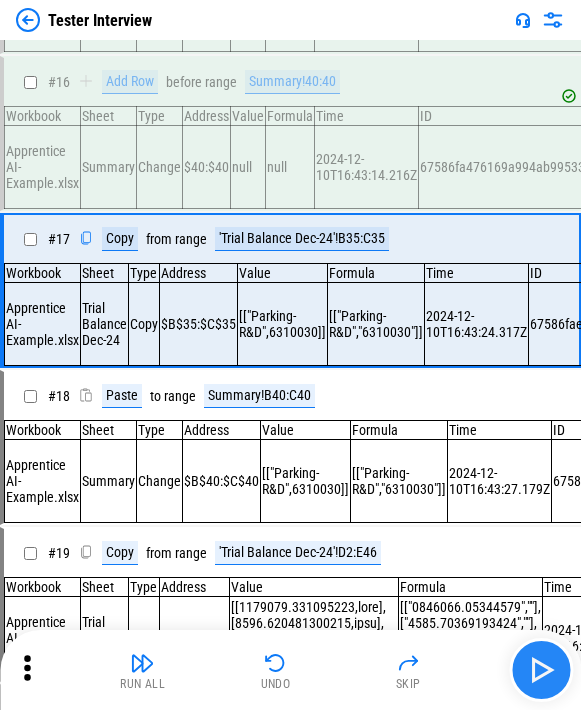 scroll, scrollTop: 2331, scrollLeft: 0, axis: vertical 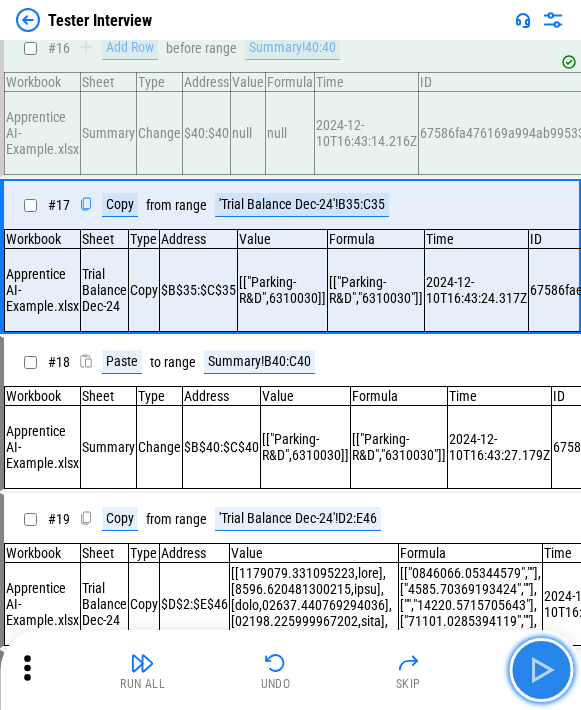 click at bounding box center [541, 670] 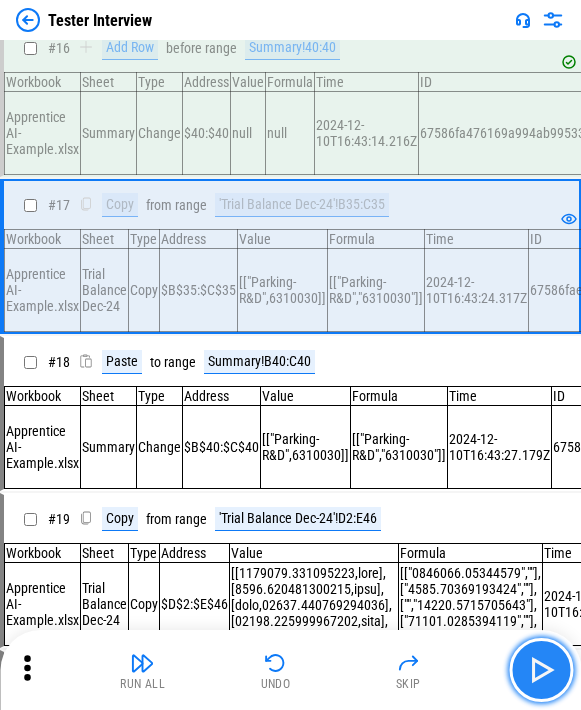 click at bounding box center (541, 670) 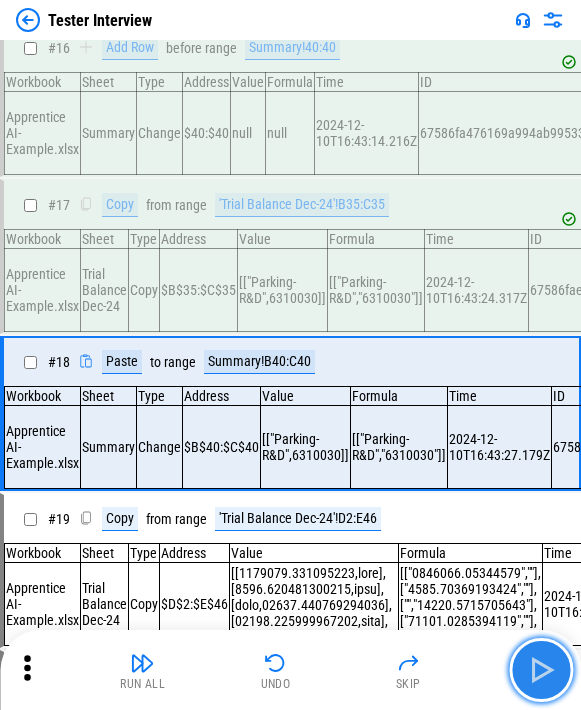click at bounding box center (541, 670) 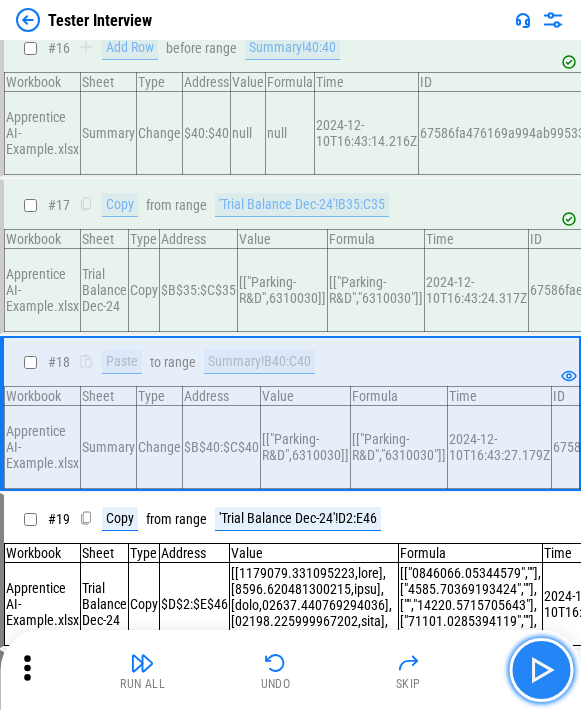 click at bounding box center (541, 670) 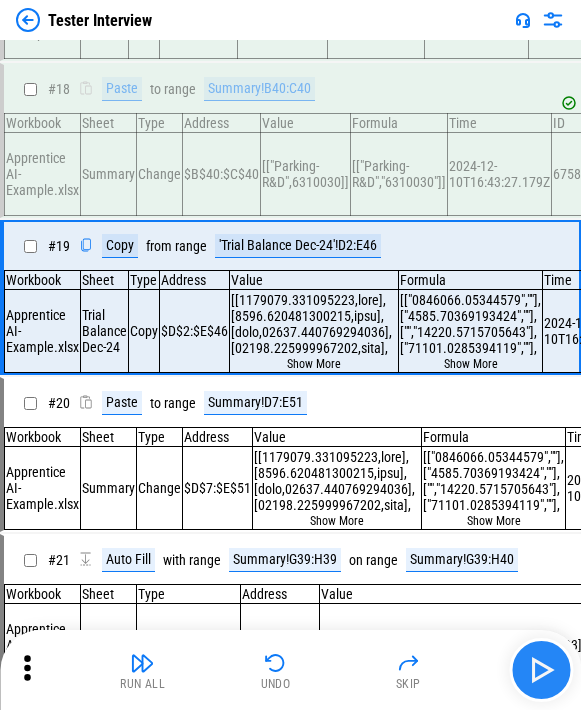 scroll, scrollTop: 2657, scrollLeft: 0, axis: vertical 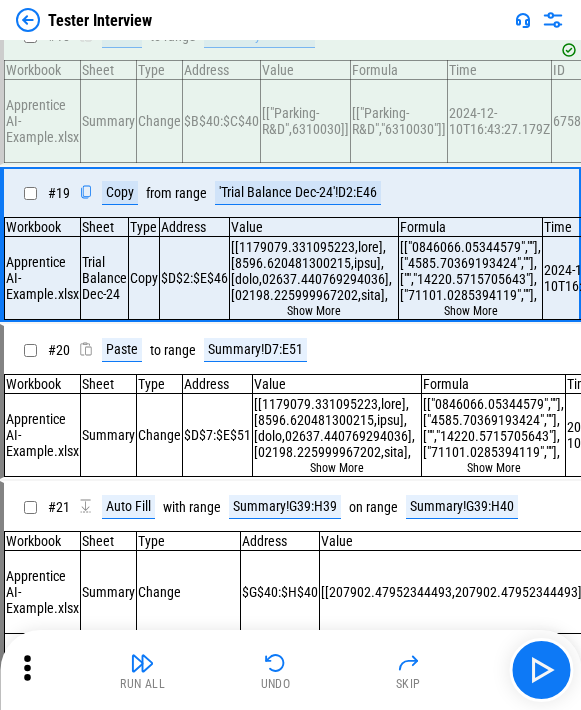 click at bounding box center (541, 670) 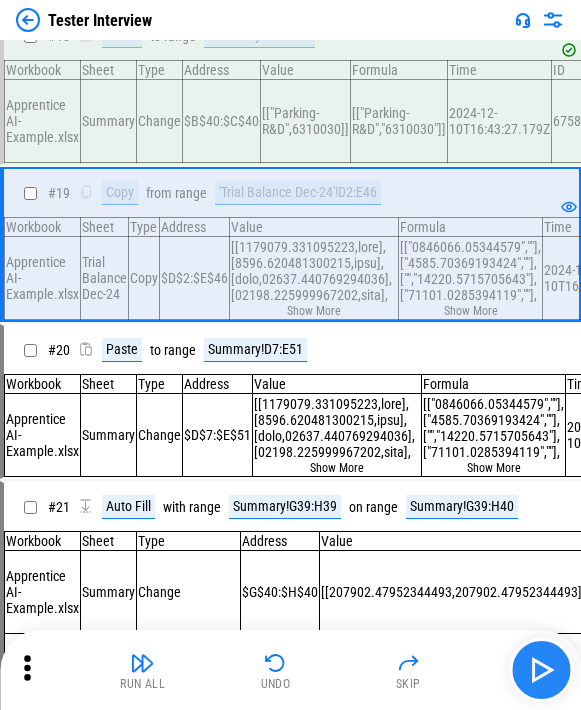 click at bounding box center [541, 670] 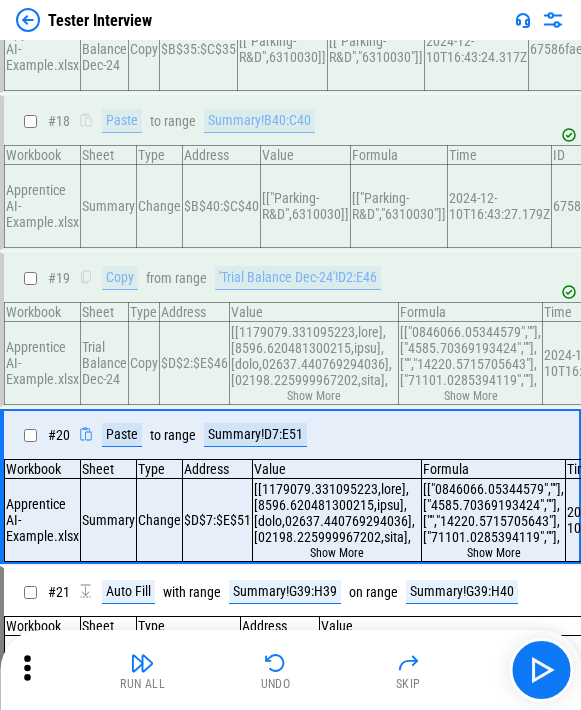 scroll, scrollTop: 2757, scrollLeft: 0, axis: vertical 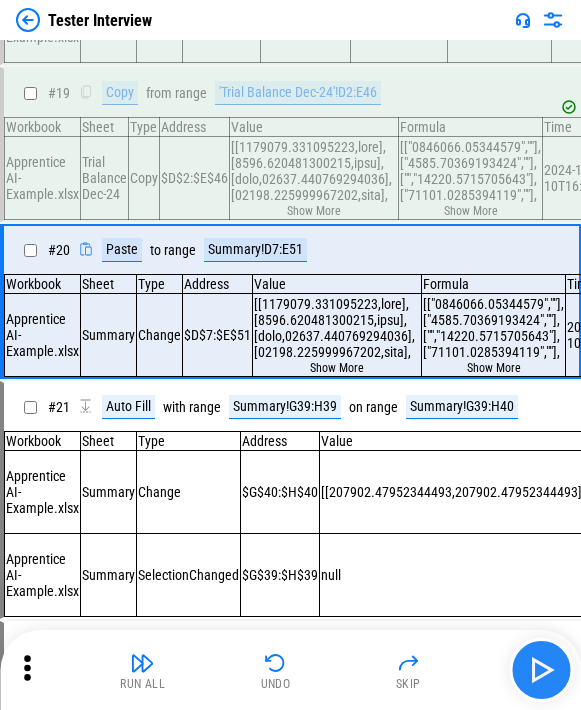 click at bounding box center (541, 670) 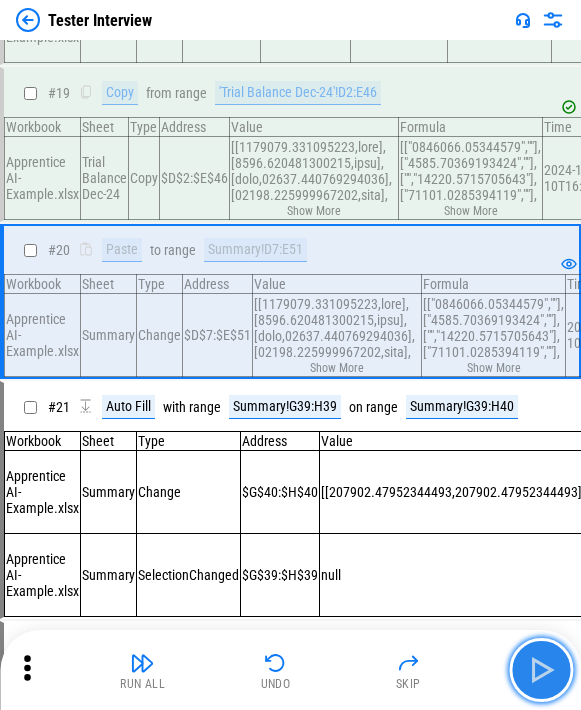 click at bounding box center (541, 670) 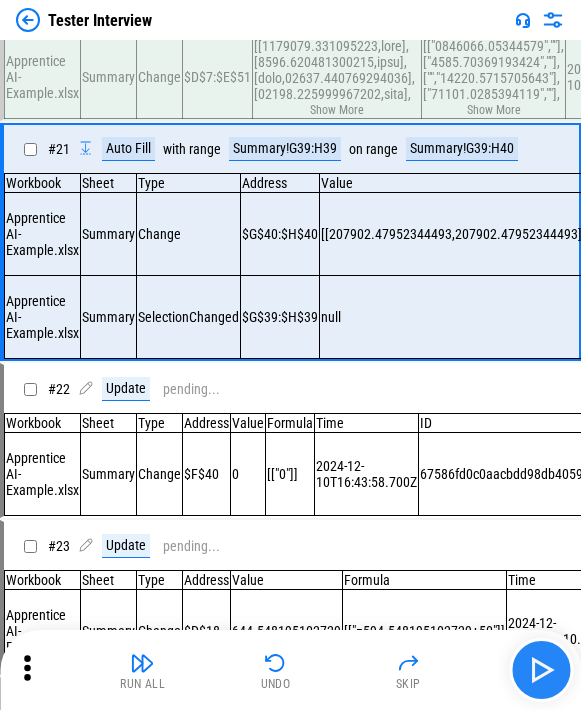 scroll, scrollTop: 3027, scrollLeft: 0, axis: vertical 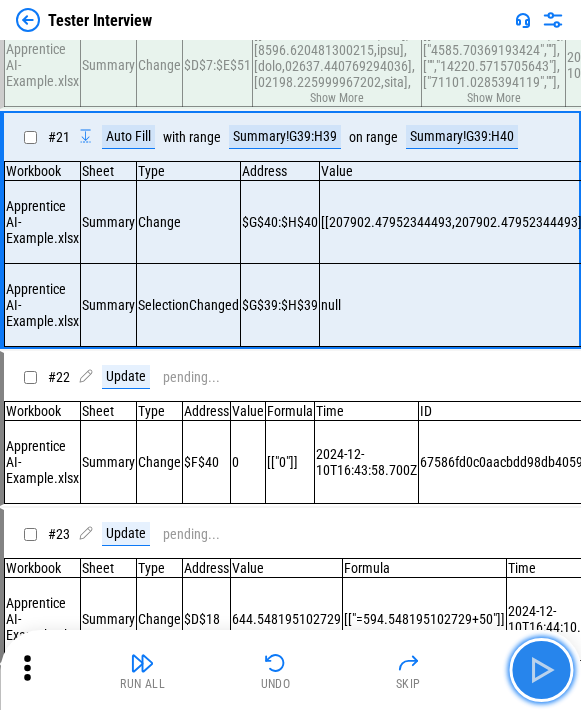 click at bounding box center [541, 670] 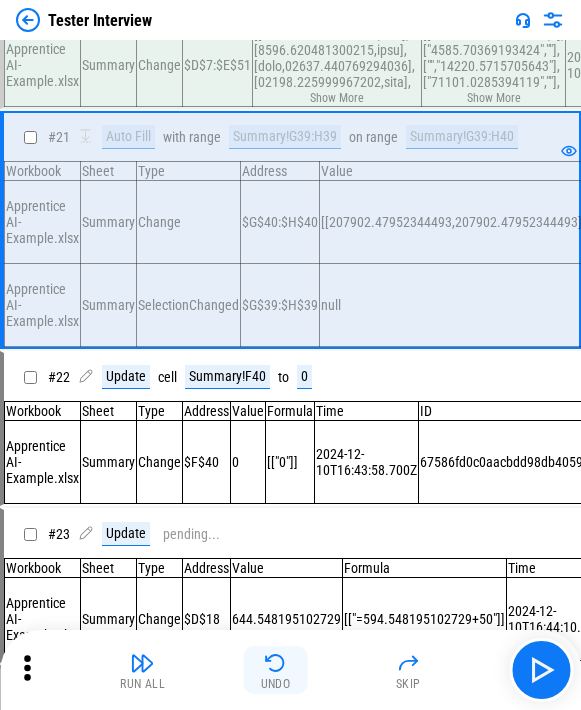 click at bounding box center [276, 663] 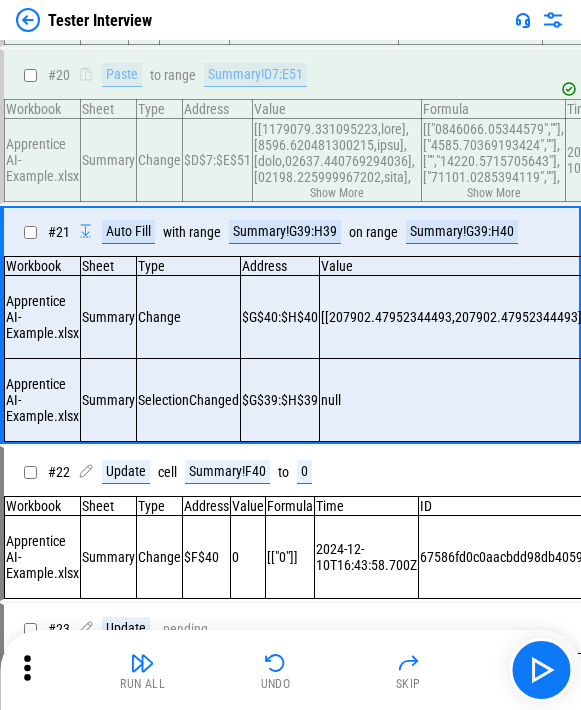 scroll, scrollTop: 2934, scrollLeft: 0, axis: vertical 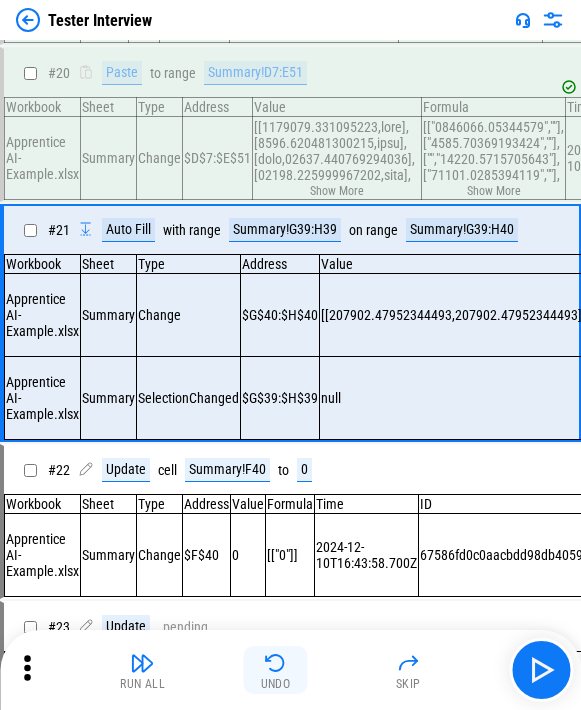 click on "Undo" at bounding box center (276, 684) 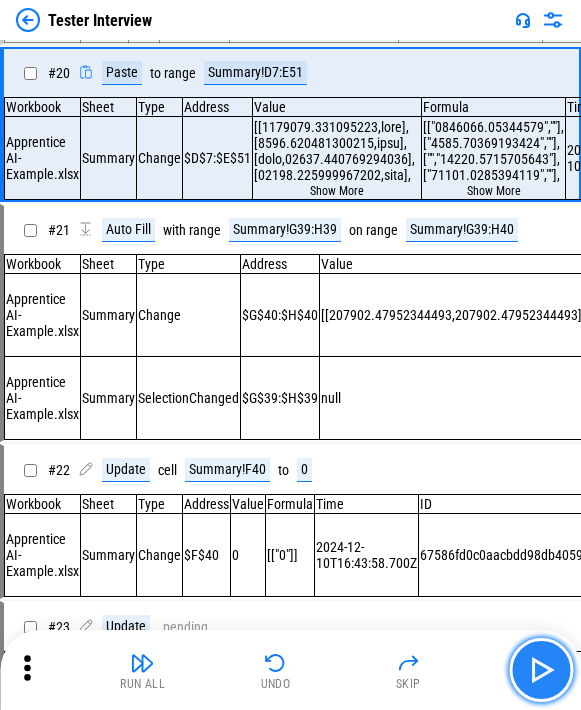 click at bounding box center [541, 670] 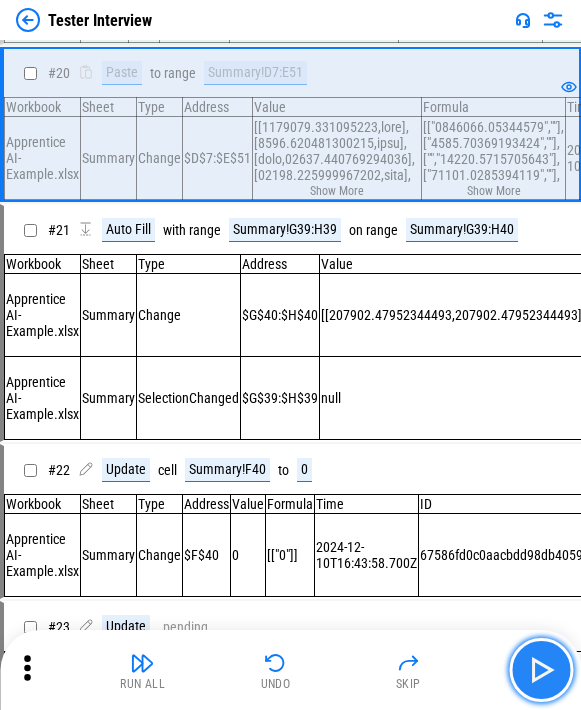 click at bounding box center [541, 670] 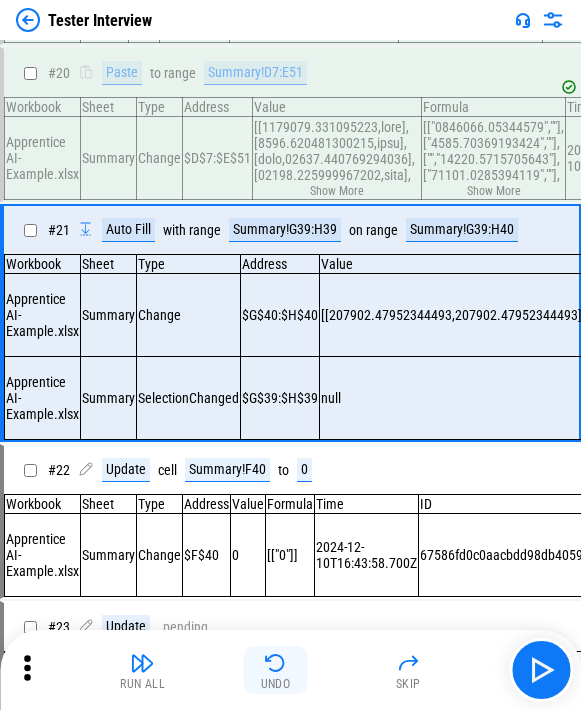 click on "Undo" at bounding box center [276, 684] 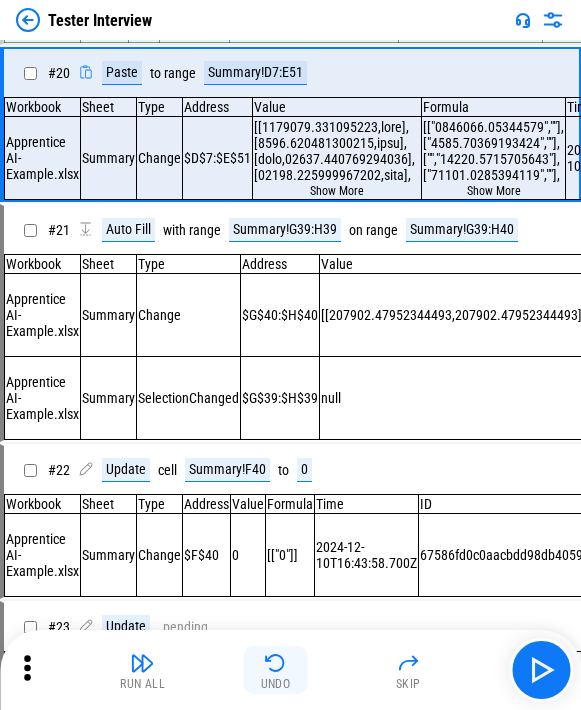 click on "Undo" at bounding box center [276, 684] 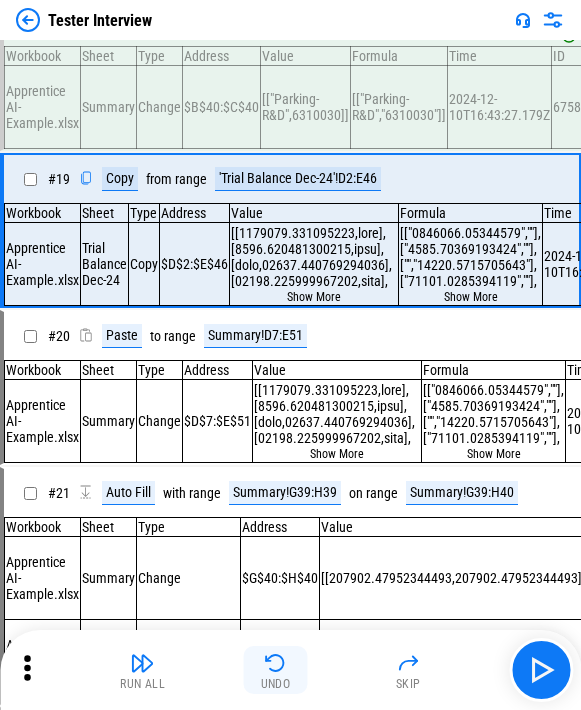 scroll, scrollTop: 2657, scrollLeft: 0, axis: vertical 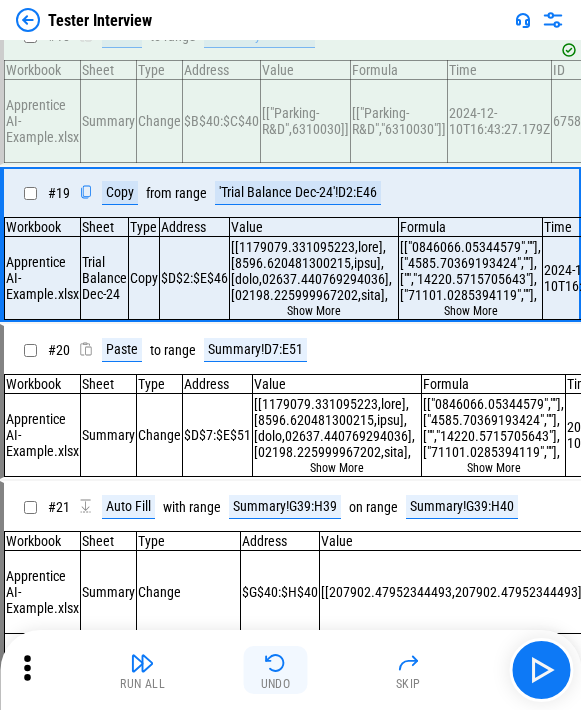 click on "Undo" at bounding box center [276, 684] 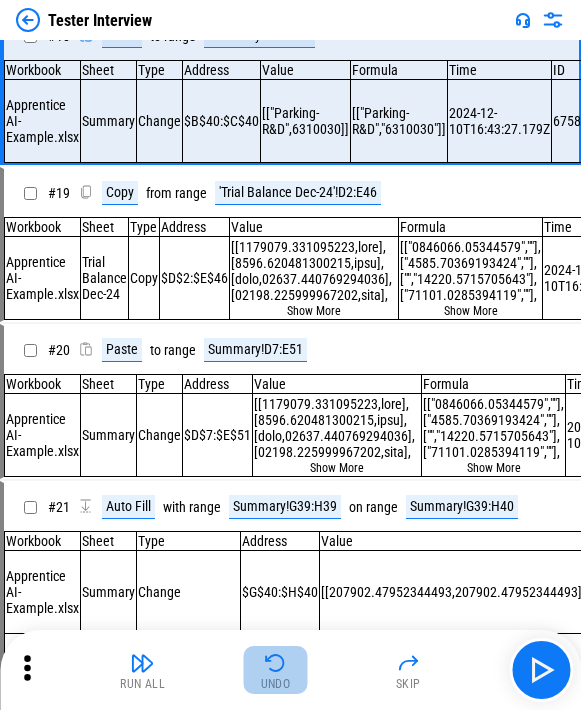click on "Undo" at bounding box center (276, 684) 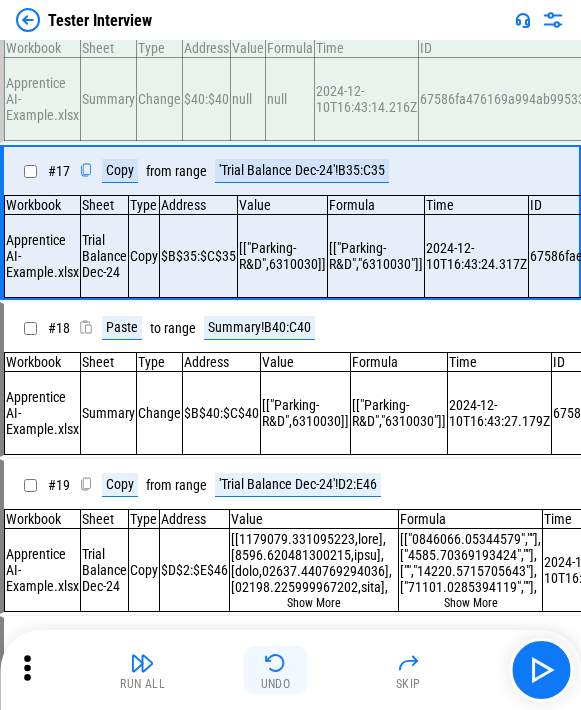 scroll, scrollTop: 2331, scrollLeft: 0, axis: vertical 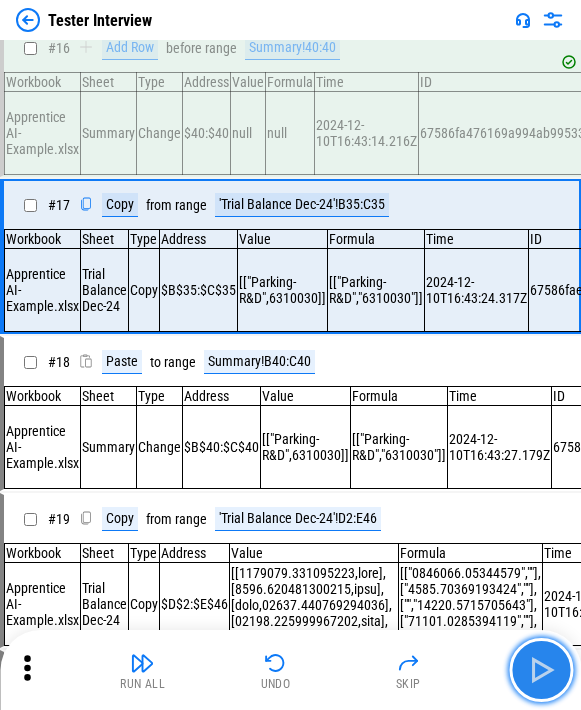 click at bounding box center (541, 670) 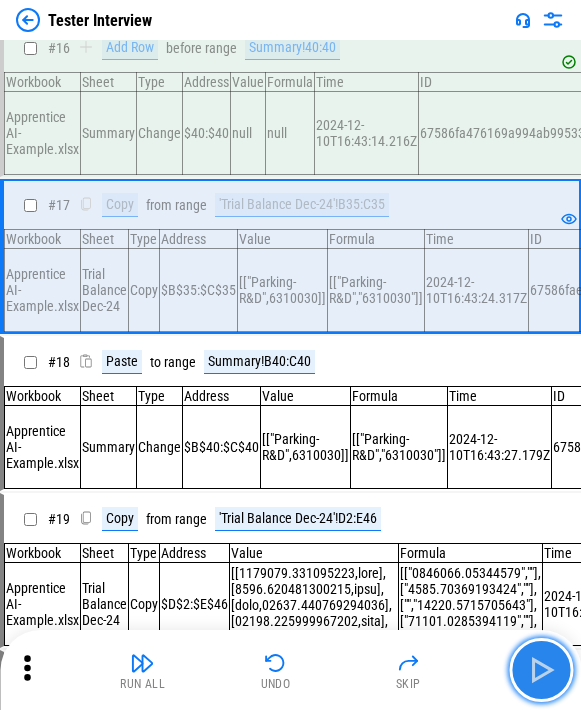 click at bounding box center [541, 670] 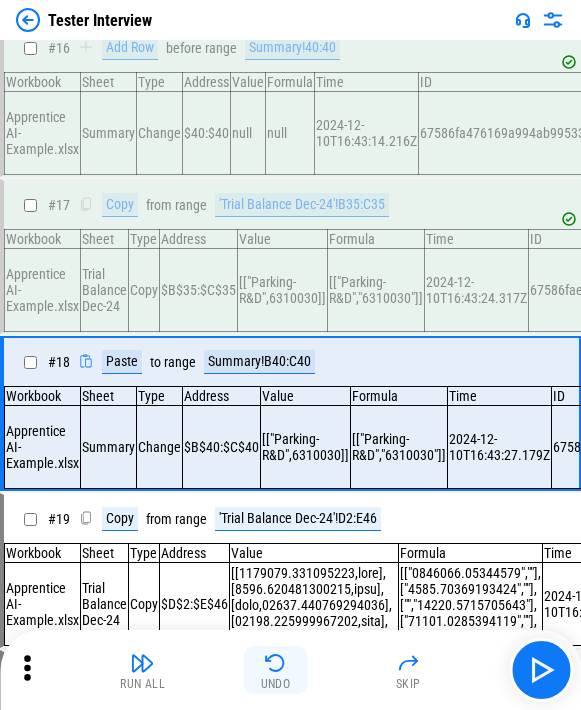 click on "Undo" at bounding box center (276, 670) 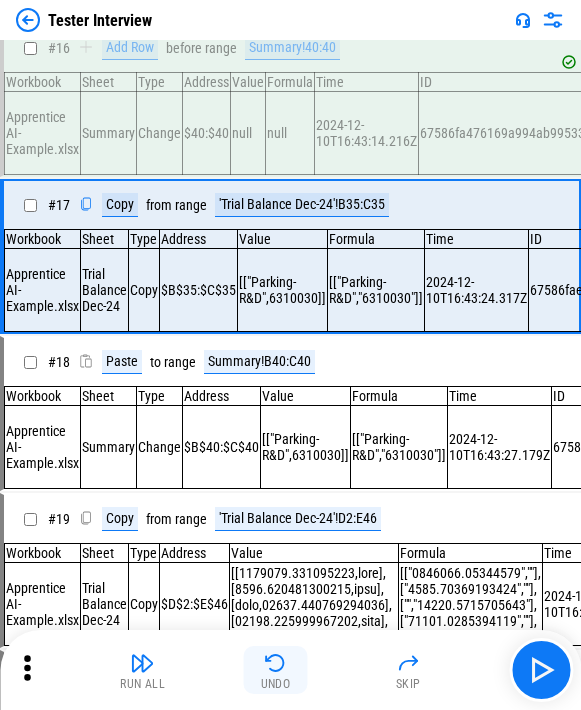 click on "Undo" at bounding box center [276, 670] 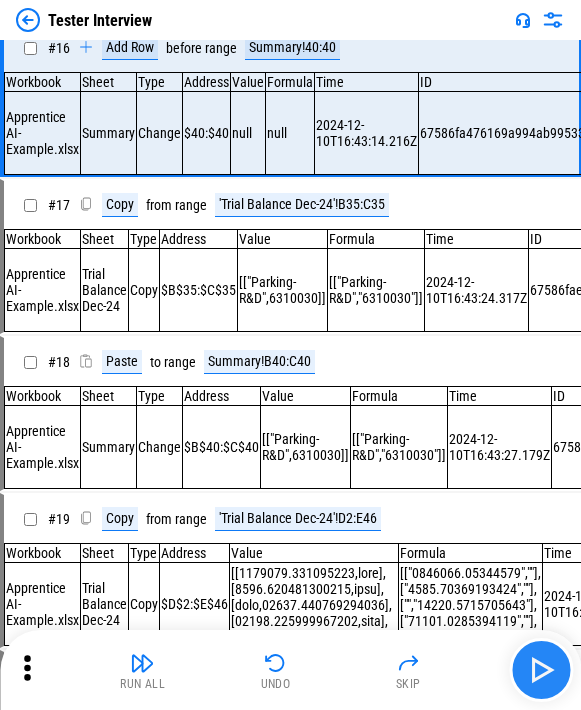 click at bounding box center (541, 670) 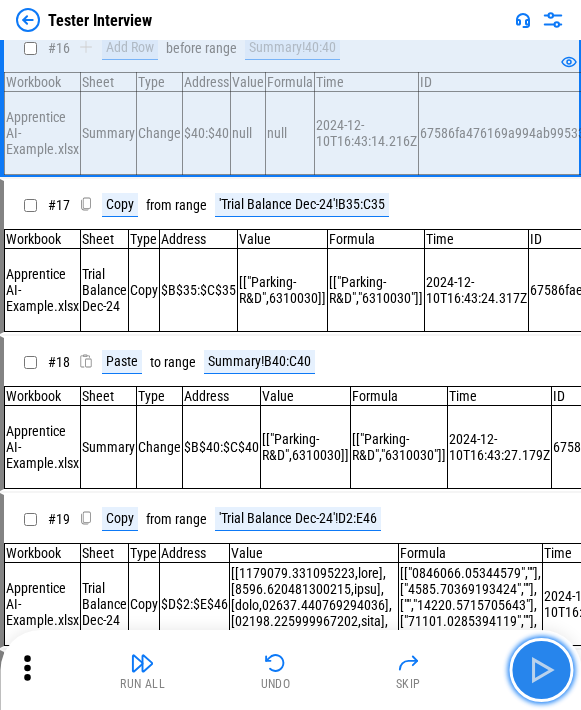 click at bounding box center [541, 670] 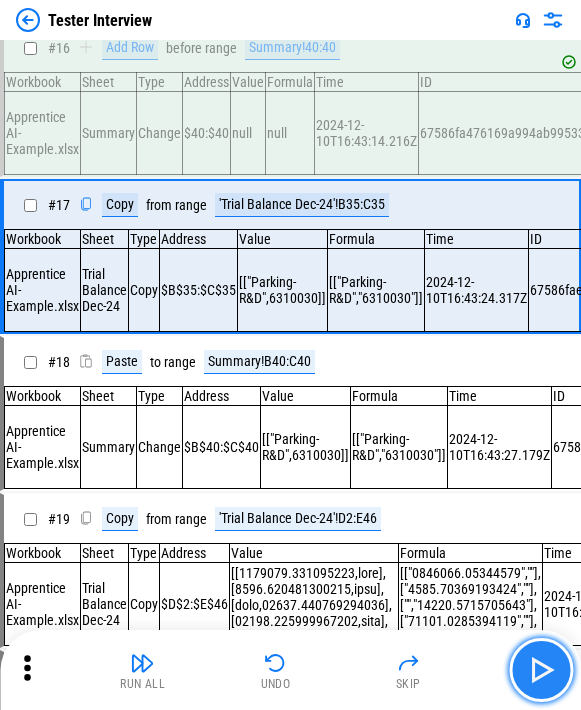 click at bounding box center (541, 670) 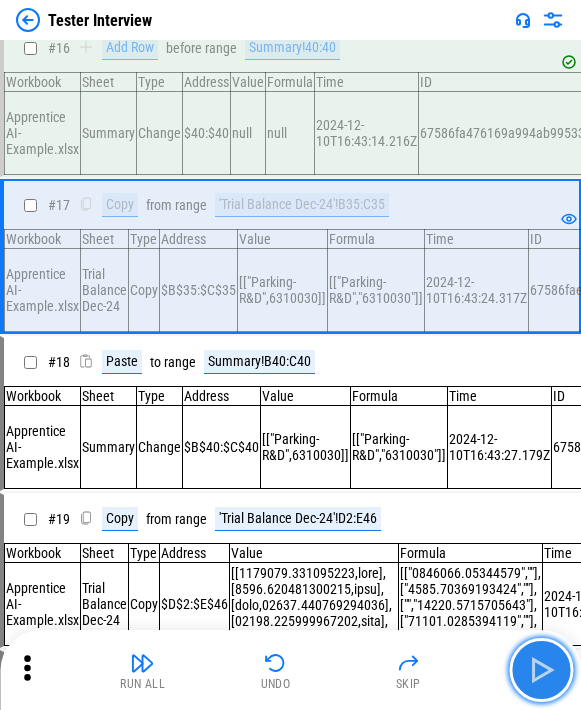 click at bounding box center (541, 670) 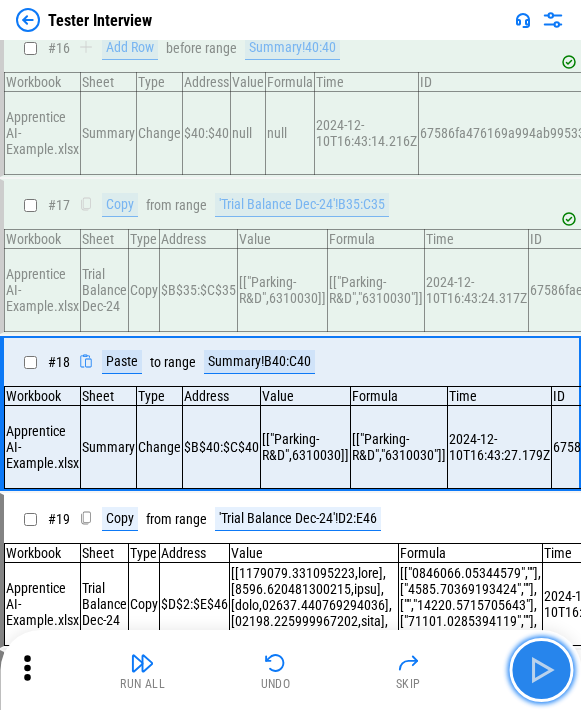 click at bounding box center [541, 670] 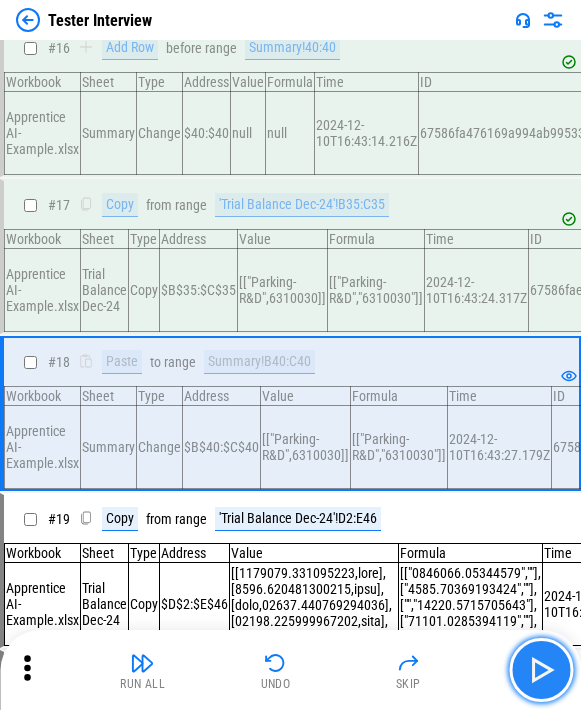 click at bounding box center [541, 670] 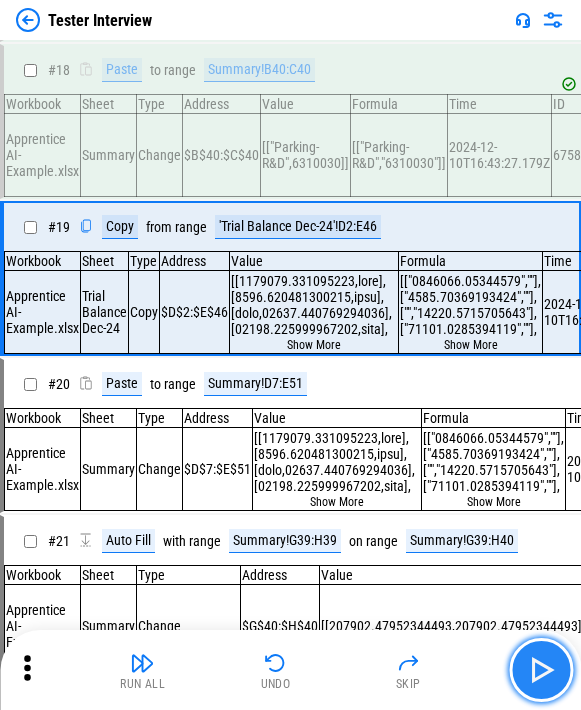scroll, scrollTop: 2657, scrollLeft: 0, axis: vertical 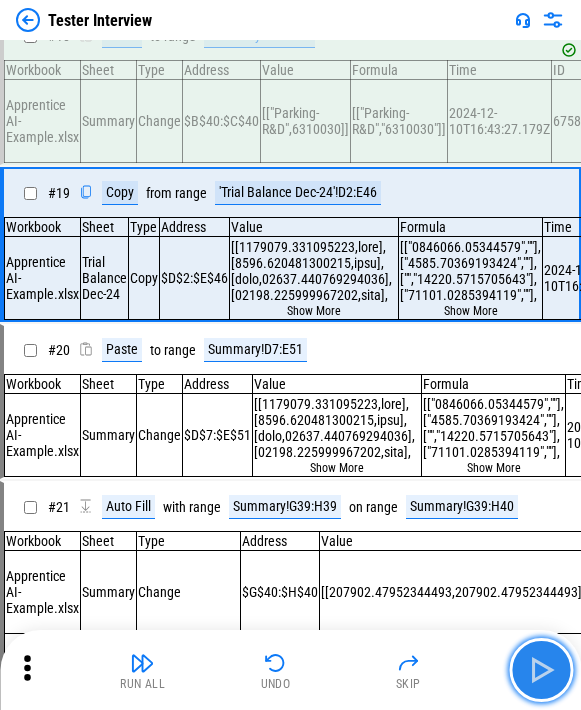 click at bounding box center (541, 670) 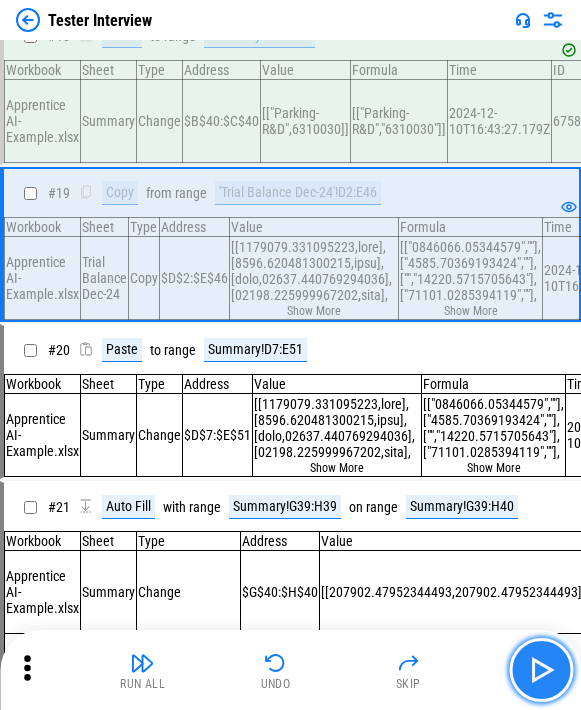 click at bounding box center (541, 670) 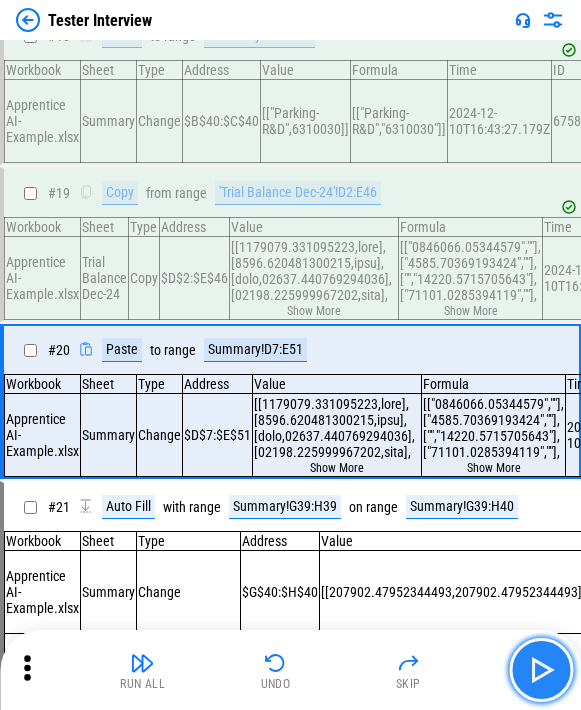 click at bounding box center [541, 670] 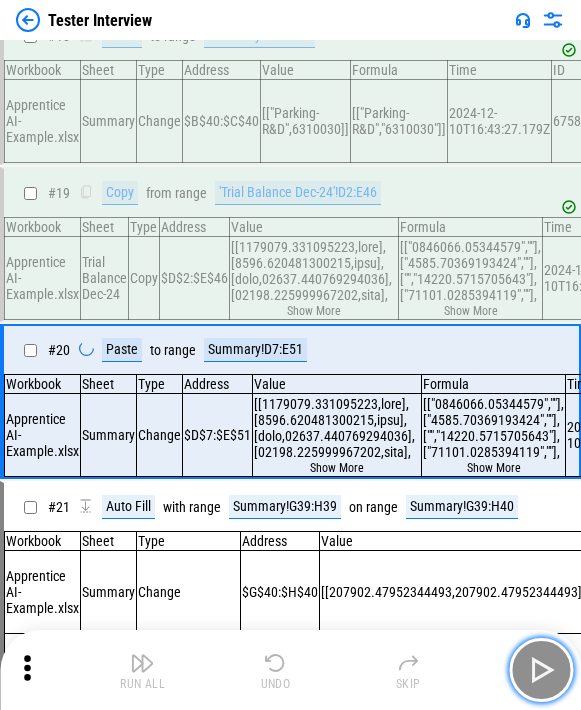 click at bounding box center (541, 670) 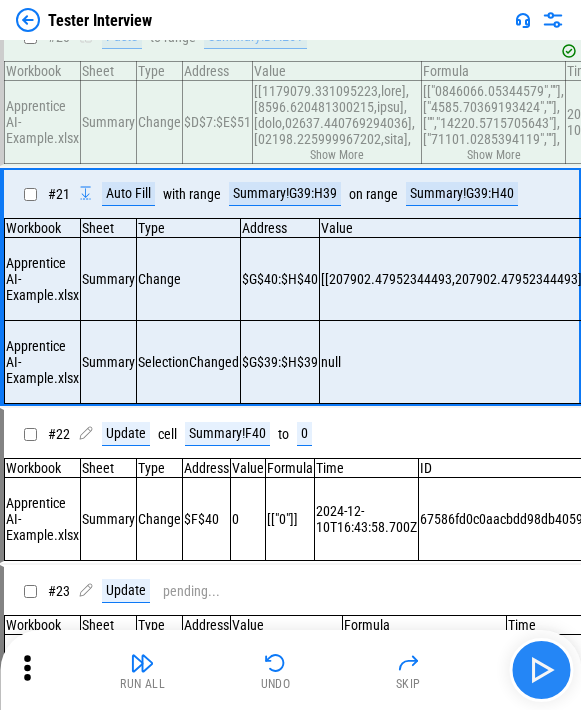 scroll, scrollTop: 3027, scrollLeft: 0, axis: vertical 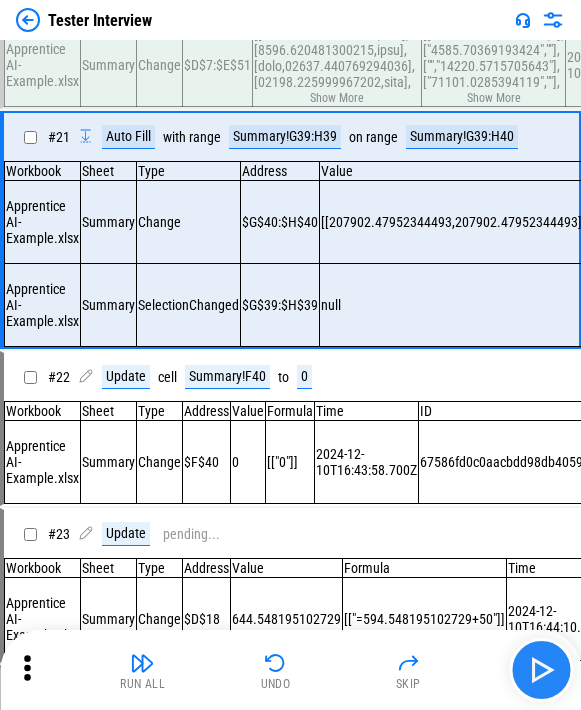 click at bounding box center [541, 670] 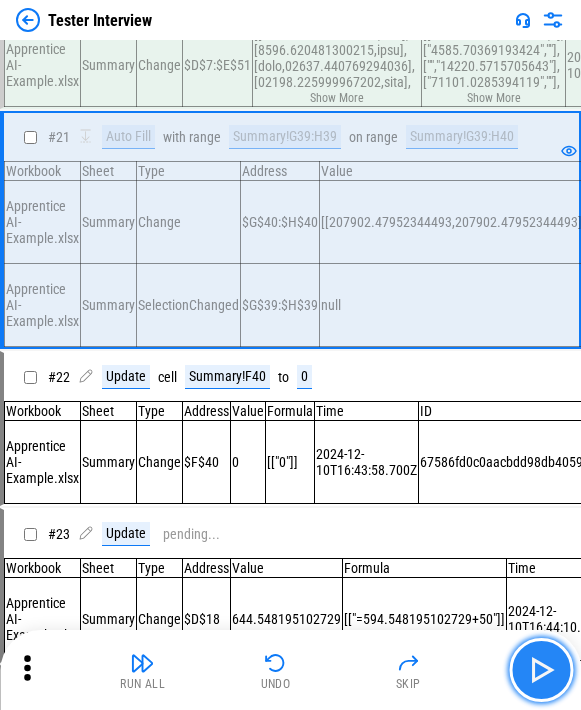 click at bounding box center [541, 670] 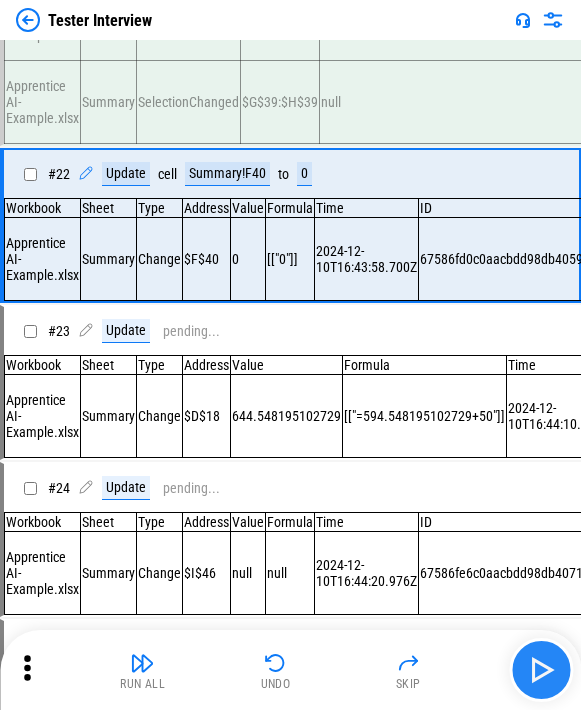 scroll, scrollTop: 3234, scrollLeft: 0, axis: vertical 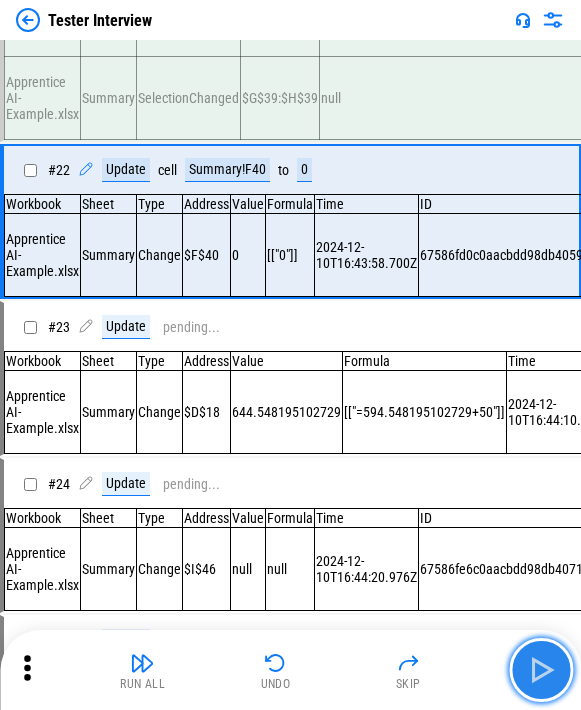click at bounding box center (541, 670) 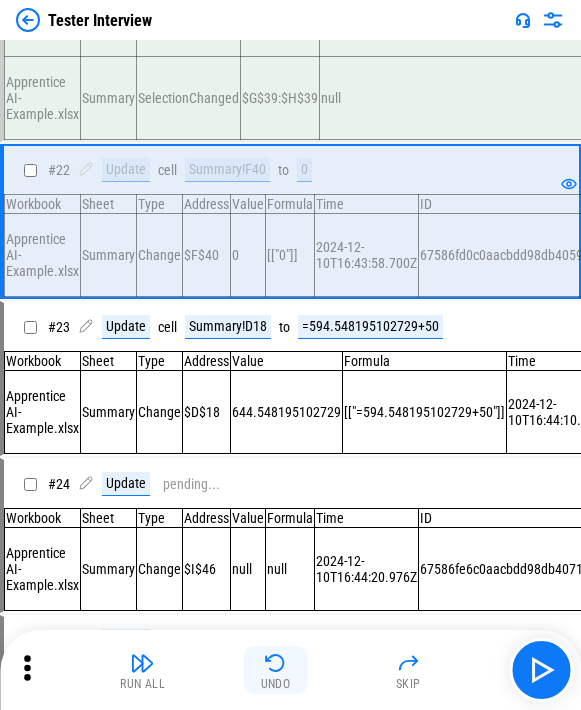 click on "Undo" at bounding box center (276, 670) 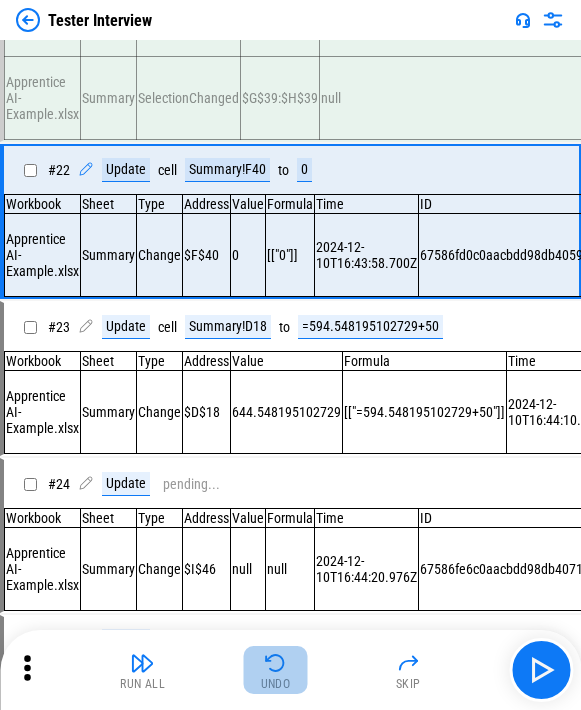click on "Undo" at bounding box center [276, 670] 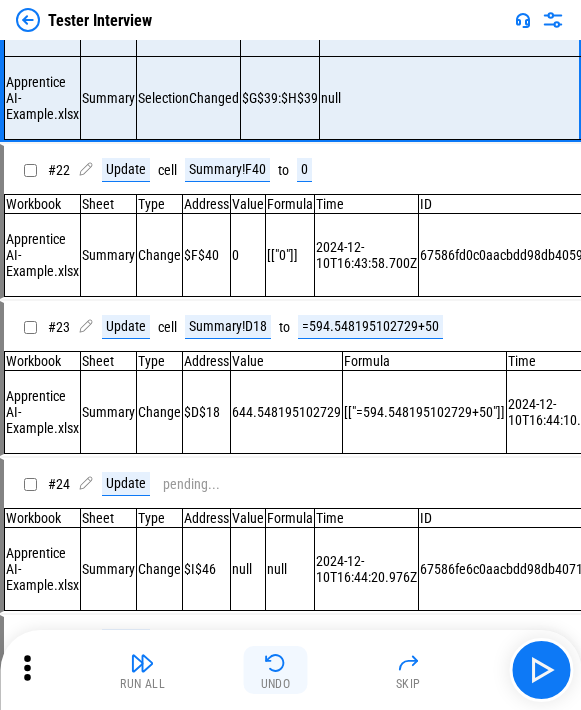 click on "Undo" at bounding box center (276, 670) 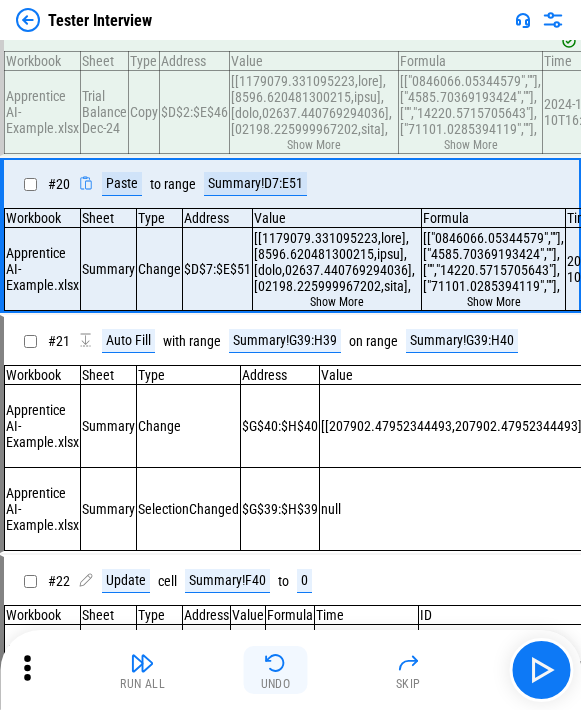 scroll, scrollTop: 2820, scrollLeft: 0, axis: vertical 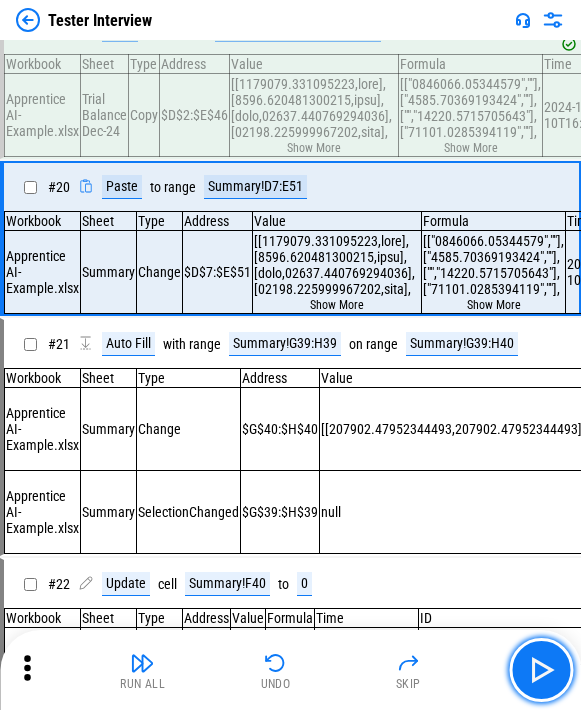 click at bounding box center [541, 670] 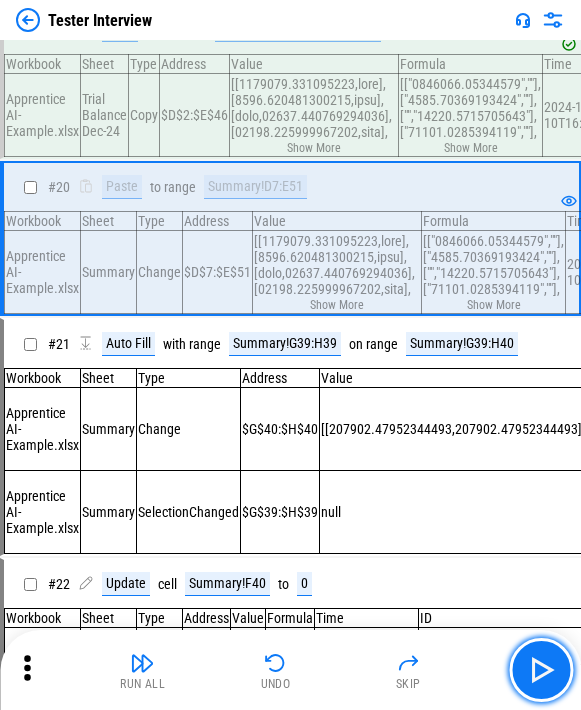 click at bounding box center [541, 670] 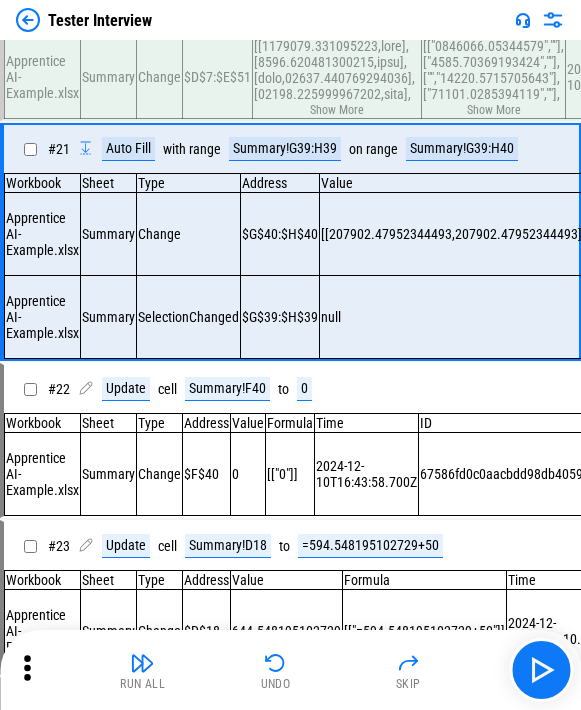 scroll, scrollTop: 3027, scrollLeft: 0, axis: vertical 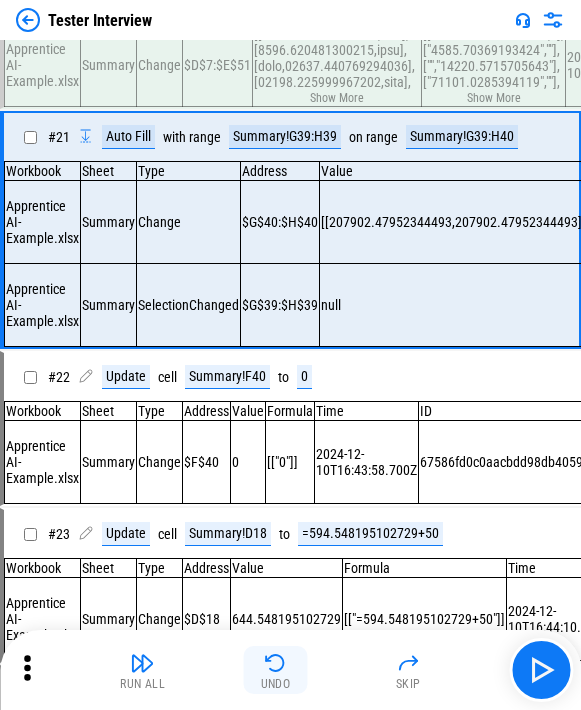 click on "Undo" at bounding box center (276, 670) 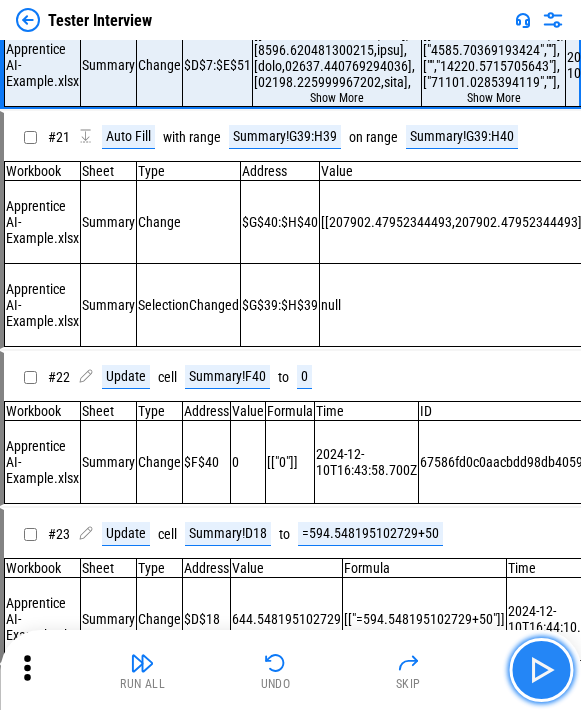 click at bounding box center (541, 670) 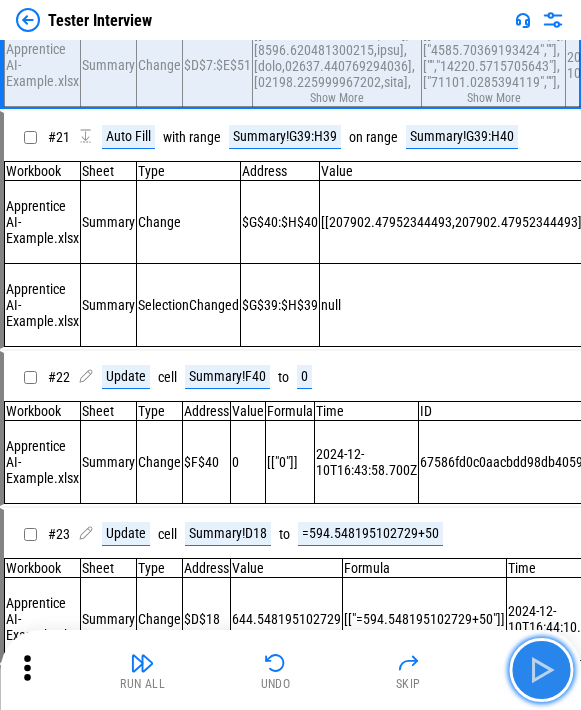click at bounding box center (541, 670) 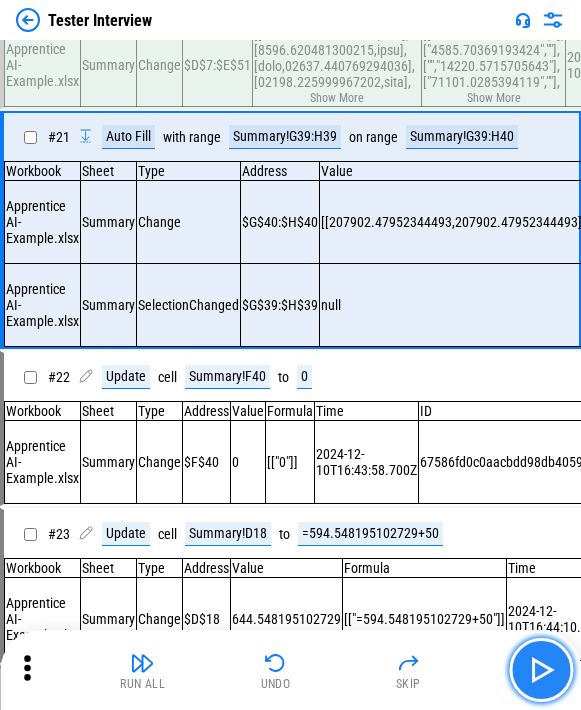 click at bounding box center (541, 670) 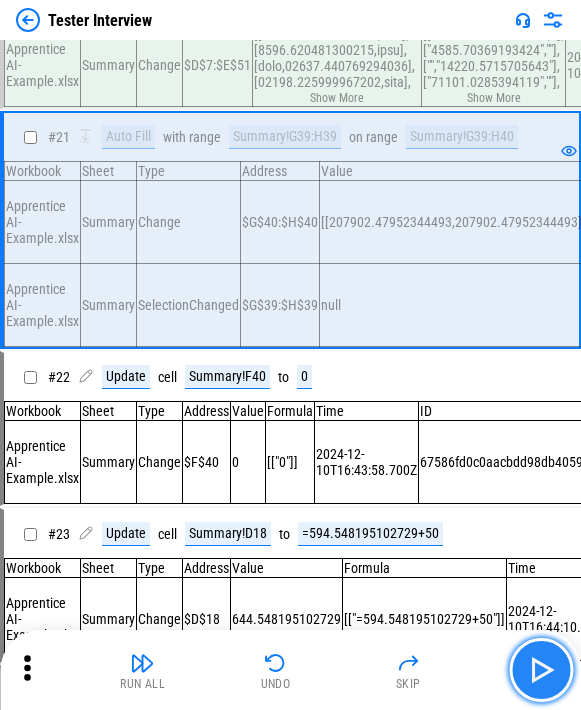 click at bounding box center [541, 670] 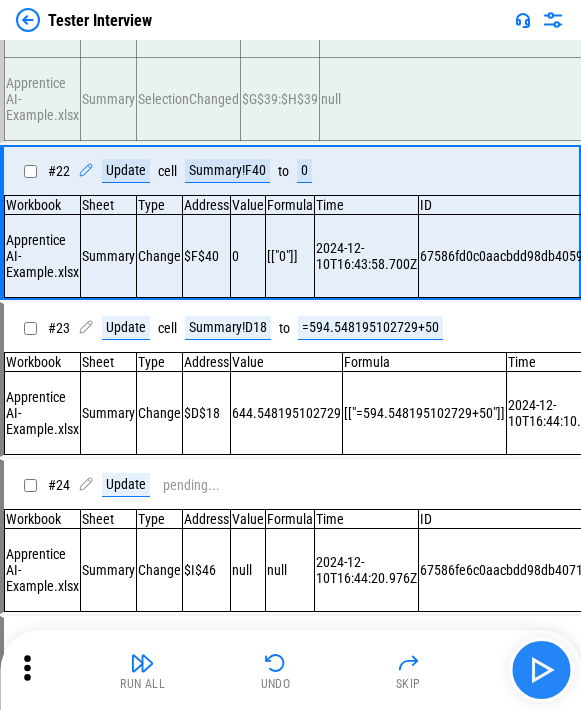 scroll, scrollTop: 3234, scrollLeft: 0, axis: vertical 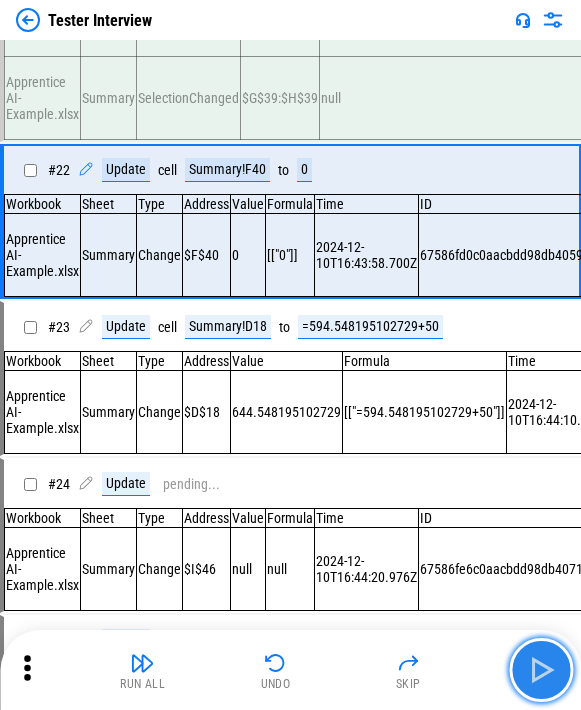 click at bounding box center [541, 670] 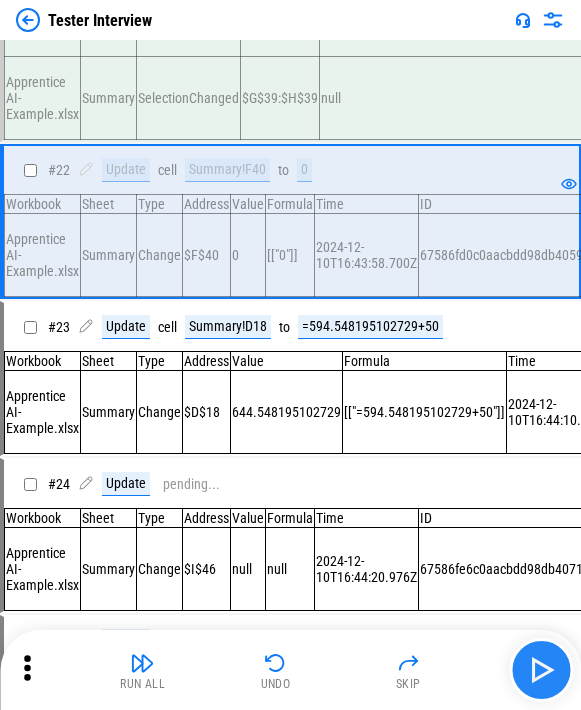 click at bounding box center [541, 670] 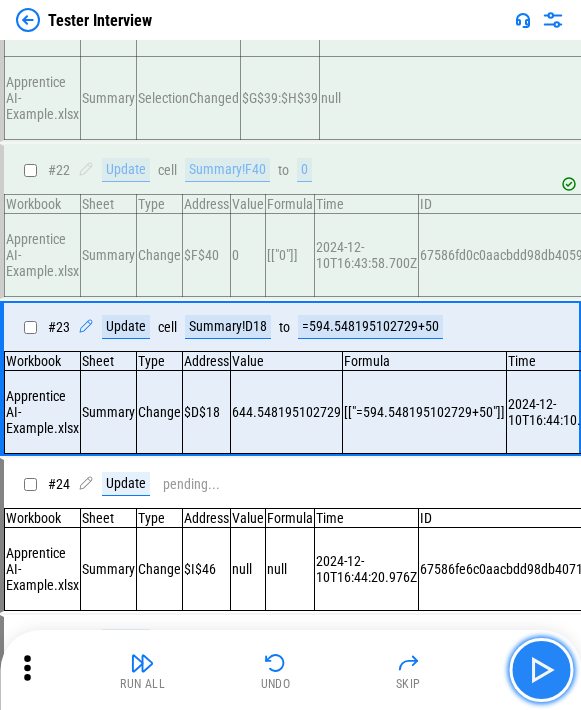 click at bounding box center (541, 670) 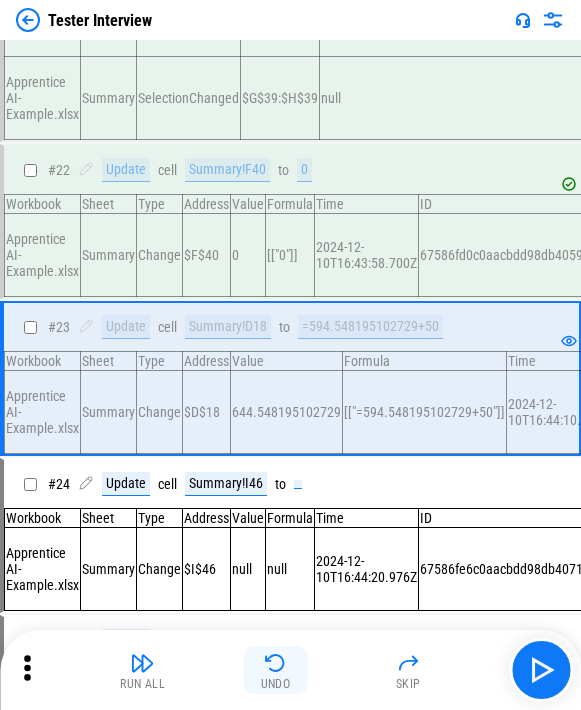 click at bounding box center (276, 663) 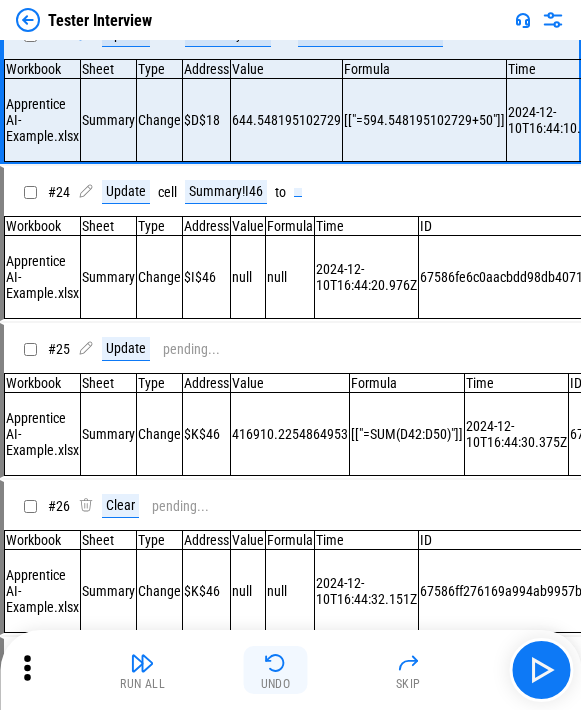scroll, scrollTop: 3560, scrollLeft: 0, axis: vertical 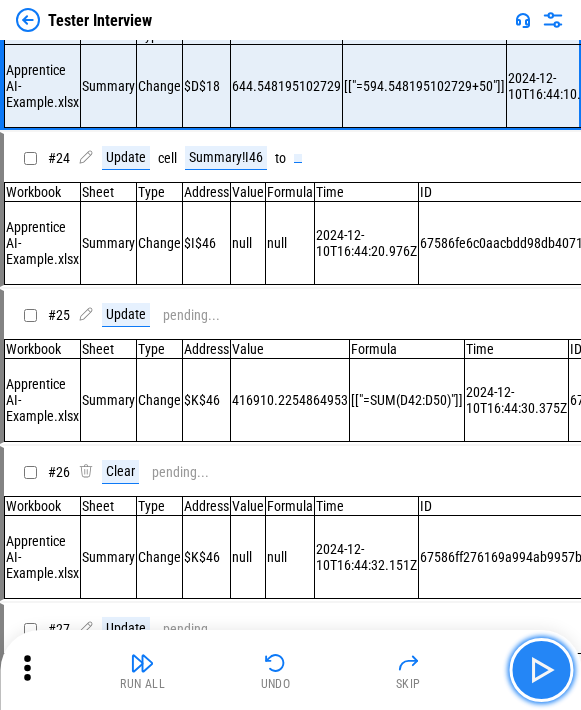 click at bounding box center [541, 670] 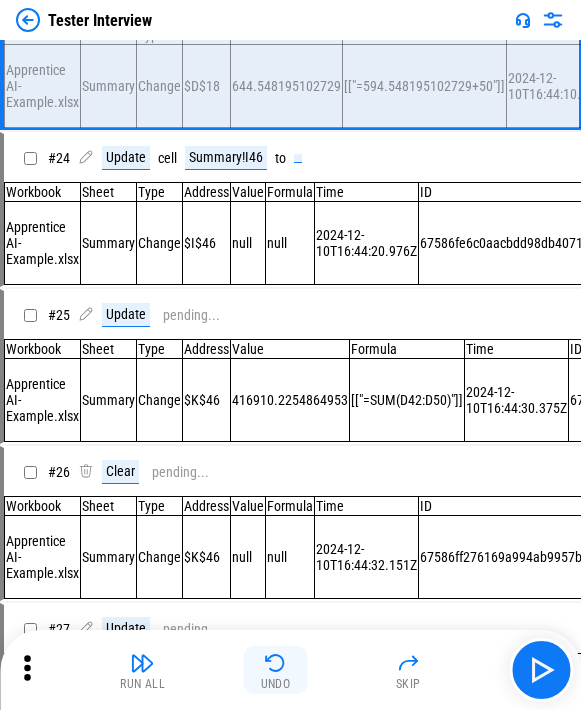 click on "Undo" at bounding box center (276, 670) 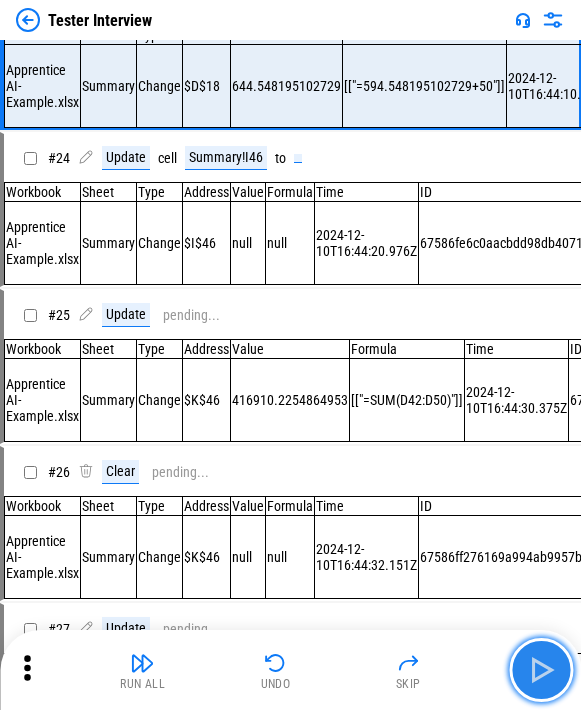 click at bounding box center [541, 670] 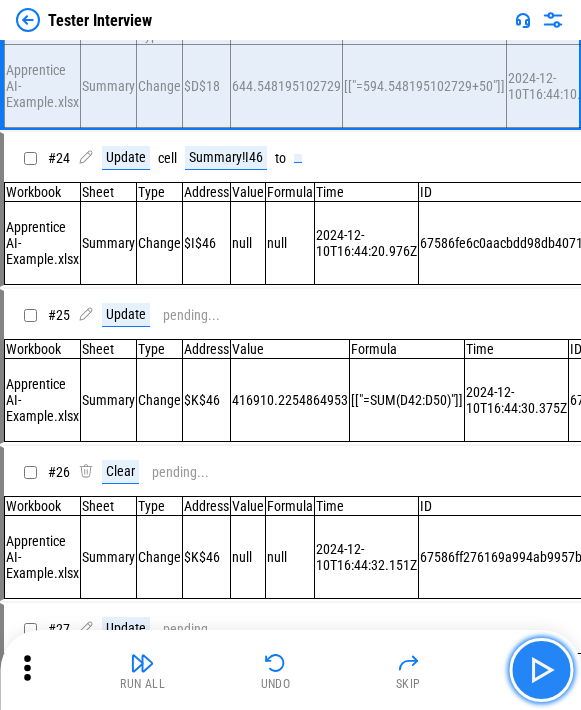 click at bounding box center (541, 670) 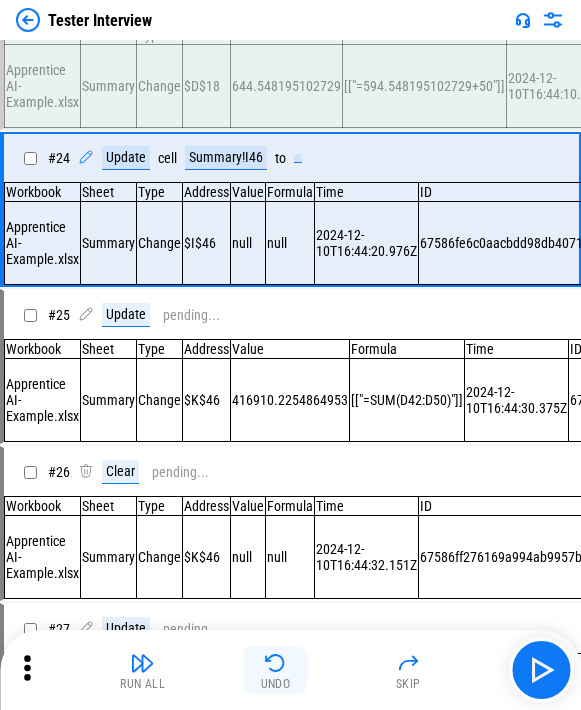 click on "Undo" at bounding box center [276, 670] 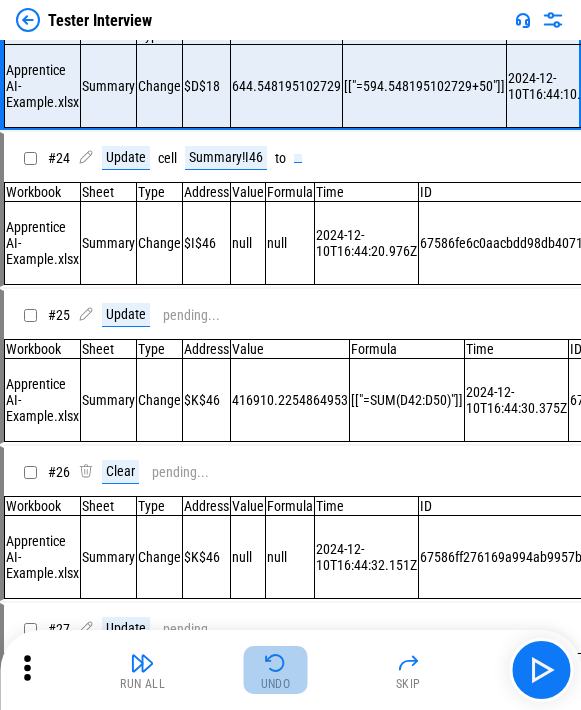 click on "Undo" at bounding box center [276, 670] 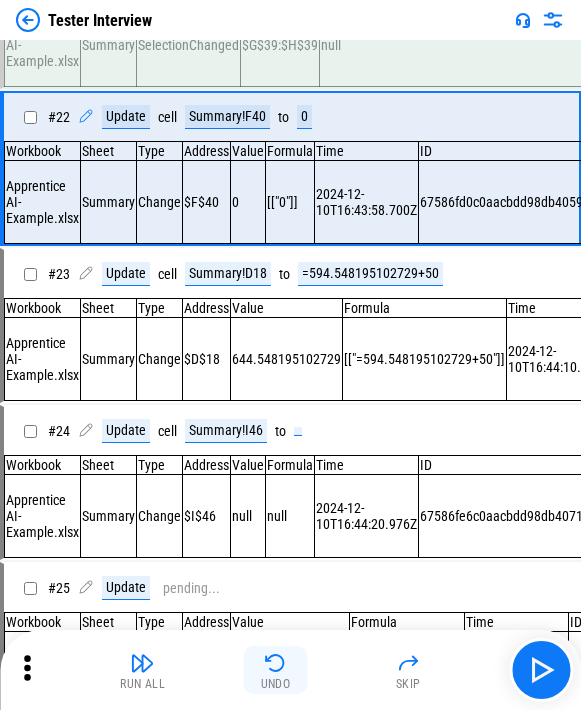 scroll, scrollTop: 3234, scrollLeft: 0, axis: vertical 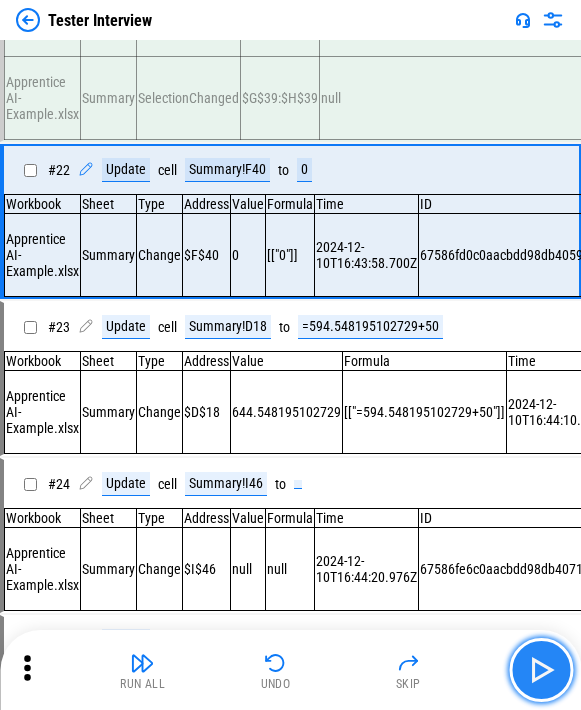 click at bounding box center [541, 670] 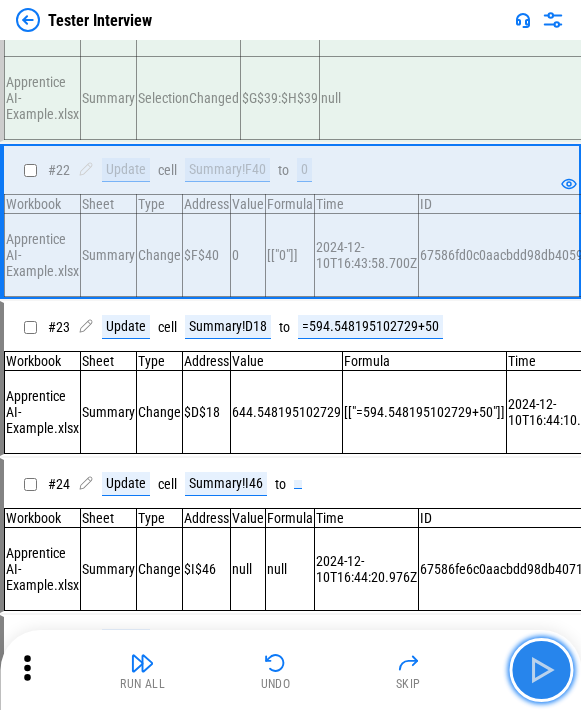 click at bounding box center [541, 670] 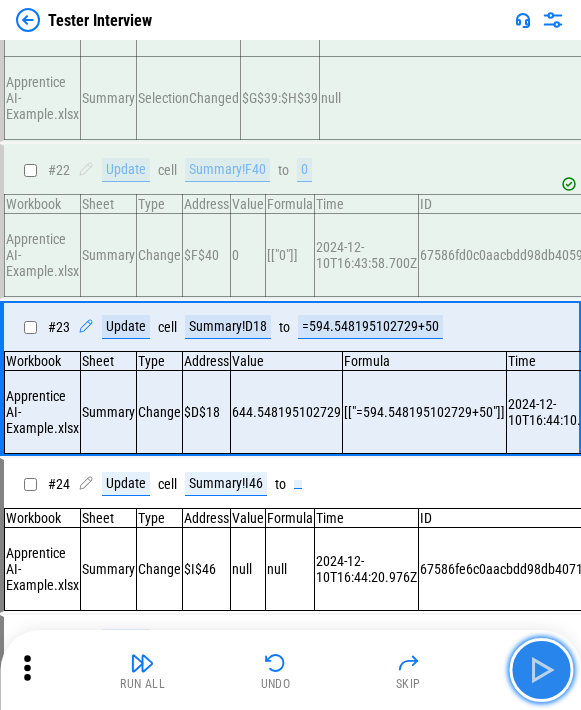 click at bounding box center (541, 670) 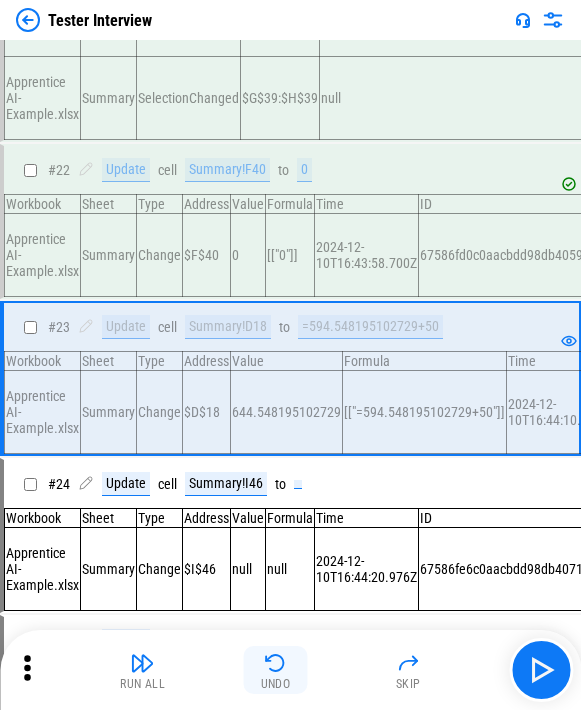 click at bounding box center (276, 663) 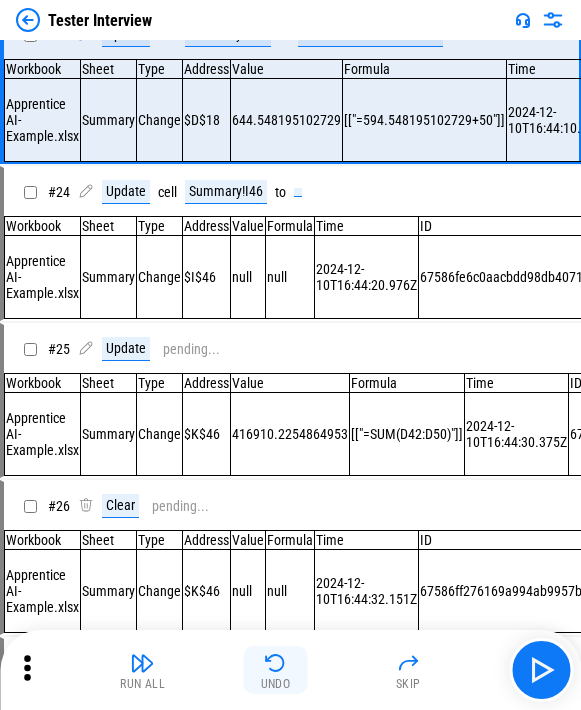 scroll, scrollTop: 3560, scrollLeft: 0, axis: vertical 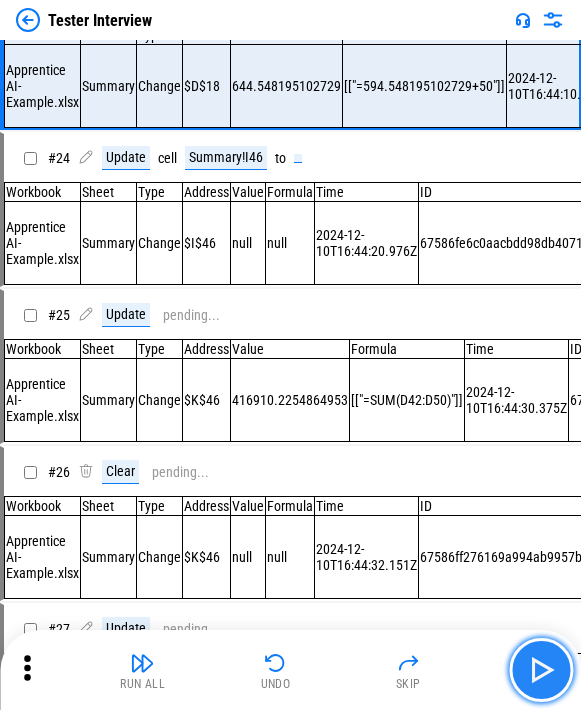 click at bounding box center [541, 670] 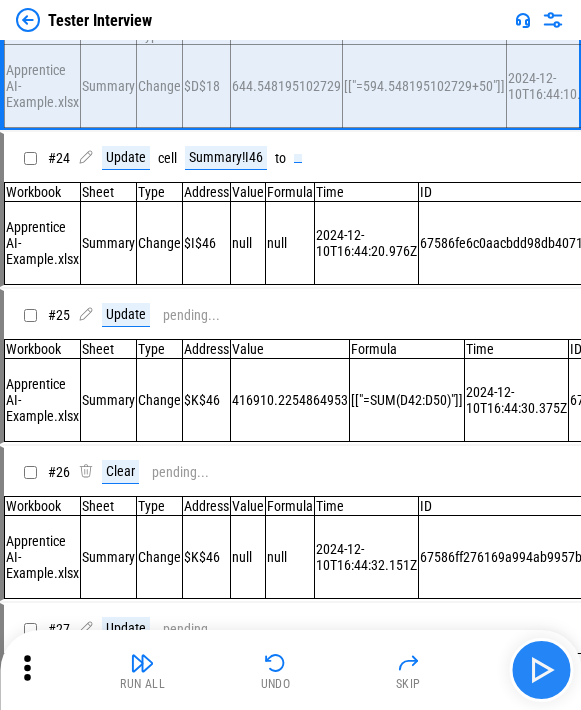 click at bounding box center (541, 670) 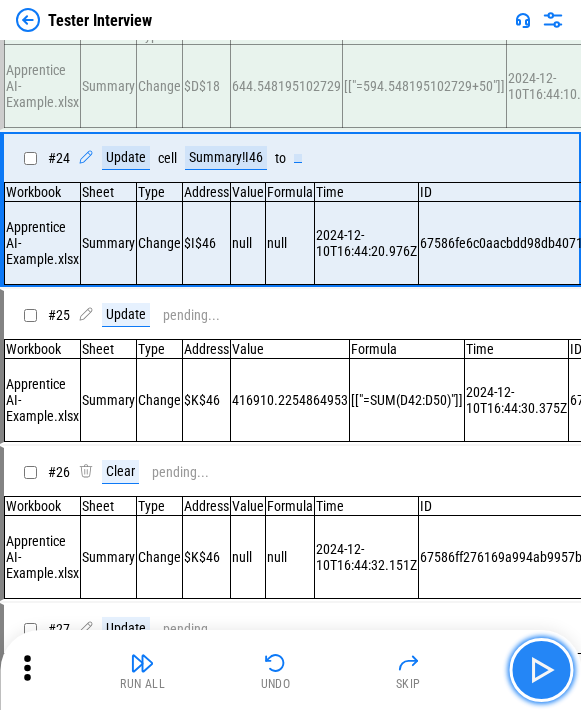 click at bounding box center [541, 670] 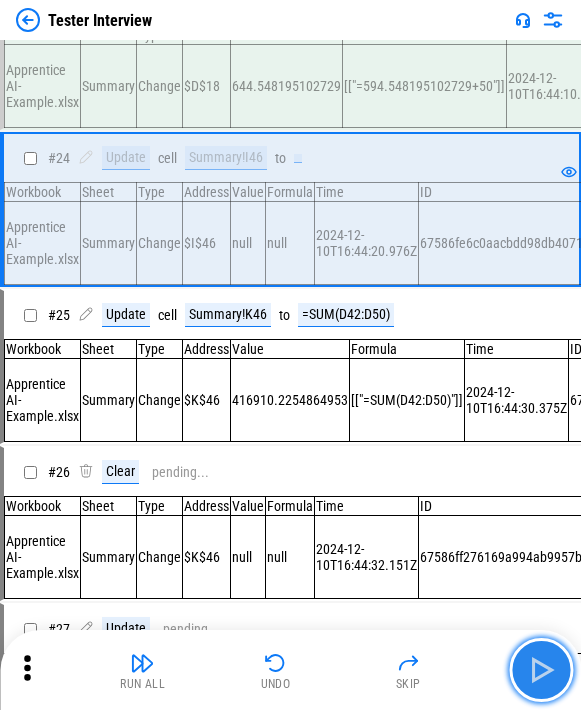 click at bounding box center [541, 670] 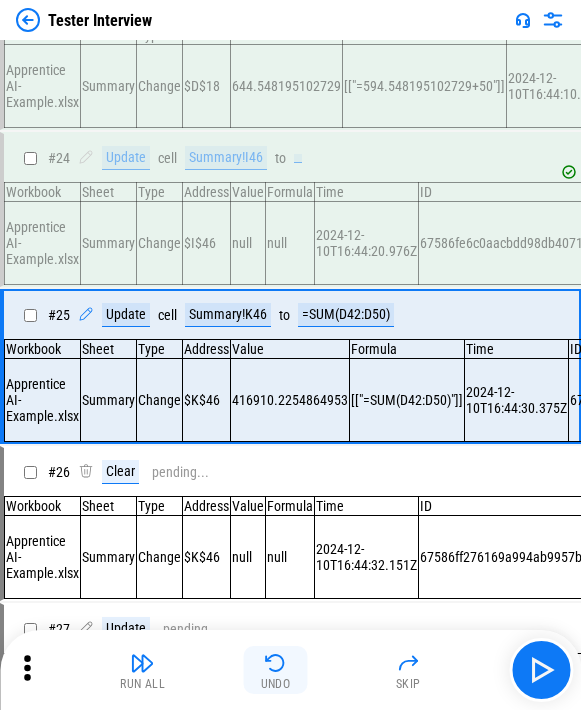 click on "Undo" at bounding box center [276, 670] 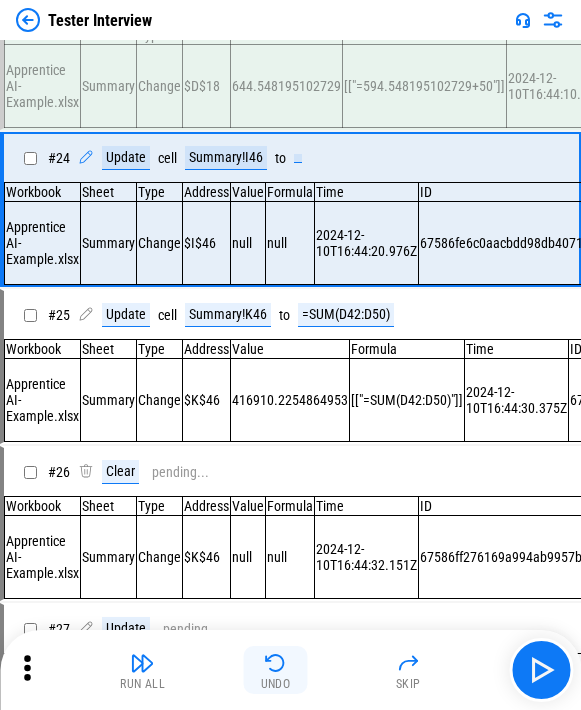 click on "Undo" at bounding box center (276, 670) 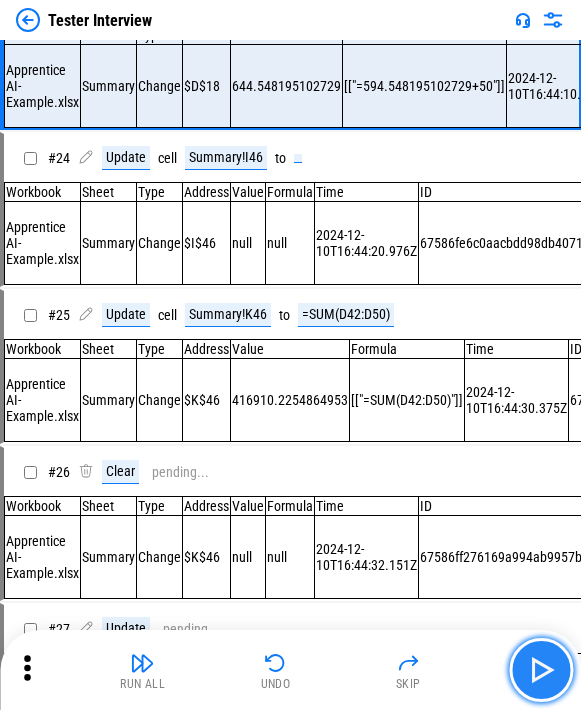 click at bounding box center (541, 670) 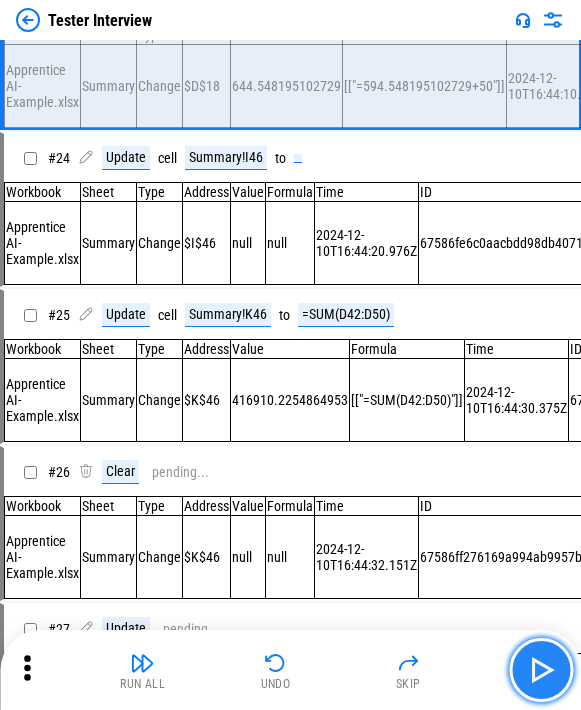 click at bounding box center [541, 670] 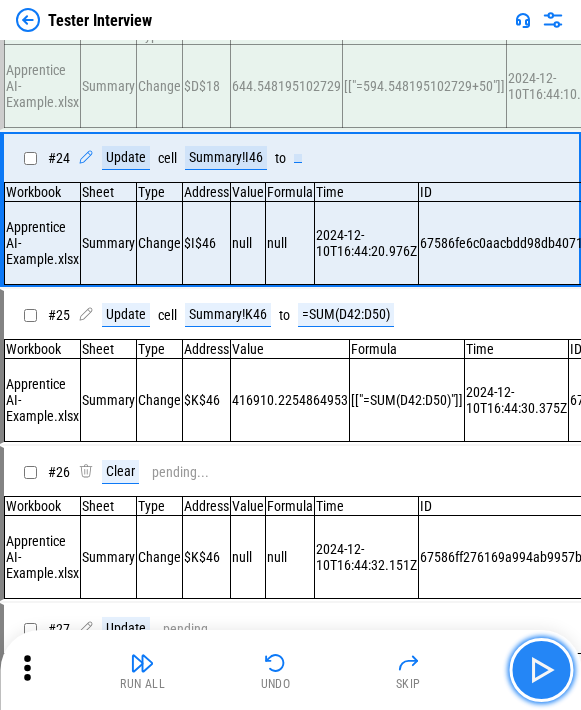 click at bounding box center [541, 670] 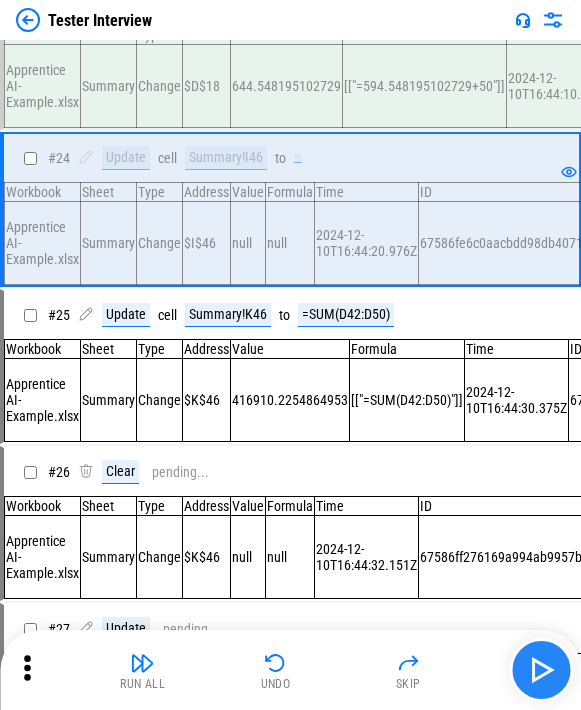 click at bounding box center (541, 670) 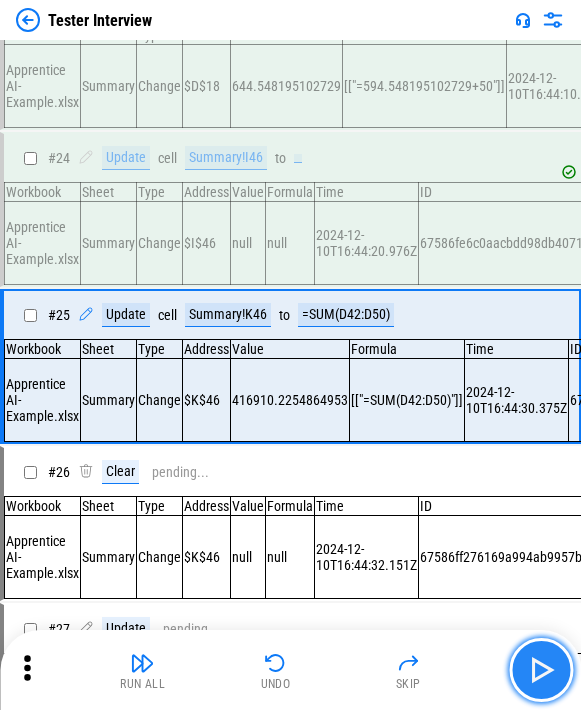 click at bounding box center [541, 670] 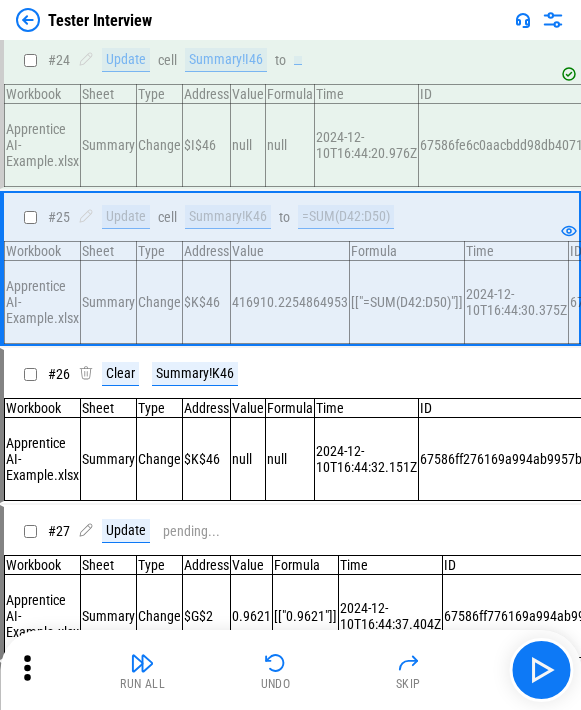 scroll, scrollTop: 3660, scrollLeft: 0, axis: vertical 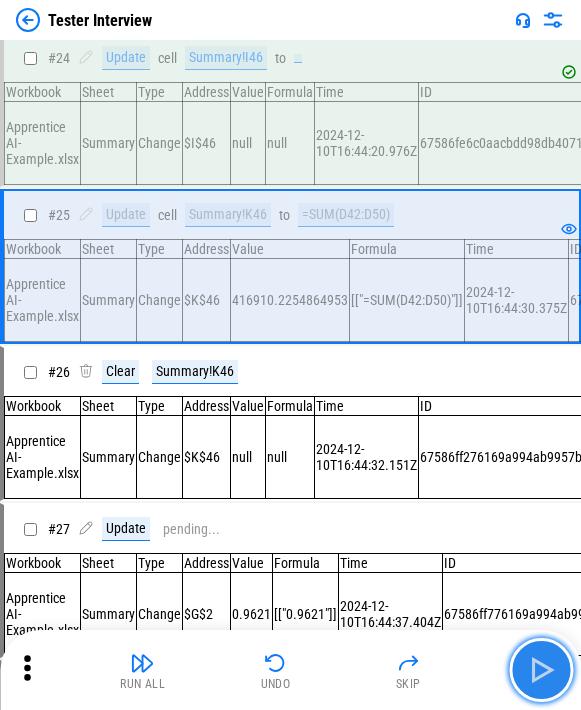 click at bounding box center (541, 670) 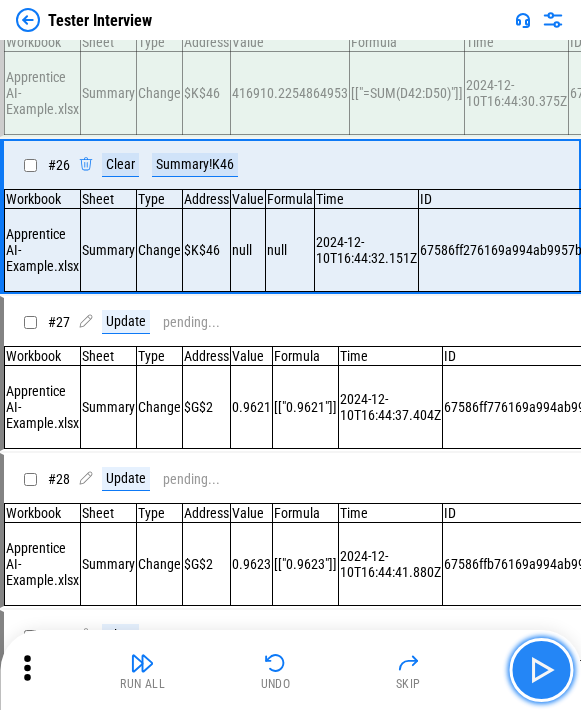 scroll, scrollTop: 3886, scrollLeft: 0, axis: vertical 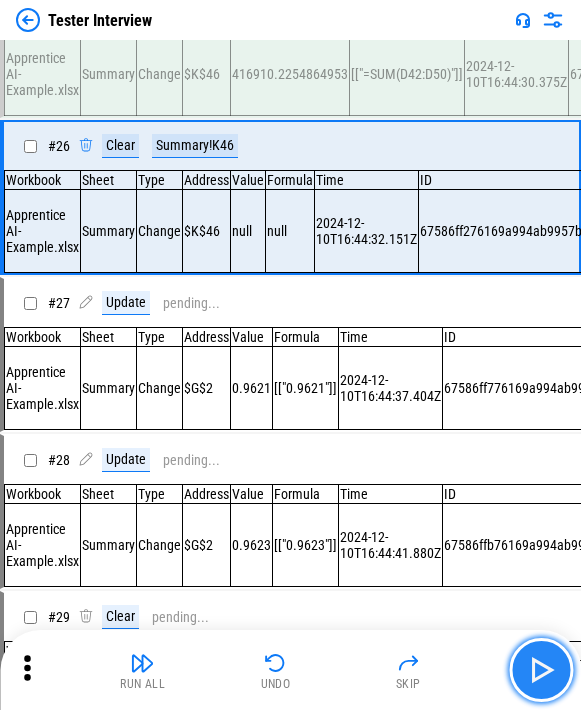 click at bounding box center [541, 670] 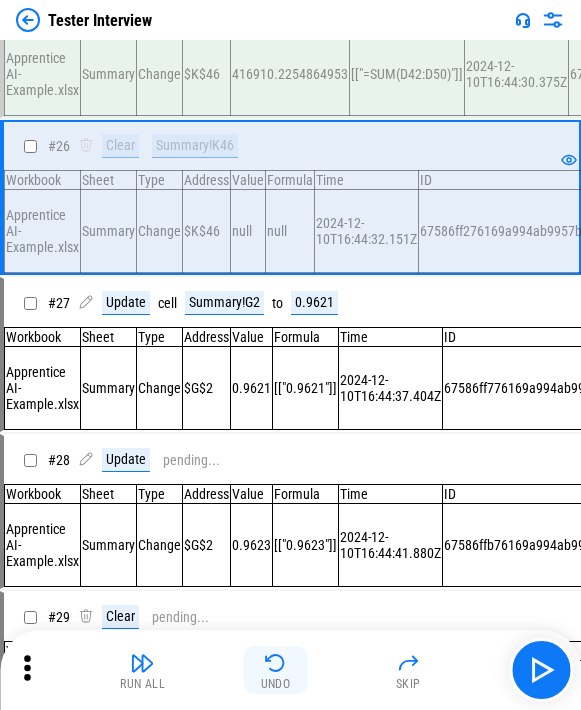 click at bounding box center [276, 663] 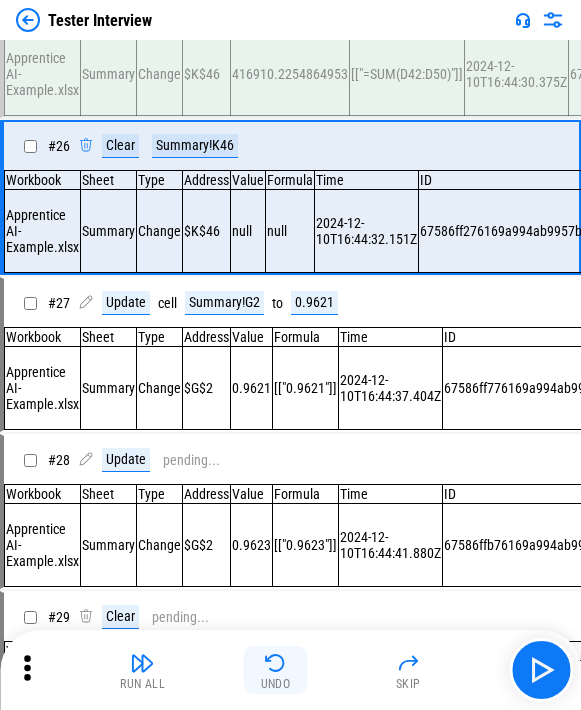 click at bounding box center (276, 663) 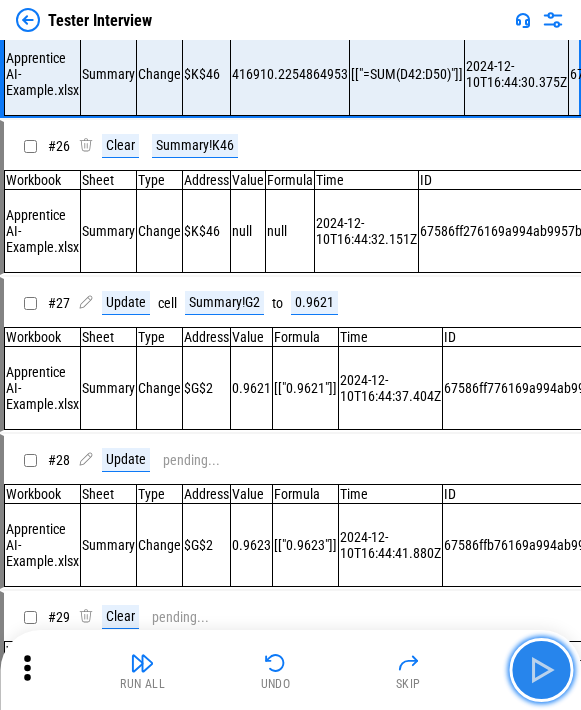 click at bounding box center (541, 670) 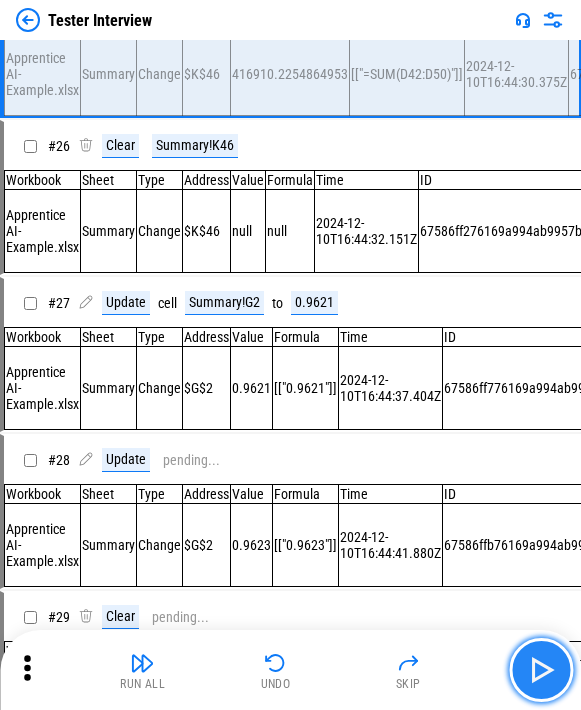click at bounding box center (541, 670) 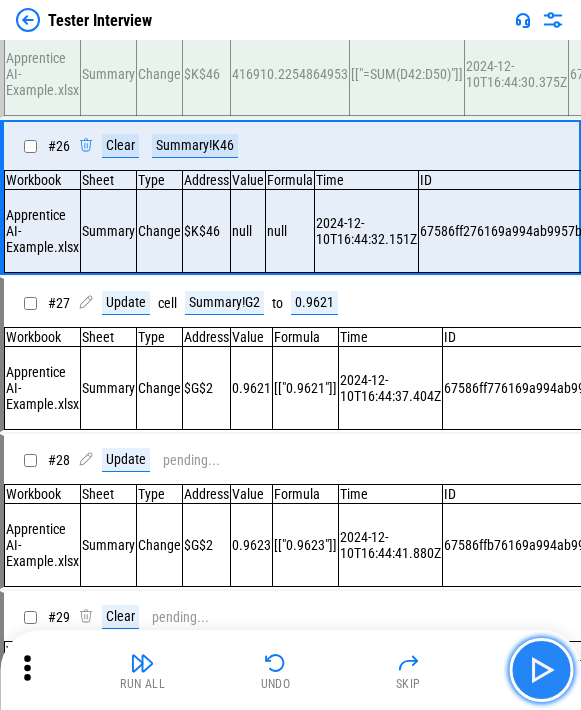 click at bounding box center (541, 670) 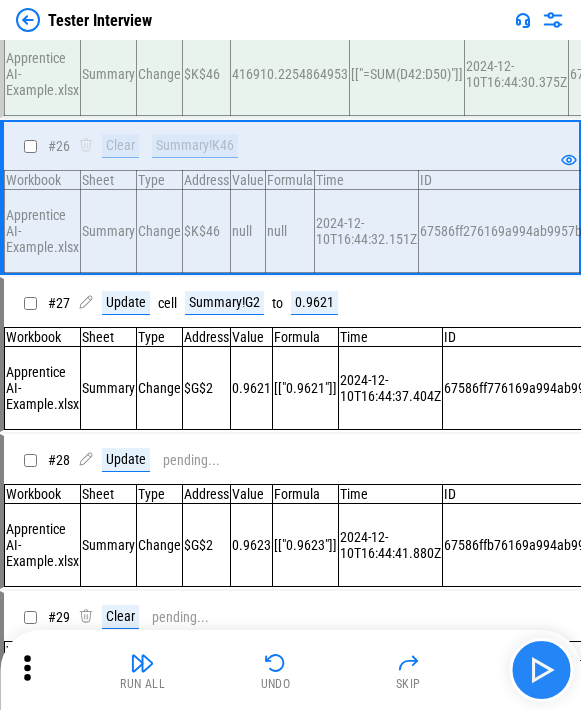 click at bounding box center [541, 670] 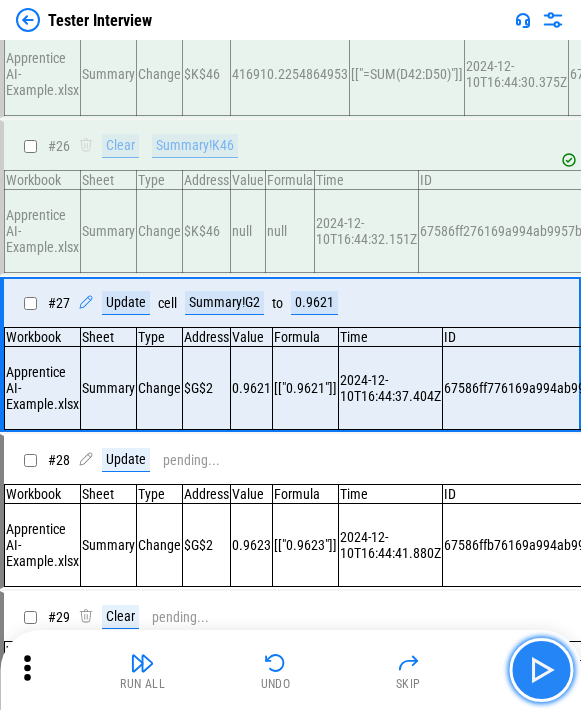 click at bounding box center (541, 670) 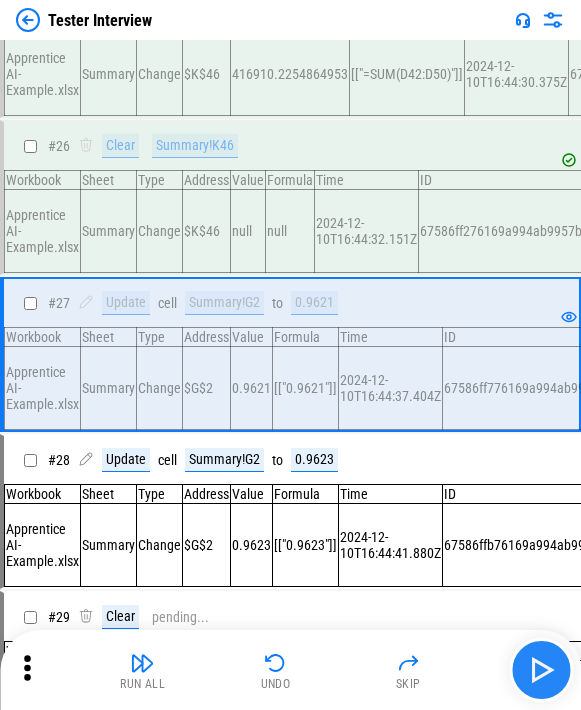 click at bounding box center (541, 670) 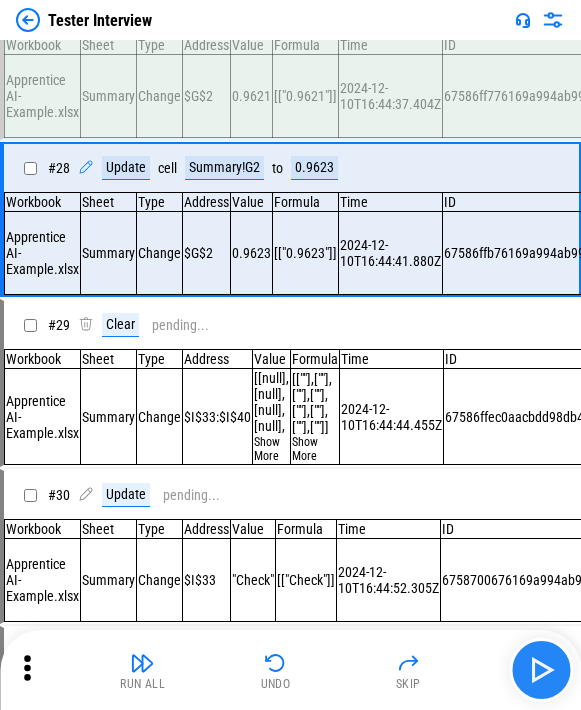 scroll, scrollTop: 4212, scrollLeft: 0, axis: vertical 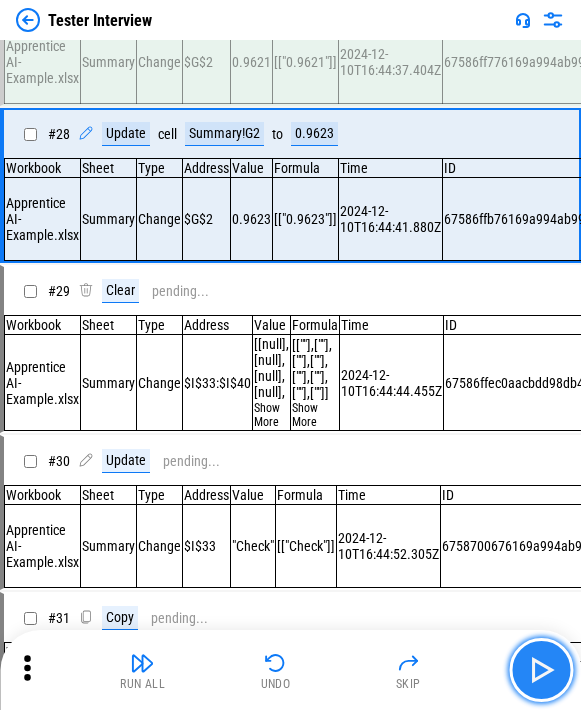 click at bounding box center (541, 670) 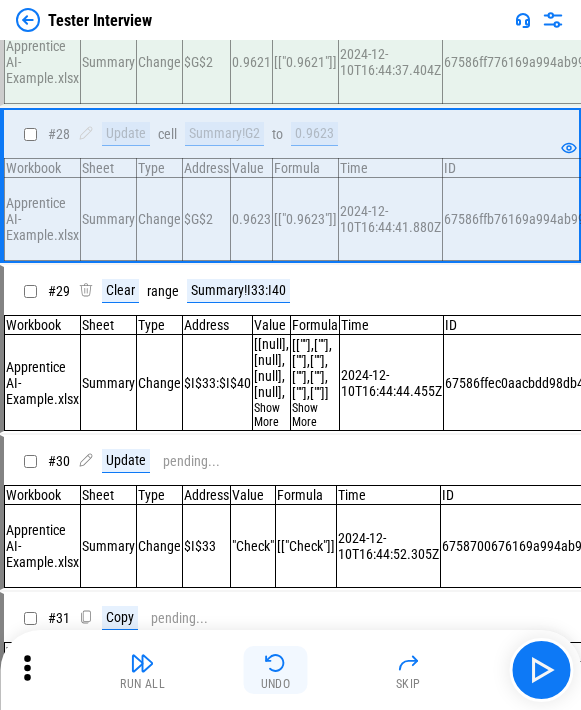 click on "Undo" at bounding box center (276, 670) 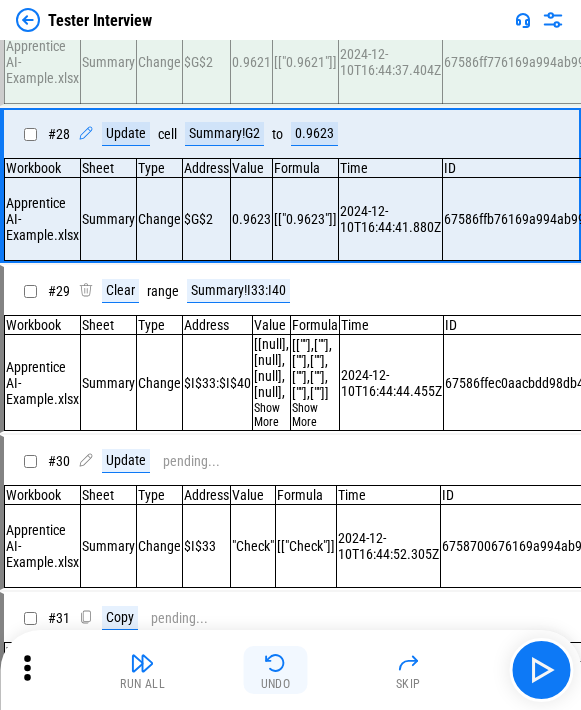 click on "Undo" at bounding box center [276, 670] 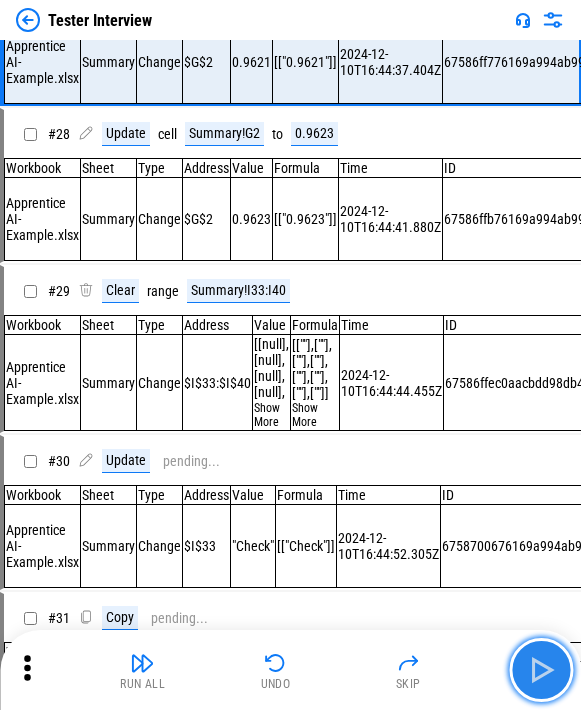 click at bounding box center [541, 670] 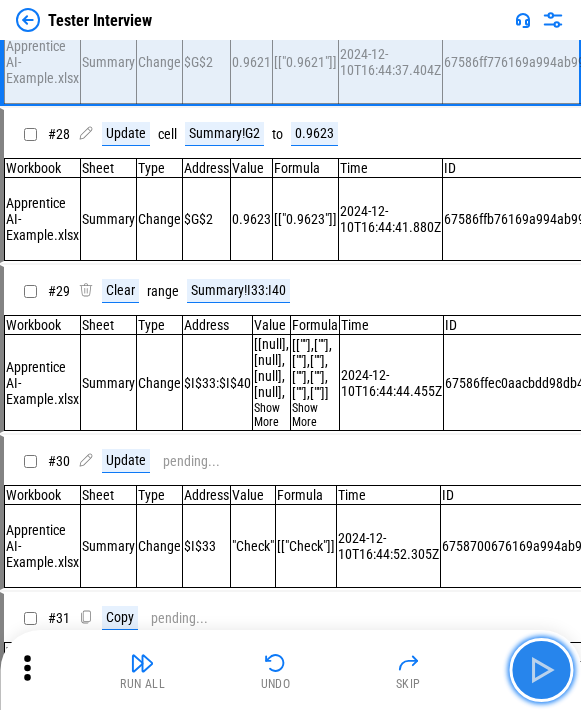 click at bounding box center [541, 670] 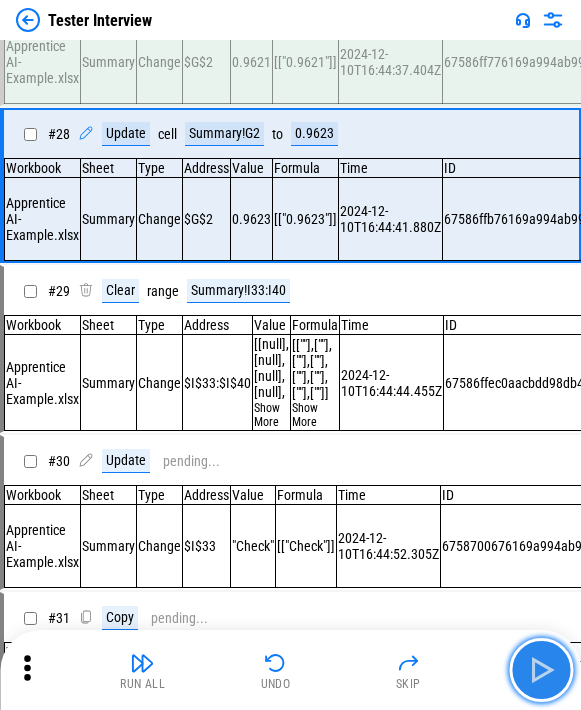 click at bounding box center (541, 670) 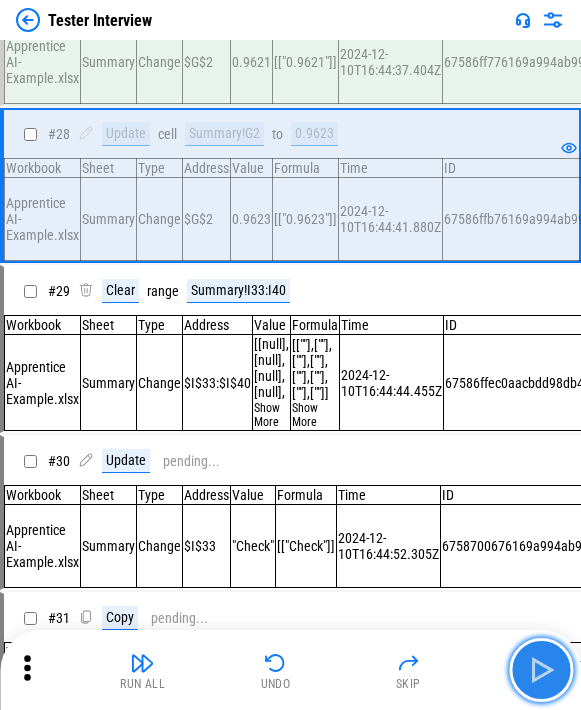 click at bounding box center [541, 670] 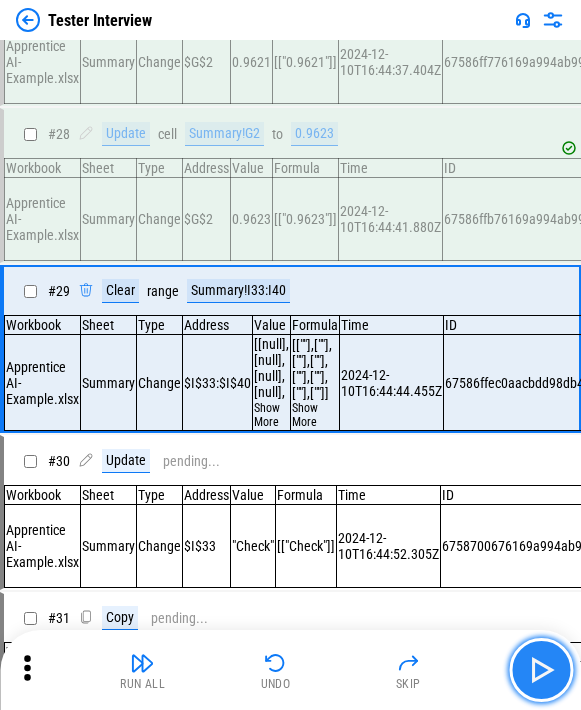 click at bounding box center (541, 670) 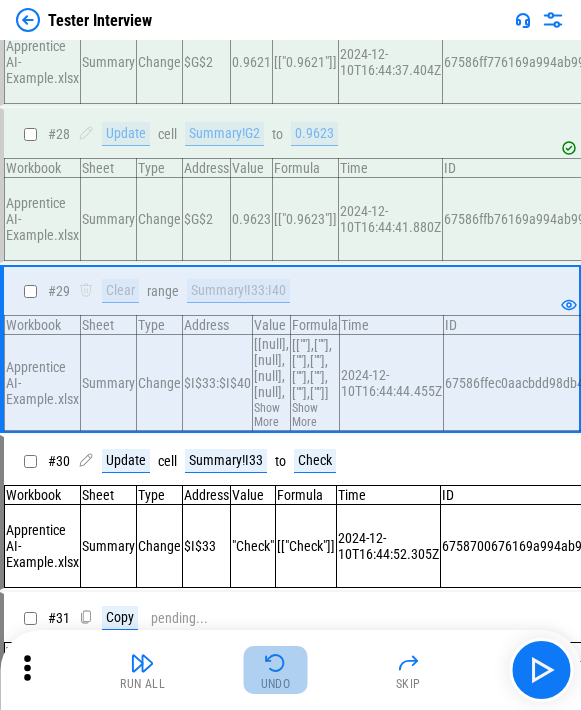 click on "Undo" at bounding box center [276, 670] 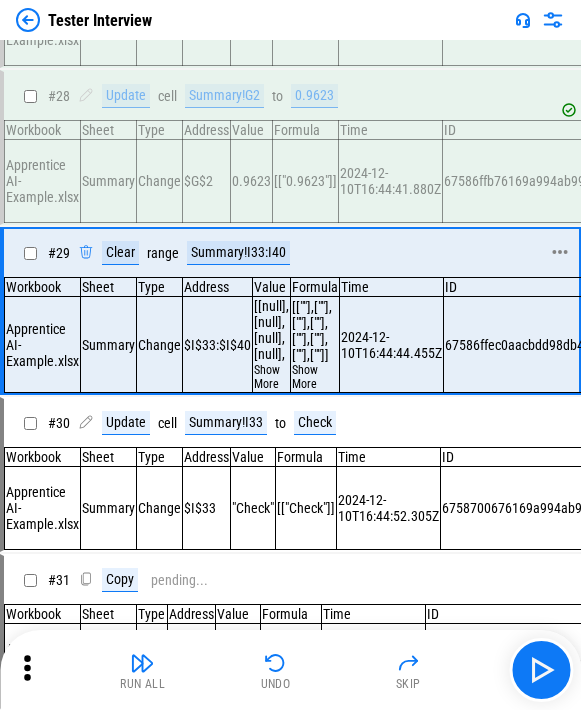 scroll, scrollTop: 4246, scrollLeft: 0, axis: vertical 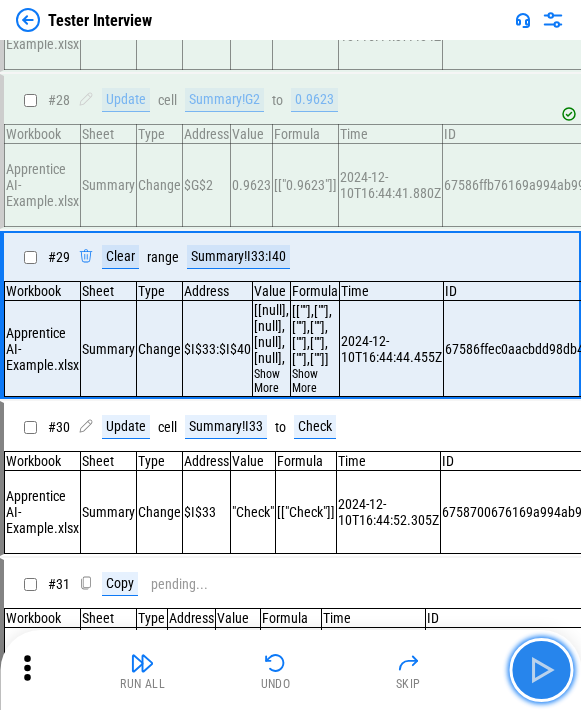 click at bounding box center [541, 670] 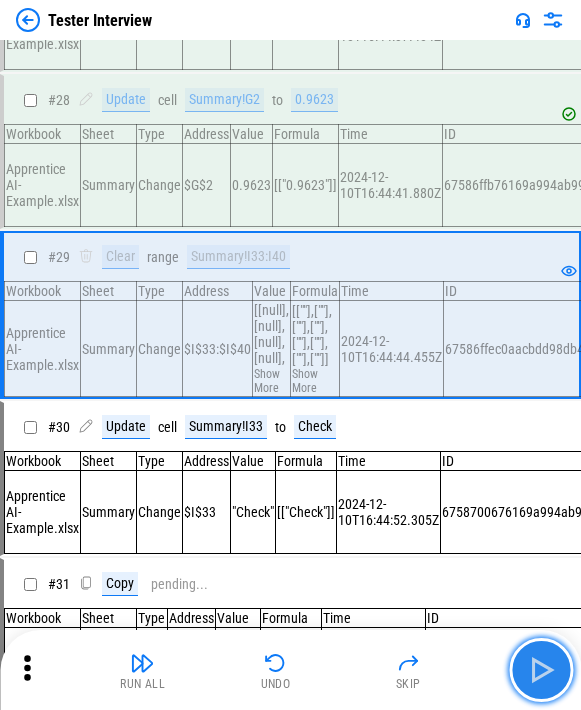 click at bounding box center (541, 670) 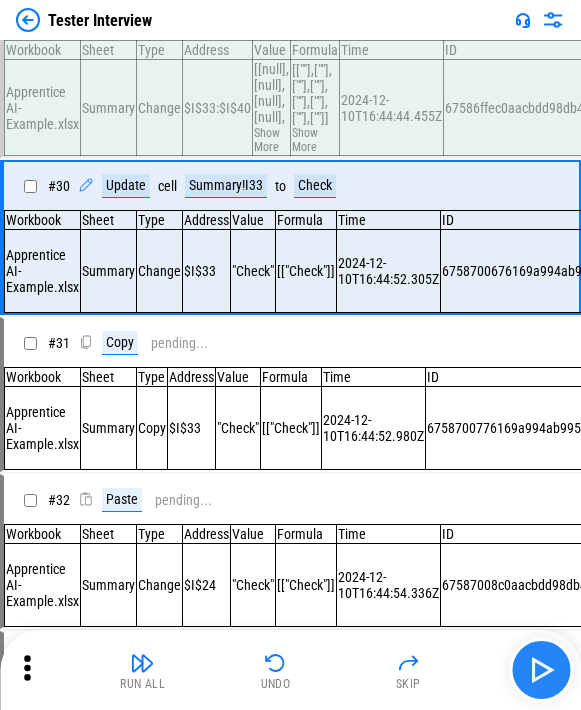 scroll, scrollTop: 4546, scrollLeft: 0, axis: vertical 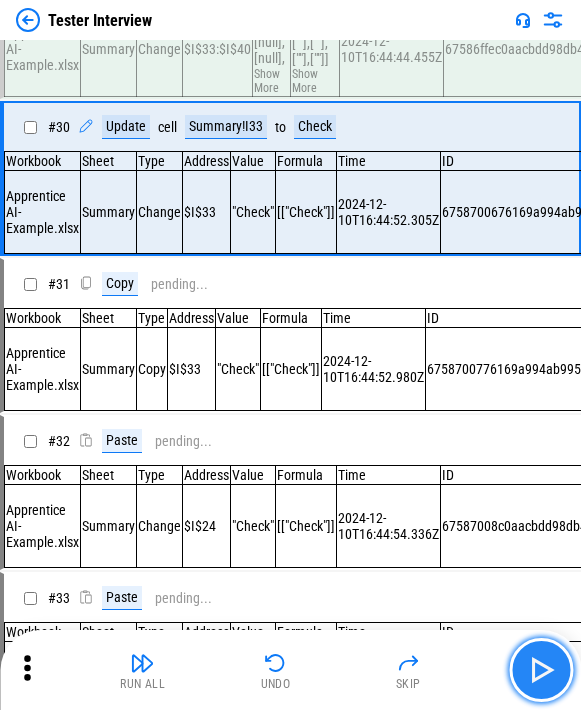 click at bounding box center [541, 670] 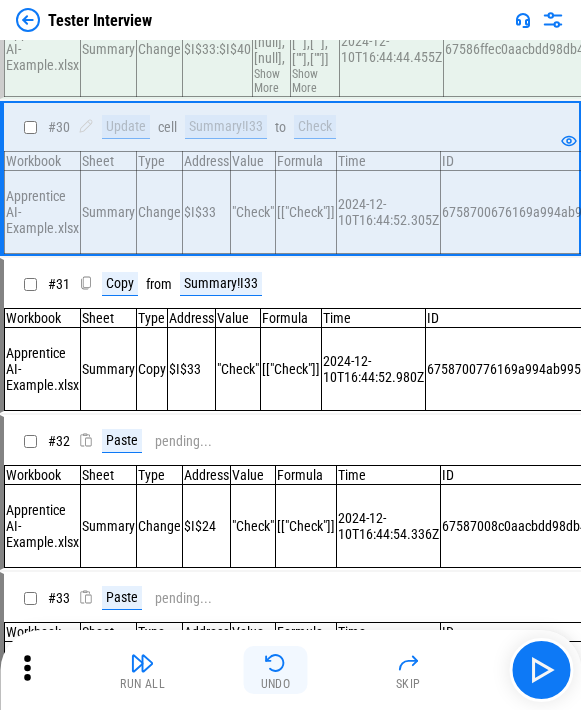 click at bounding box center [276, 663] 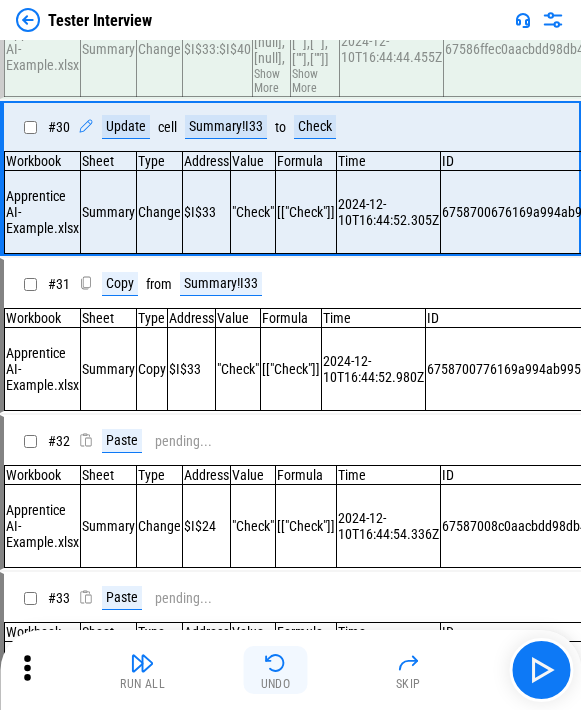 click at bounding box center (276, 663) 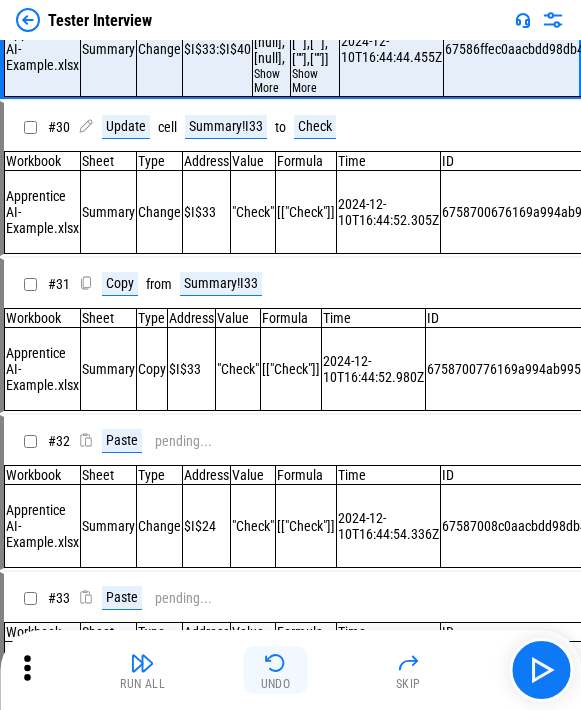 click at bounding box center (276, 663) 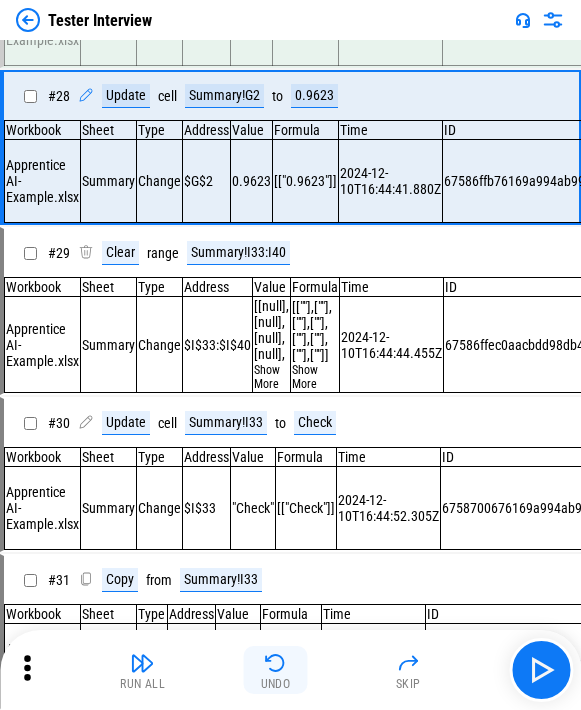 scroll, scrollTop: 4212, scrollLeft: 0, axis: vertical 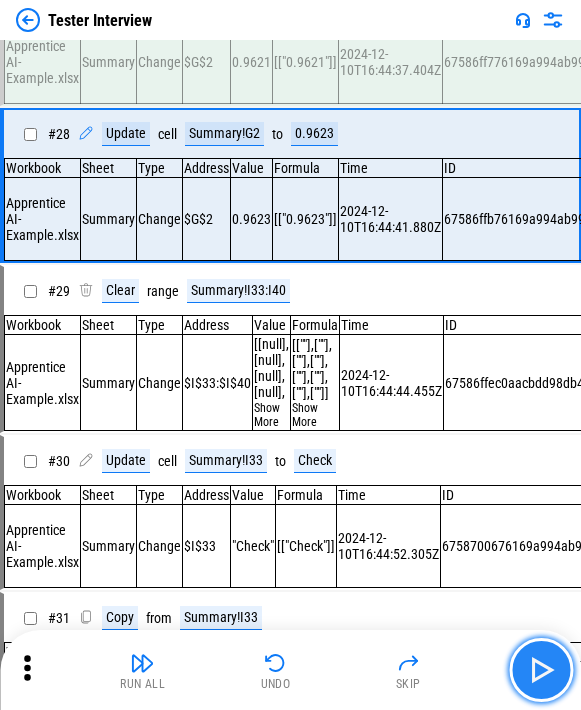 click at bounding box center [541, 670] 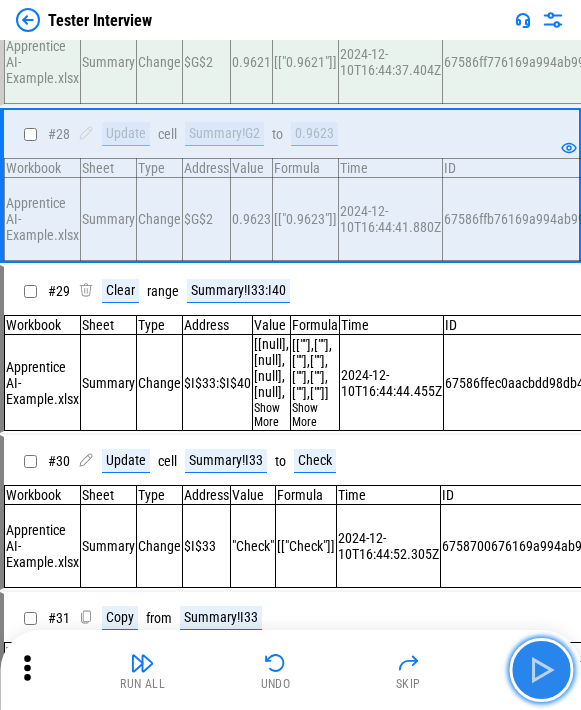 click at bounding box center [541, 670] 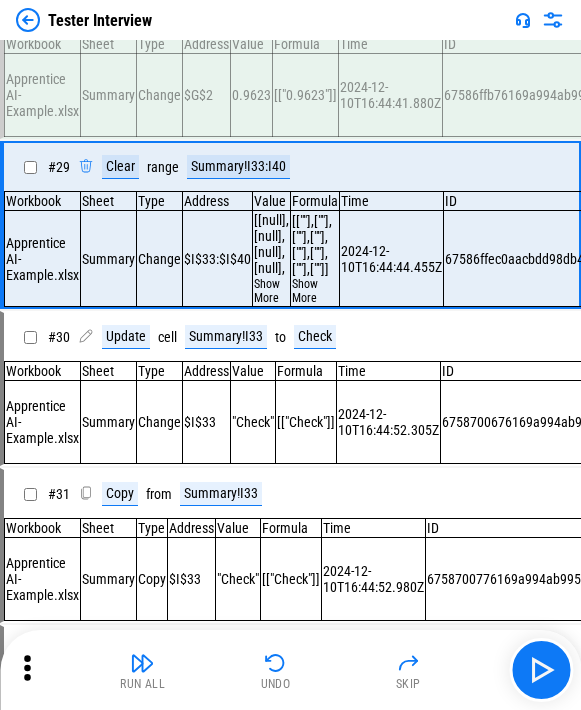 scroll, scrollTop: 4512, scrollLeft: 0, axis: vertical 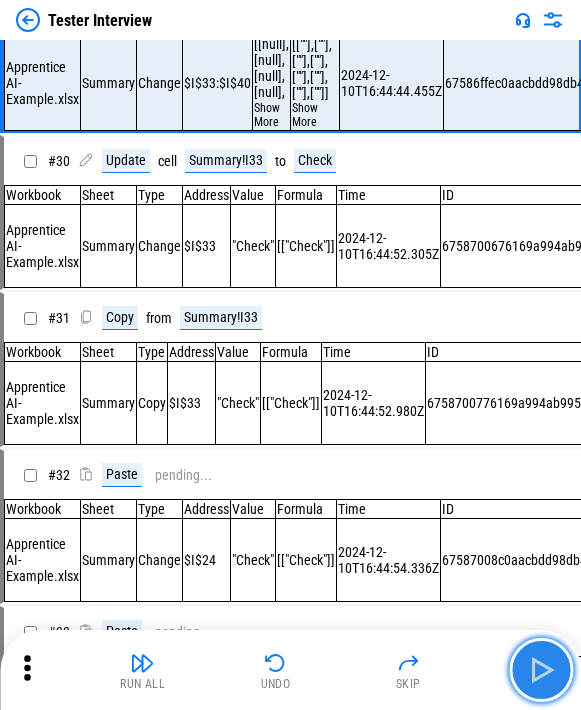 click at bounding box center (541, 670) 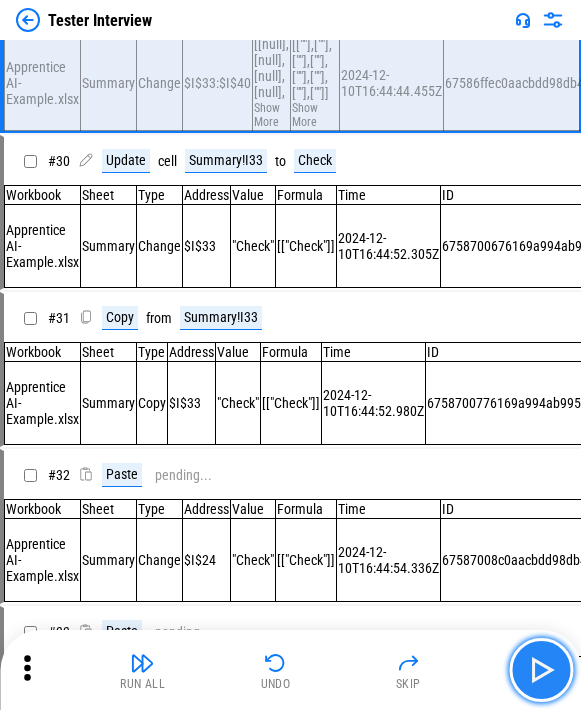 click at bounding box center [541, 670] 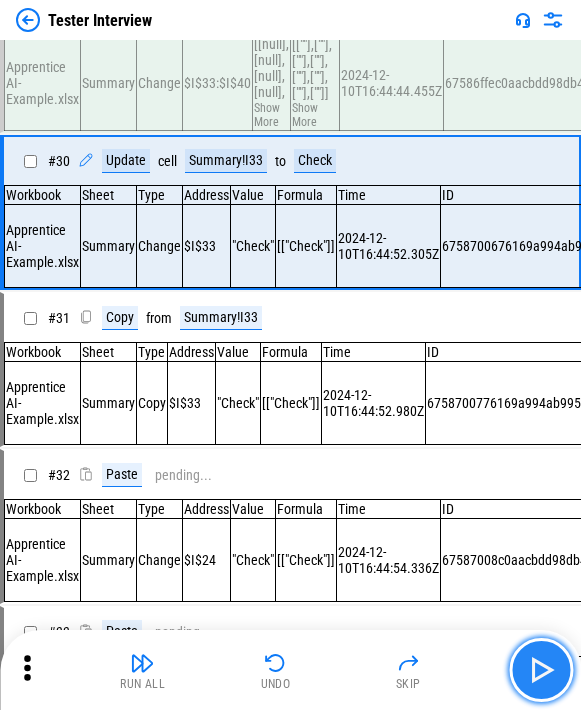 scroll, scrollTop: 4512, scrollLeft: 508, axis: both 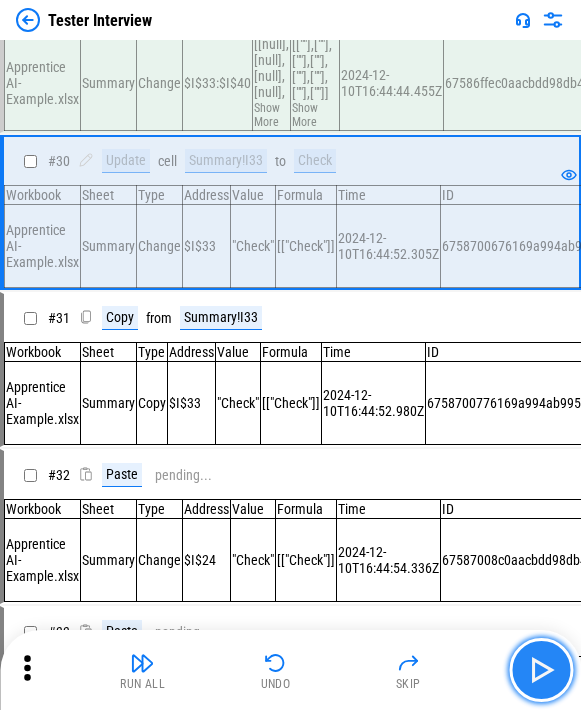 click at bounding box center (541, 670) 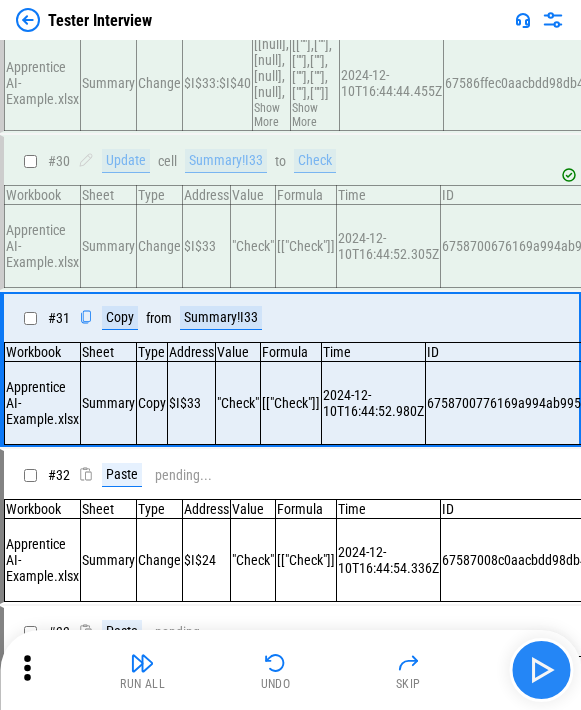 scroll, scrollTop: 4709, scrollLeft: 0, axis: vertical 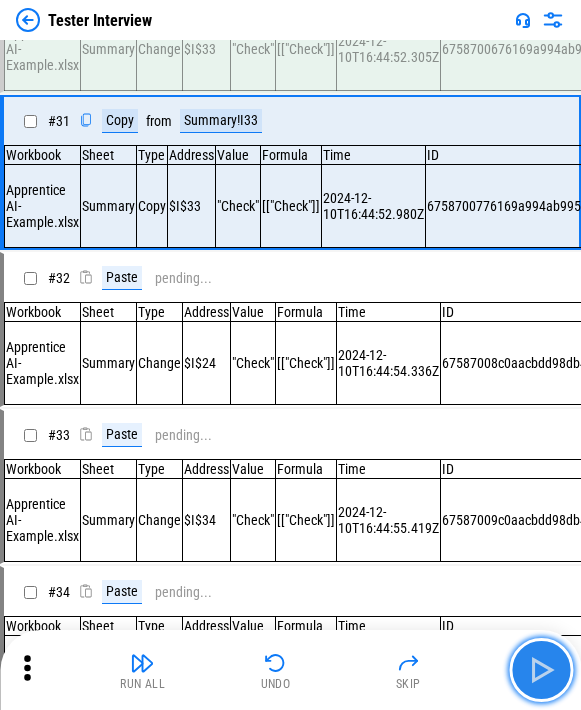 click at bounding box center (541, 670) 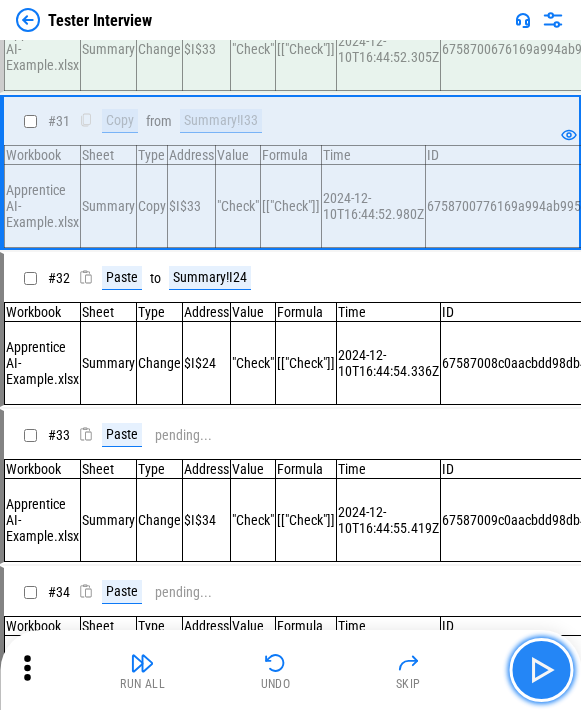 click at bounding box center [541, 670] 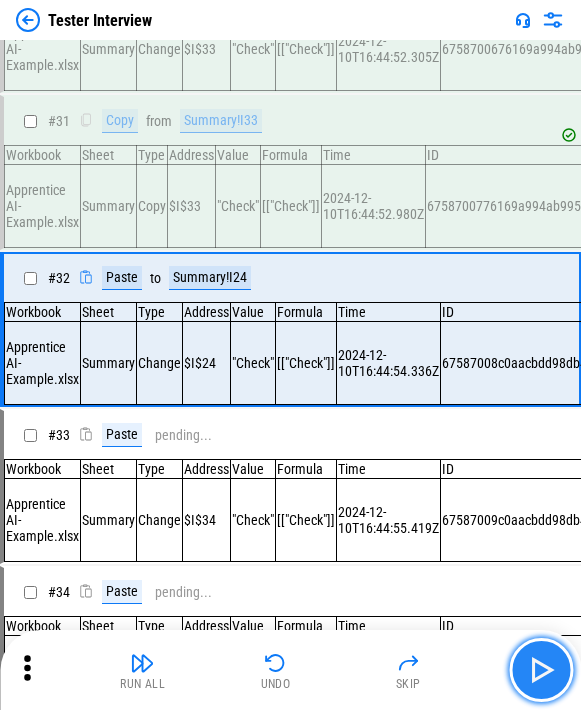 click at bounding box center [541, 670] 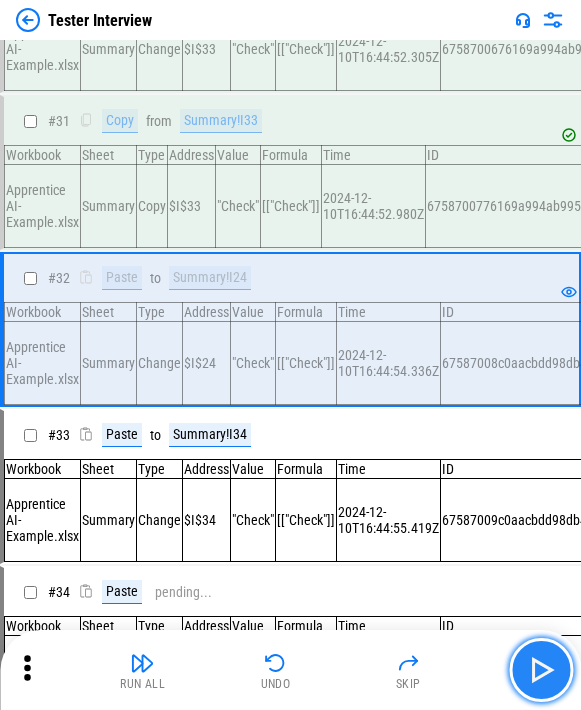 click at bounding box center (541, 670) 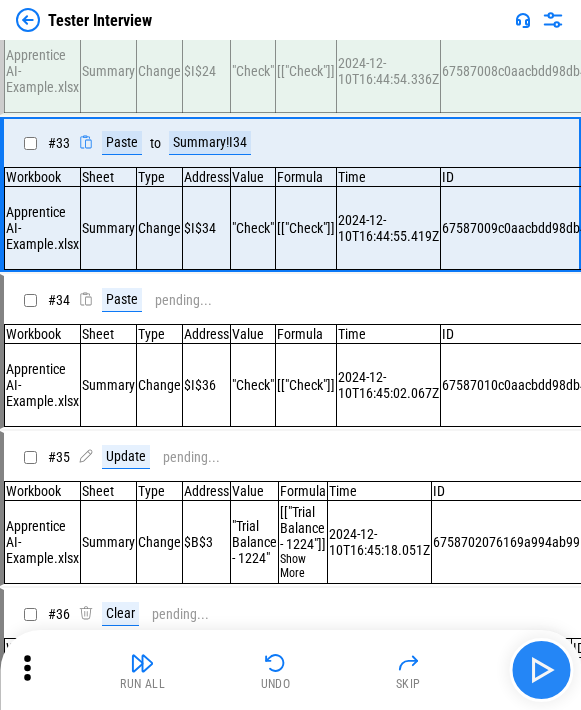 scroll, scrollTop: 5035, scrollLeft: 0, axis: vertical 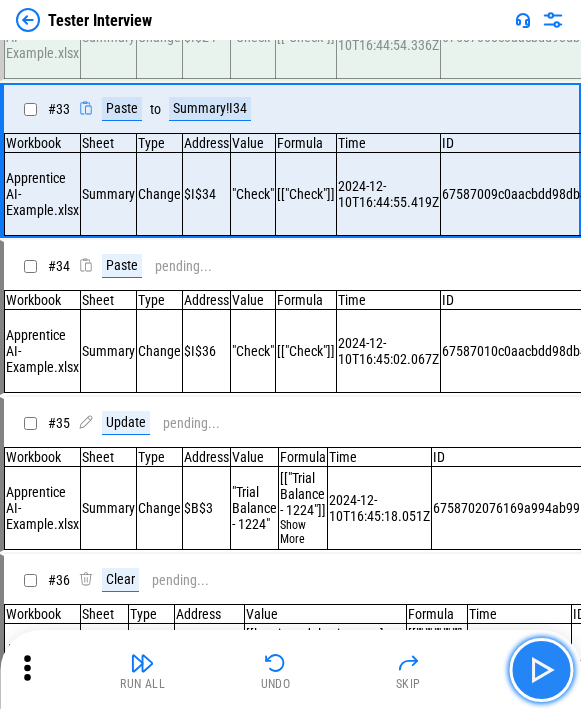 click at bounding box center [541, 670] 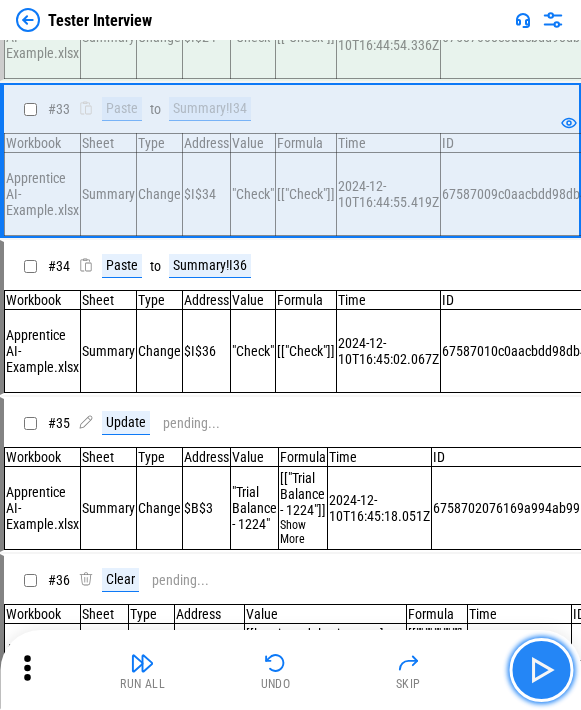 click at bounding box center (541, 670) 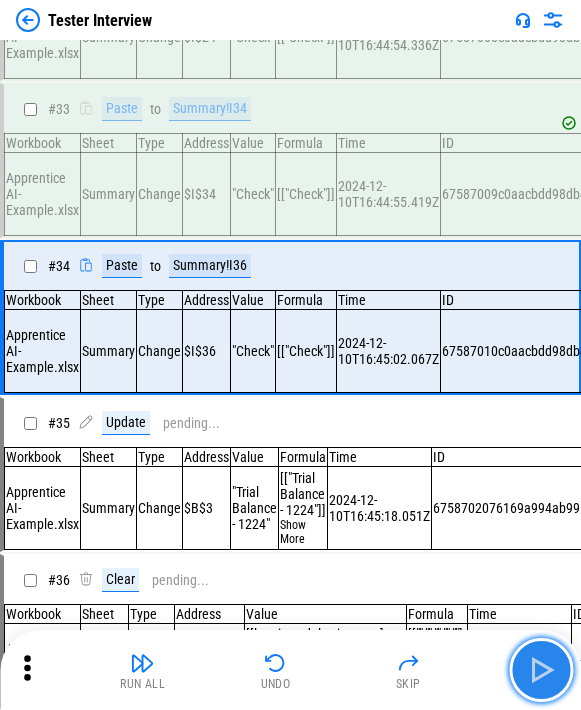 click at bounding box center (541, 670) 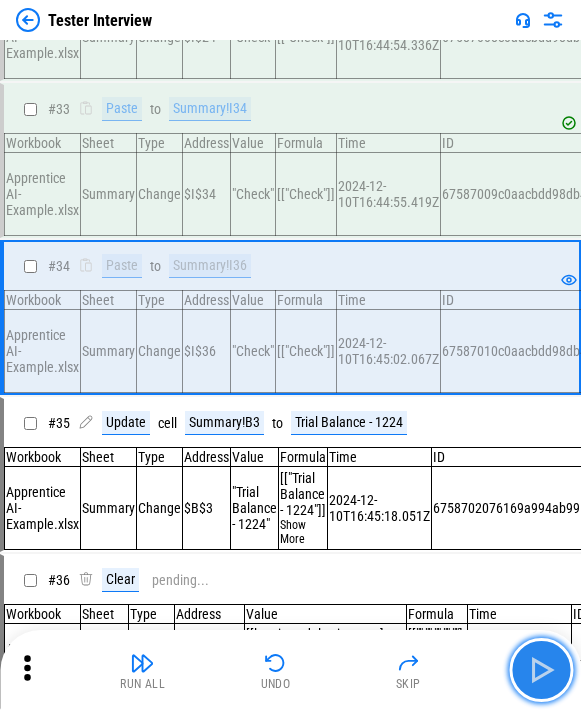 click at bounding box center [541, 670] 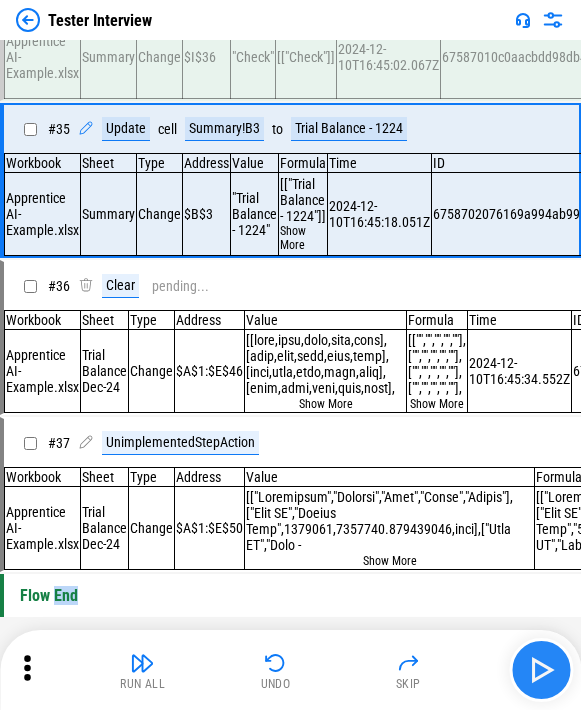 scroll, scrollTop: 5365, scrollLeft: 0, axis: vertical 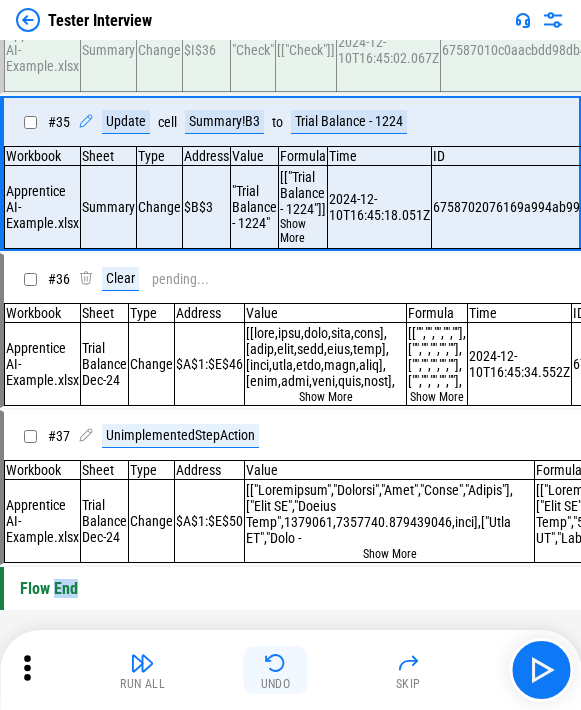 click on "Undo" at bounding box center (276, 670) 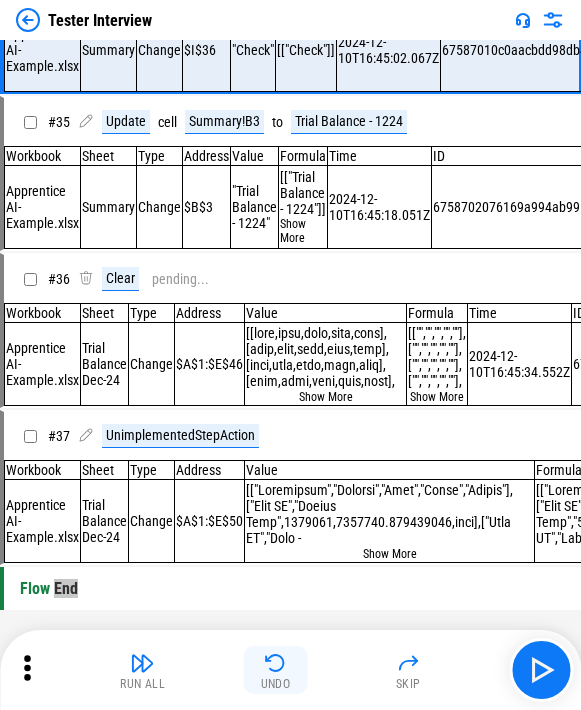 click on "Undo" at bounding box center [276, 684] 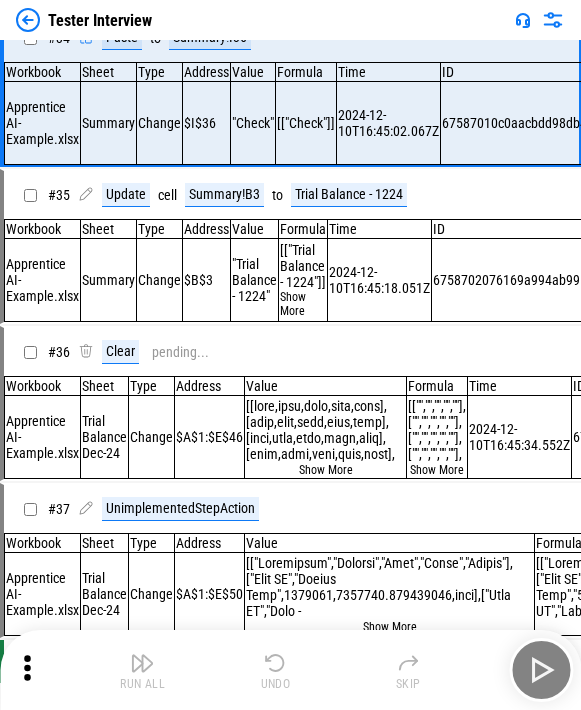click on "Undo" at bounding box center [276, 684] 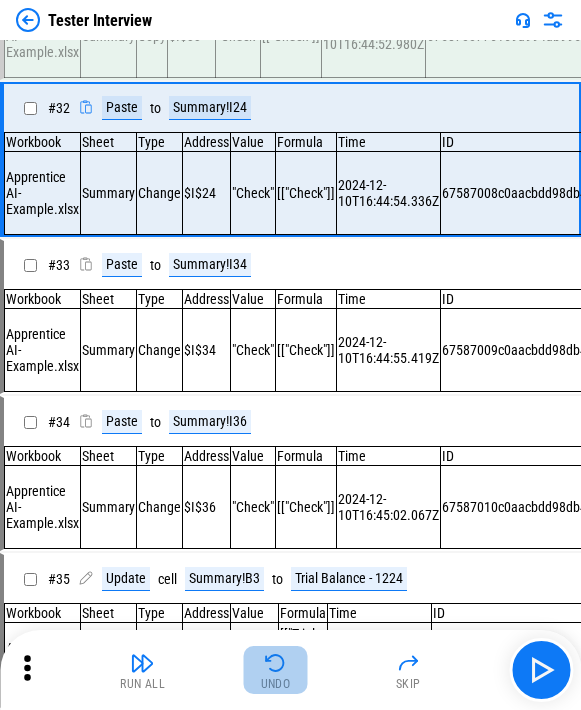 click on "Undo" at bounding box center (276, 684) 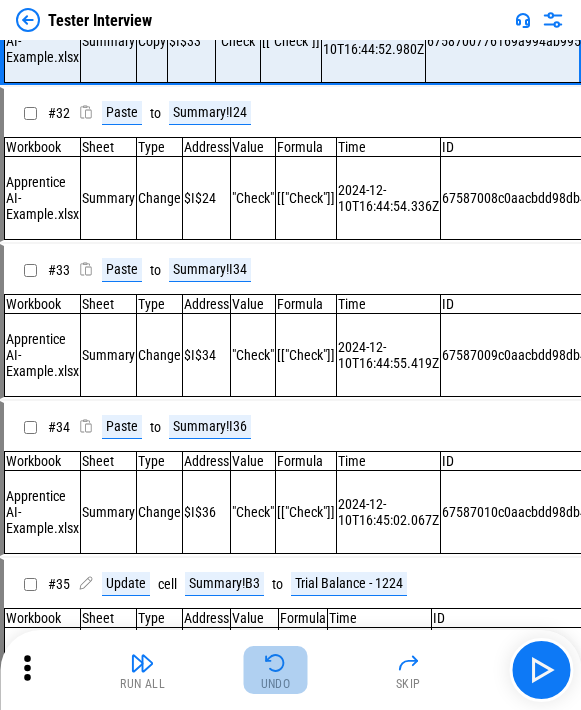 click on "Undo" at bounding box center (276, 684) 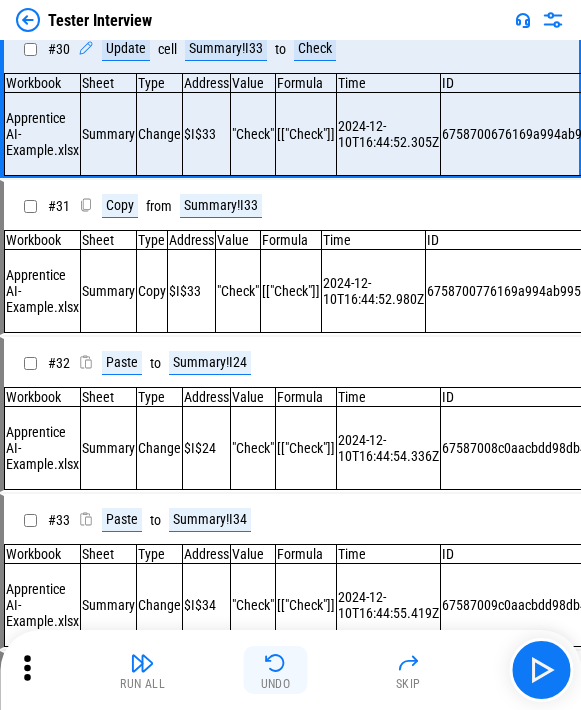scroll, scrollTop: 4546, scrollLeft: 0, axis: vertical 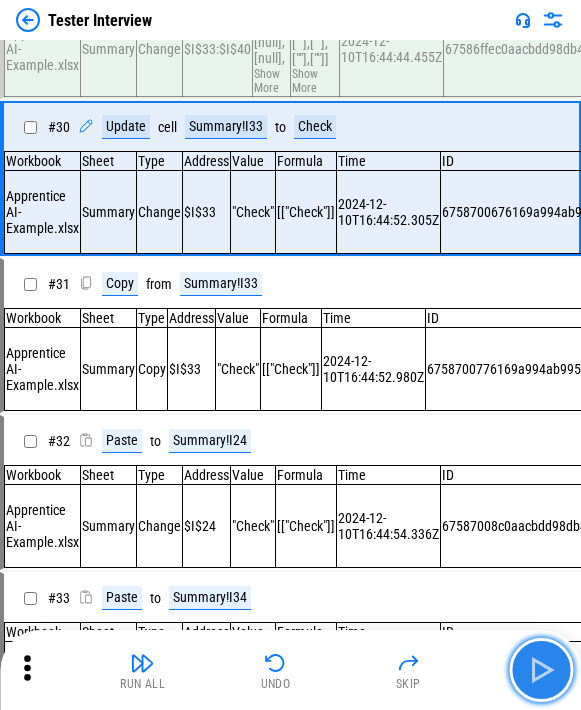 click at bounding box center [541, 670] 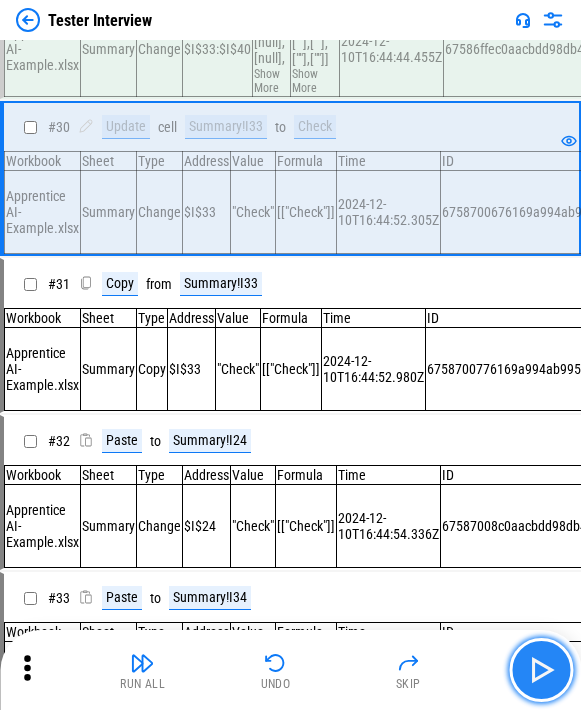 click at bounding box center (541, 670) 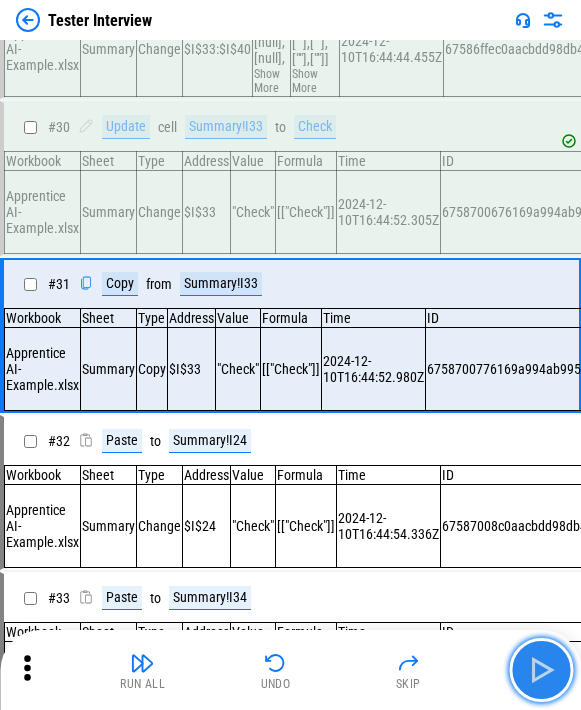 click at bounding box center (541, 670) 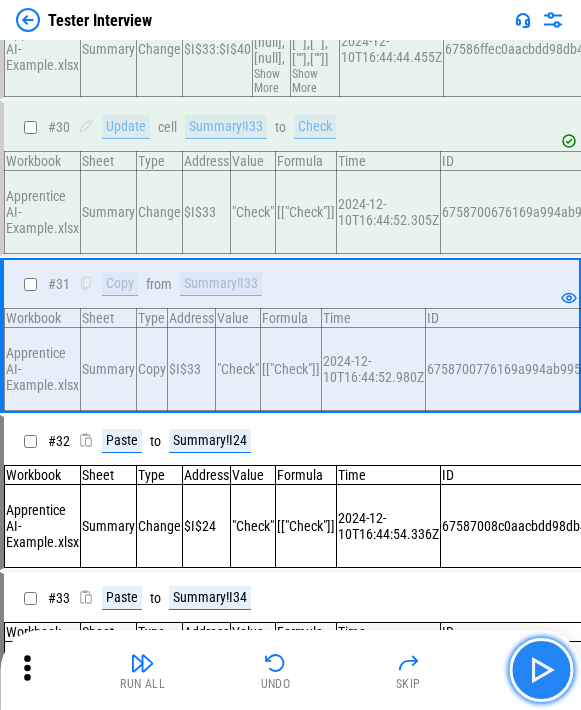 click at bounding box center (541, 670) 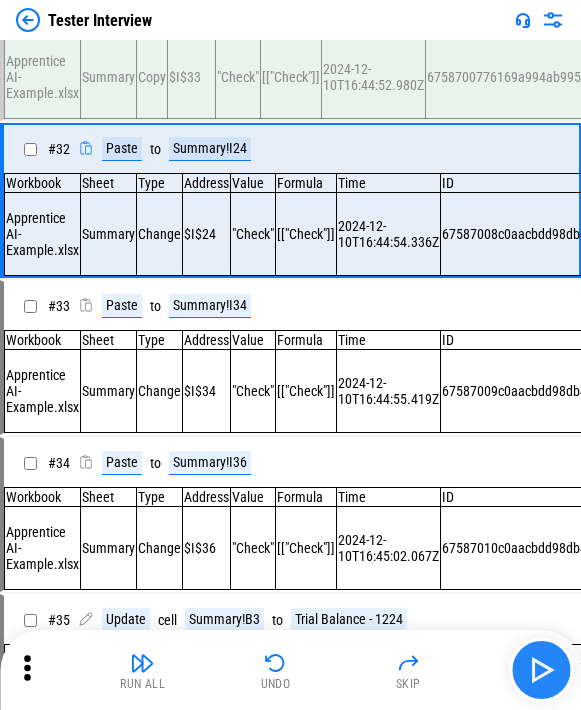 scroll, scrollTop: 4872, scrollLeft: 0, axis: vertical 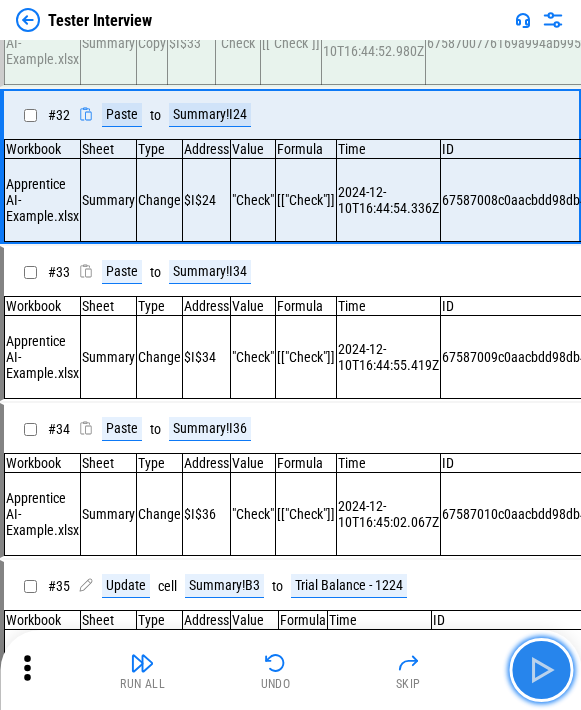 click at bounding box center (541, 670) 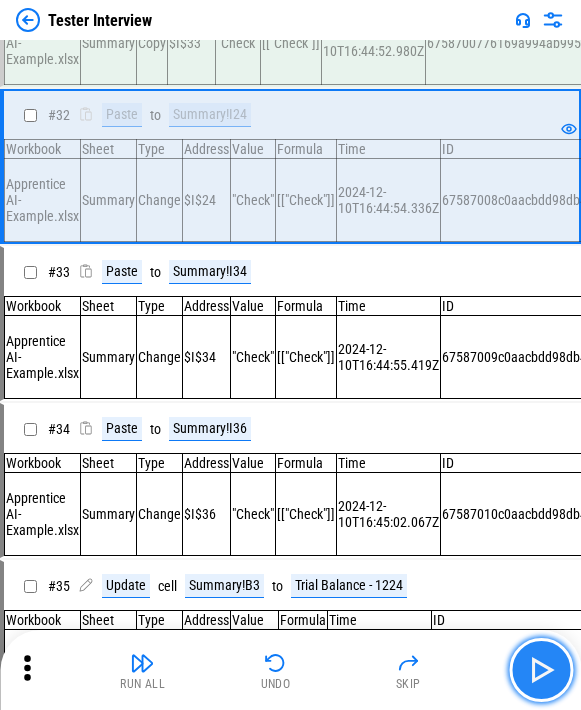 click at bounding box center (541, 670) 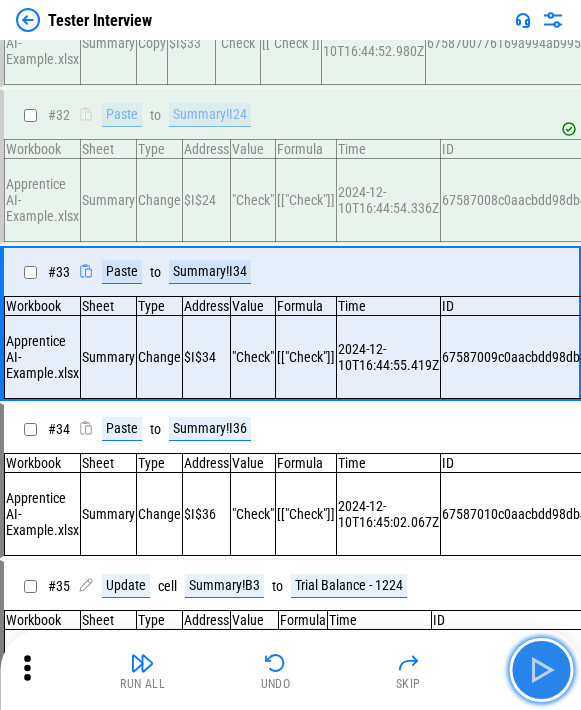 click at bounding box center (541, 670) 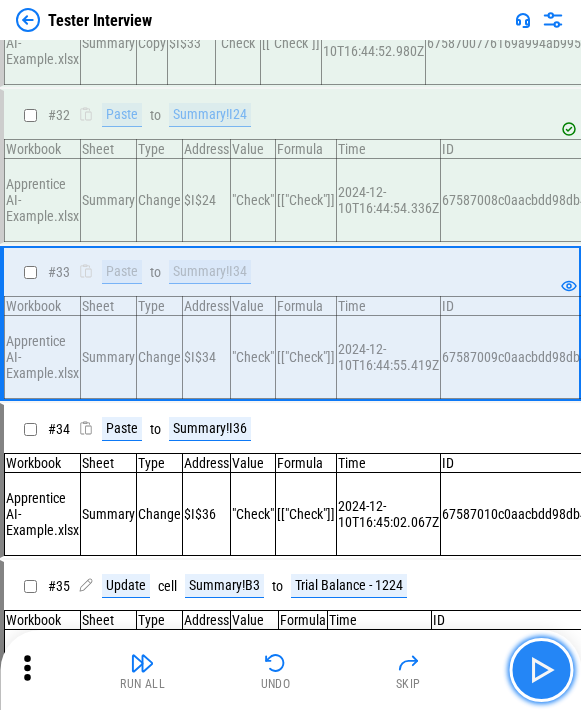 click at bounding box center [541, 670] 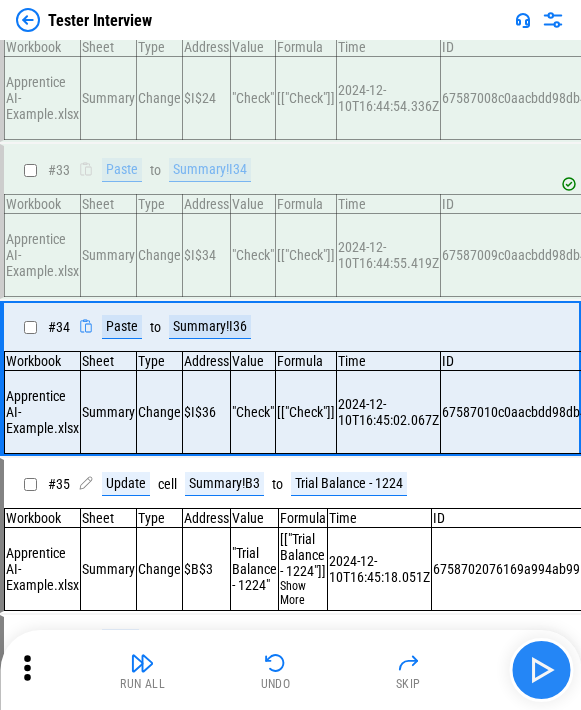 scroll, scrollTop: 5198, scrollLeft: 0, axis: vertical 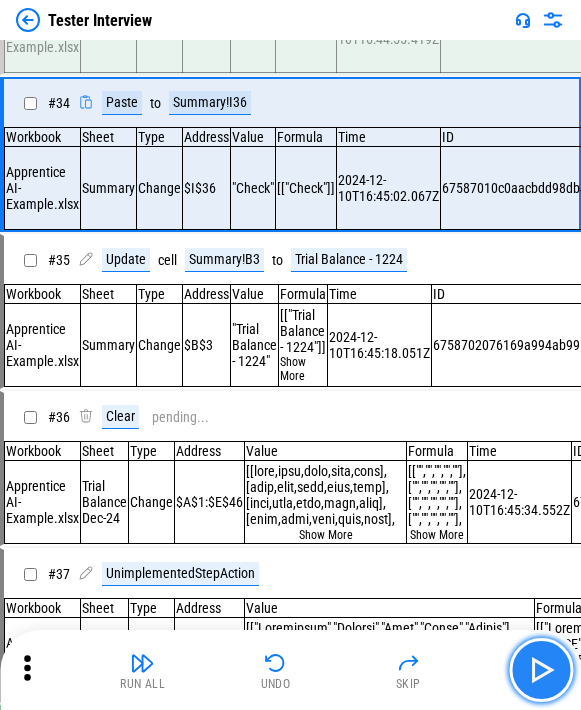 click at bounding box center [541, 670] 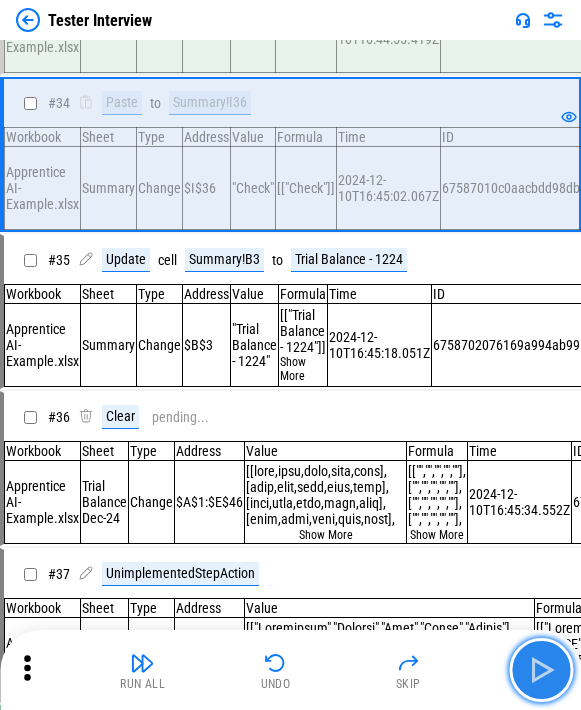 click at bounding box center (541, 670) 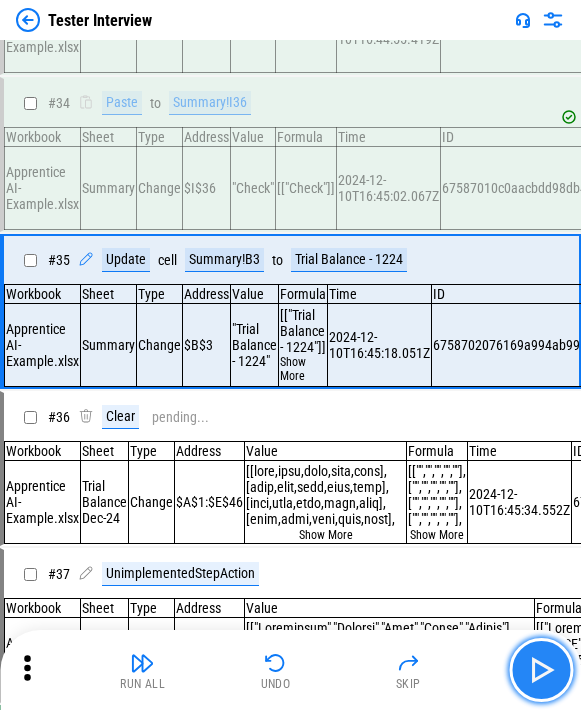 click at bounding box center [541, 670] 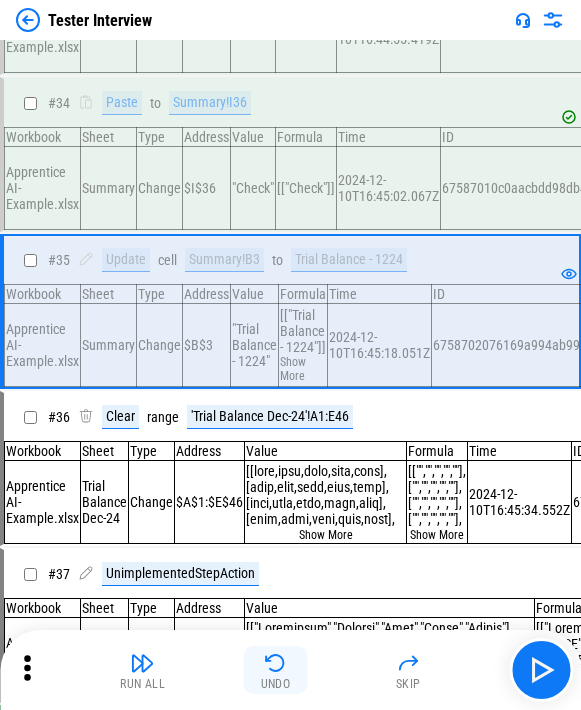 click at bounding box center [276, 663] 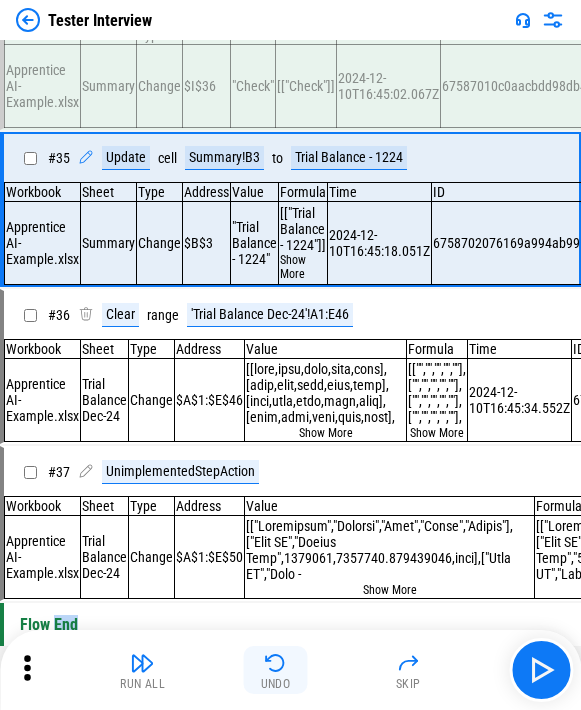 scroll, scrollTop: 5532, scrollLeft: 0, axis: vertical 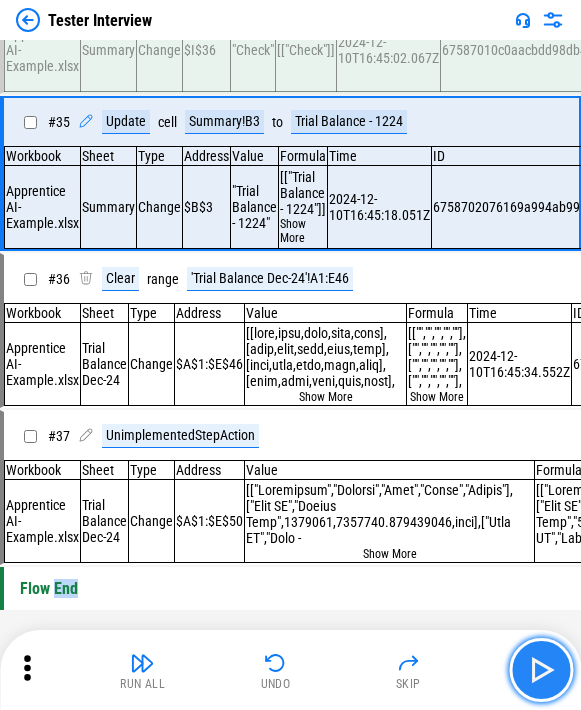 click at bounding box center [541, 670] 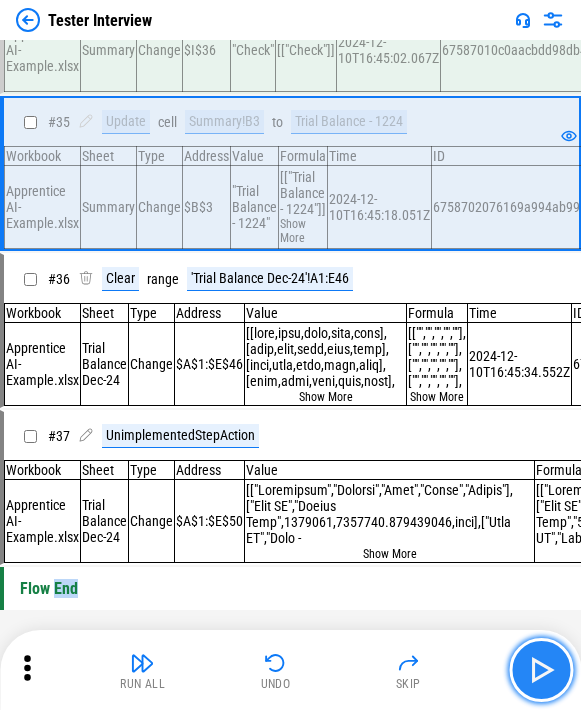 click at bounding box center [541, 670] 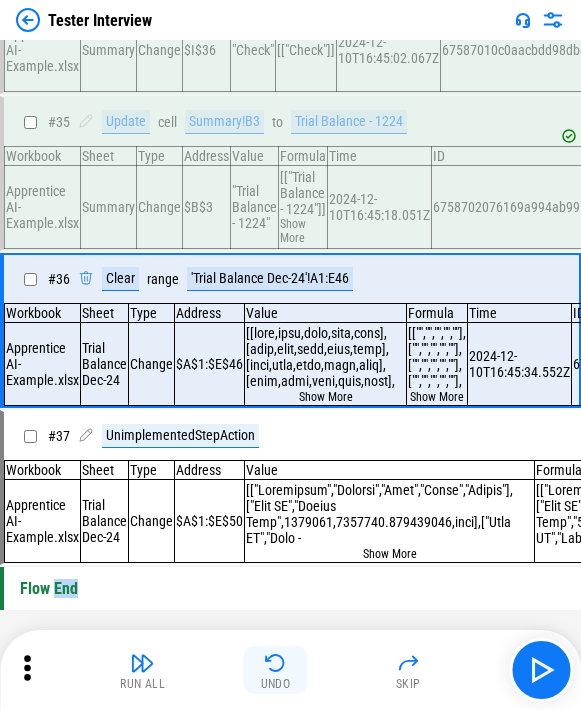 click on "Undo" at bounding box center (276, 670) 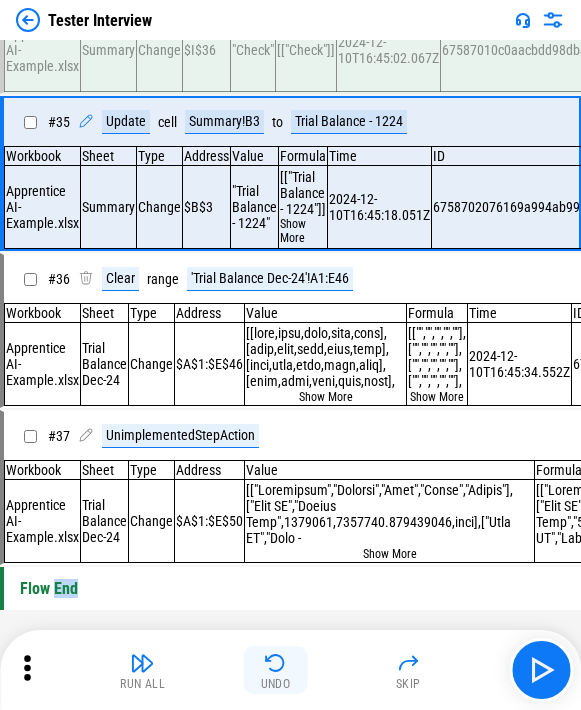 click on "Undo" at bounding box center (276, 670) 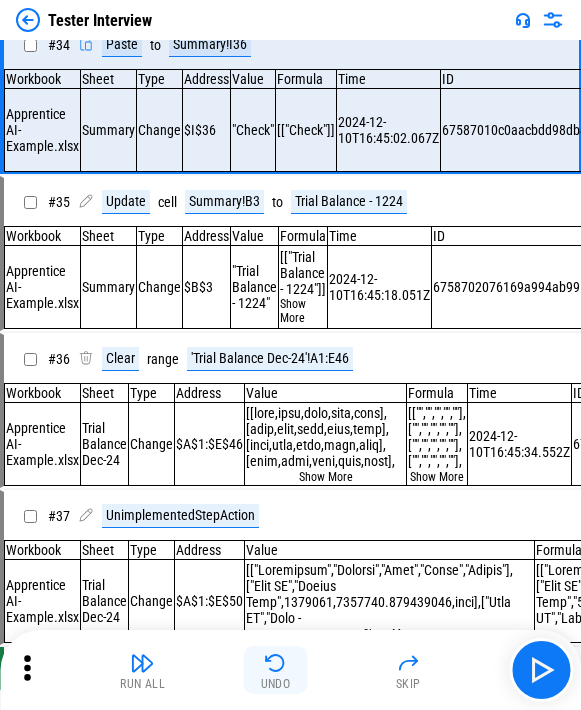 scroll, scrollTop: 5198, scrollLeft: 0, axis: vertical 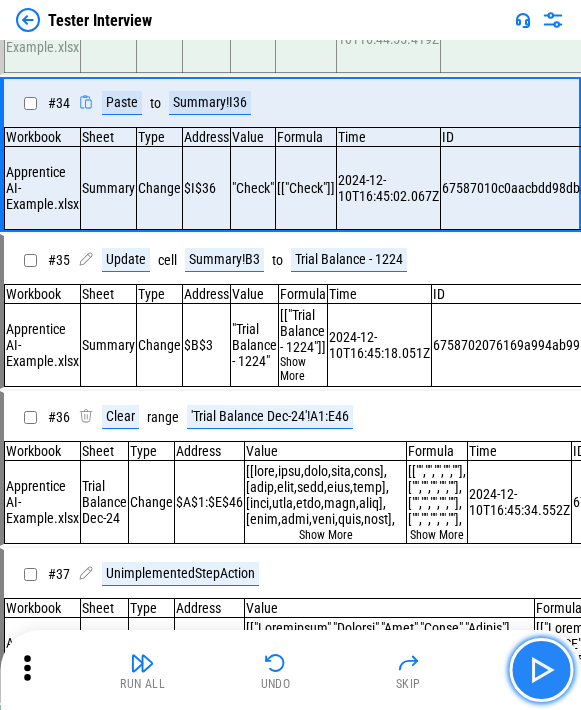 click at bounding box center [541, 670] 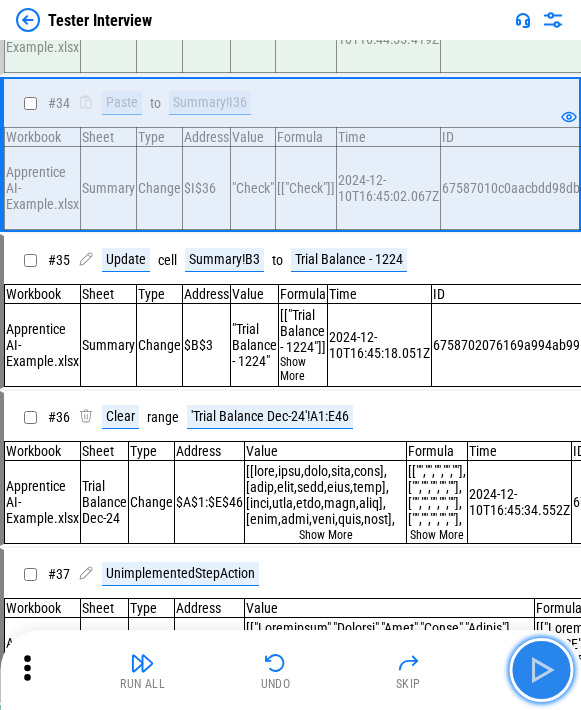 click at bounding box center [541, 670] 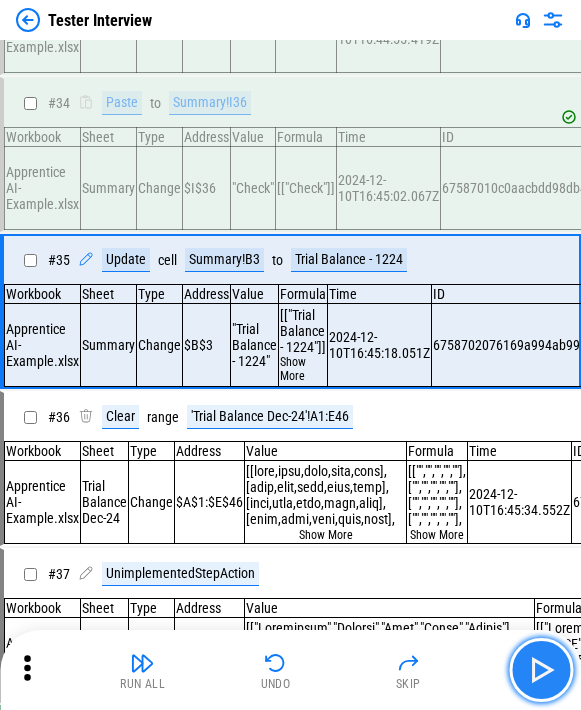 click at bounding box center [541, 670] 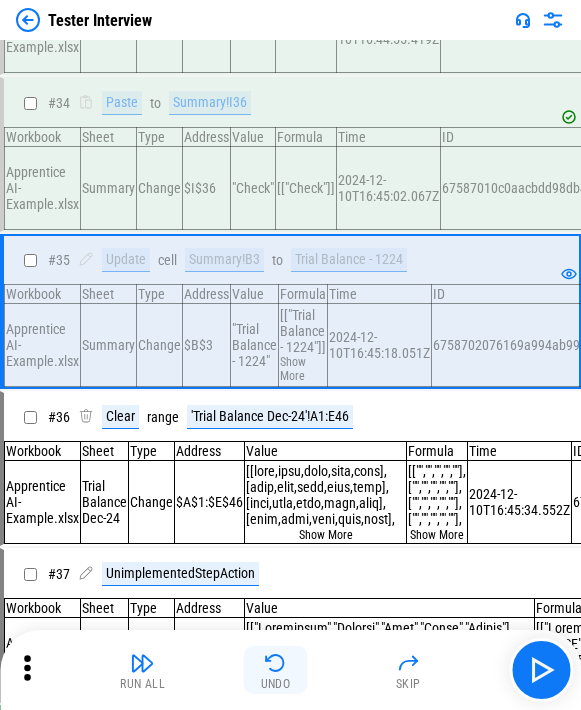 click on "Undo" at bounding box center [276, 670] 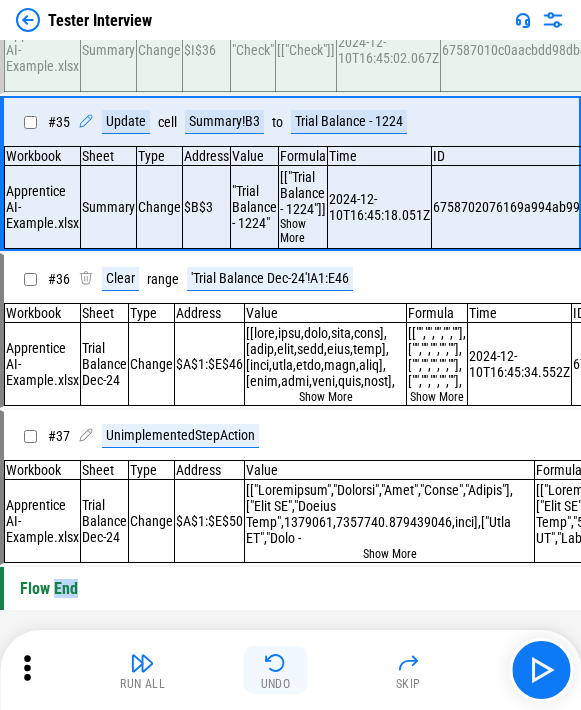 scroll, scrollTop: 5532, scrollLeft: 0, axis: vertical 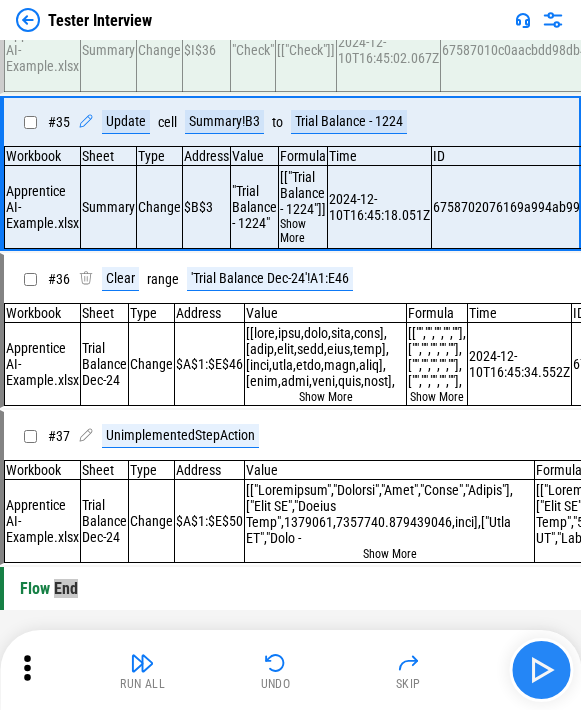 click at bounding box center (541, 670) 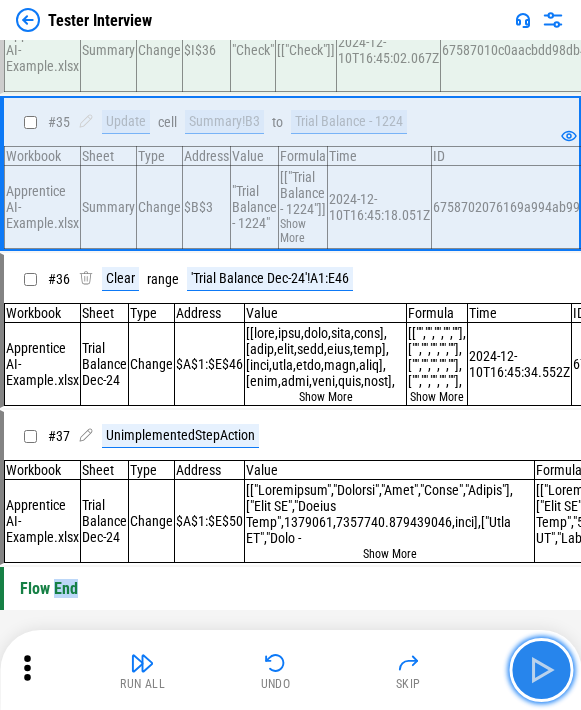 click at bounding box center [541, 670] 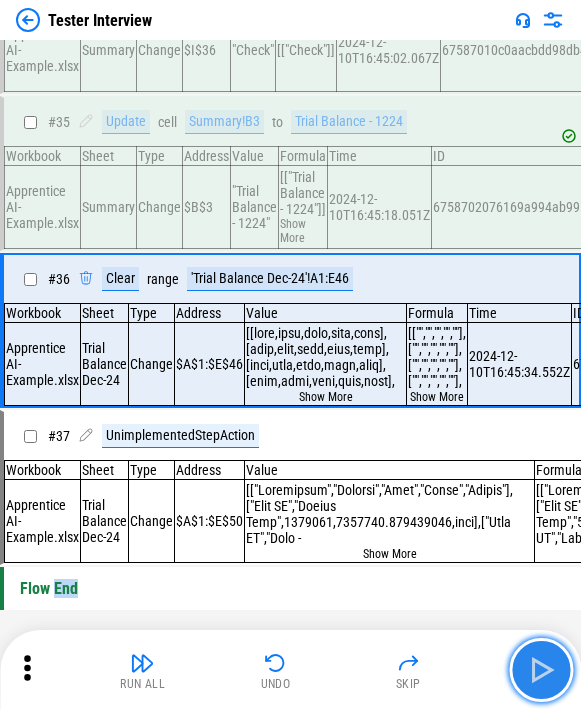click at bounding box center [541, 670] 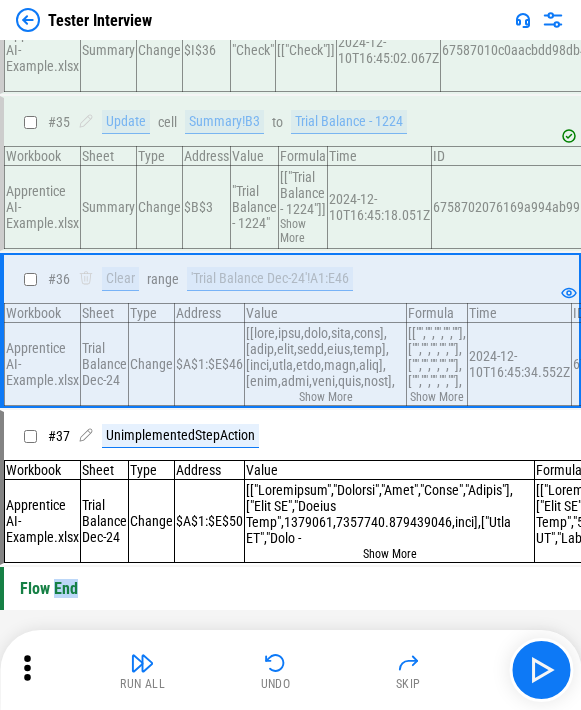 scroll, scrollTop: 5565, scrollLeft: 0, axis: vertical 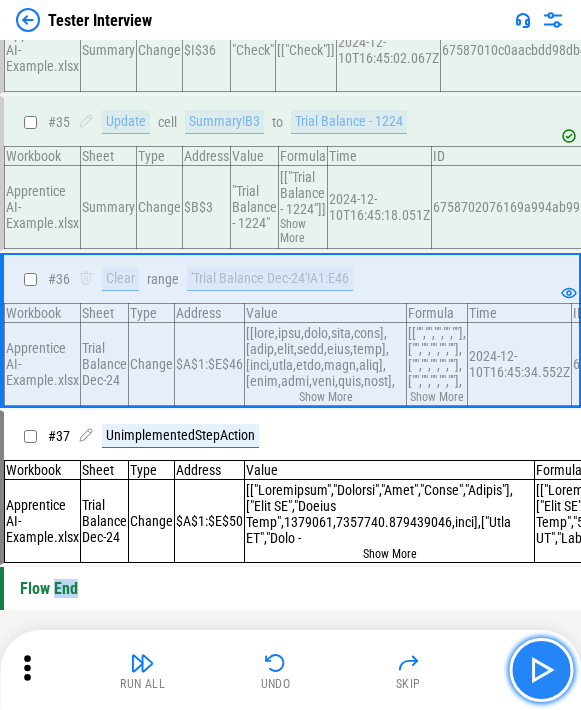 click at bounding box center [541, 670] 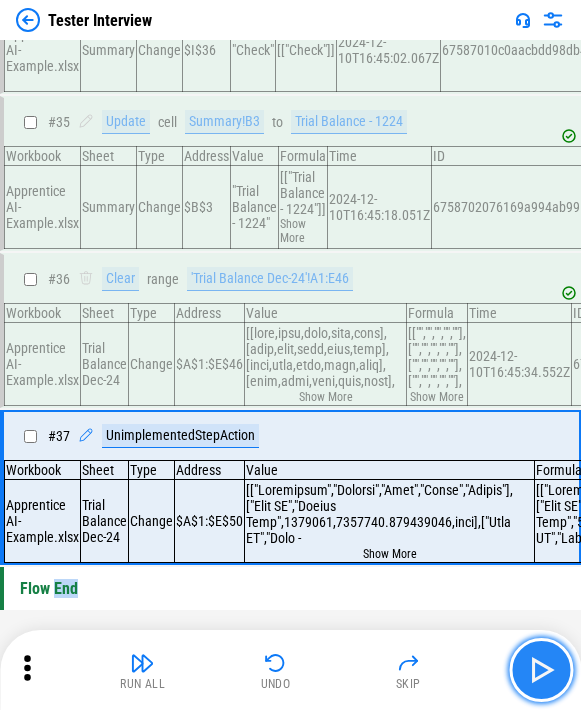 click at bounding box center [541, 670] 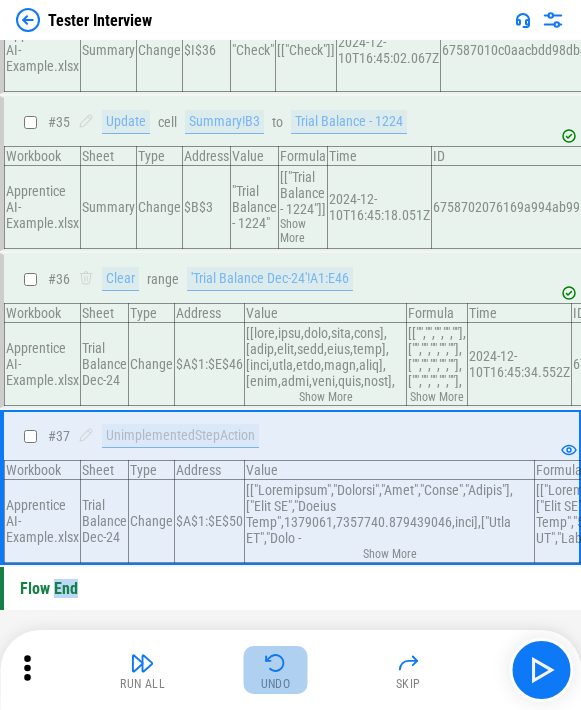 click on "Undo" at bounding box center [276, 670] 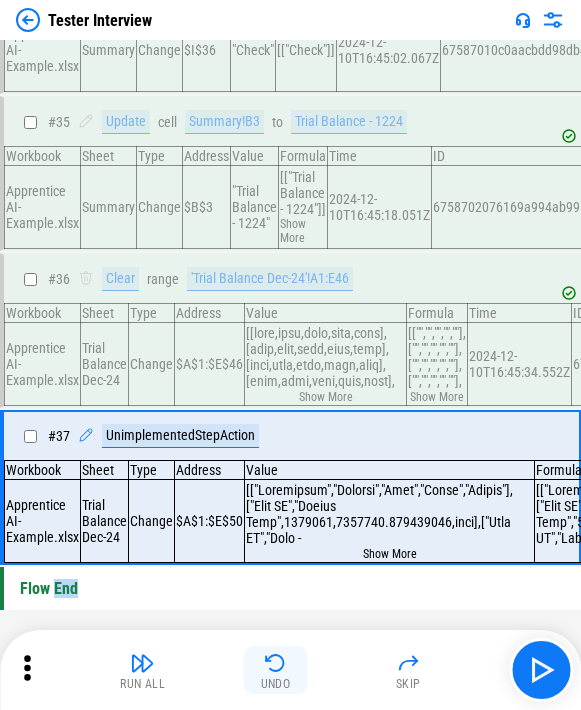 click on "Undo" at bounding box center (276, 670) 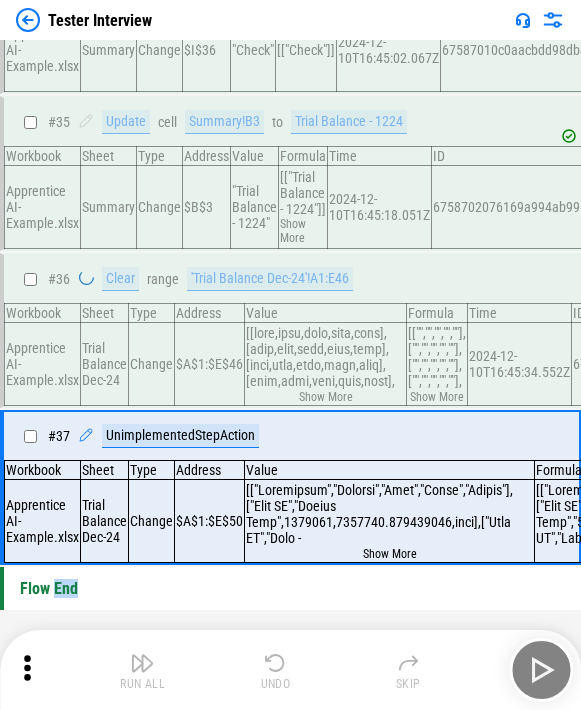 click on "Run All Undo Skip" at bounding box center (292, 670) 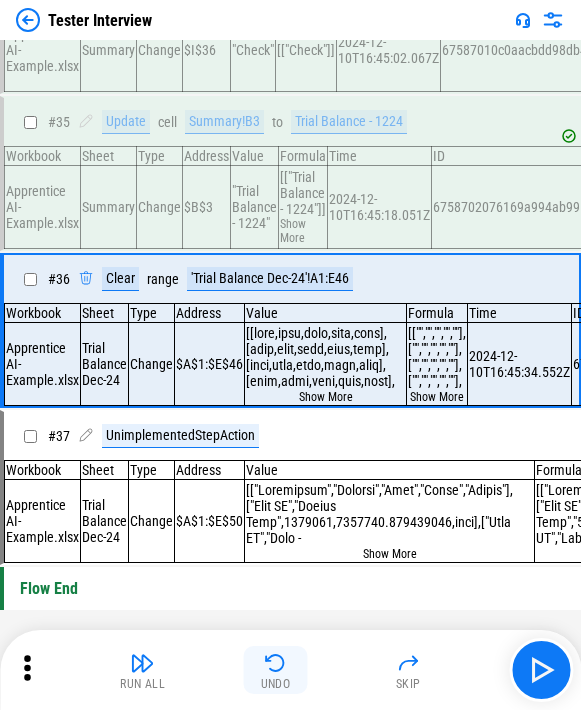 click on "Undo" at bounding box center [276, 670] 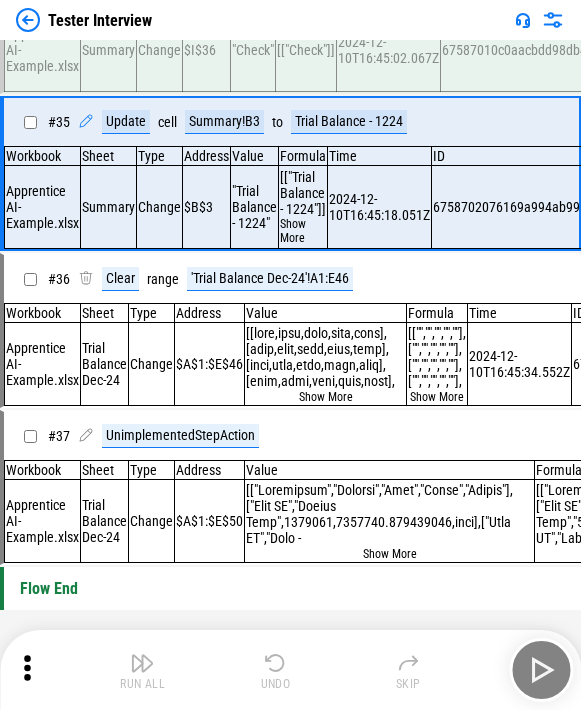 click on "Undo" at bounding box center (276, 670) 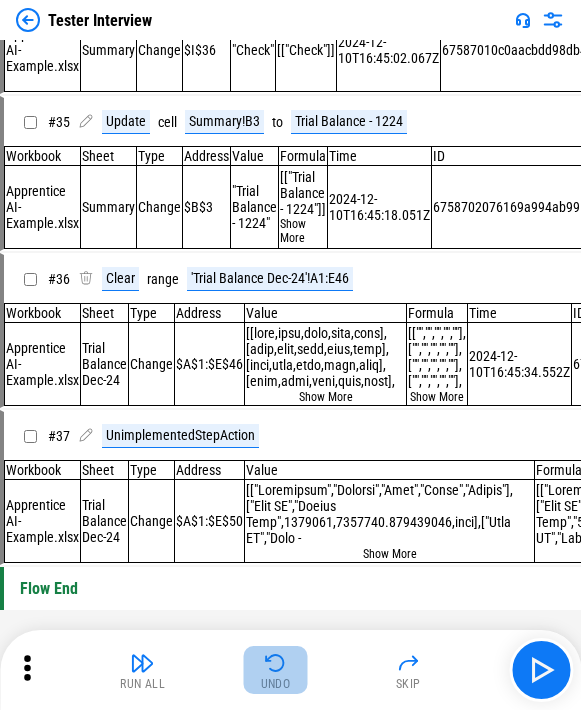 click on "Undo" at bounding box center [276, 670] 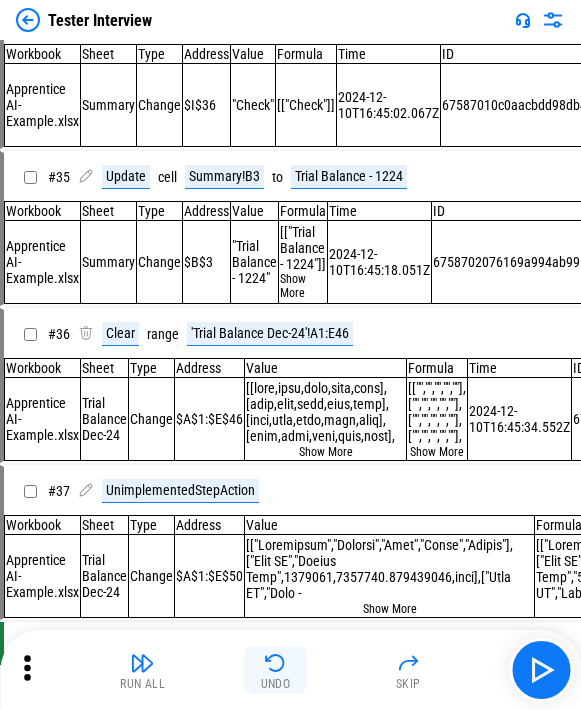 click on "Undo" at bounding box center [276, 670] 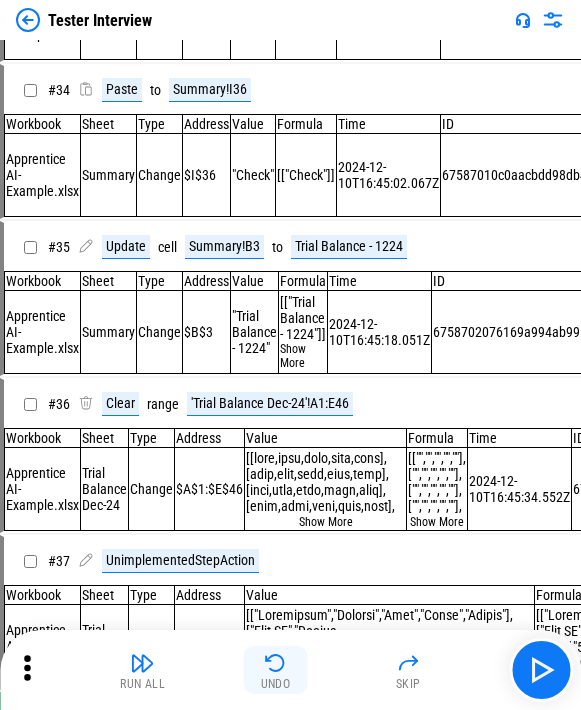 click on "Undo" at bounding box center [276, 670] 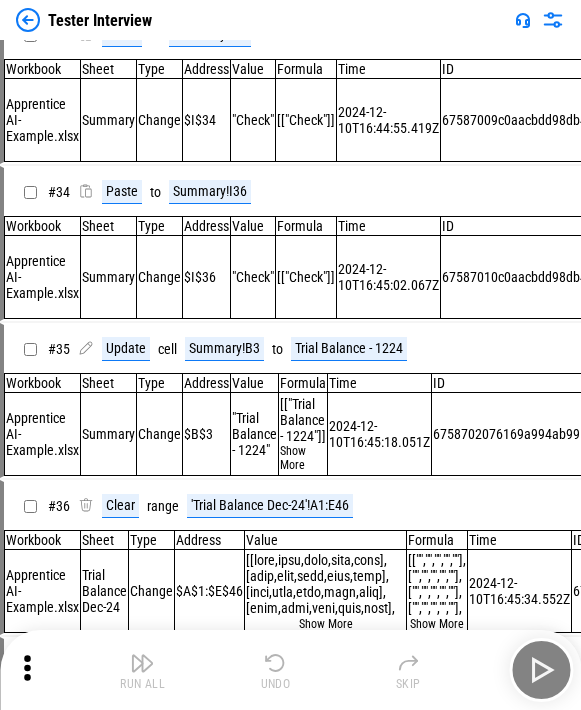 click on "Undo" at bounding box center (276, 670) 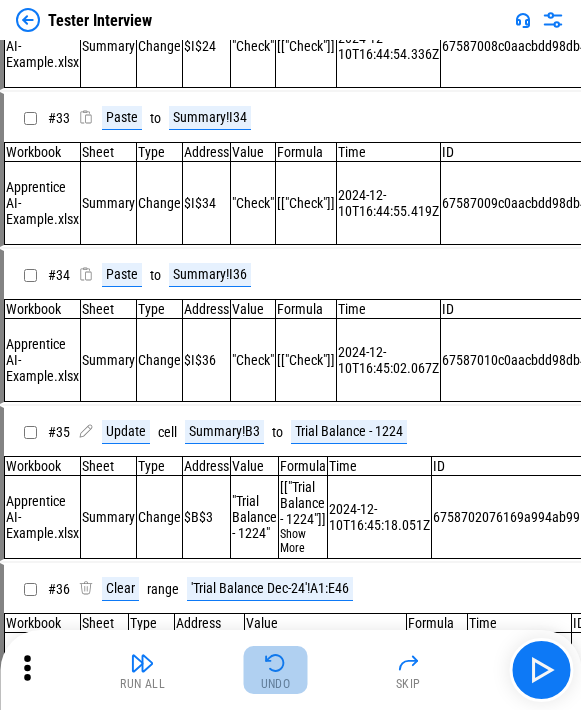 click on "Undo" at bounding box center (276, 670) 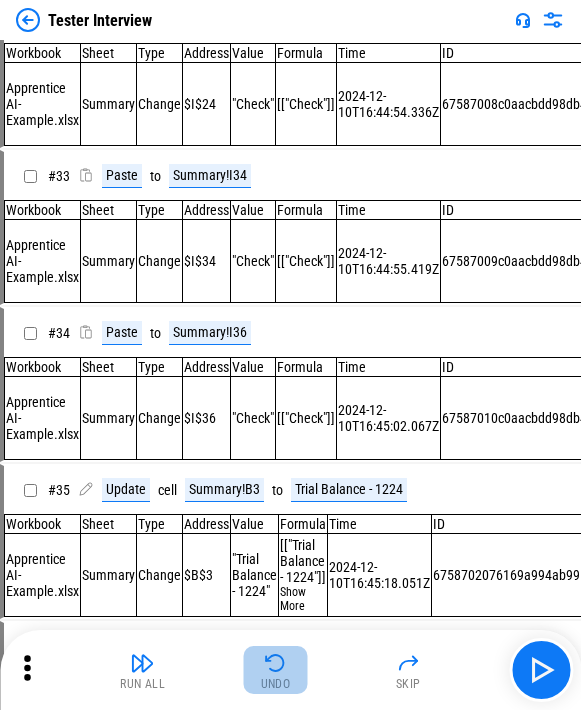 click on "Undo" at bounding box center (276, 670) 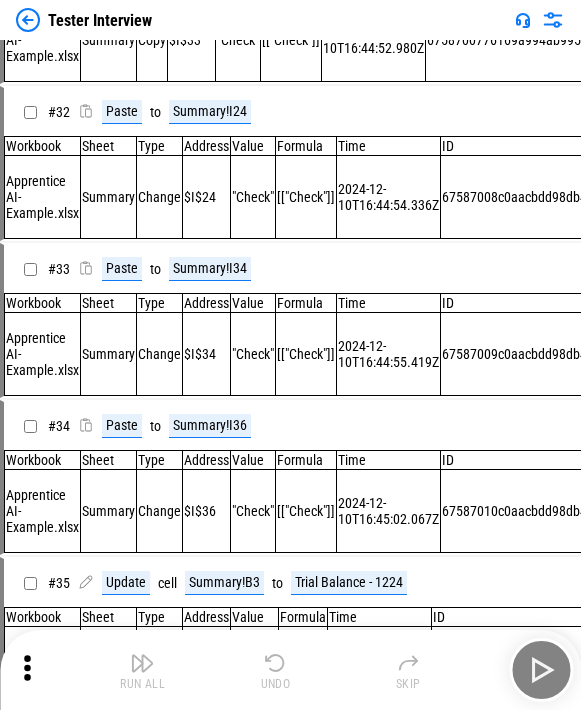 click on "Undo" at bounding box center [276, 670] 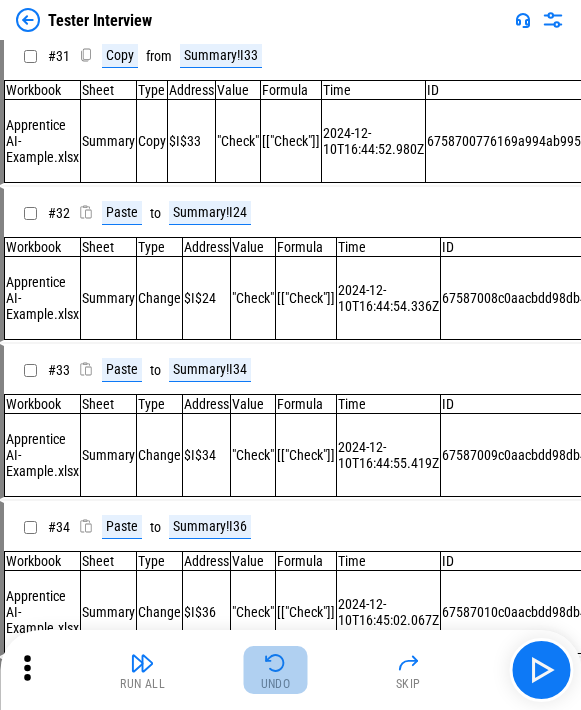 click on "Undo" at bounding box center (276, 670) 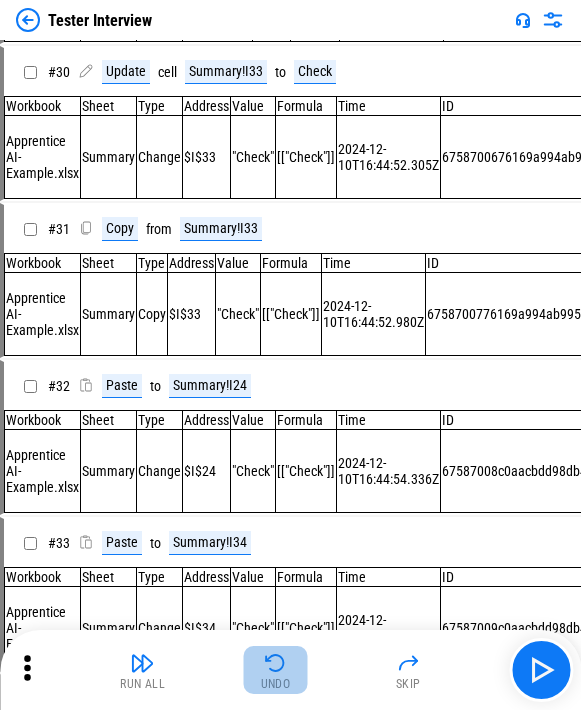 click on "Undo" at bounding box center (276, 670) 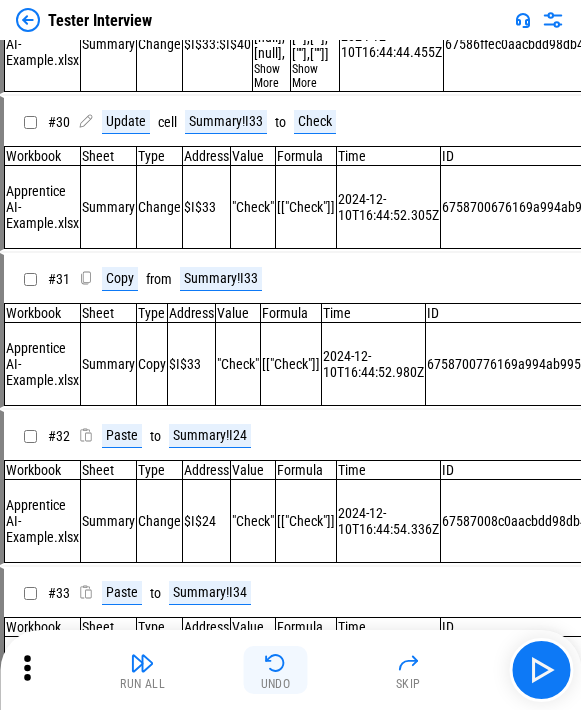 click on "Undo" at bounding box center (276, 670) 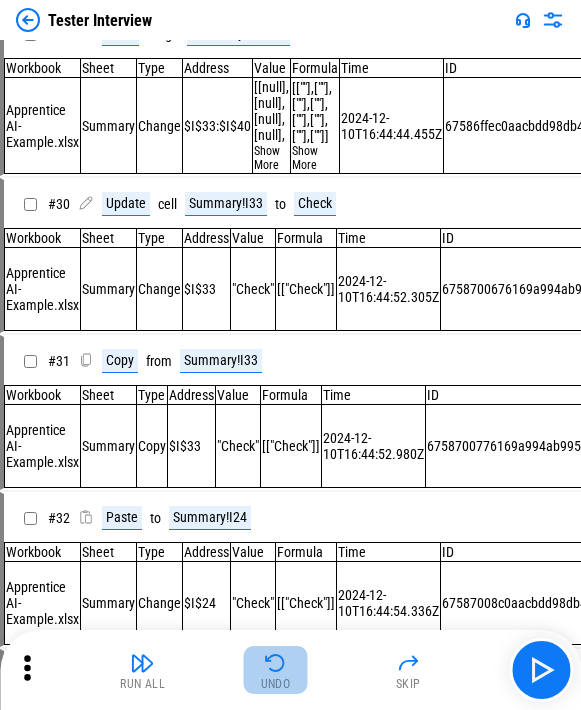 click on "Undo" at bounding box center [276, 670] 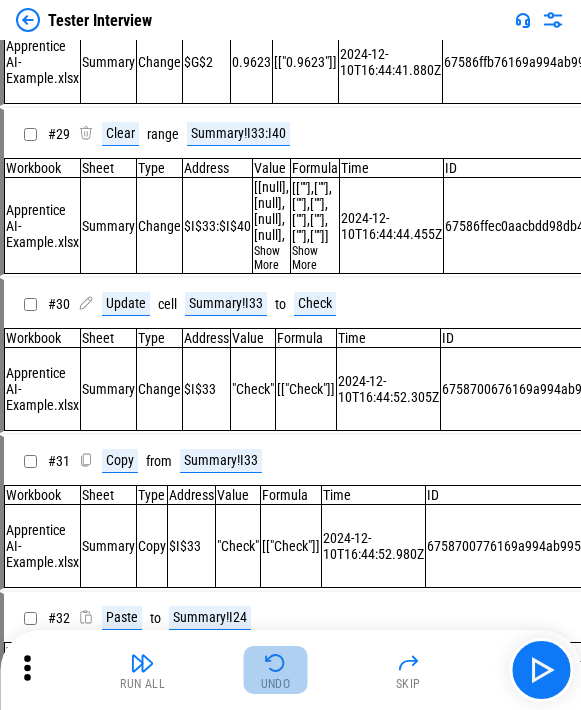 click on "Undo" at bounding box center [276, 670] 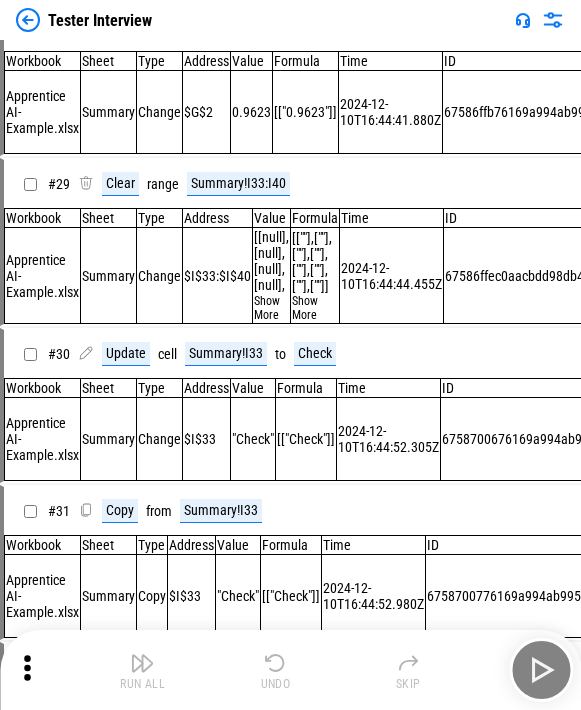 click on "Run All Undo Skip" at bounding box center [292, 670] 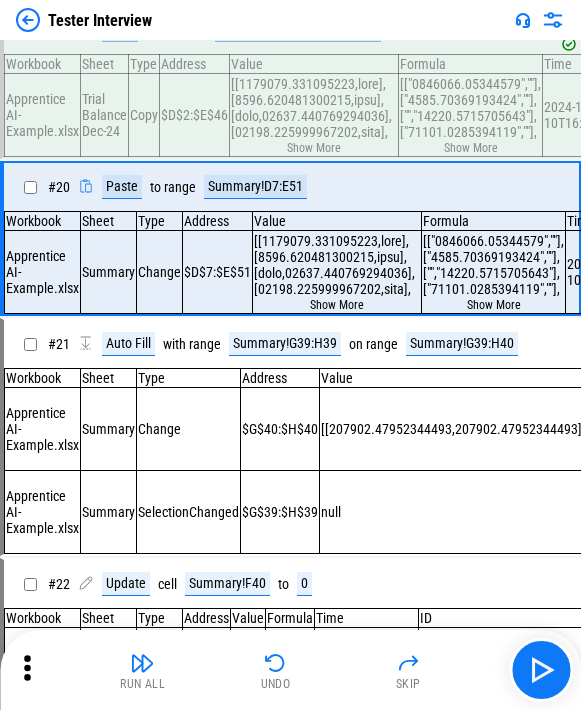 click on "Undo" at bounding box center [276, 670] 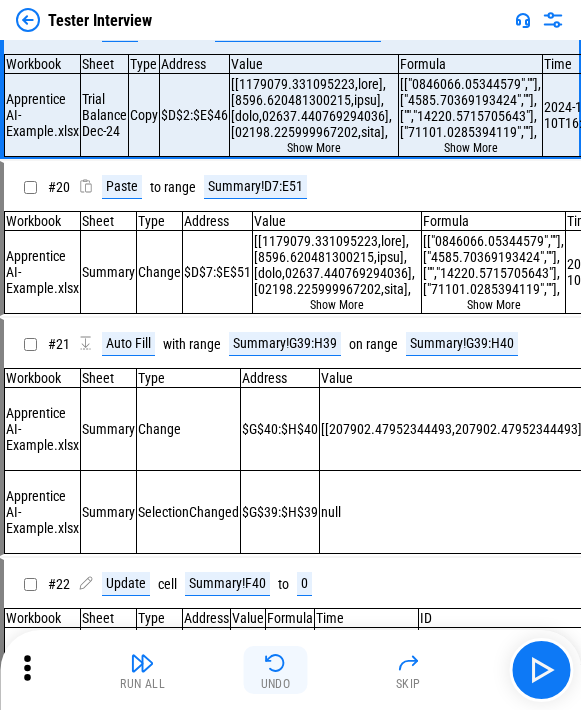 click on "Undo" at bounding box center (276, 670) 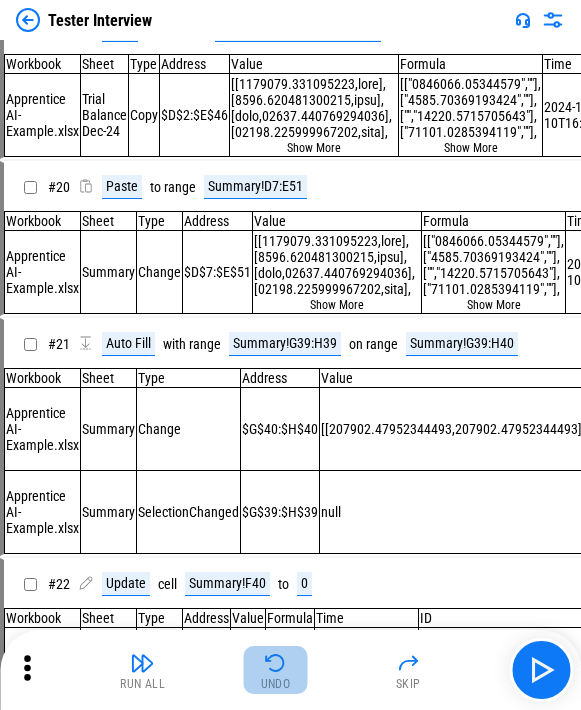 click on "Undo" at bounding box center [276, 670] 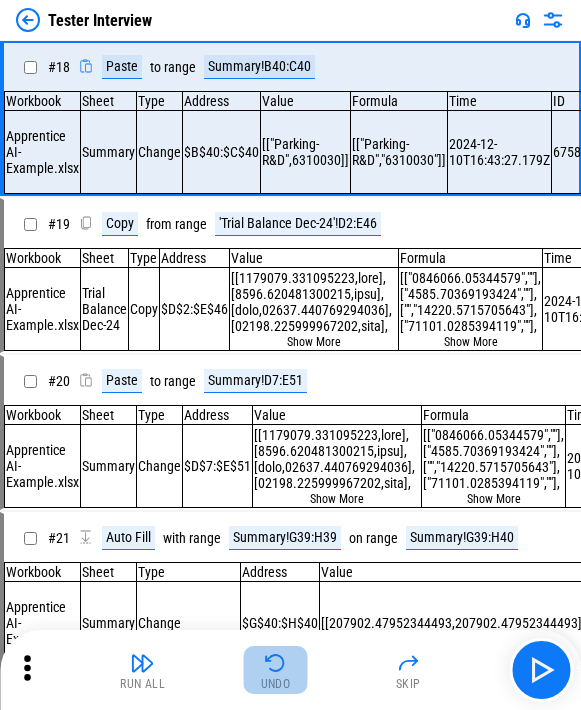 click on "Undo" at bounding box center [276, 670] 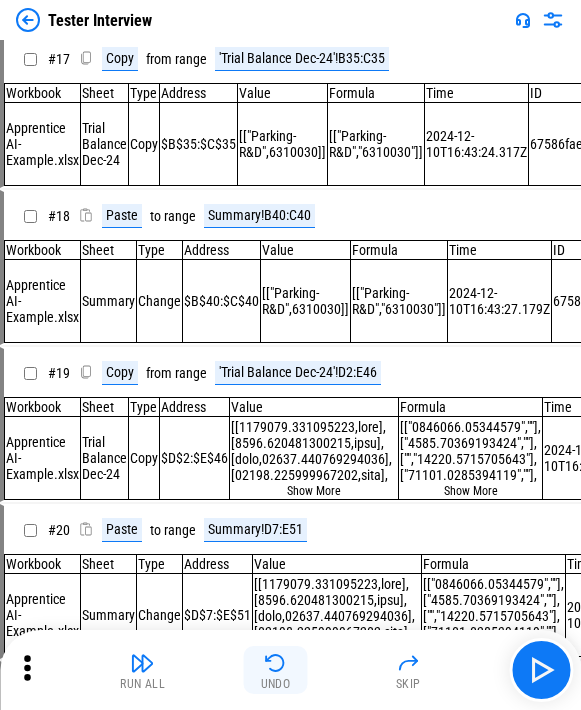 click on "Undo" at bounding box center [276, 670] 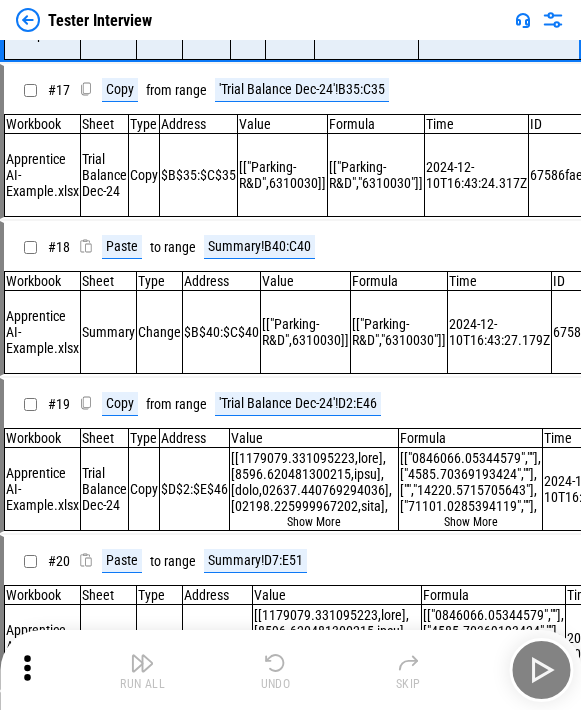 click on "Run All Undo Skip" at bounding box center [292, 670] 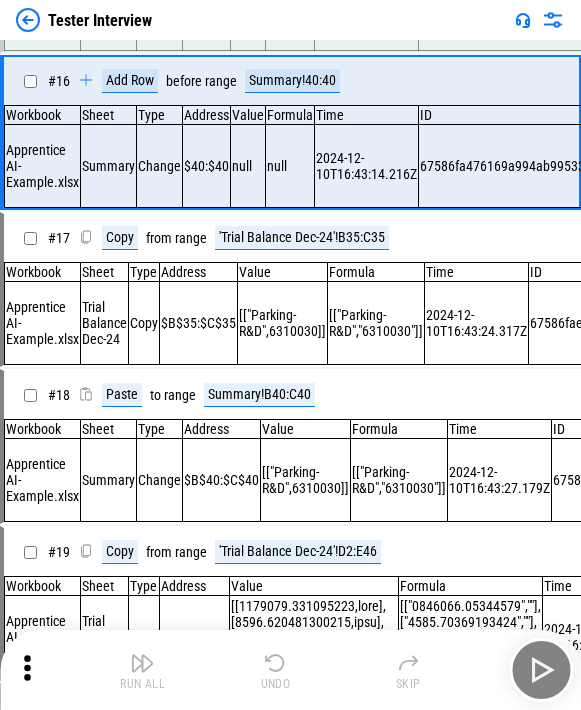 click on "Undo" at bounding box center [276, 670] 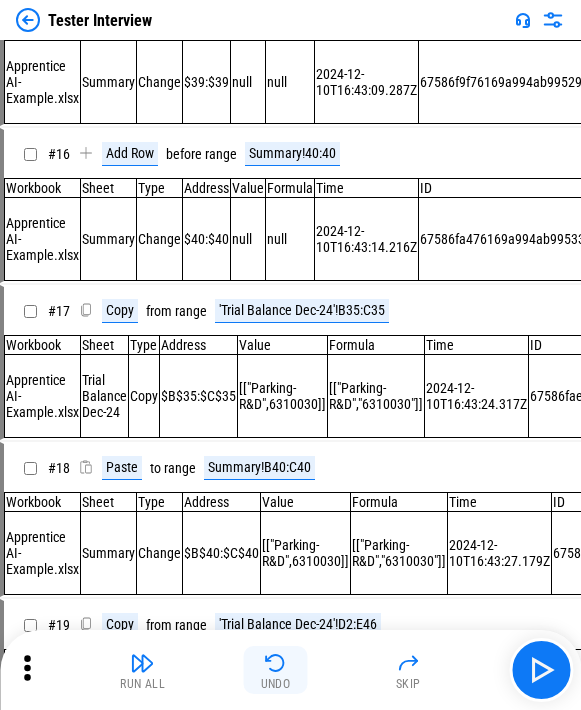 click on "Undo" at bounding box center [276, 670] 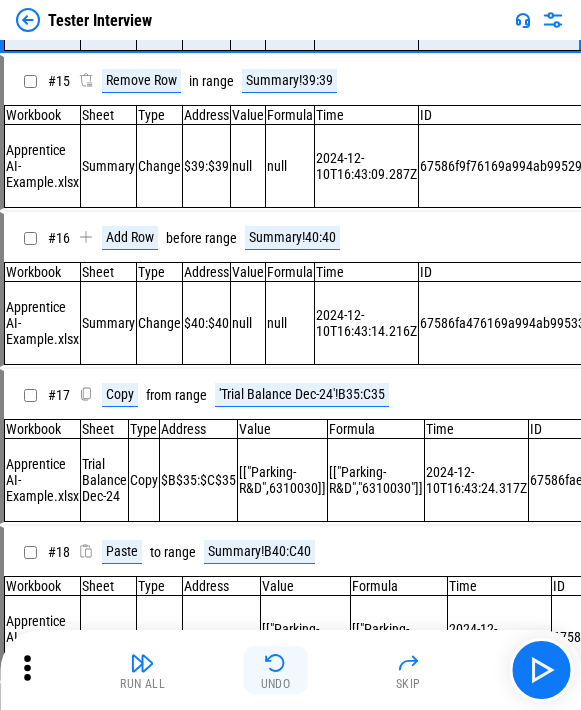 click on "Undo" at bounding box center [276, 670] 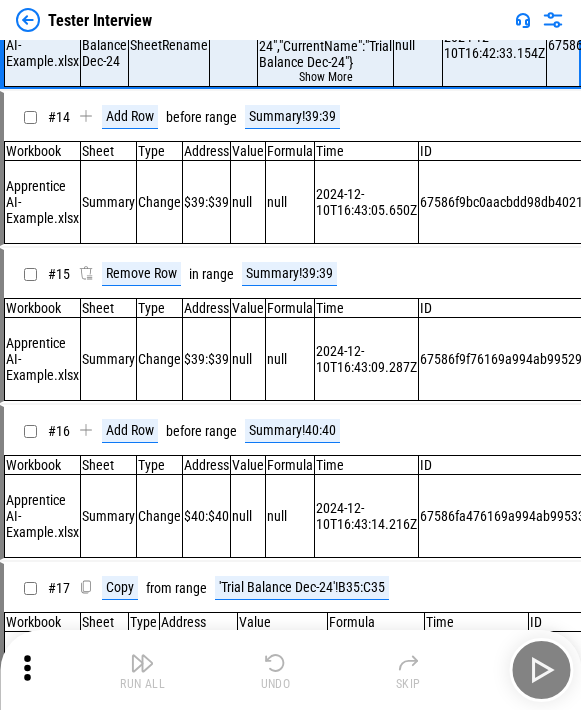 click on "Undo" at bounding box center (276, 670) 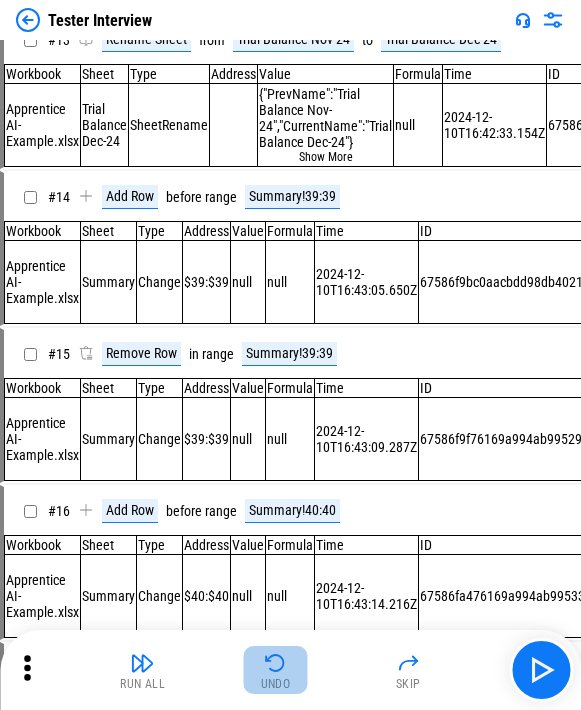 click on "Undo" at bounding box center [276, 670] 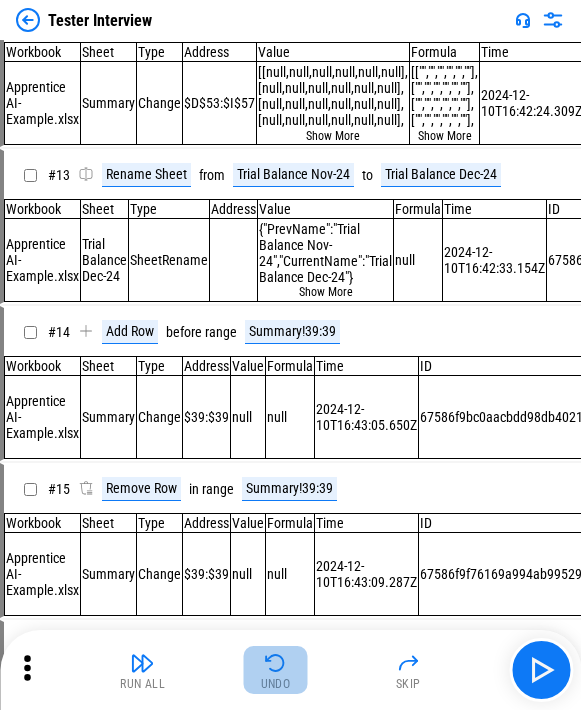 click on "Undo" at bounding box center [276, 670] 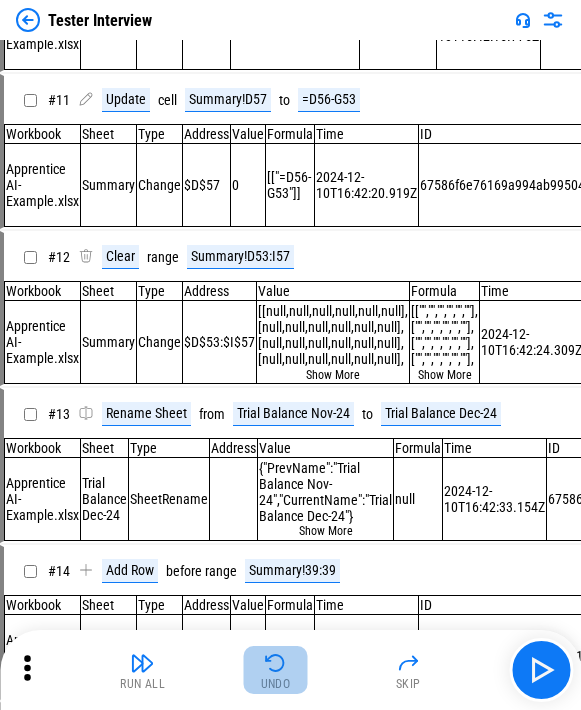 click on "Undo" at bounding box center [276, 670] 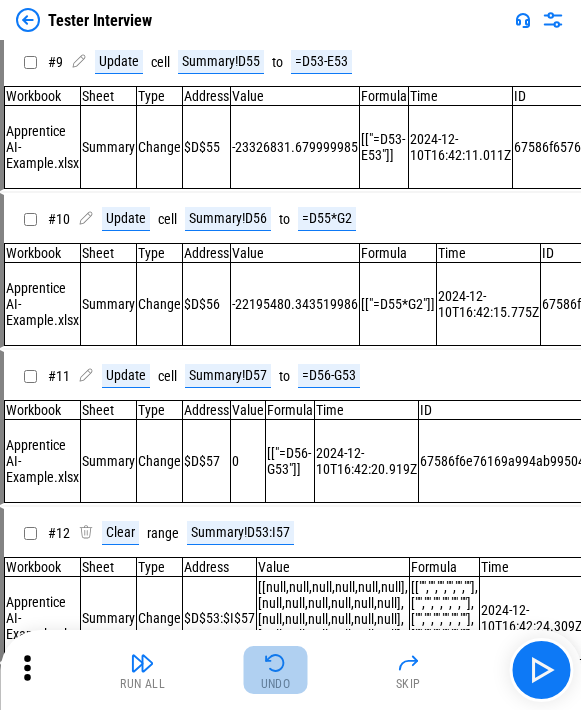 click on "Undo" at bounding box center [276, 670] 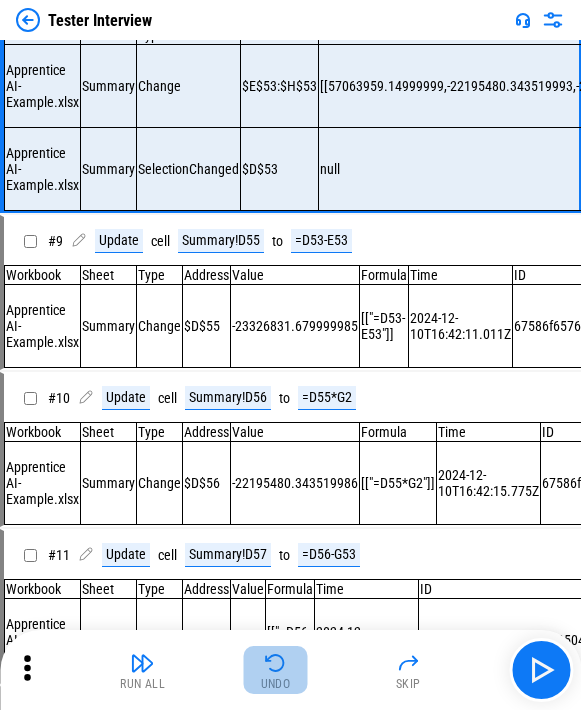 click on "Undo" at bounding box center [276, 670] 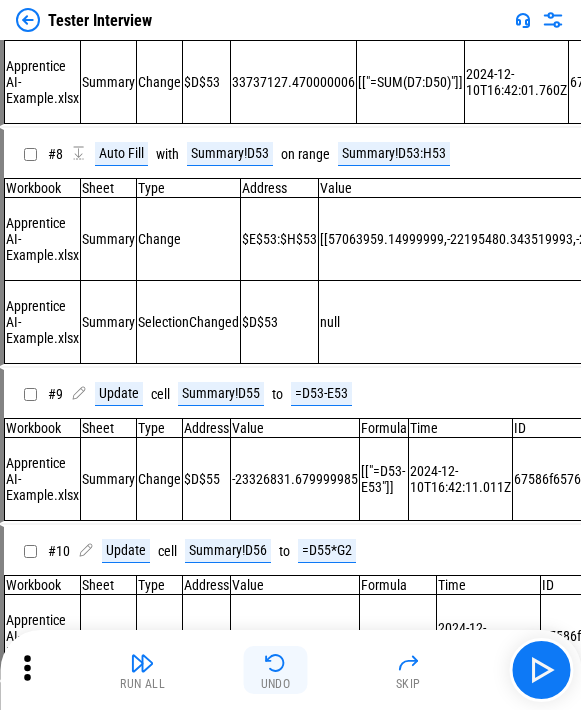 click on "Undo" at bounding box center [276, 670] 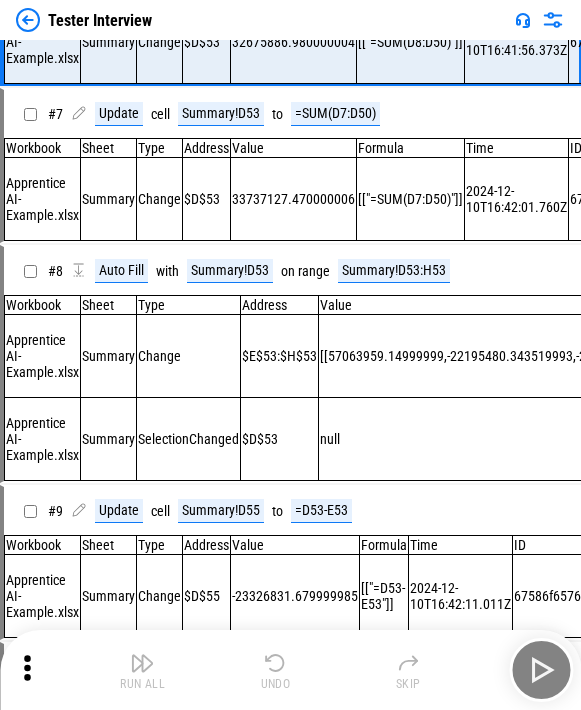 click on "Run All Undo Skip" at bounding box center (292, 670) 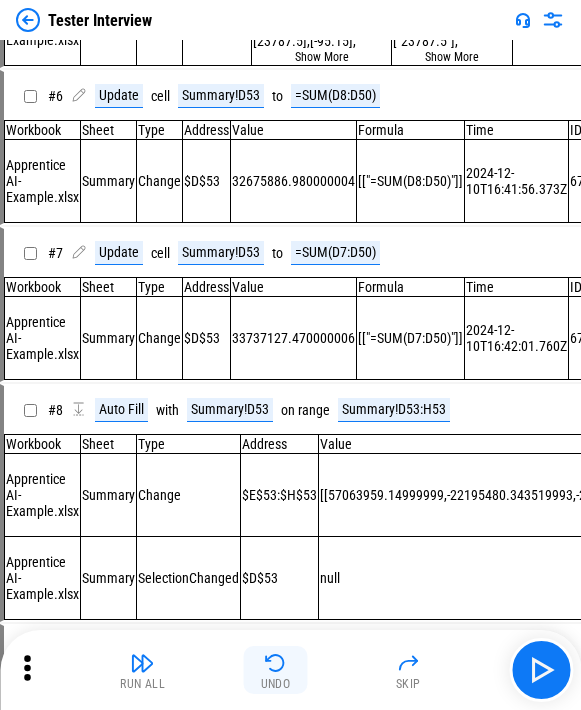 click on "Undo" at bounding box center [276, 670] 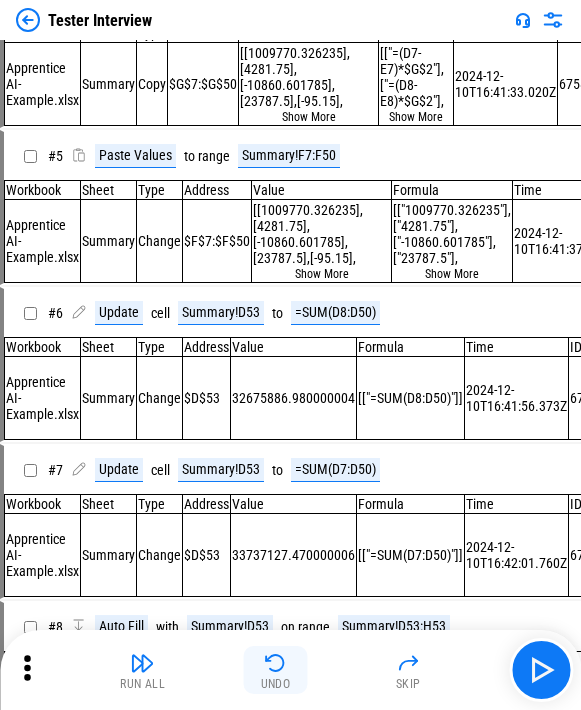 click on "Undo" at bounding box center (276, 670) 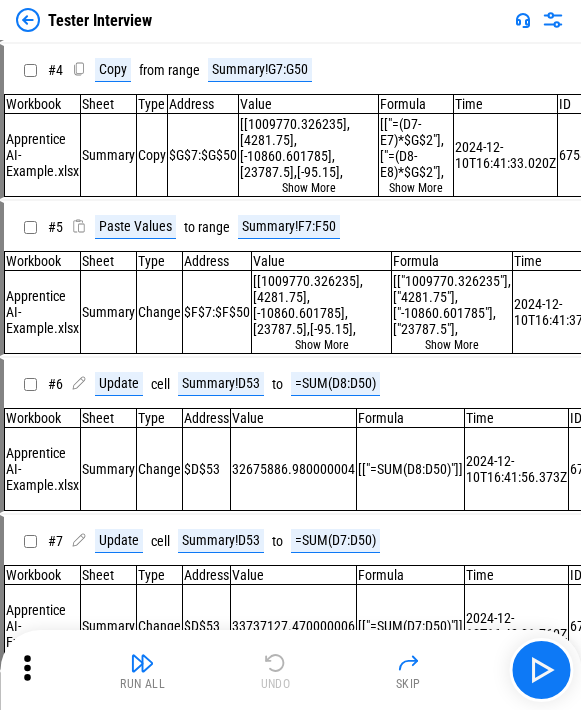 click on "Run All Undo Skip" at bounding box center (292, 670) 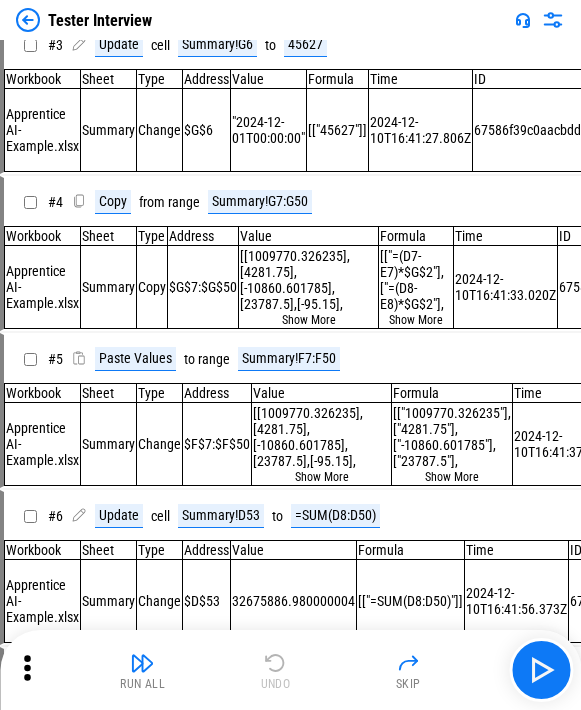 scroll, scrollTop: 23, scrollLeft: 0, axis: vertical 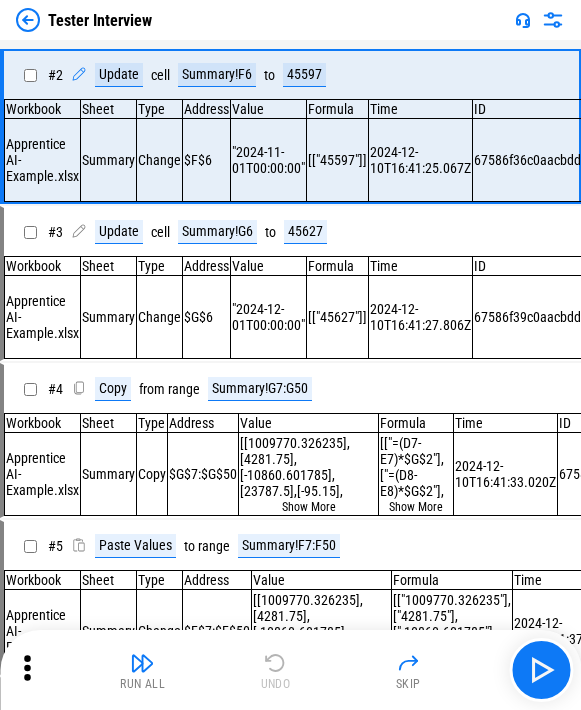 click on "Run All Undo Skip" at bounding box center (292, 670) 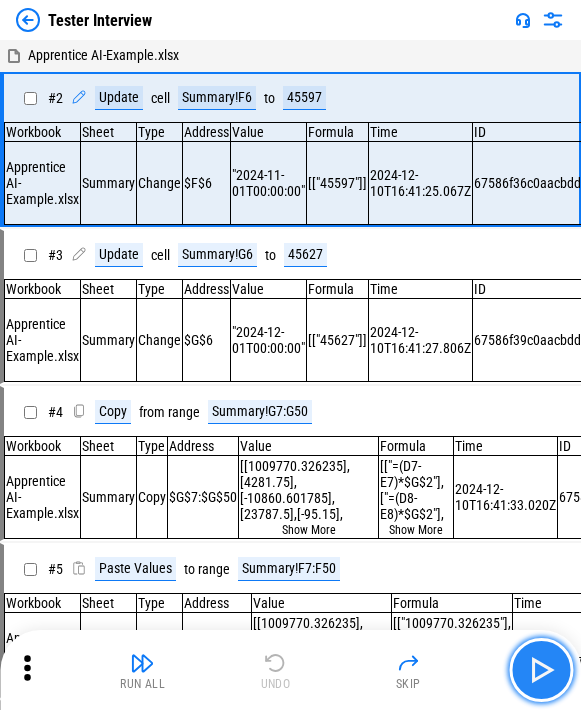 click at bounding box center [541, 670] 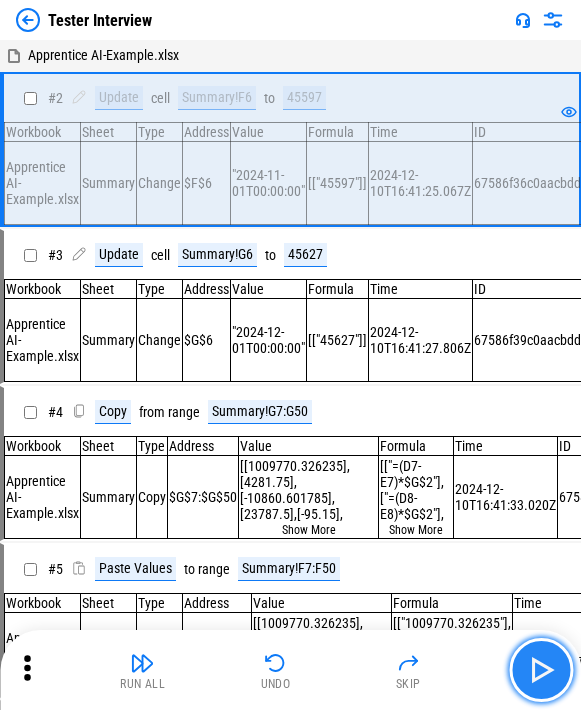 click at bounding box center [541, 670] 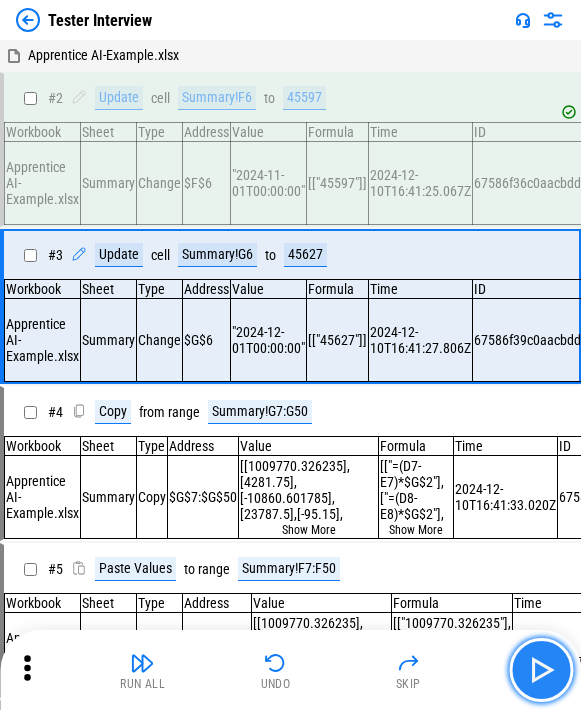 click at bounding box center (541, 670) 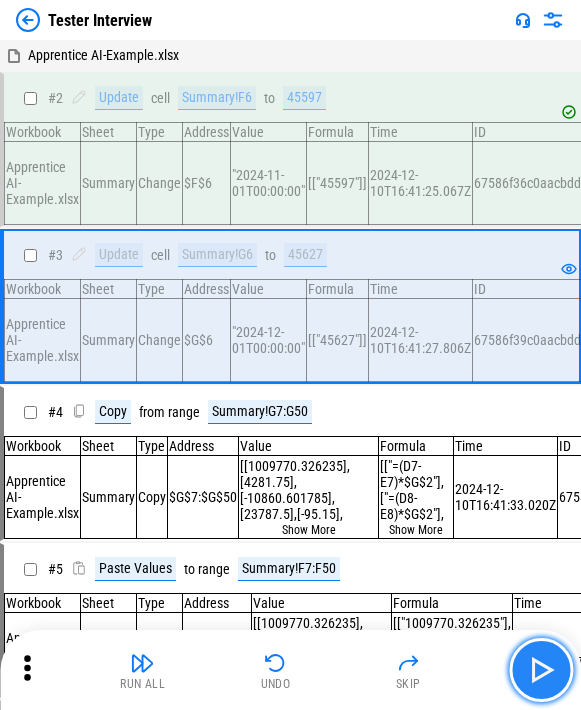 click at bounding box center (541, 670) 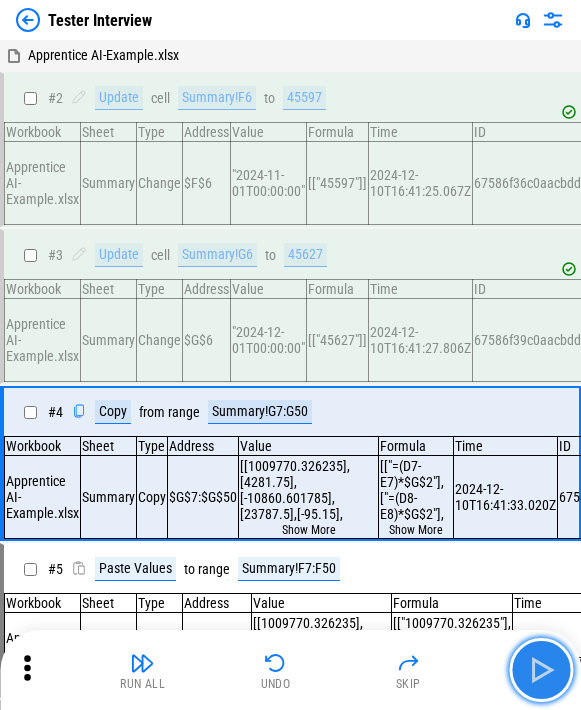 click at bounding box center (541, 670) 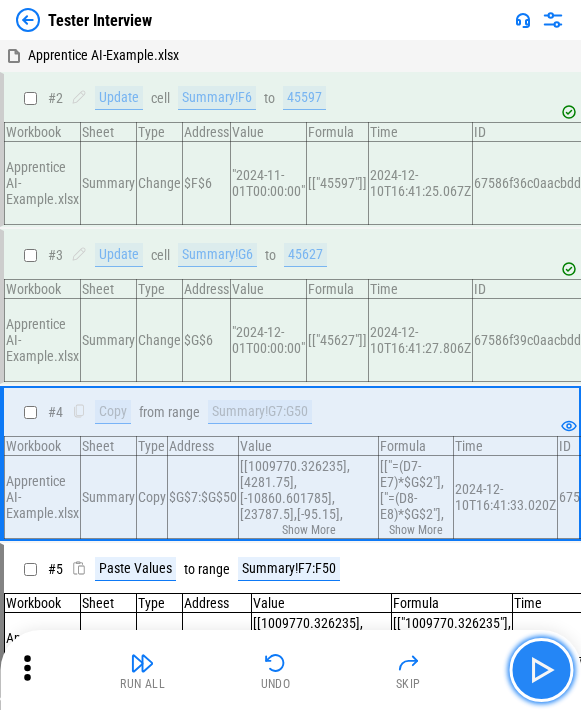 click at bounding box center (541, 670) 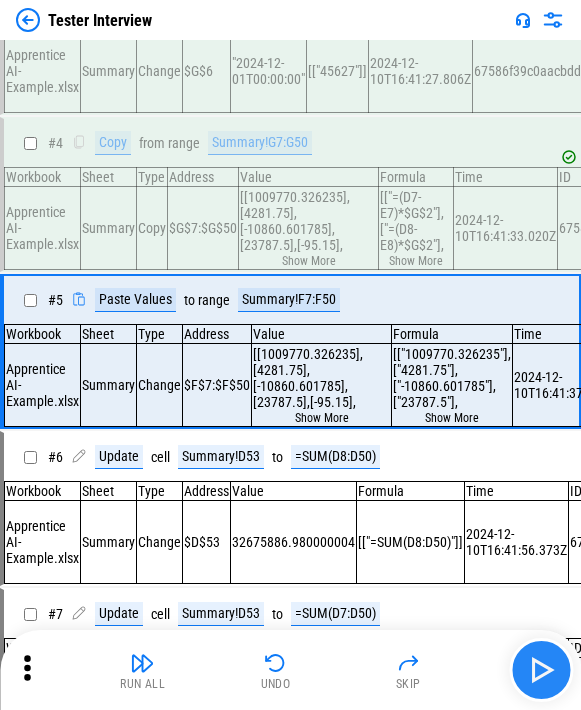 scroll, scrollTop: 287, scrollLeft: 0, axis: vertical 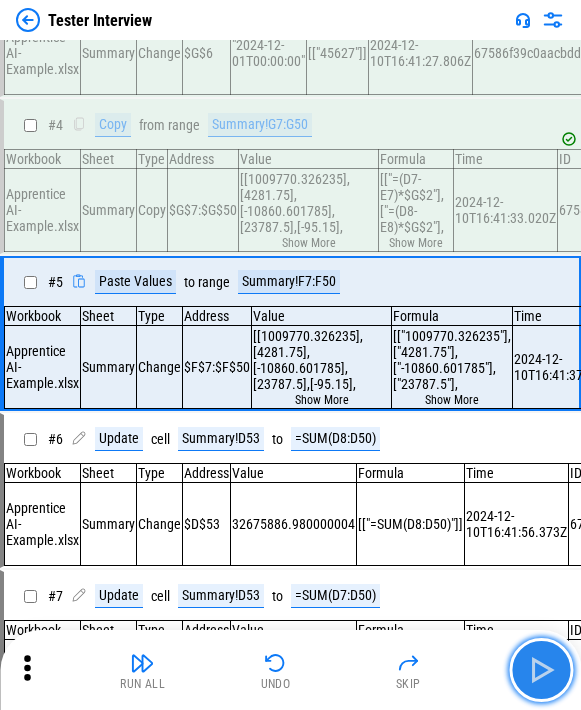 click at bounding box center (541, 670) 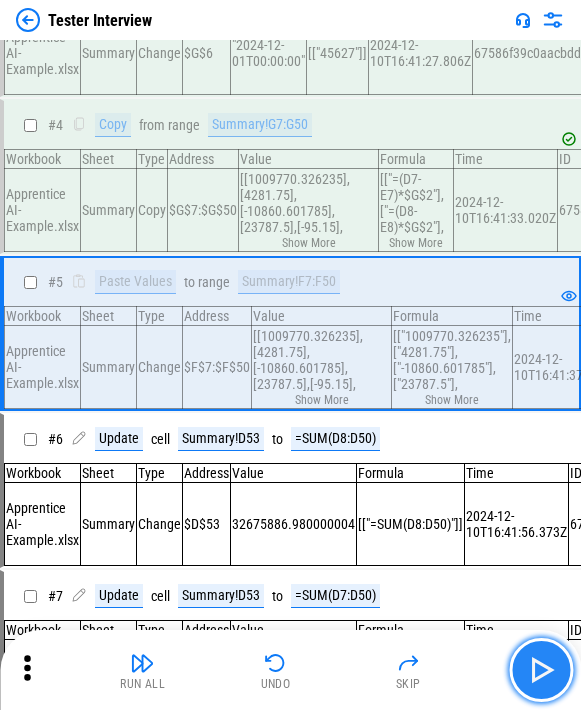 click at bounding box center (541, 670) 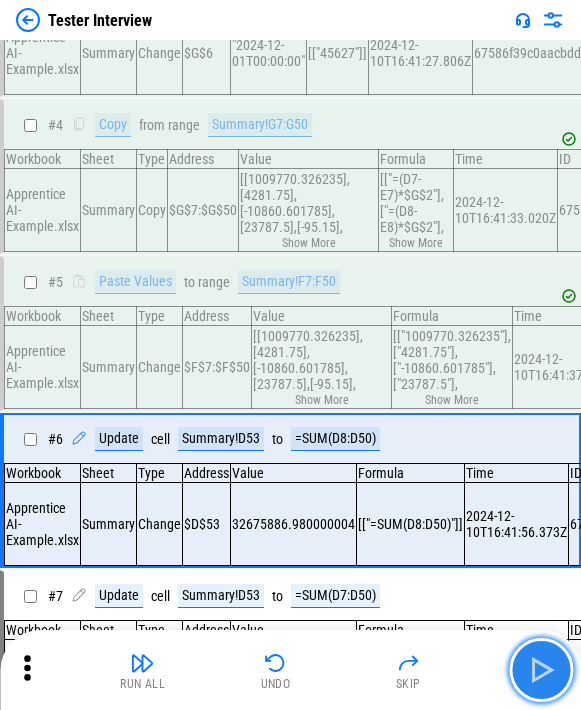 click at bounding box center [541, 670] 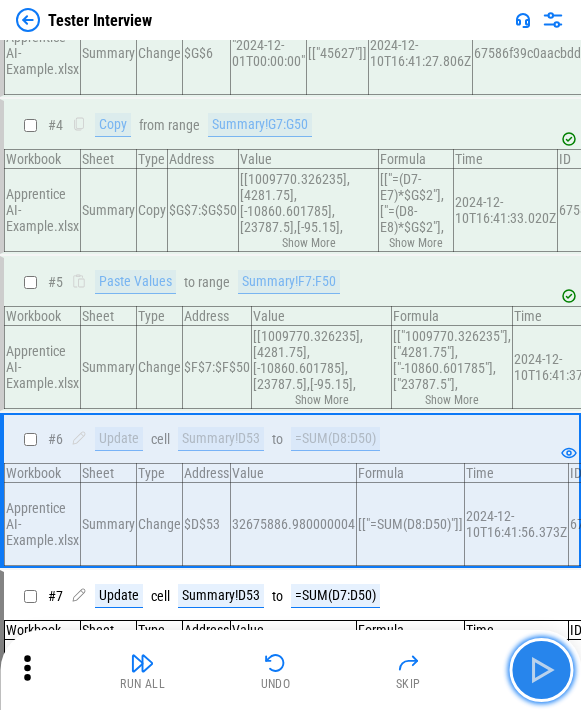 click at bounding box center [541, 670] 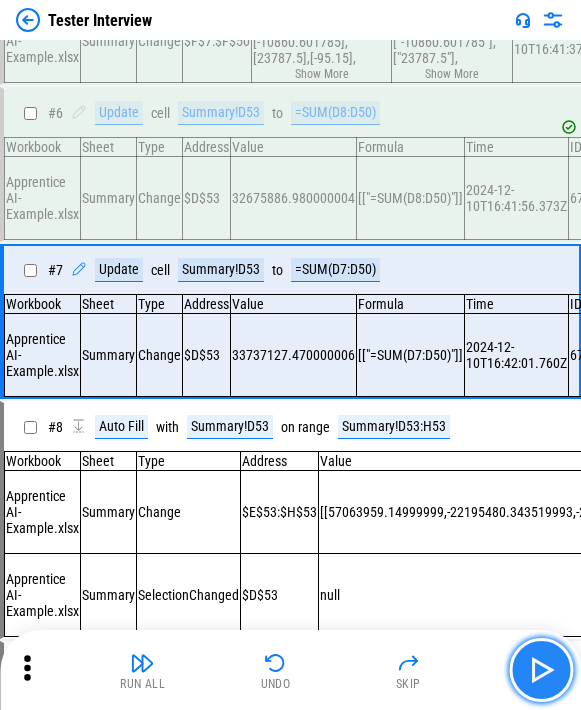 click at bounding box center (541, 670) 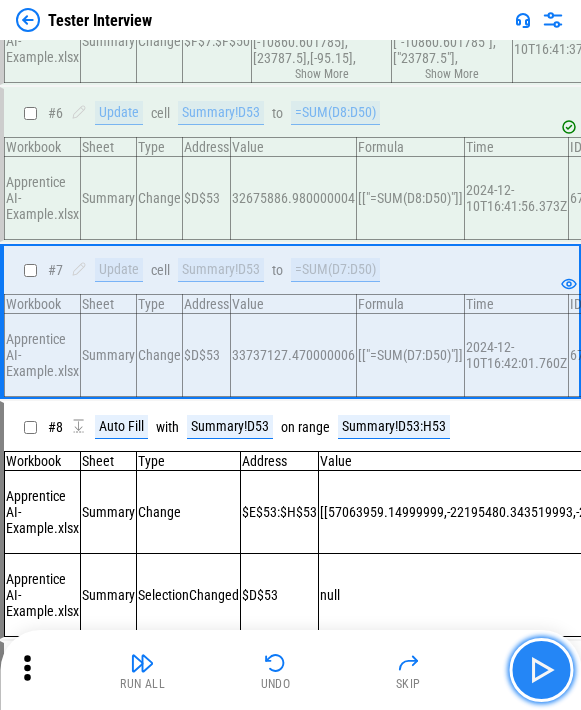 click at bounding box center (541, 670) 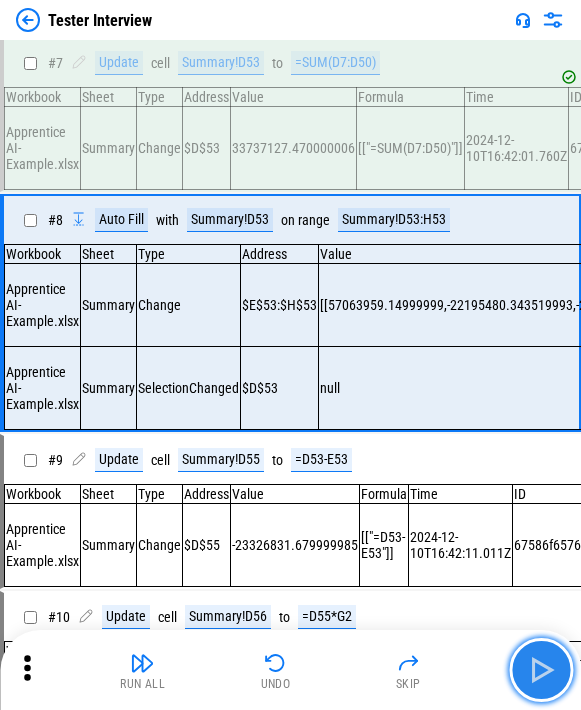 click at bounding box center (541, 670) 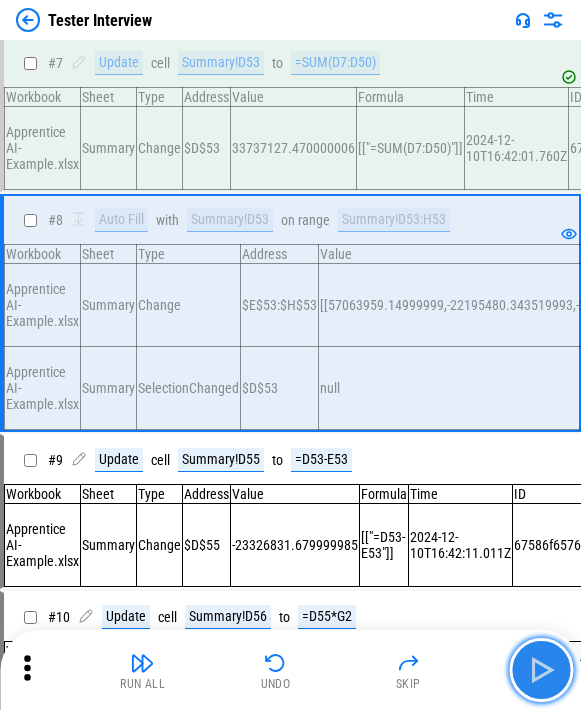 click at bounding box center (541, 670) 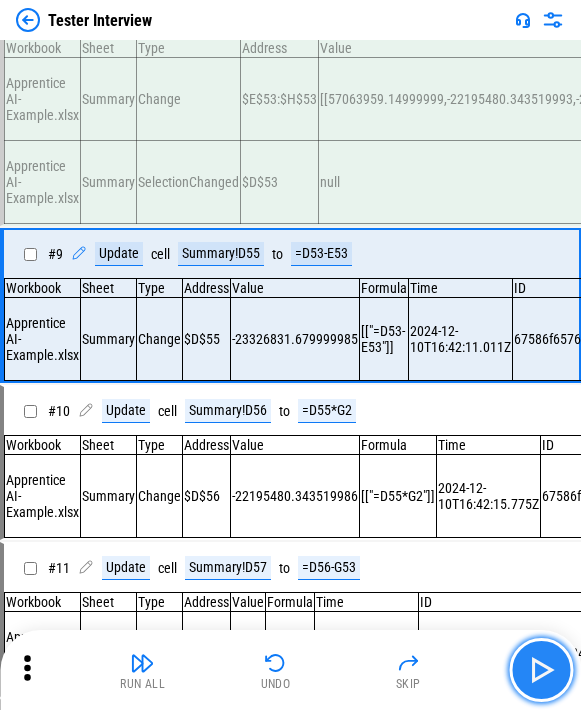 scroll, scrollTop: 1027, scrollLeft: 0, axis: vertical 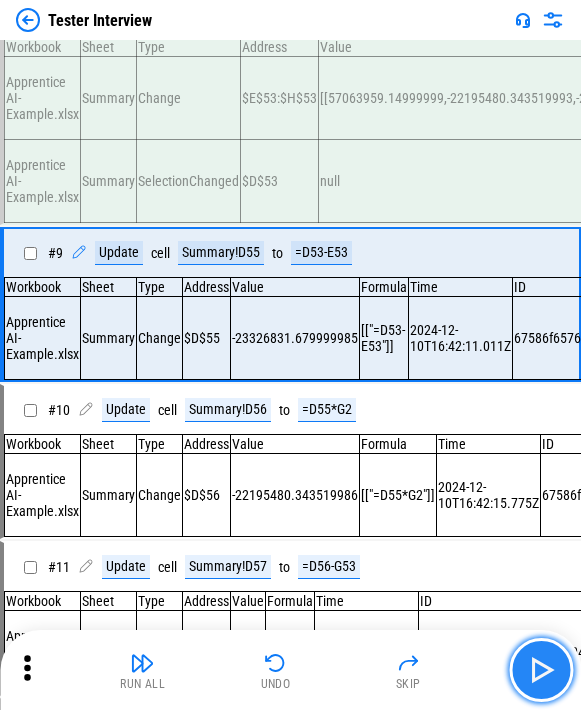 click at bounding box center [541, 670] 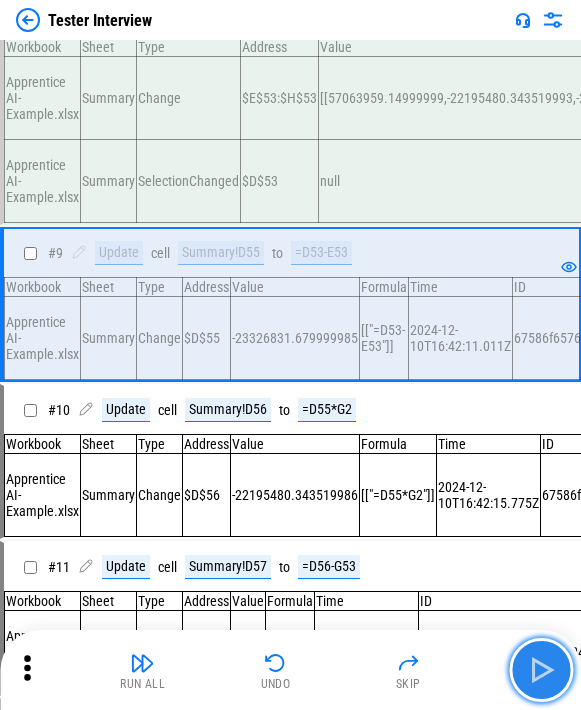 click at bounding box center (541, 670) 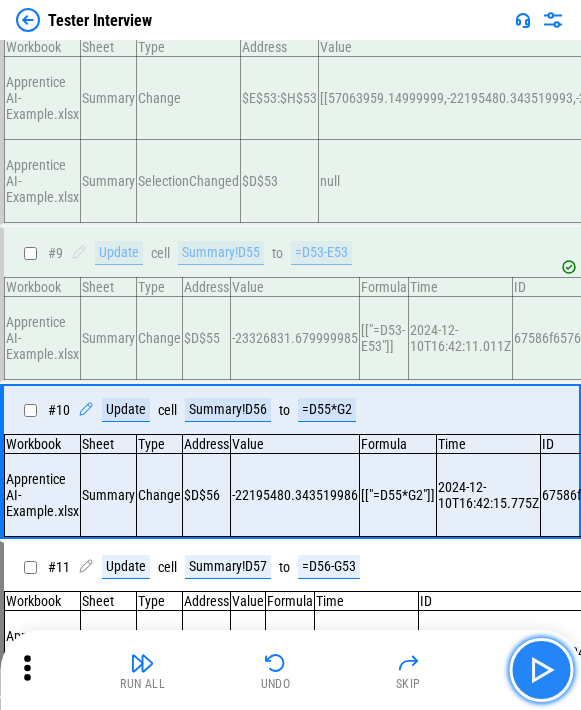 click at bounding box center [541, 670] 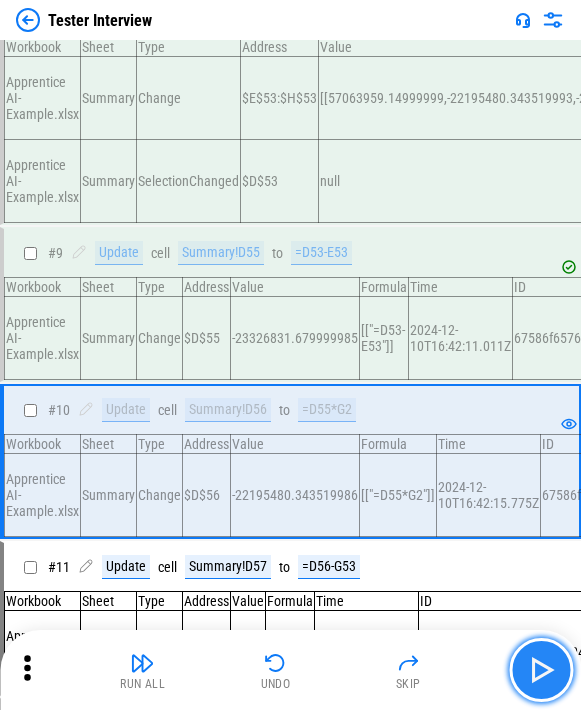 click at bounding box center [541, 670] 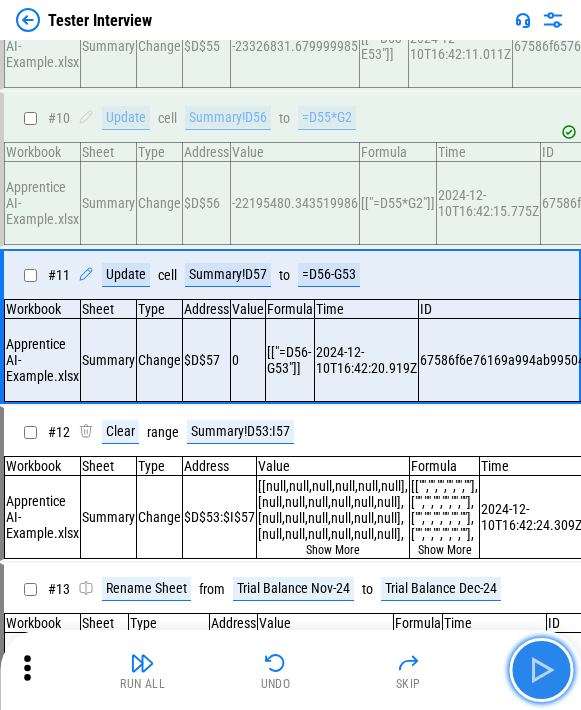 scroll, scrollTop: 1353, scrollLeft: 0, axis: vertical 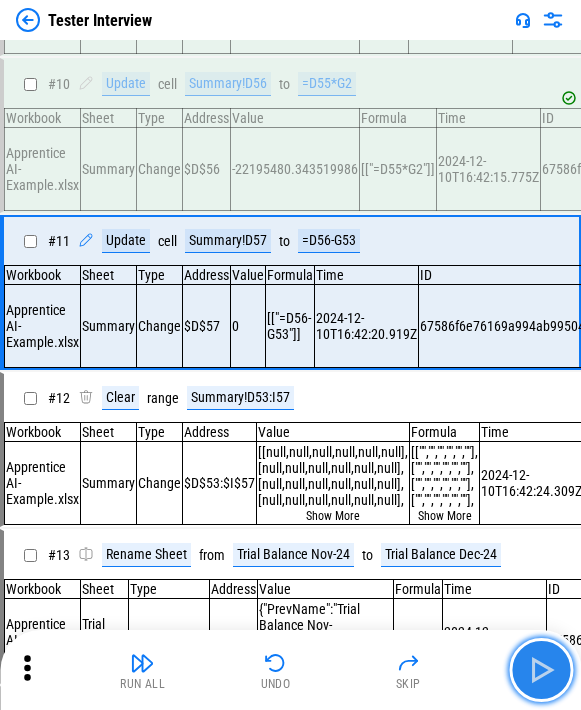 click at bounding box center [541, 670] 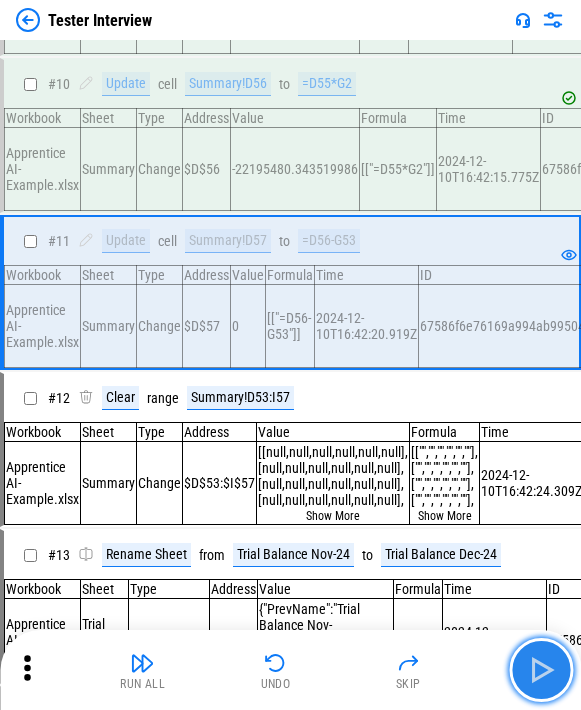 click at bounding box center (541, 670) 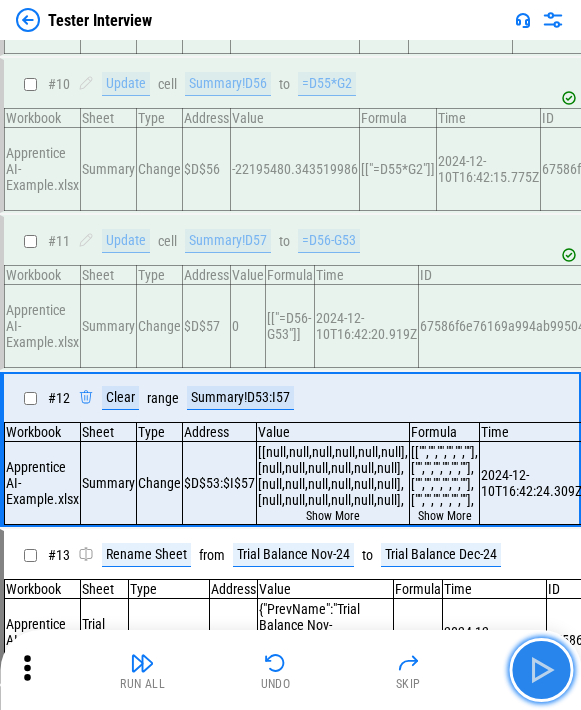 click at bounding box center (541, 670) 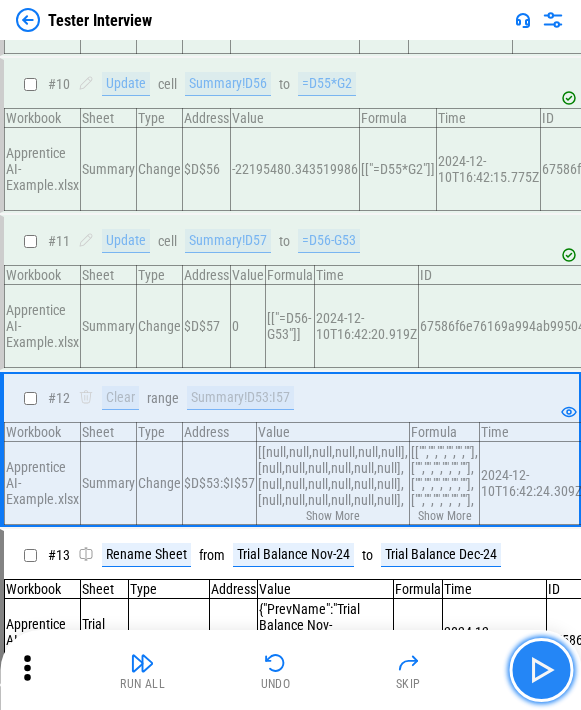 click at bounding box center [541, 670] 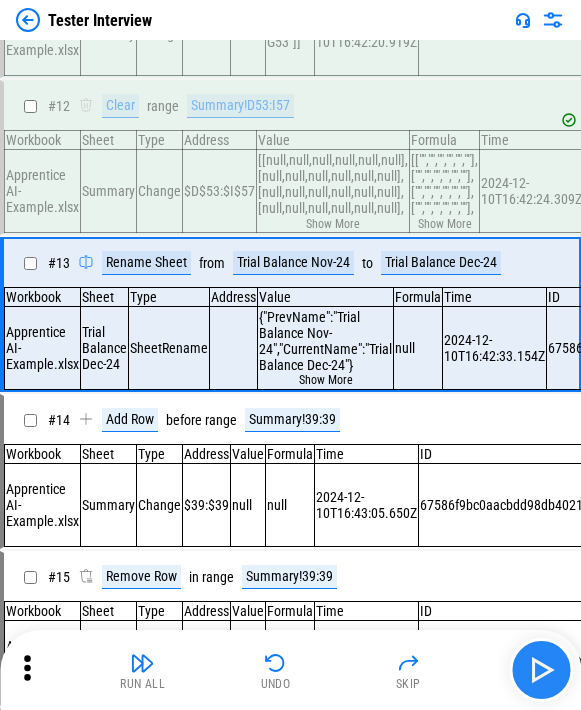 scroll, scrollTop: 1679, scrollLeft: 0, axis: vertical 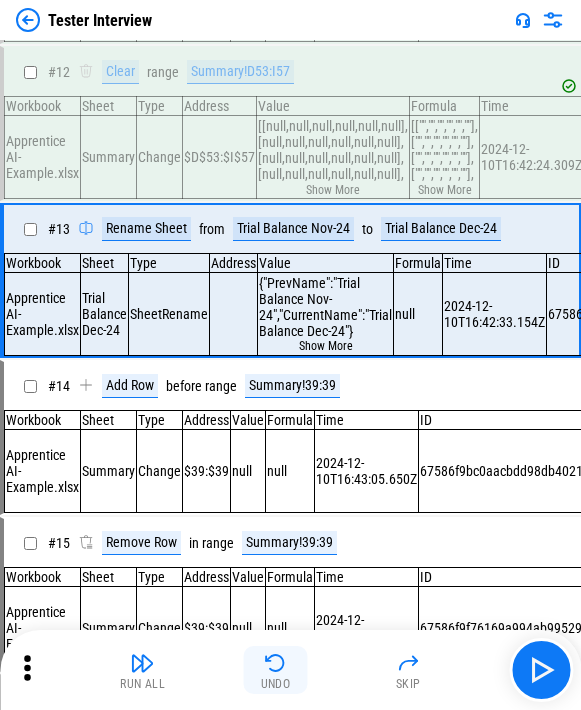 click on "Undo" at bounding box center [276, 684] 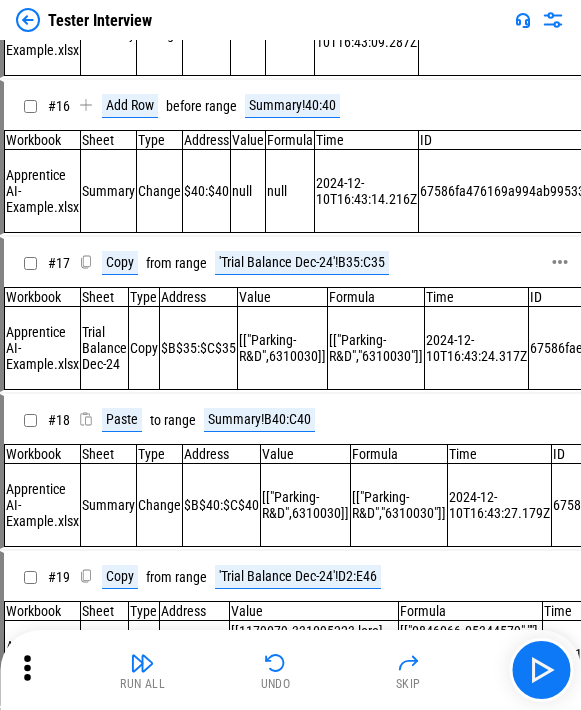 scroll, scrollTop: 2279, scrollLeft: 0, axis: vertical 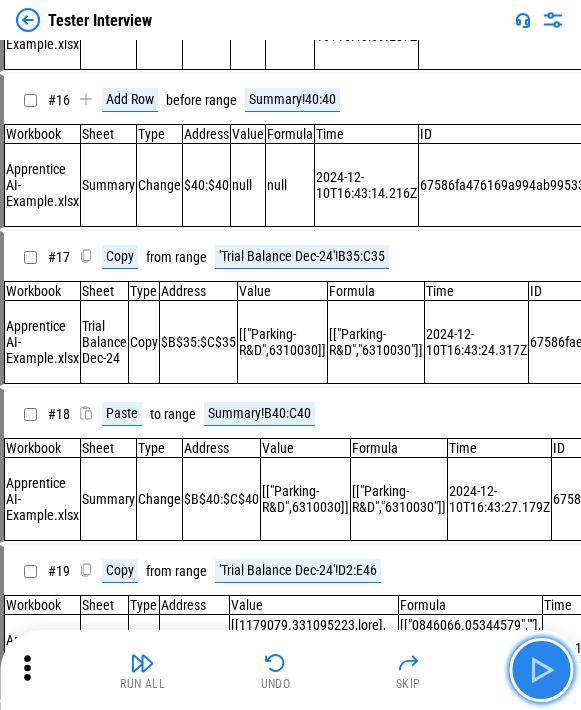click at bounding box center [541, 670] 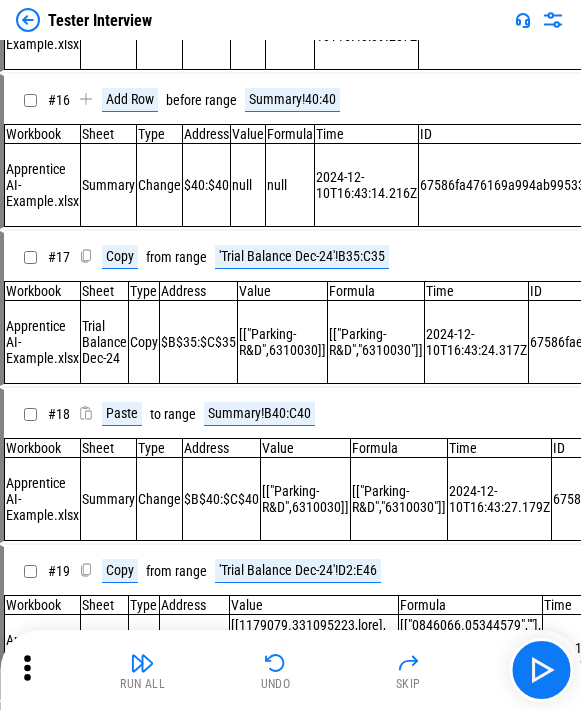scroll, scrollTop: 1679, scrollLeft: 0, axis: vertical 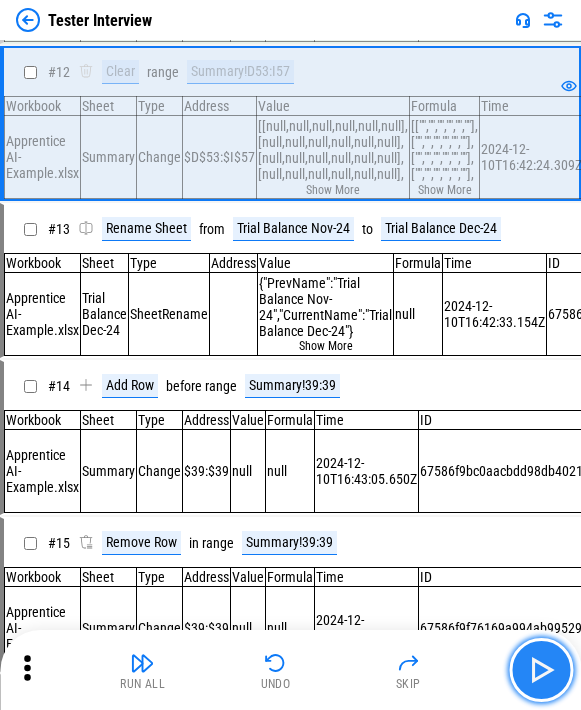 click at bounding box center [541, 670] 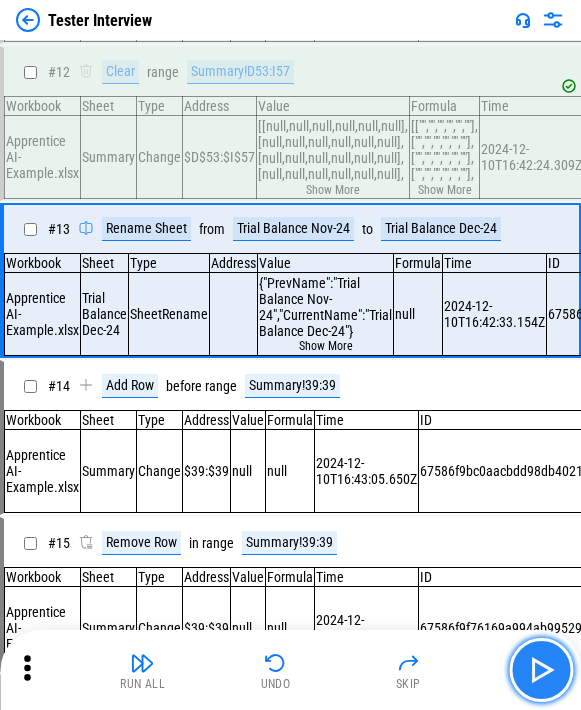 click at bounding box center [541, 670] 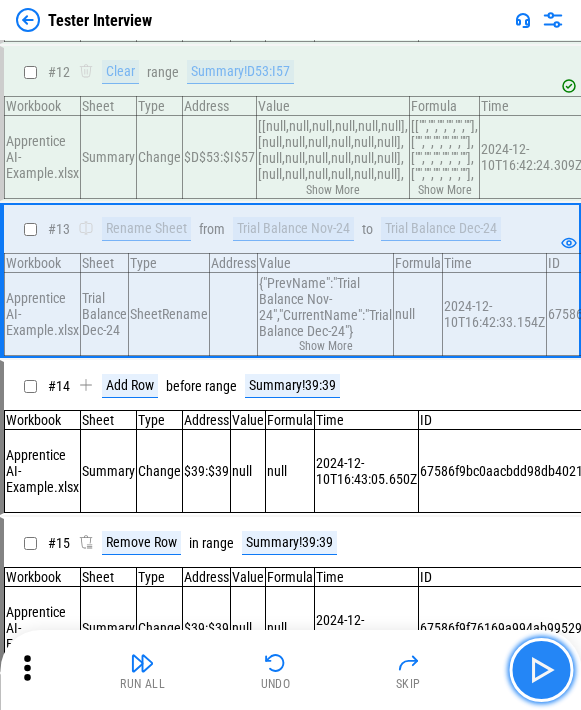 click at bounding box center [541, 670] 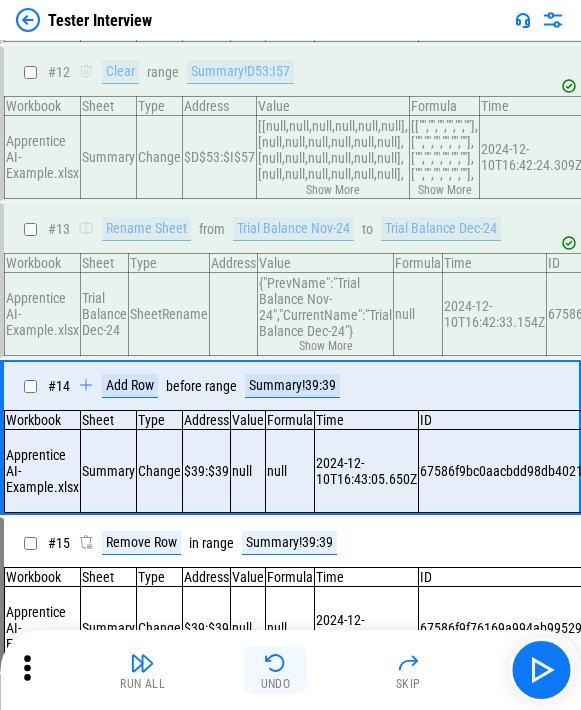 click on "Undo" at bounding box center [276, 670] 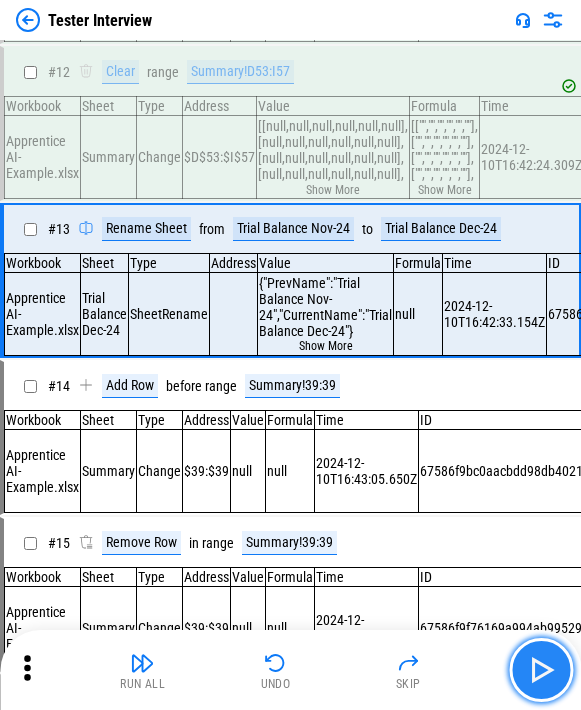 click at bounding box center (541, 670) 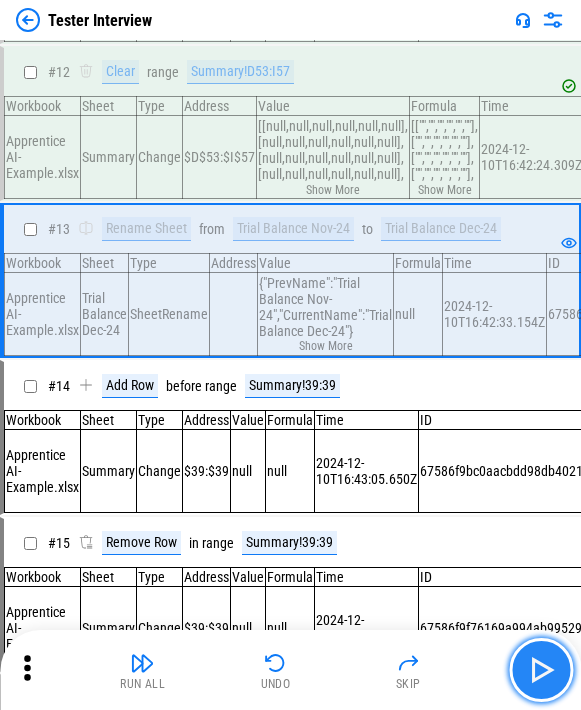 click at bounding box center [541, 670] 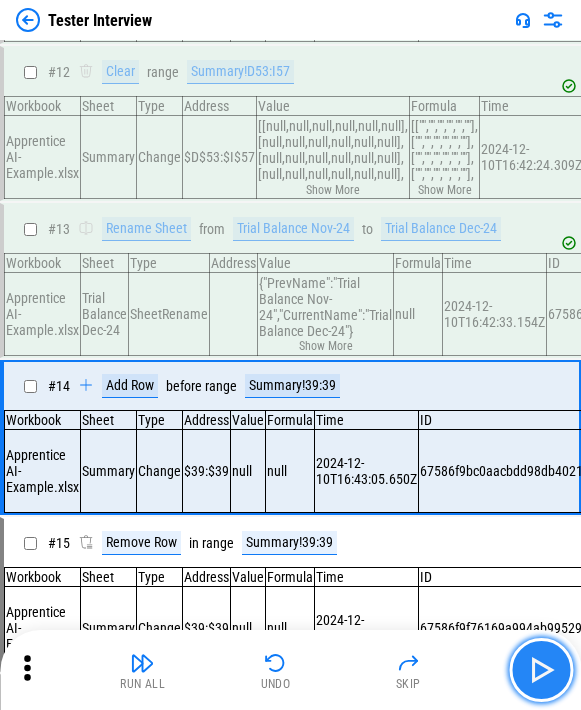 click at bounding box center (541, 670) 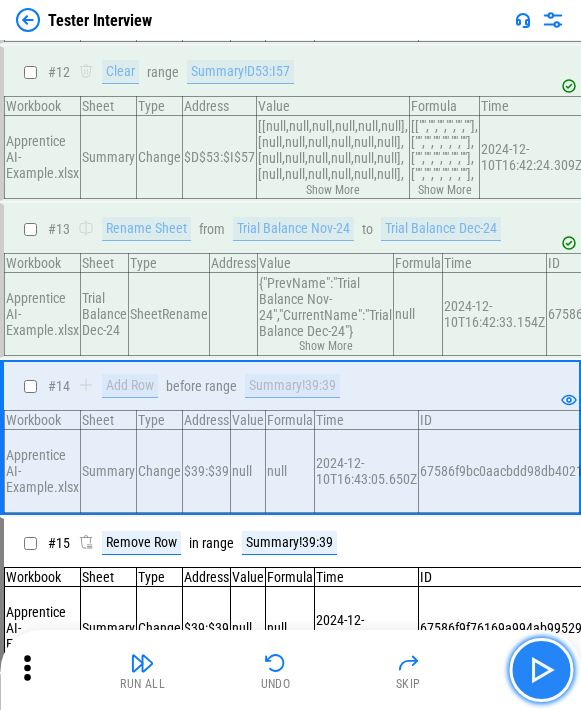click at bounding box center [541, 670] 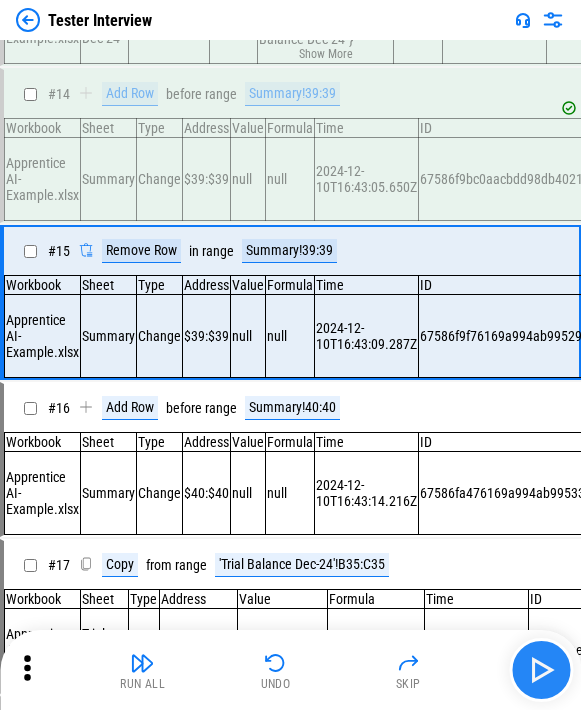 scroll, scrollTop: 2005, scrollLeft: 0, axis: vertical 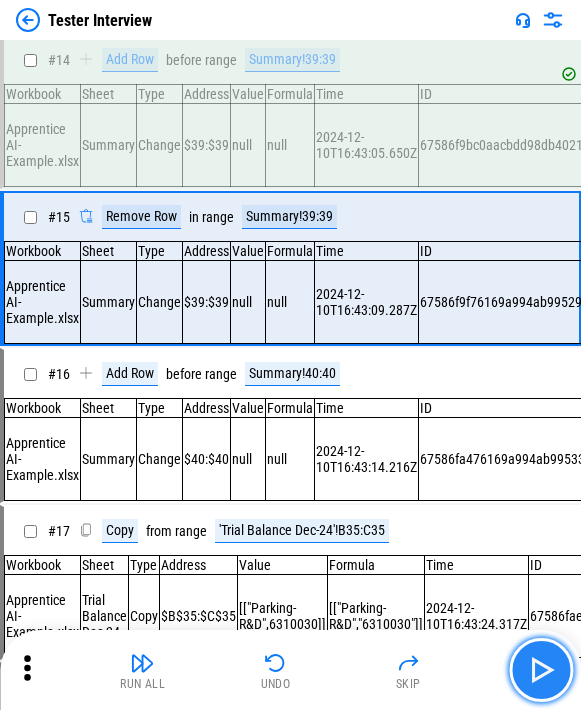 click at bounding box center [541, 670] 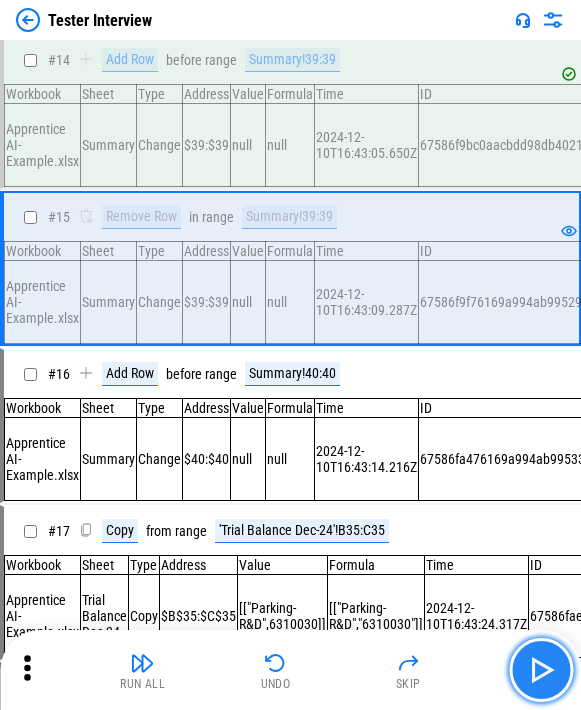 click at bounding box center (541, 670) 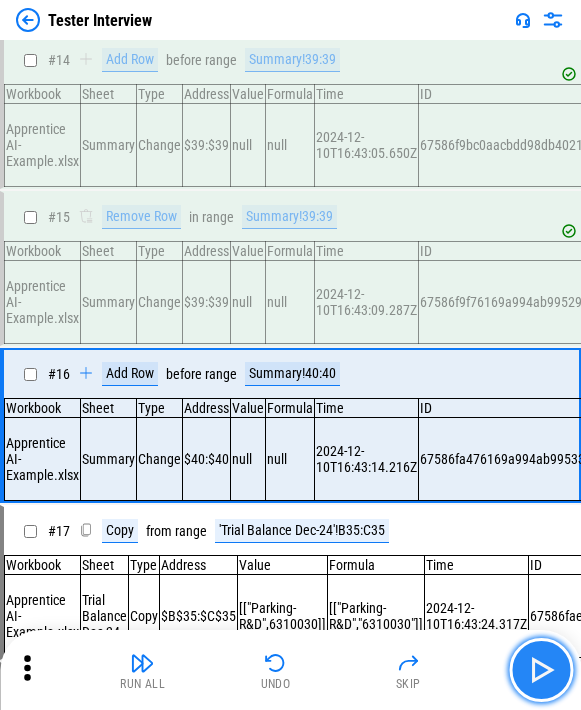 click at bounding box center (541, 670) 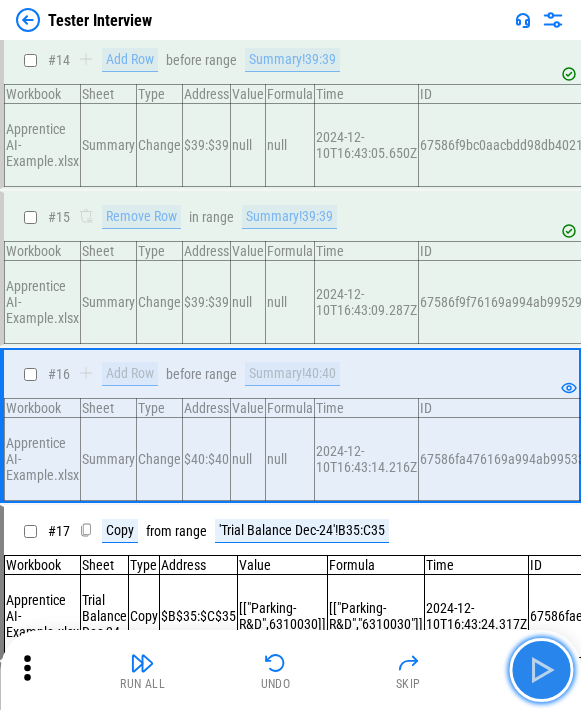 click at bounding box center [541, 670] 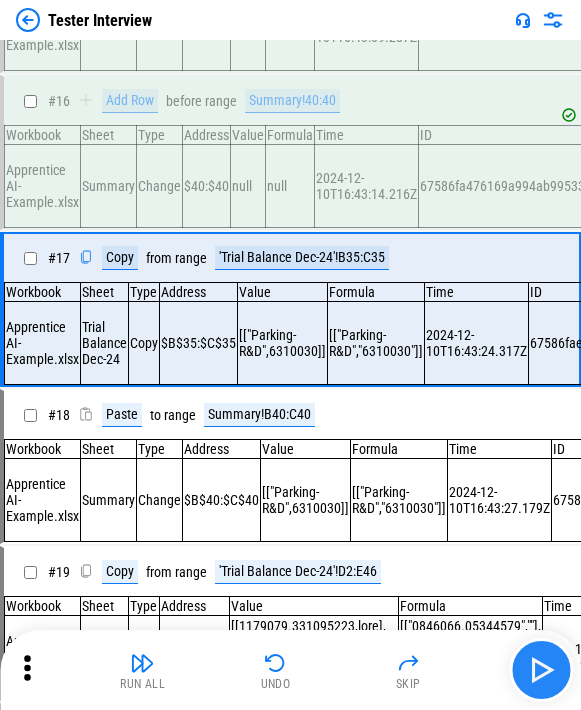 scroll, scrollTop: 2331, scrollLeft: 0, axis: vertical 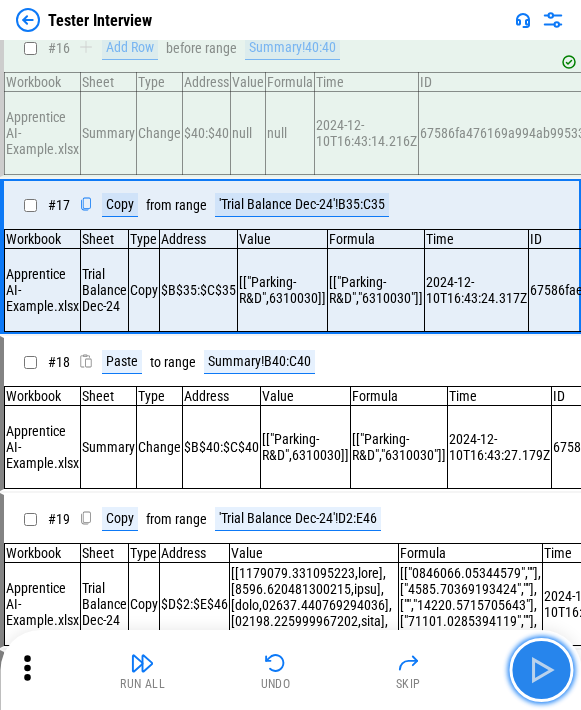 click at bounding box center (541, 670) 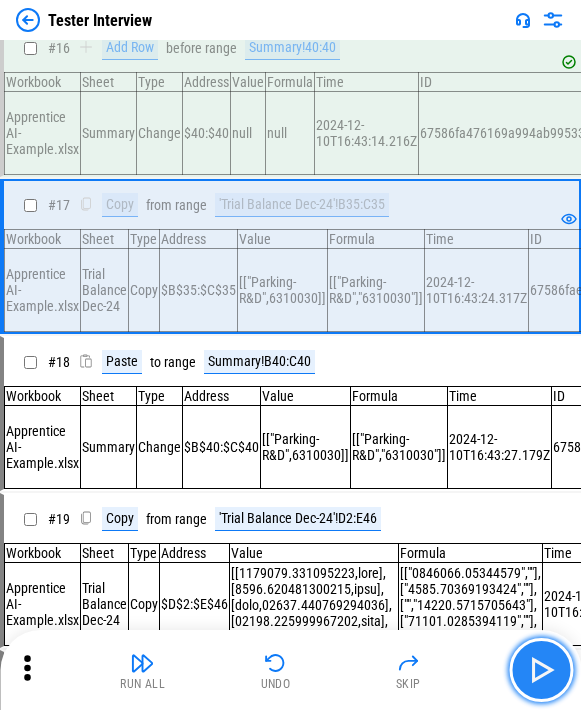 click at bounding box center [541, 670] 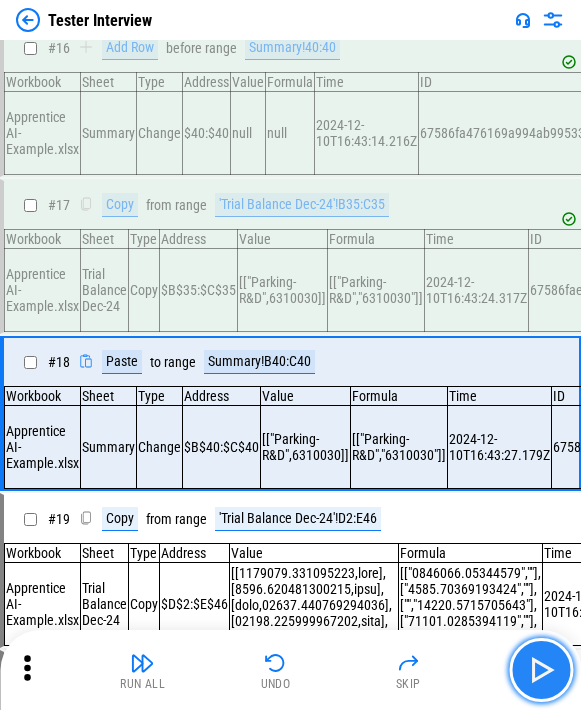 click at bounding box center (541, 670) 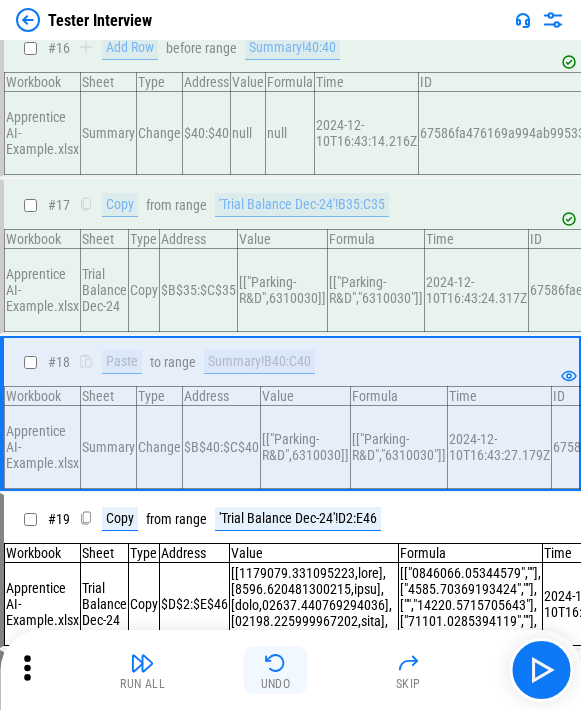 click on "Undo" at bounding box center [276, 670] 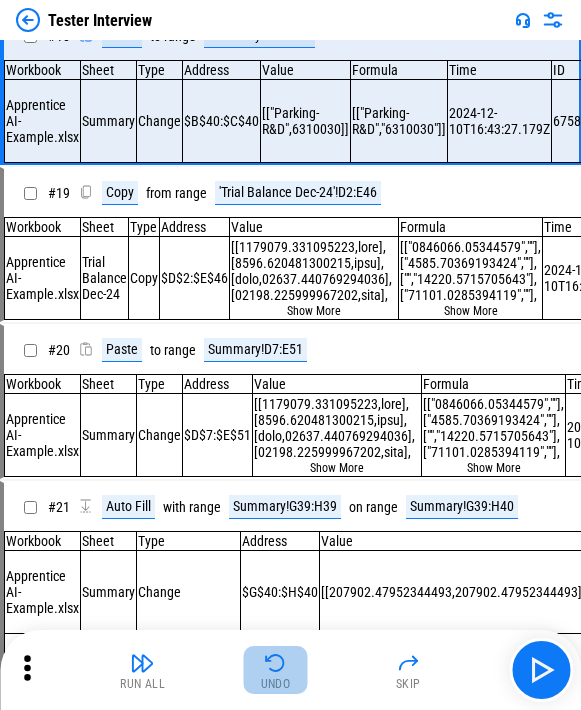 click on "Undo" at bounding box center (276, 670) 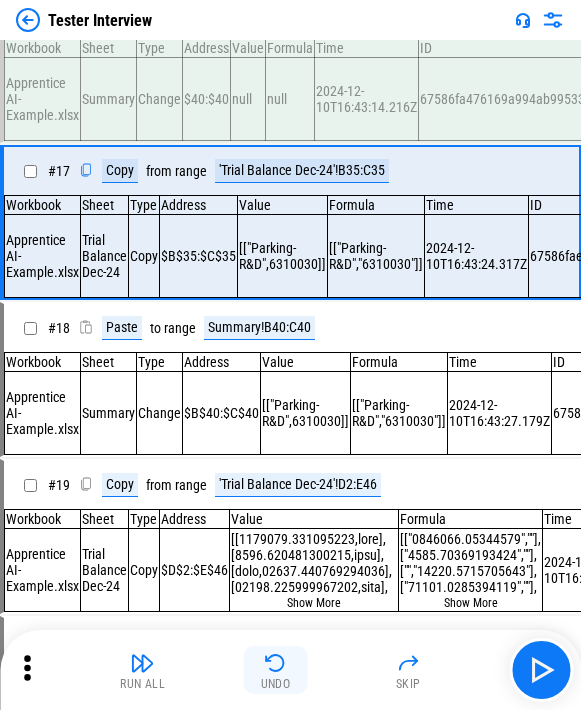scroll, scrollTop: 2331, scrollLeft: 0, axis: vertical 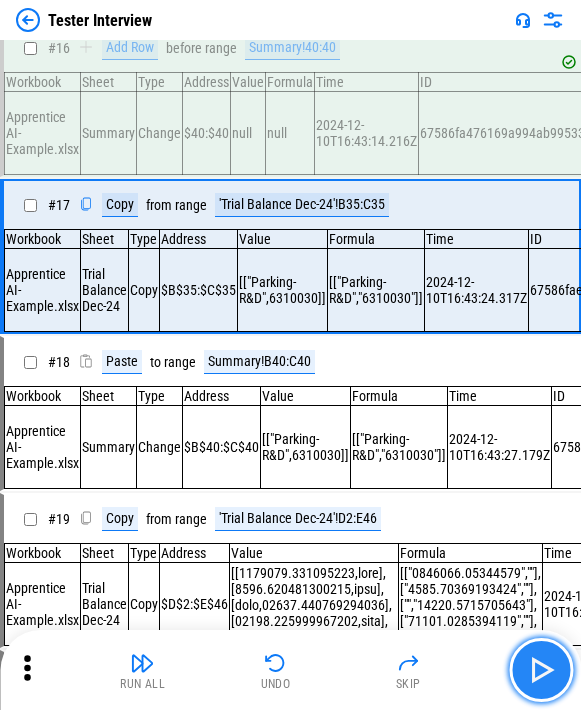 click at bounding box center [541, 670] 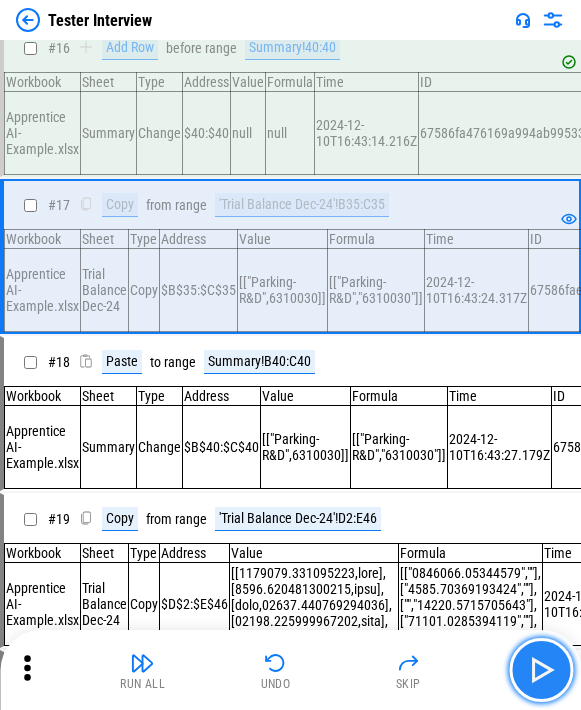 click at bounding box center (541, 670) 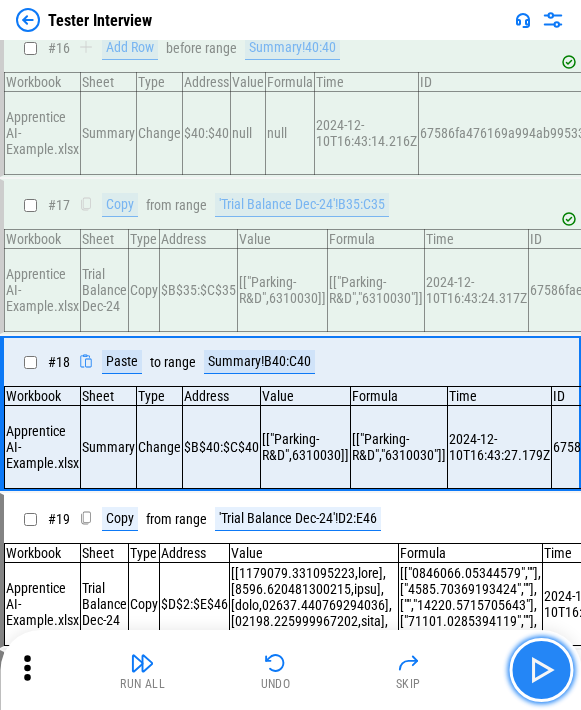 click at bounding box center [541, 670] 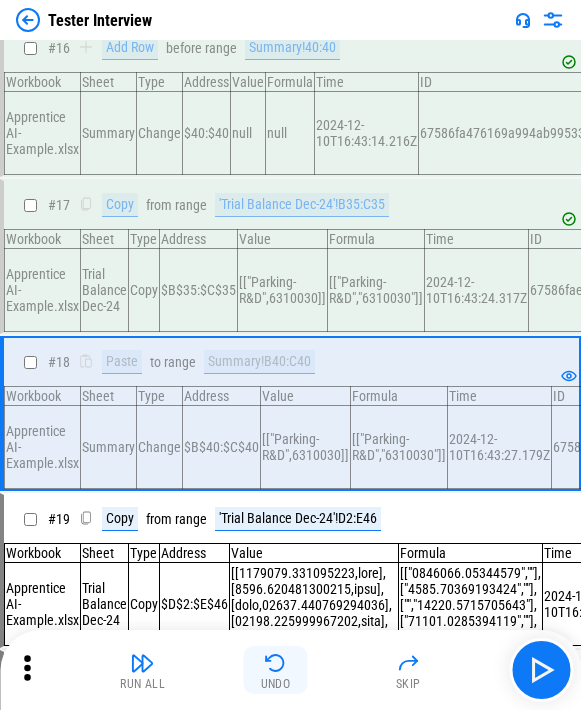click on "Undo" at bounding box center [276, 684] 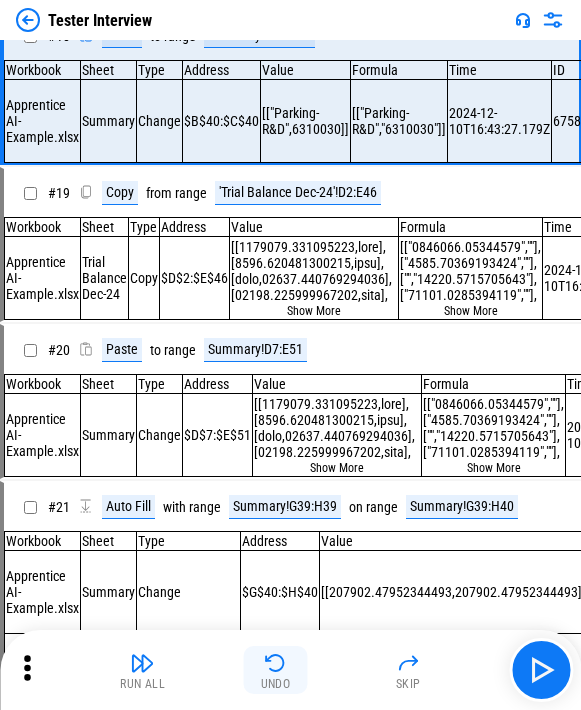 click on "Undo" at bounding box center [276, 684] 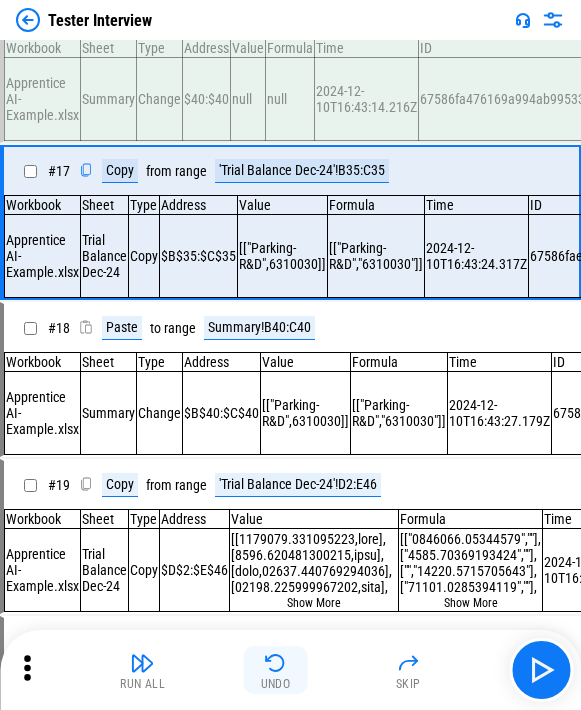 scroll, scrollTop: 2331, scrollLeft: 0, axis: vertical 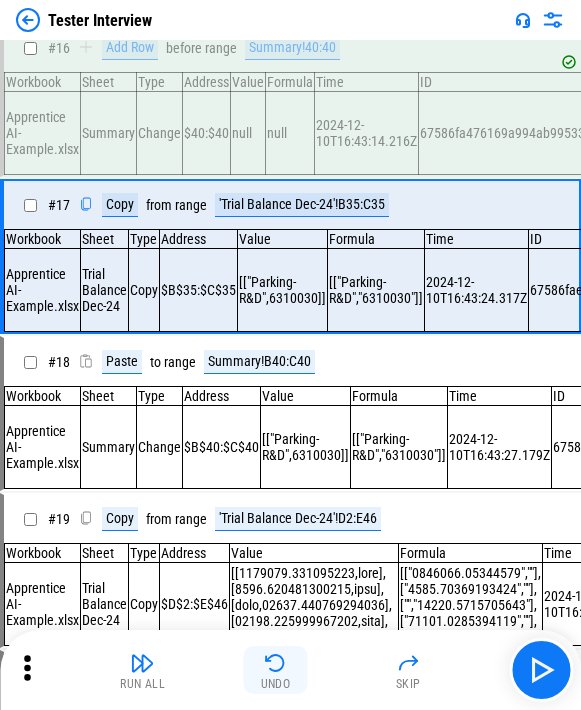 click on "Undo" at bounding box center [276, 684] 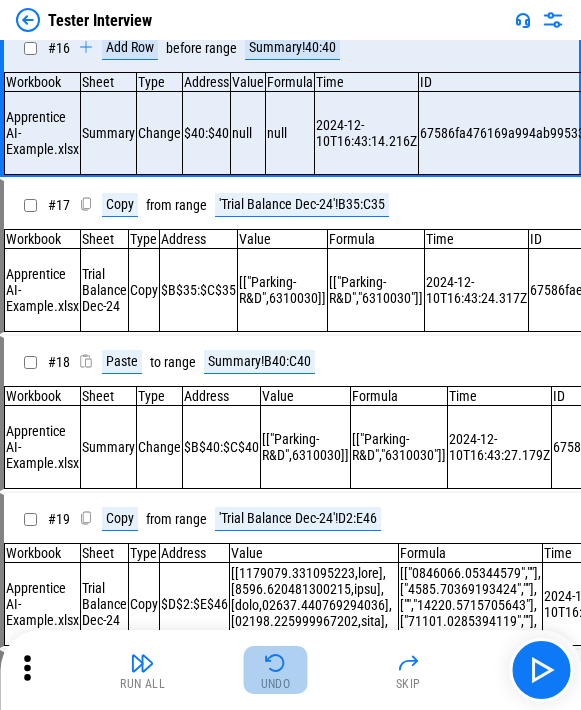 click on "Undo" at bounding box center [276, 684] 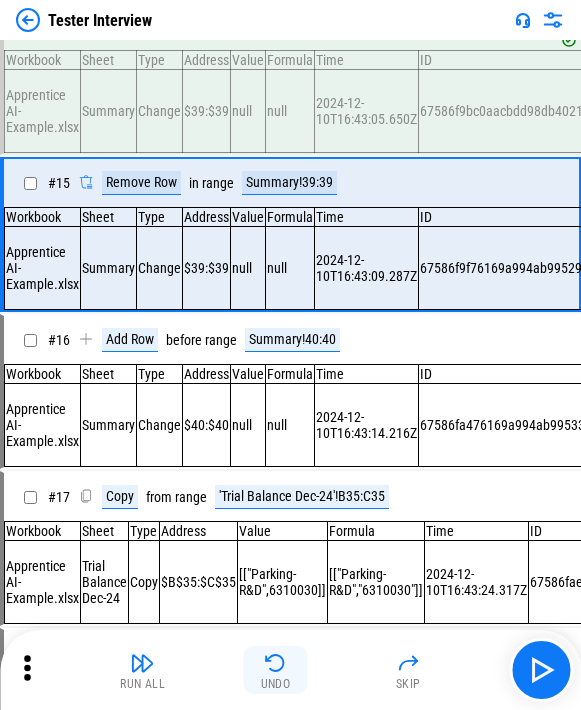scroll, scrollTop: 2005, scrollLeft: 0, axis: vertical 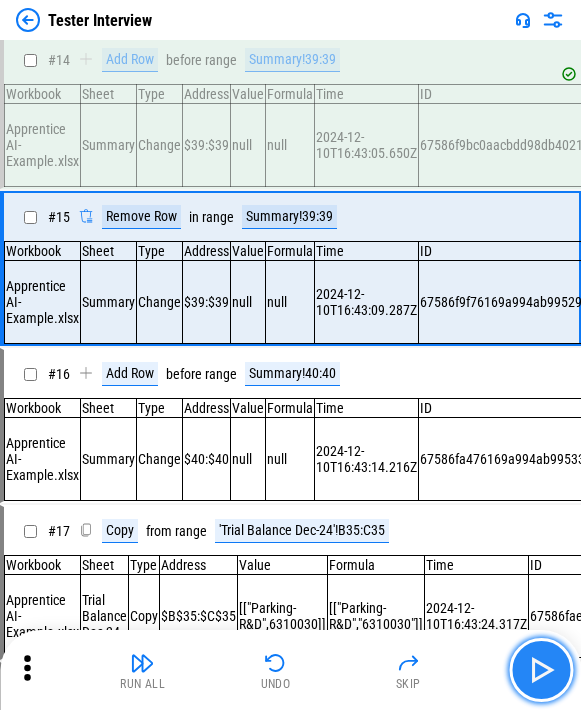 click at bounding box center [541, 670] 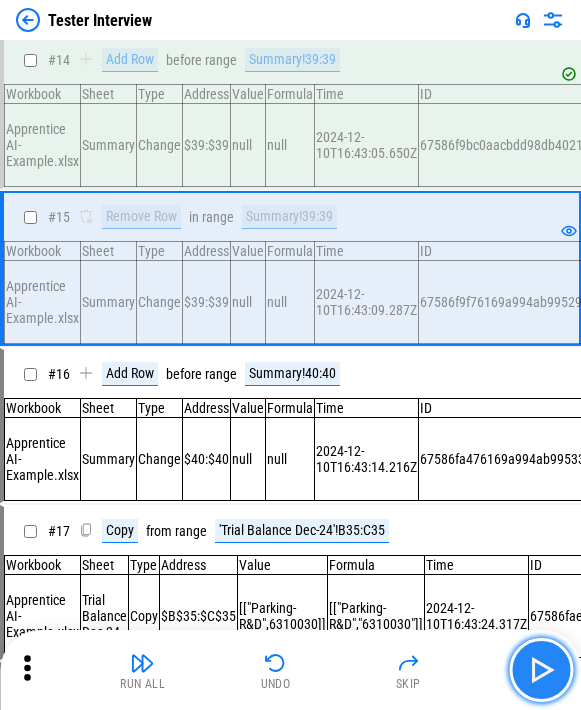 click at bounding box center (541, 670) 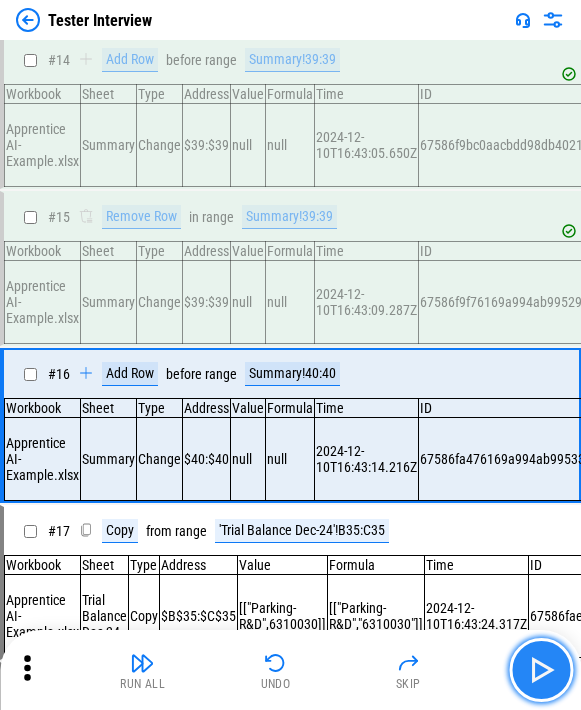 click at bounding box center [541, 670] 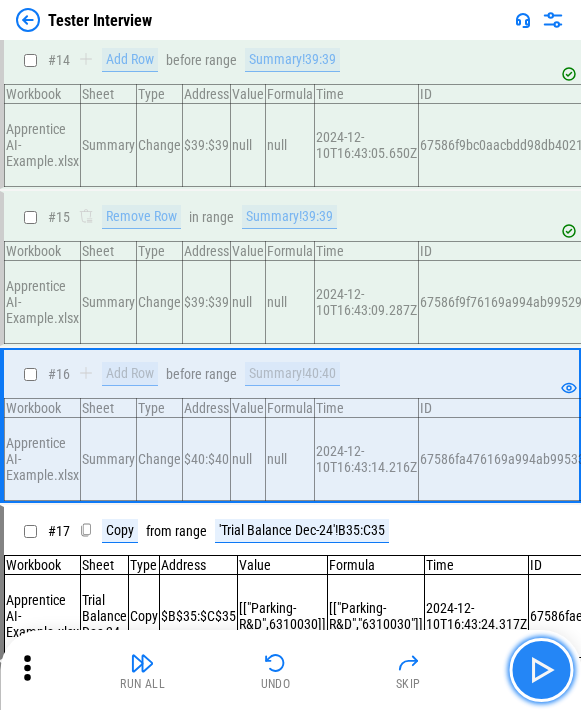 click at bounding box center [541, 670] 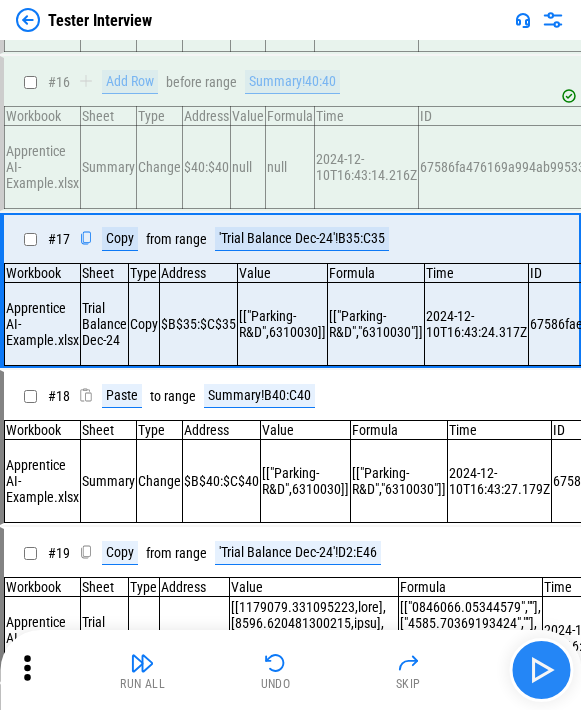 scroll, scrollTop: 2331, scrollLeft: 0, axis: vertical 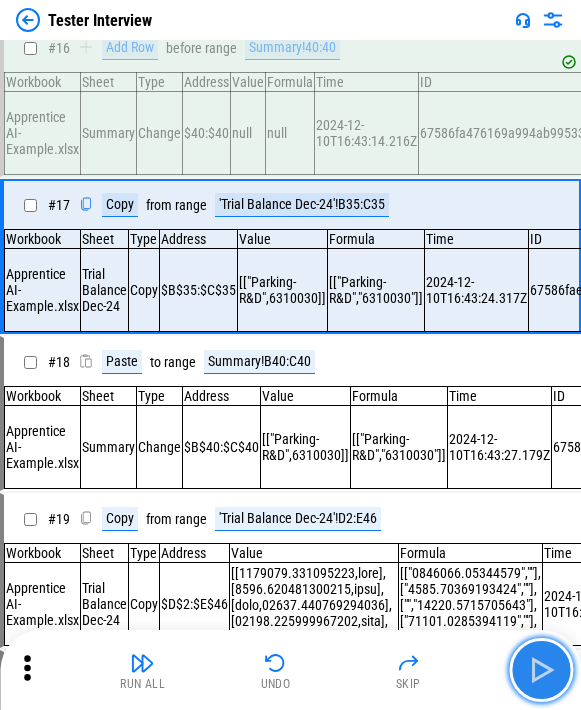 click at bounding box center (541, 670) 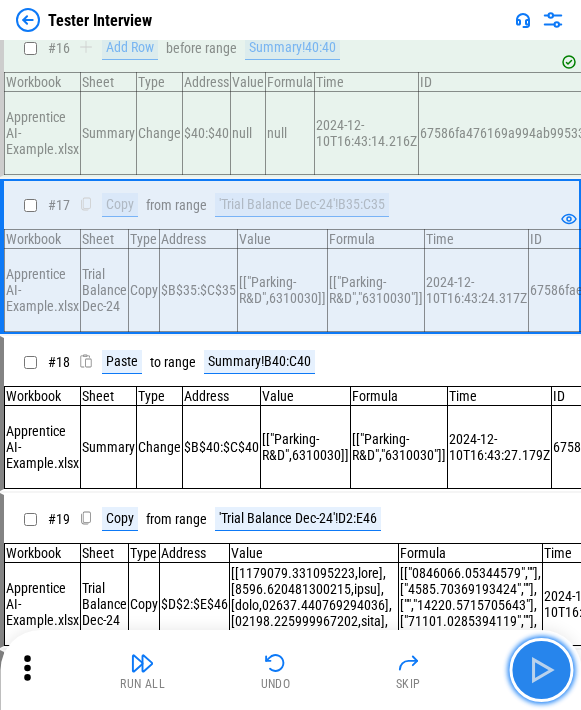 click at bounding box center (541, 670) 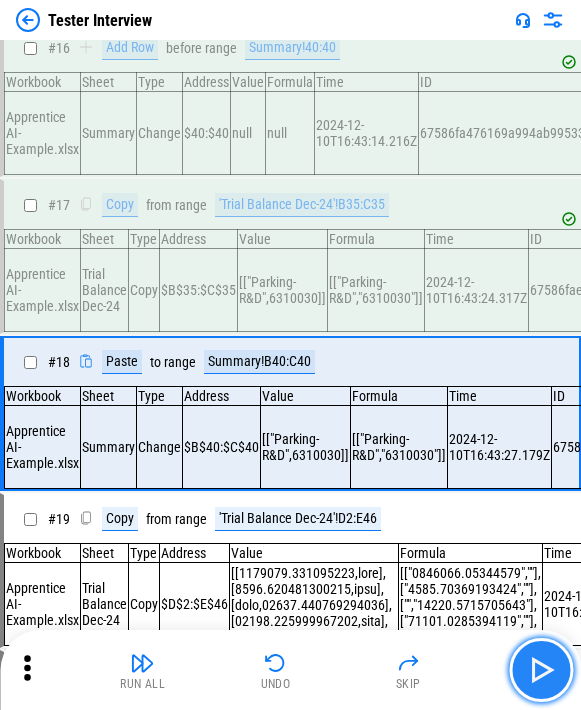 click at bounding box center [541, 670] 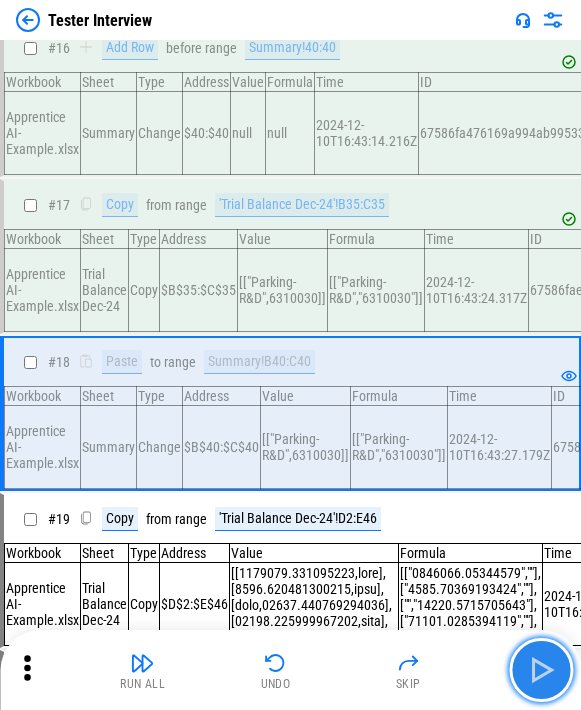 click at bounding box center [541, 670] 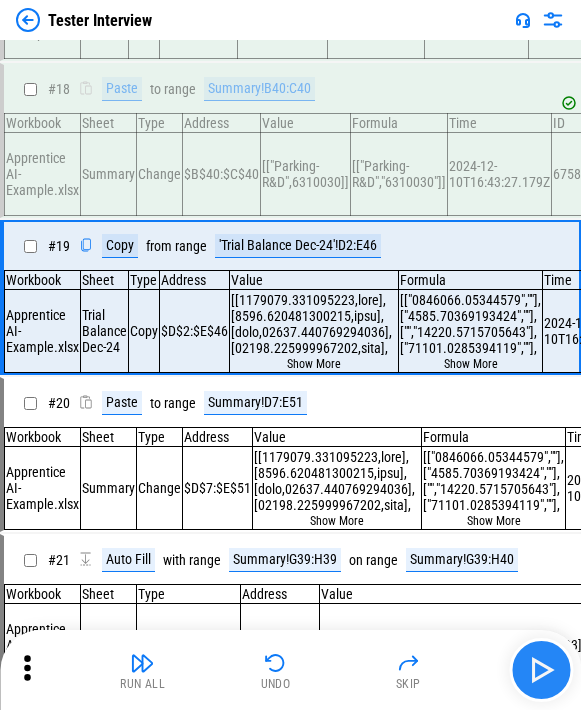 scroll, scrollTop: 2657, scrollLeft: 0, axis: vertical 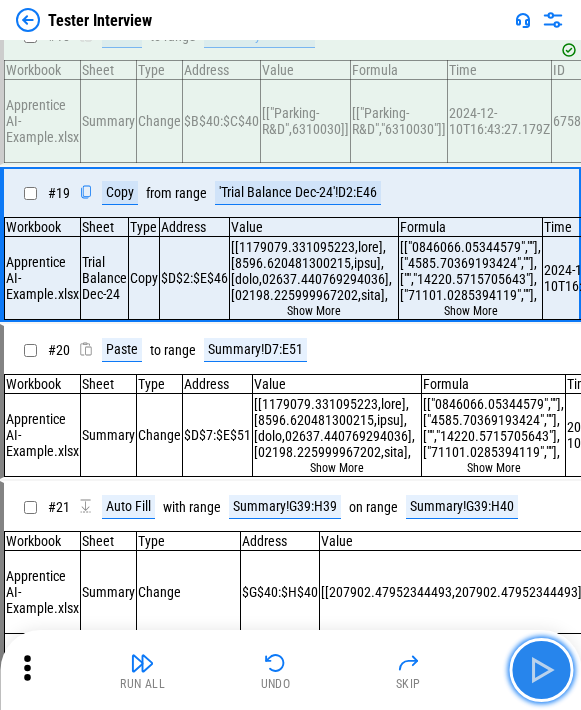 click at bounding box center (541, 670) 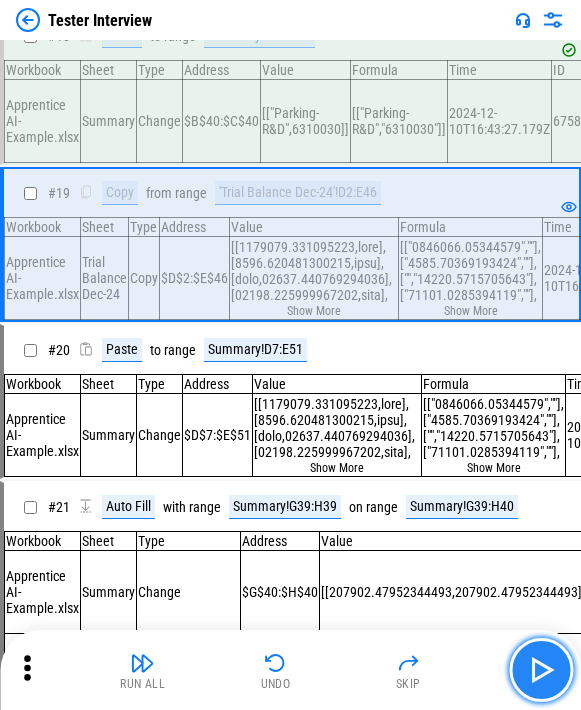 click at bounding box center [541, 670] 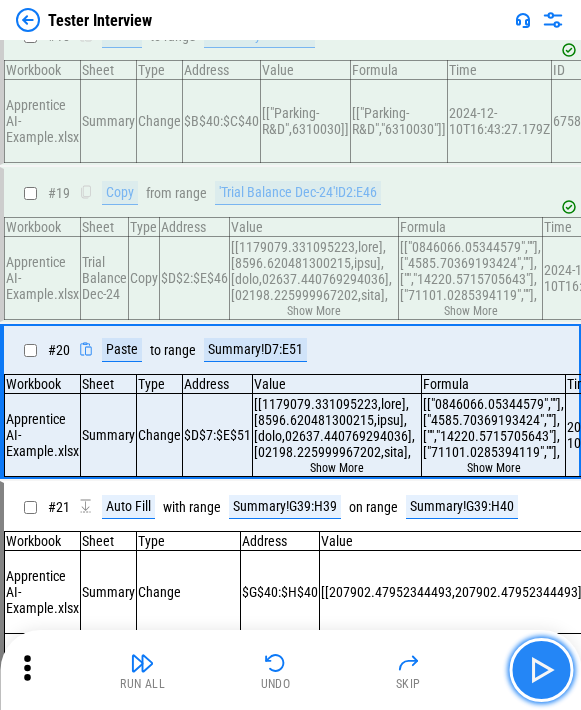 click at bounding box center (541, 670) 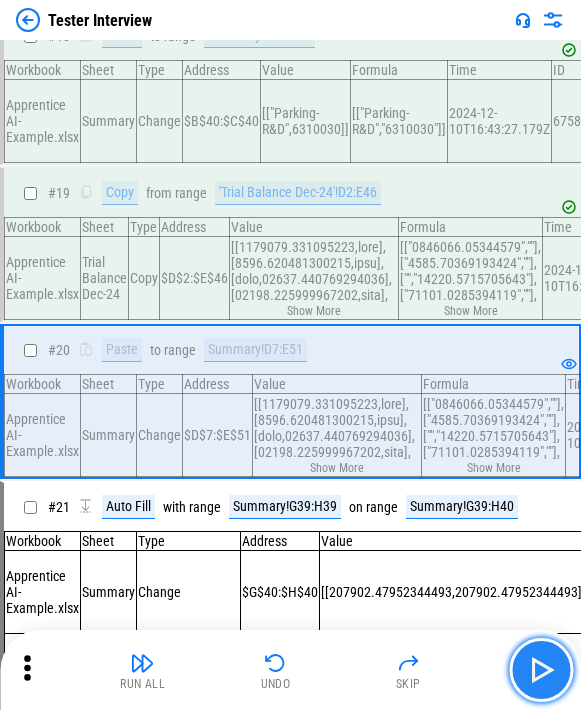 click at bounding box center [541, 670] 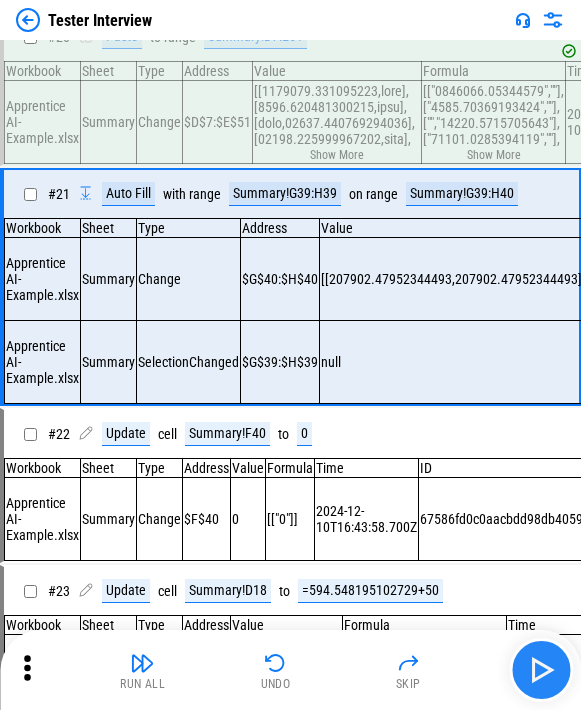 scroll, scrollTop: 3027, scrollLeft: 0, axis: vertical 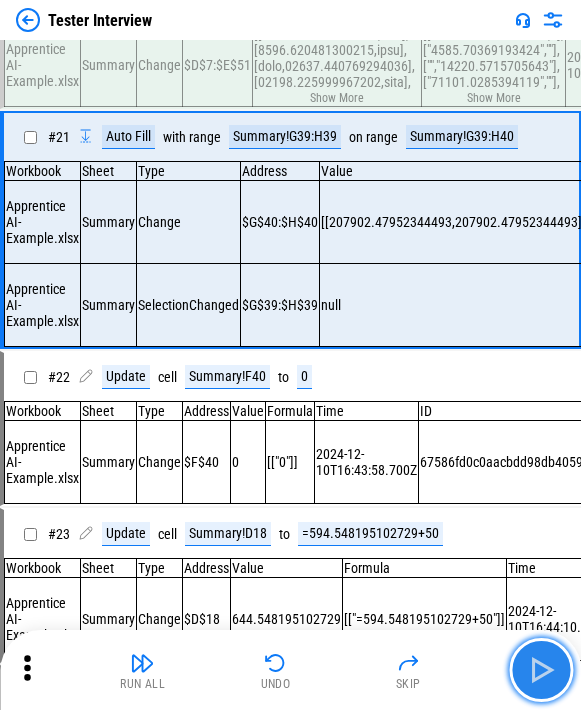 click at bounding box center [541, 670] 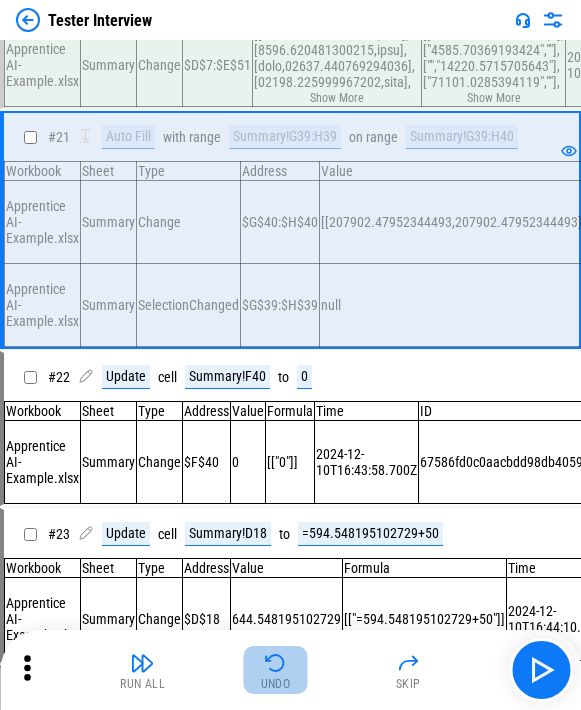 click on "Undo" at bounding box center [276, 670] 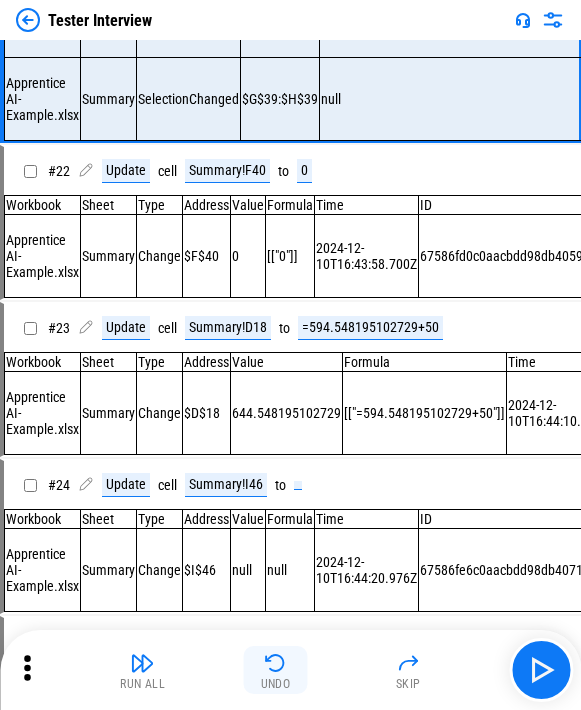 scroll, scrollTop: 3234, scrollLeft: 0, axis: vertical 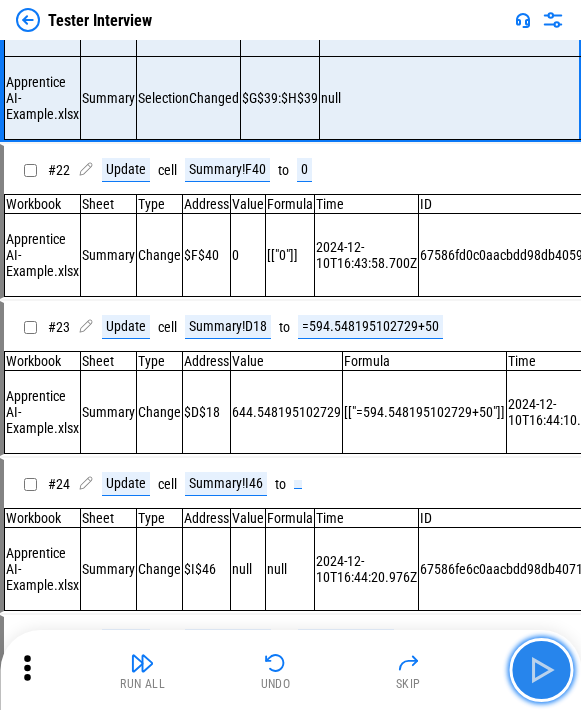 click at bounding box center [541, 670] 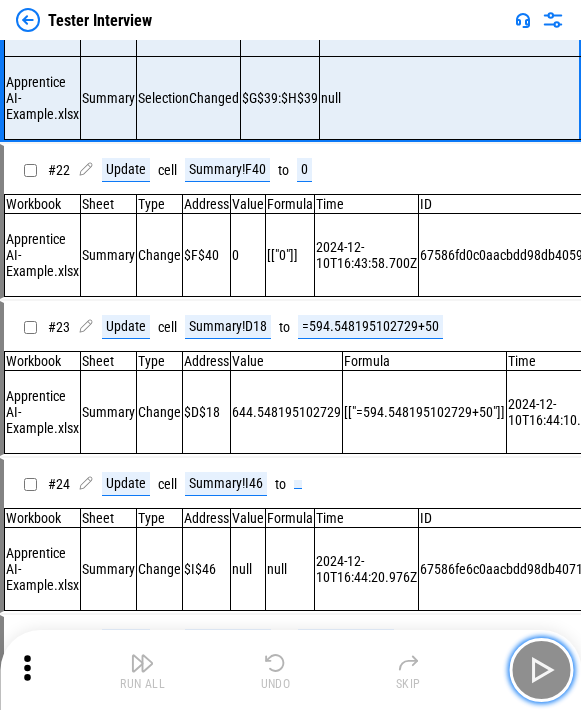 click at bounding box center [541, 670] 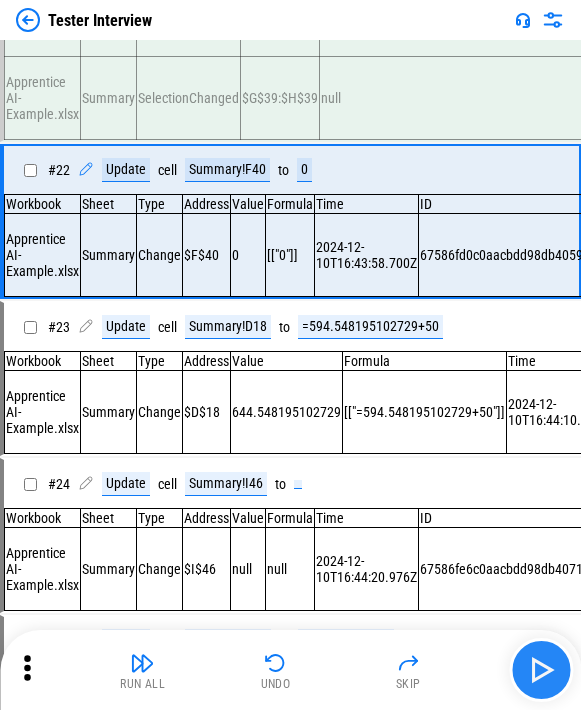 click at bounding box center [541, 670] 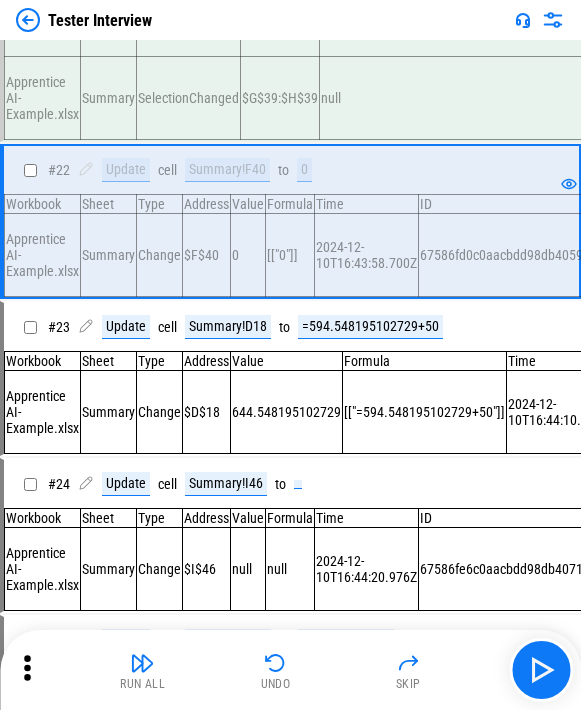 click on "Undo" at bounding box center [276, 684] 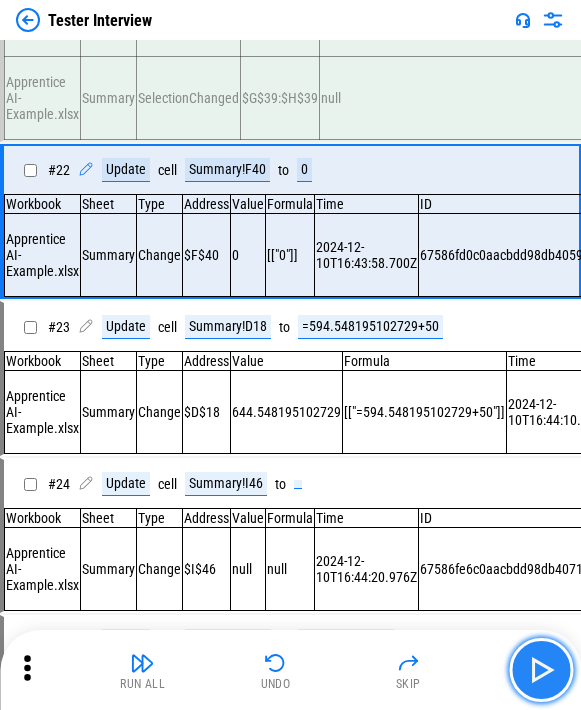 click at bounding box center [541, 670] 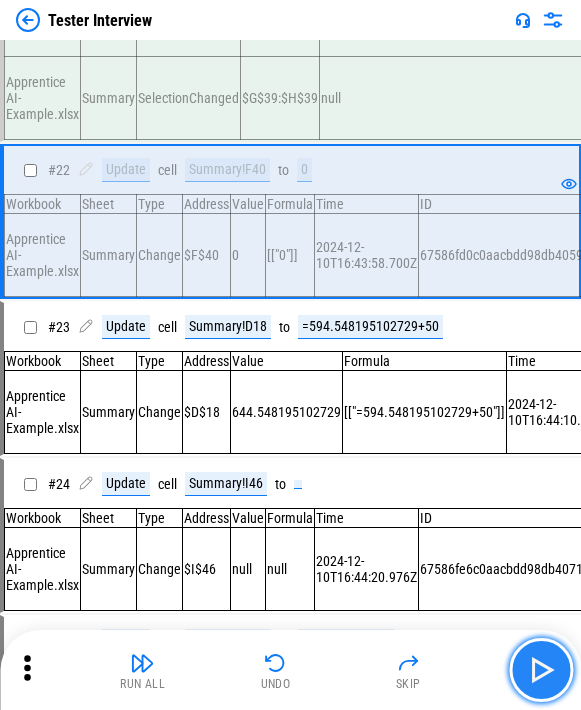 click at bounding box center [541, 670] 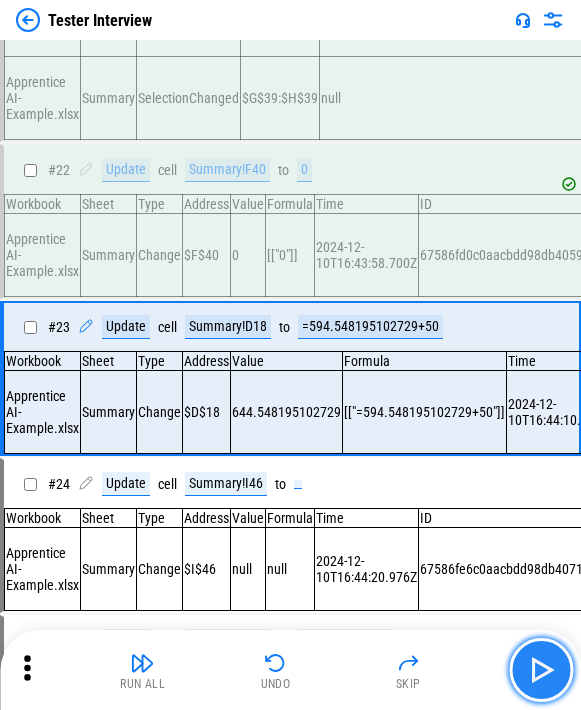 click at bounding box center [541, 670] 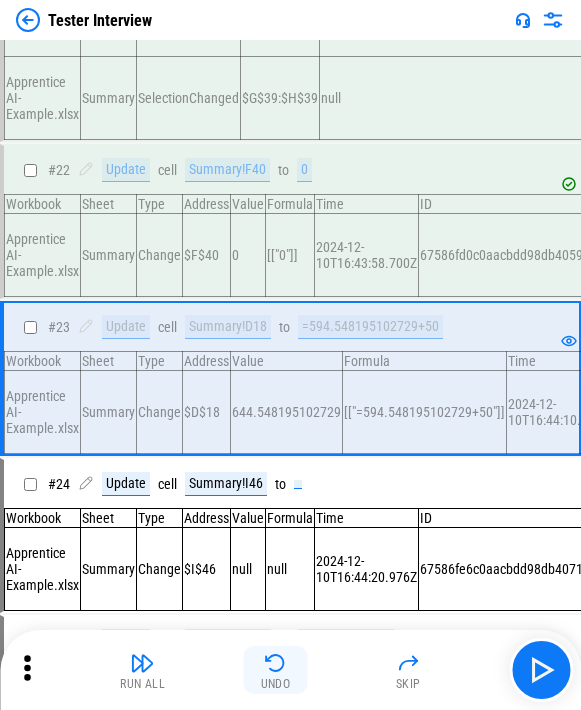 click on "Undo" at bounding box center (276, 684) 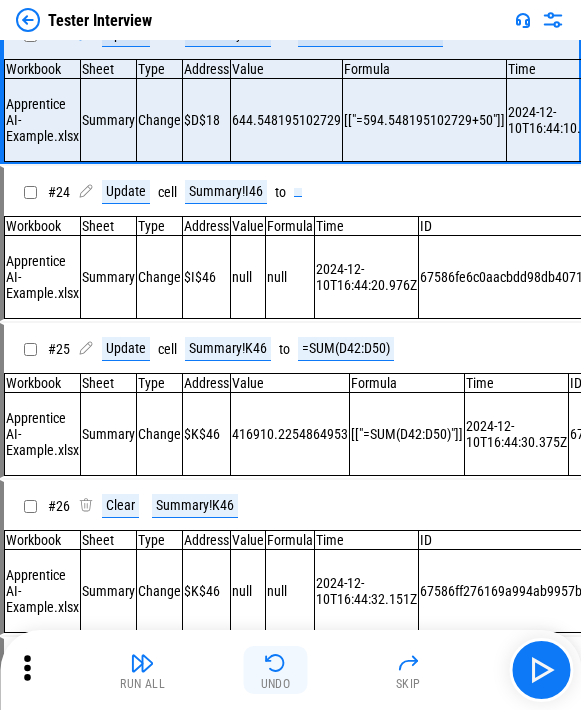 scroll, scrollTop: 3560, scrollLeft: 0, axis: vertical 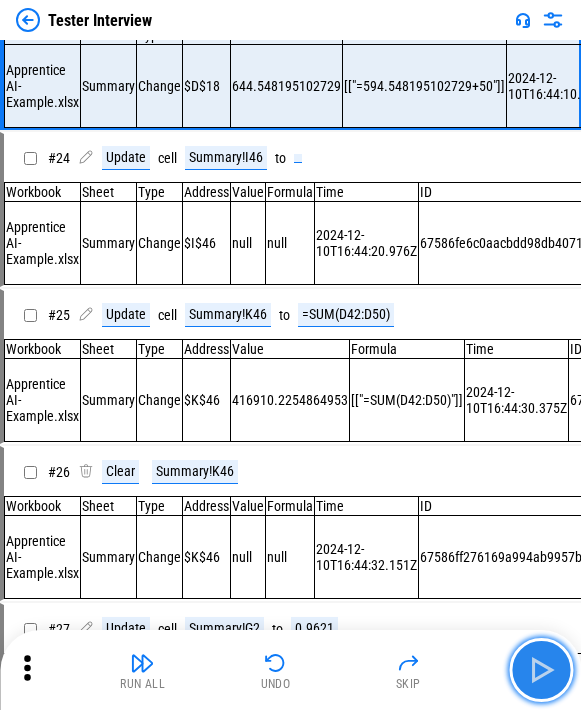 click at bounding box center [541, 670] 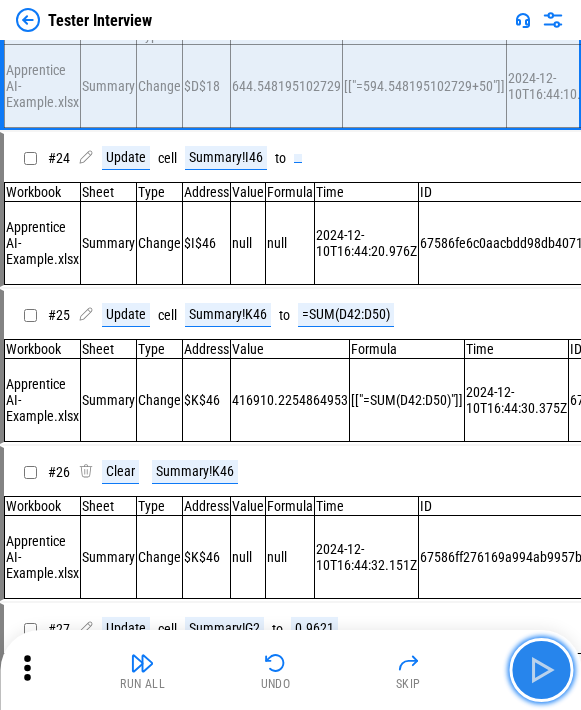 click at bounding box center [541, 670] 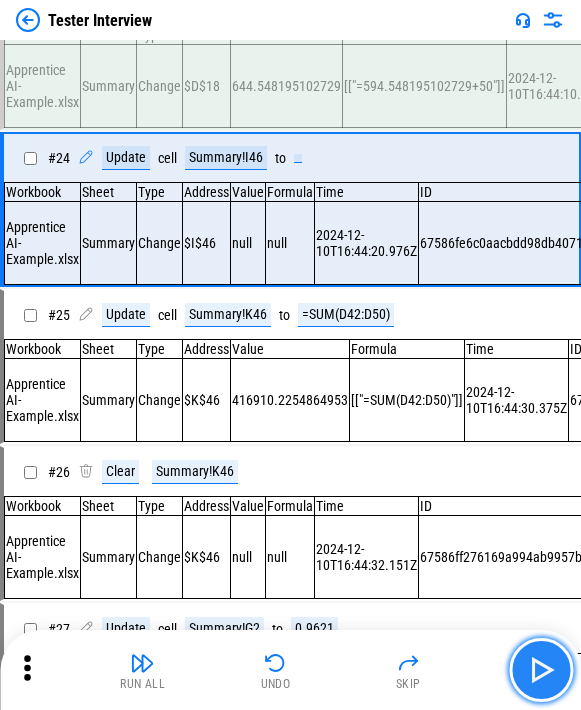 click at bounding box center [541, 670] 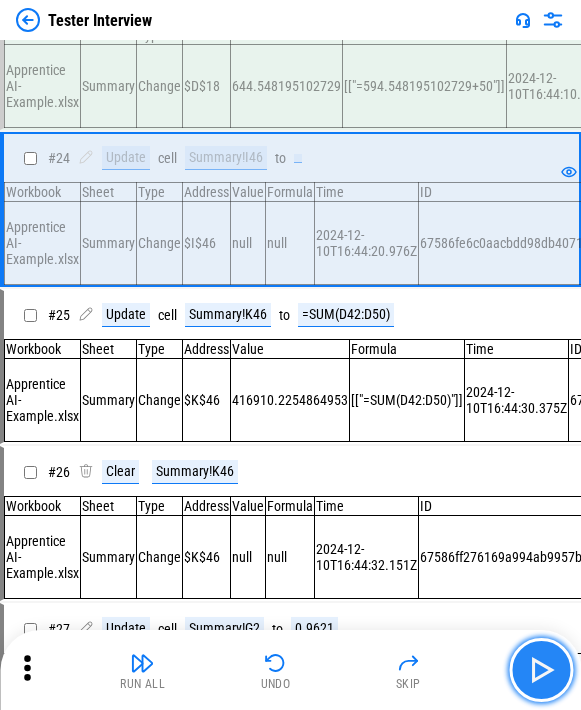 click at bounding box center [541, 670] 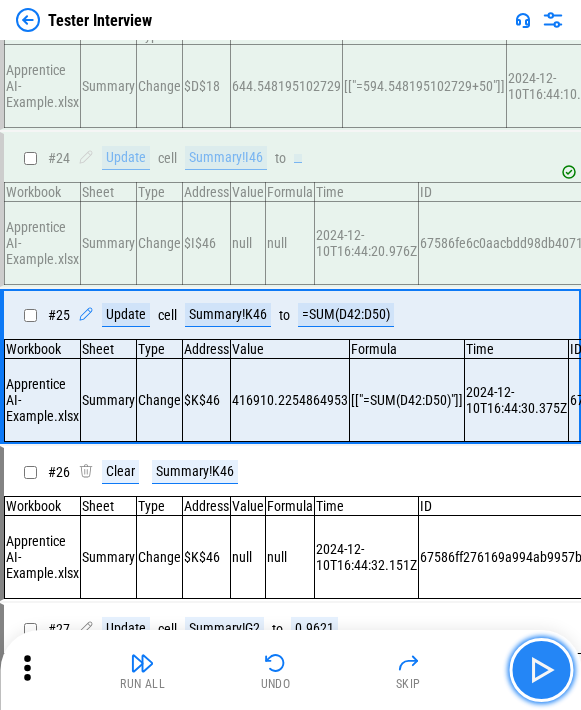 click at bounding box center [541, 670] 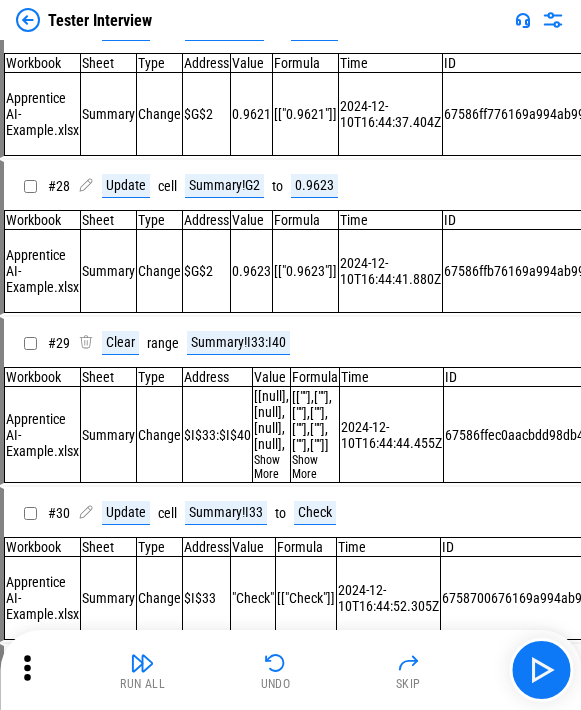 scroll, scrollTop: 3760, scrollLeft: 0, axis: vertical 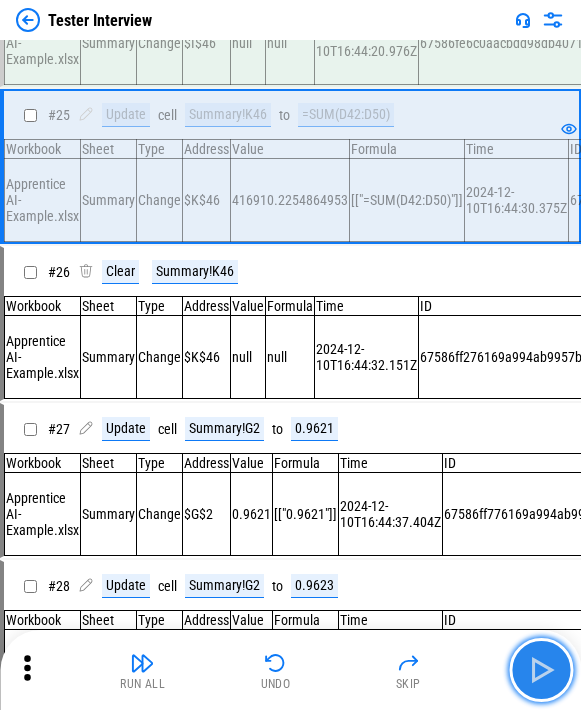 click at bounding box center [541, 670] 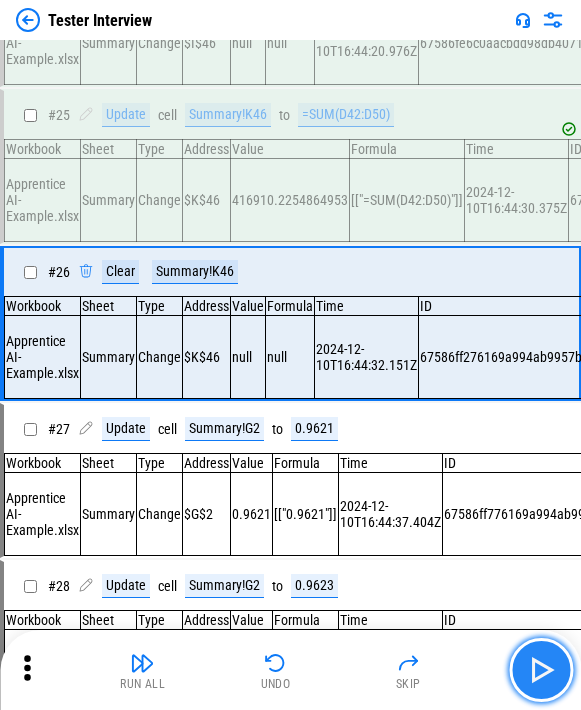click at bounding box center (541, 670) 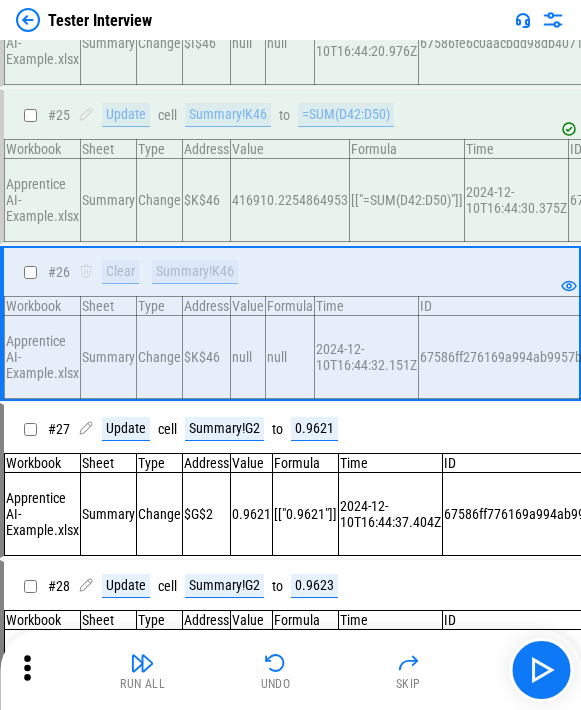 scroll, scrollTop: 4160, scrollLeft: 0, axis: vertical 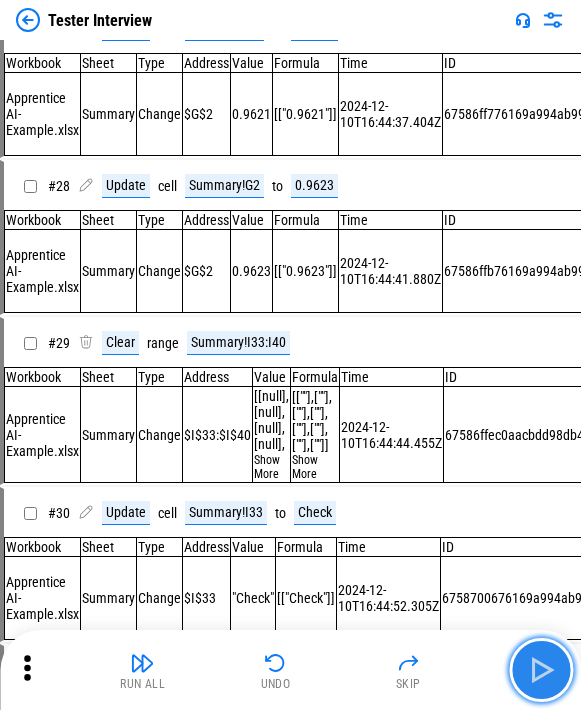 click at bounding box center (541, 670) 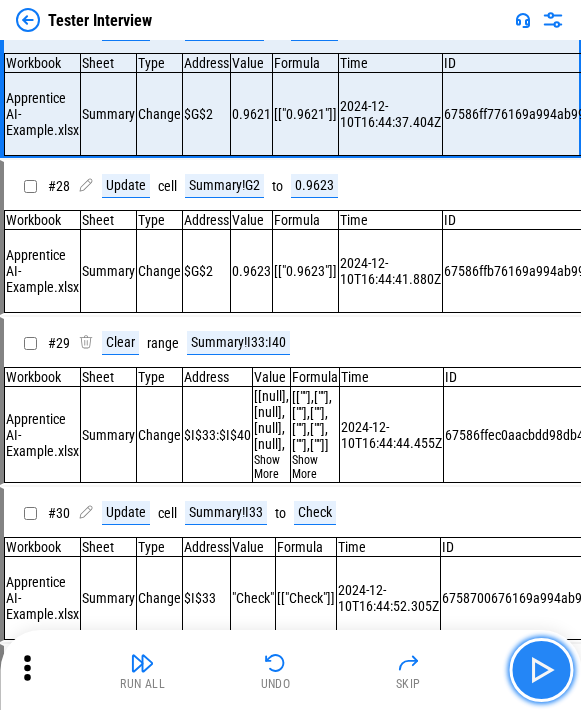 click at bounding box center [541, 670] 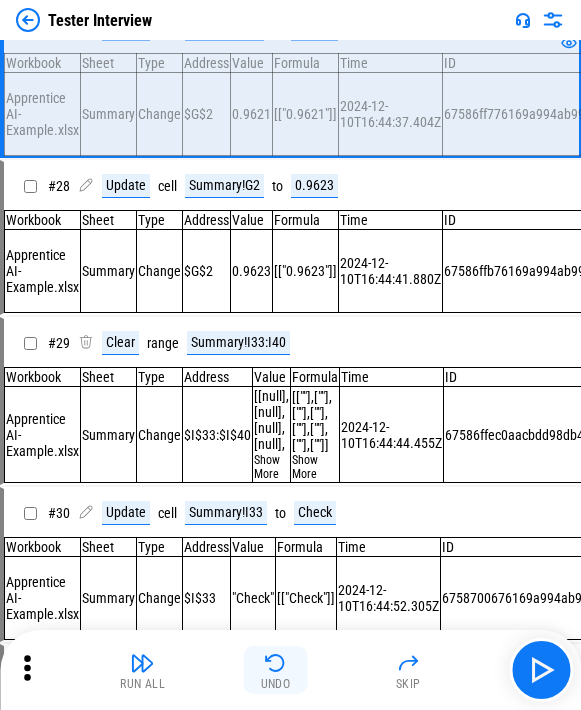 click at bounding box center [276, 663] 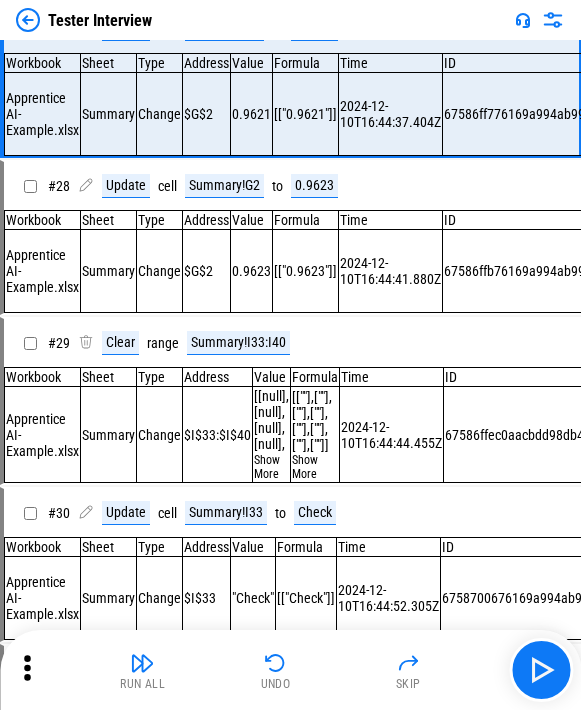 click on "Run All Undo Skip" at bounding box center [292, 670] 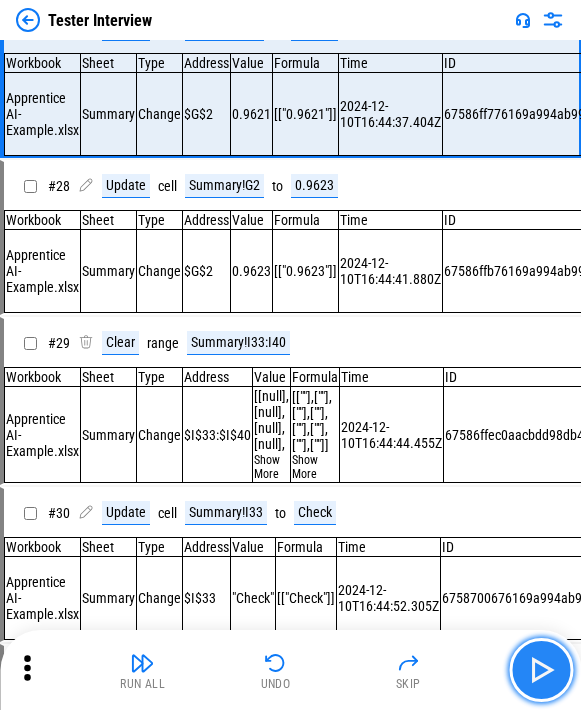 click at bounding box center (541, 670) 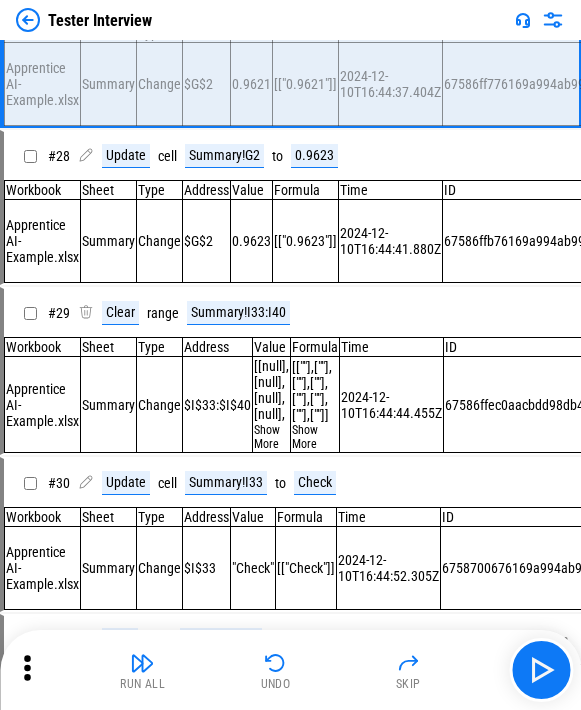 scroll, scrollTop: 4065, scrollLeft: 0, axis: vertical 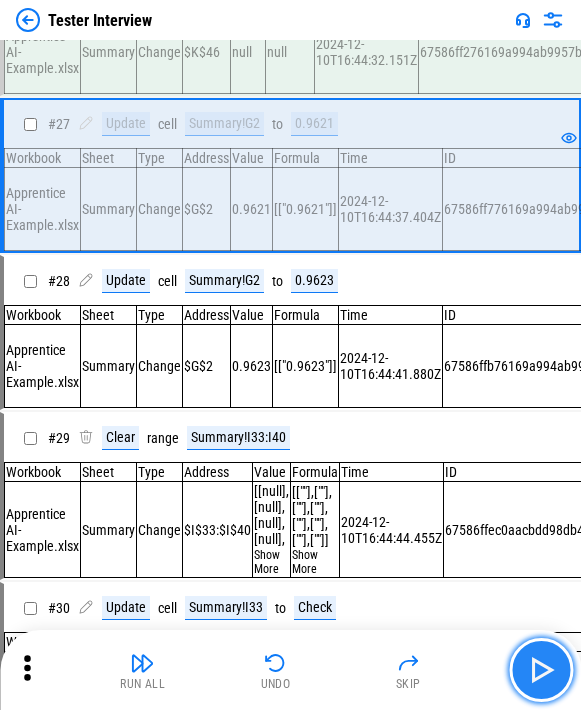 click at bounding box center [541, 670] 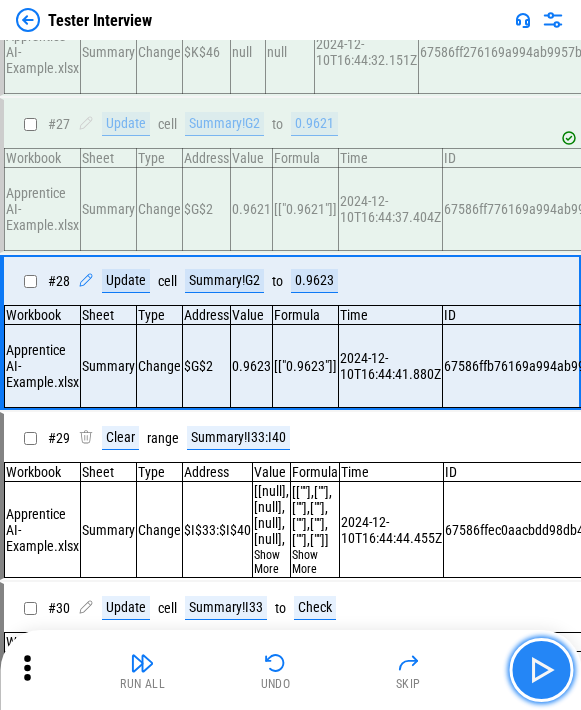 click at bounding box center (541, 670) 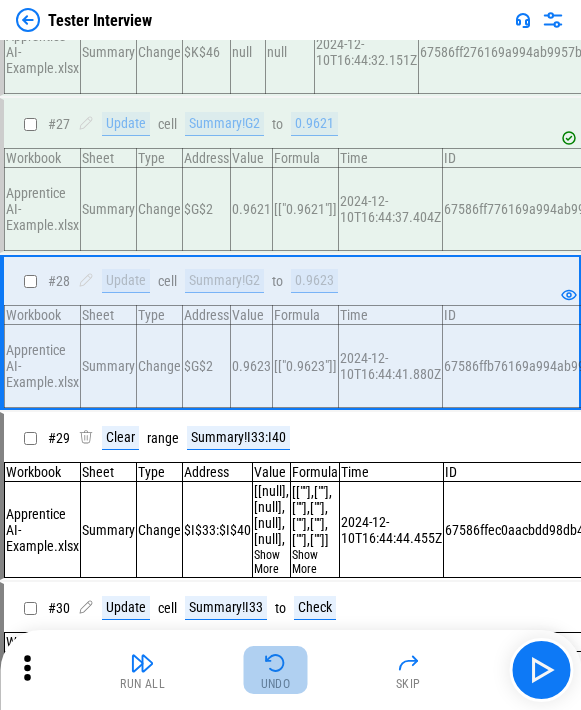 click at bounding box center (276, 663) 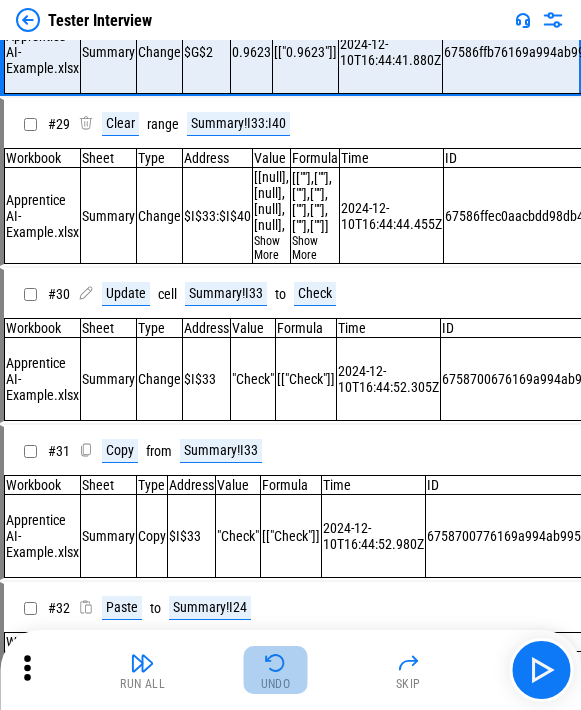 click at bounding box center [276, 663] 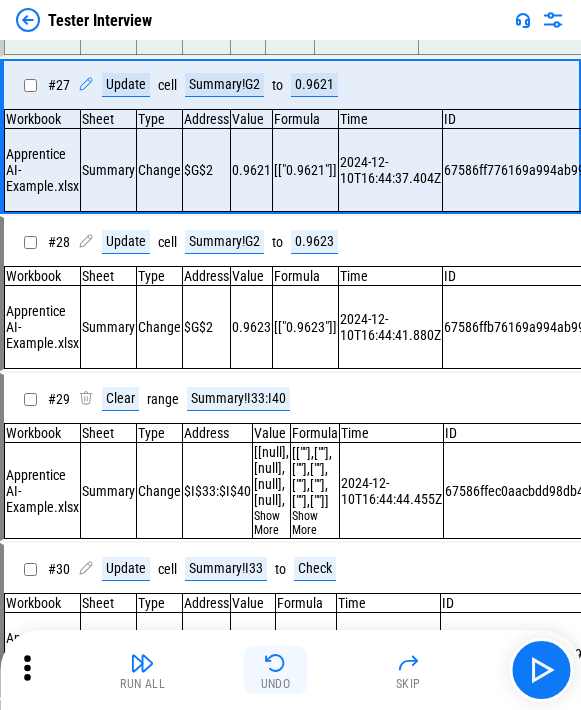 scroll, scrollTop: 4049, scrollLeft: 0, axis: vertical 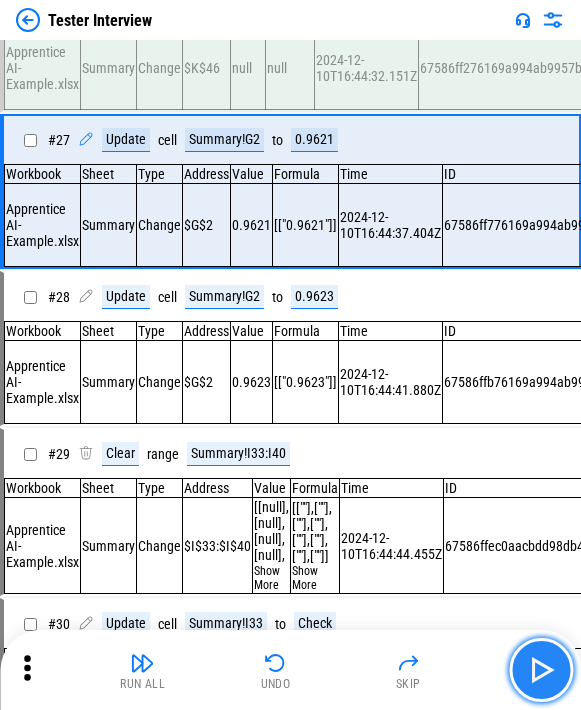 click at bounding box center [541, 670] 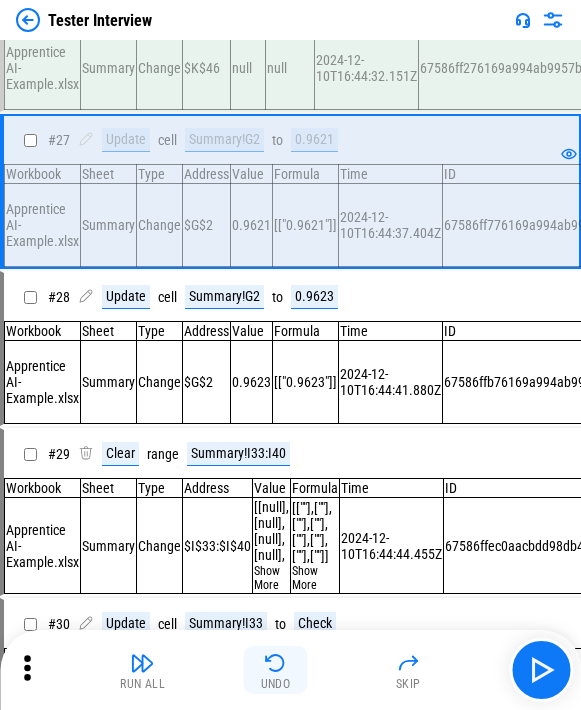 click at bounding box center (276, 663) 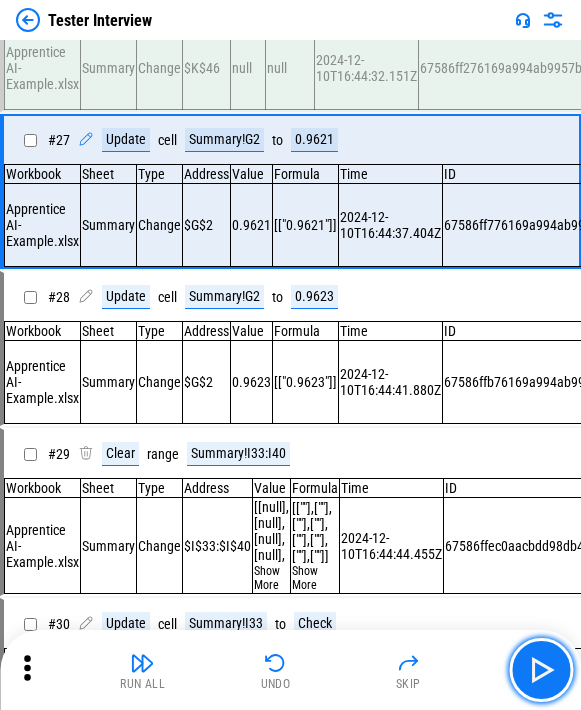 click at bounding box center (541, 670) 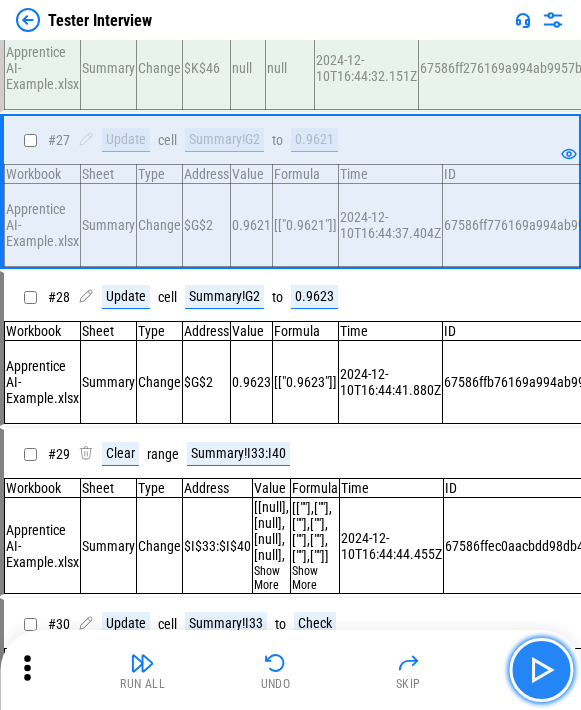 click at bounding box center [541, 670] 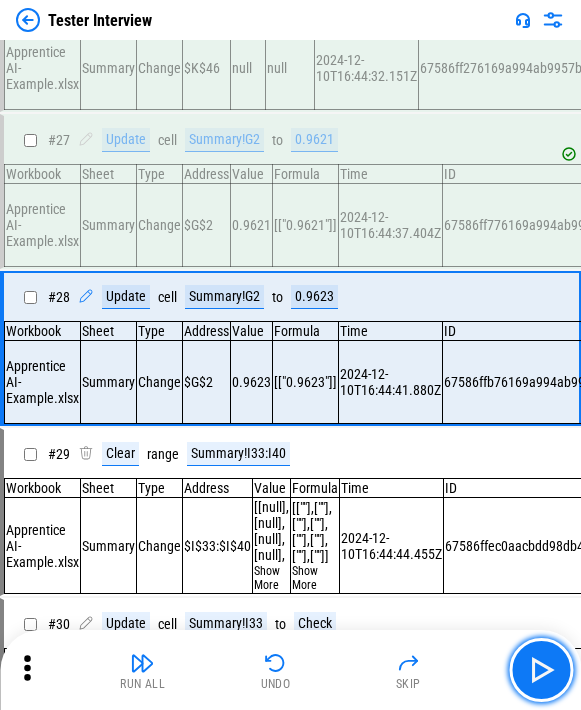 click at bounding box center (541, 670) 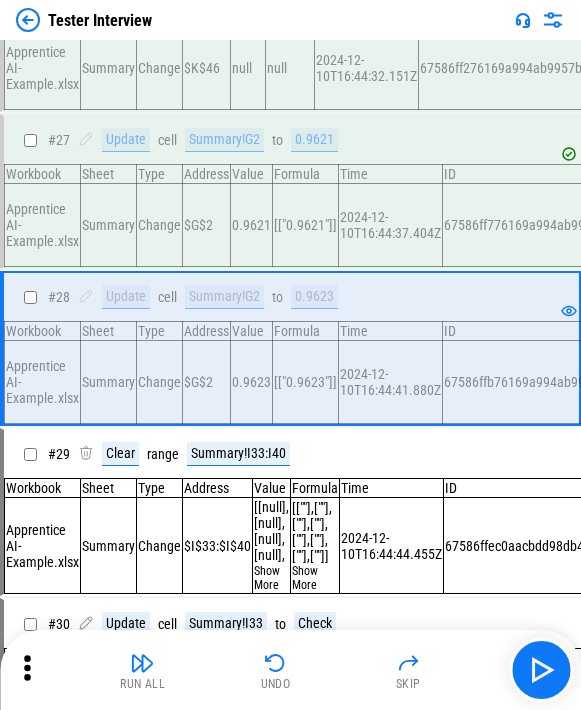 click on "Run All Undo Skip" at bounding box center (292, 670) 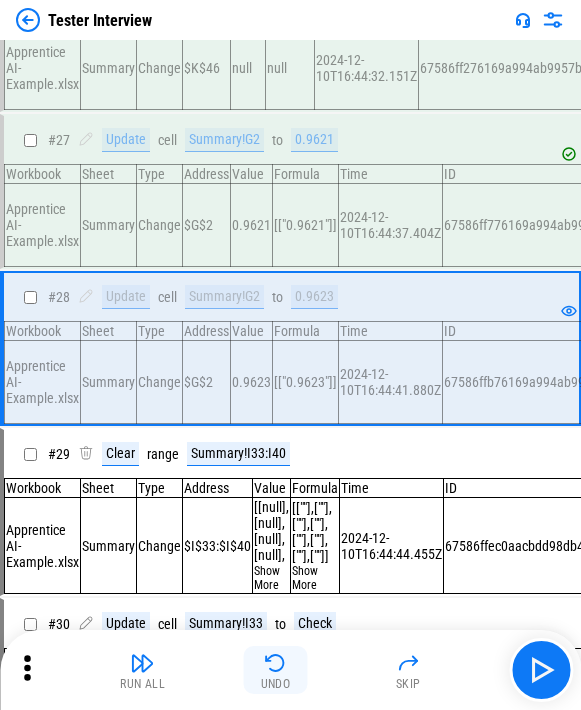 click on "Undo" at bounding box center (276, 670) 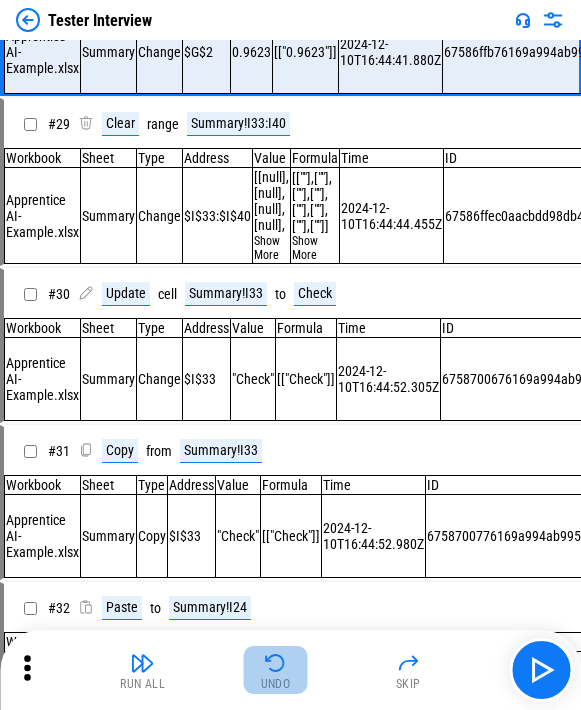 click on "Undo" at bounding box center [276, 670] 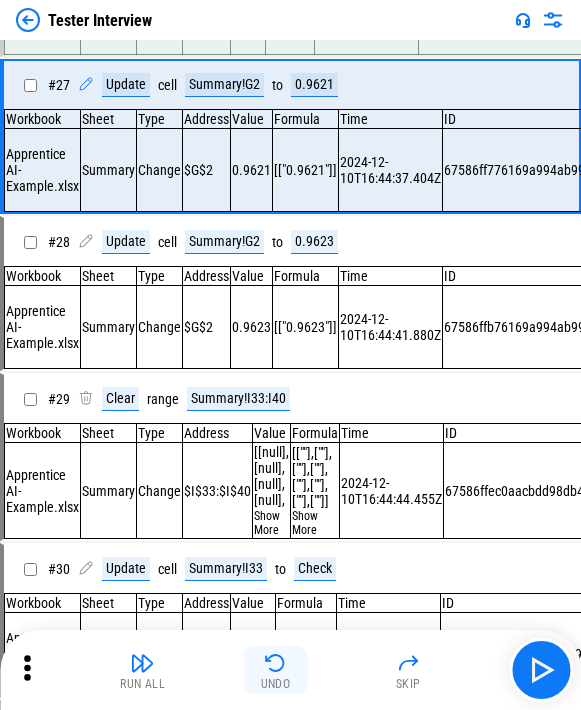 scroll, scrollTop: 4049, scrollLeft: 0, axis: vertical 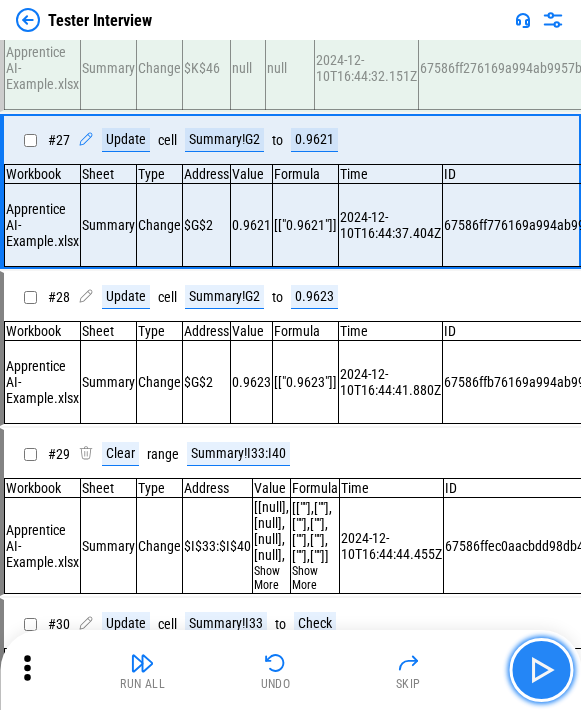 click at bounding box center [541, 670] 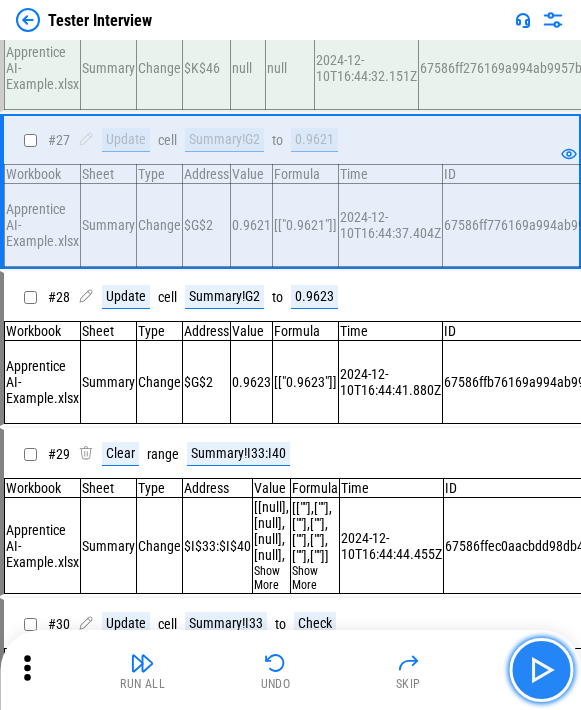 click at bounding box center [541, 670] 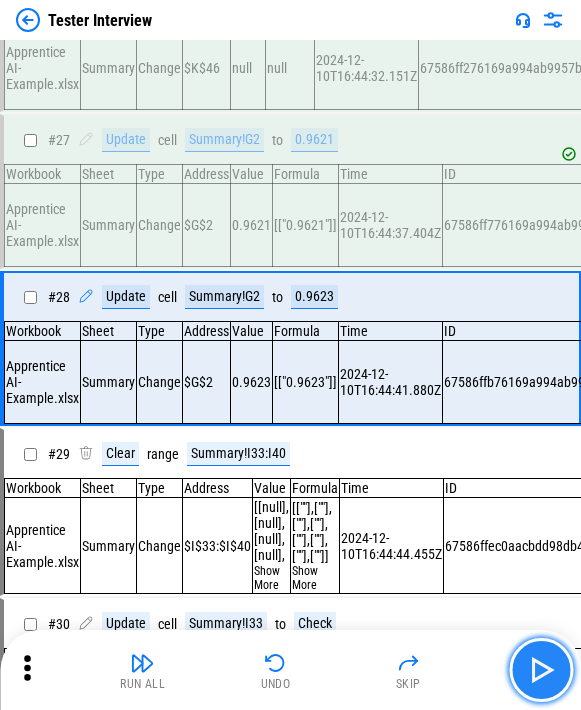 click at bounding box center (541, 670) 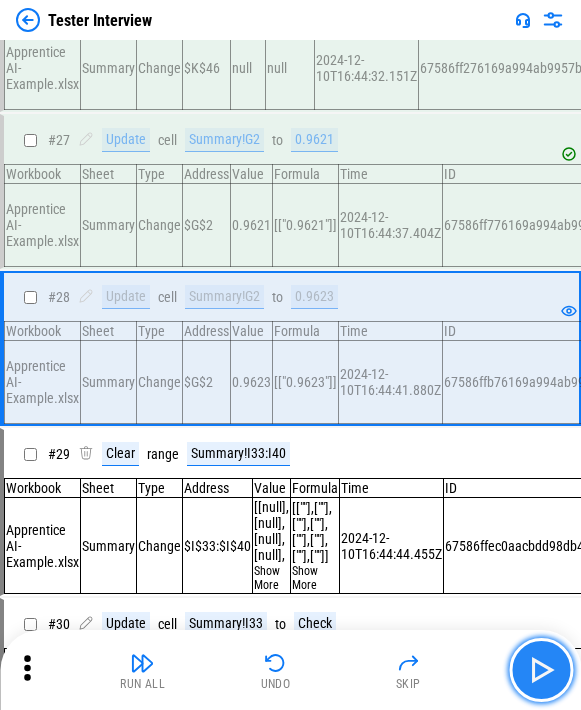 click at bounding box center [541, 670] 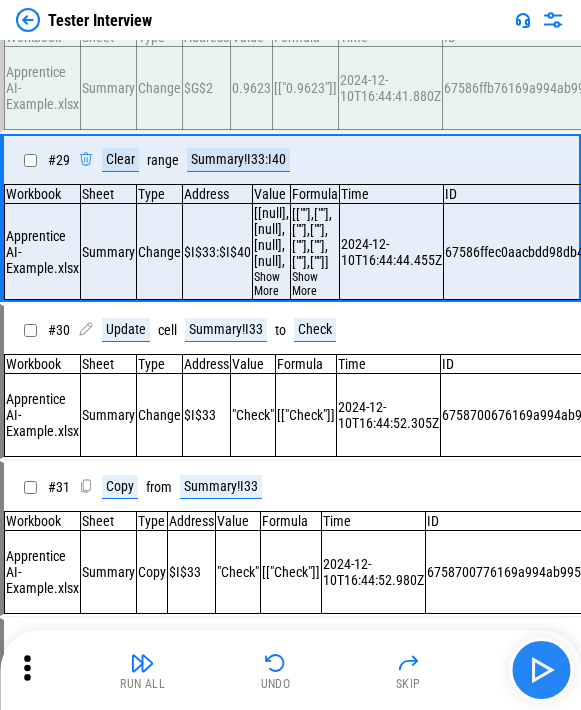scroll, scrollTop: 4379, scrollLeft: 0, axis: vertical 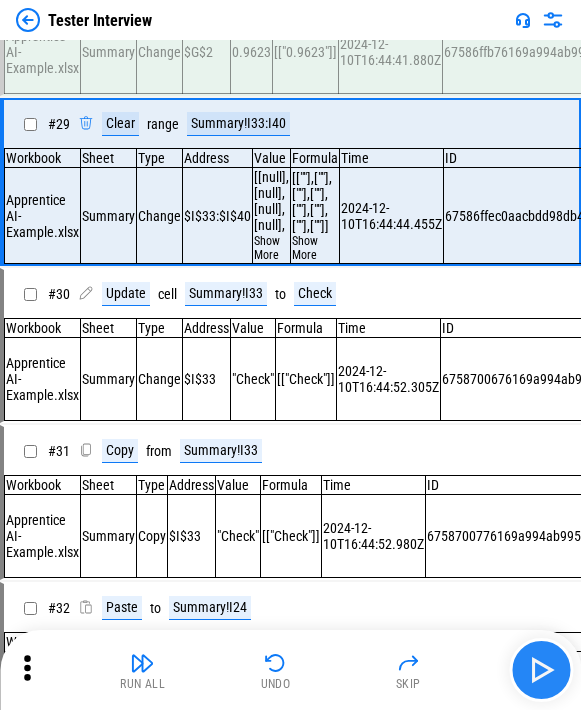 click on "Run All Undo Skip" at bounding box center (292, 670) 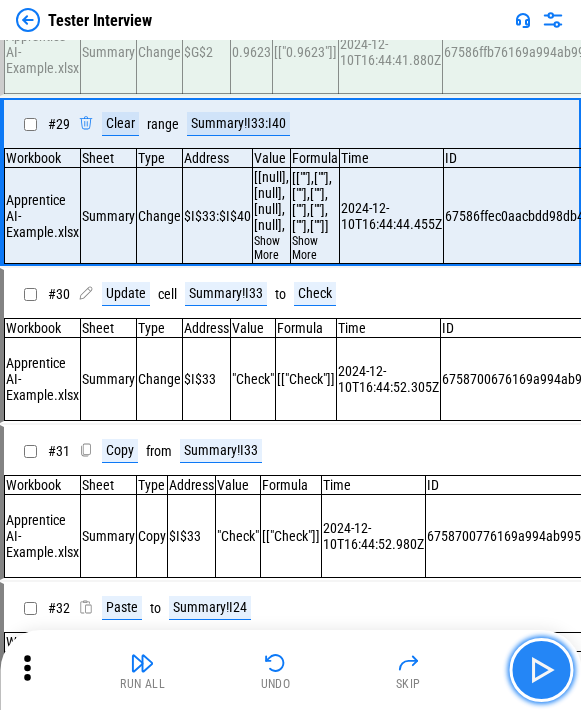 click at bounding box center [541, 670] 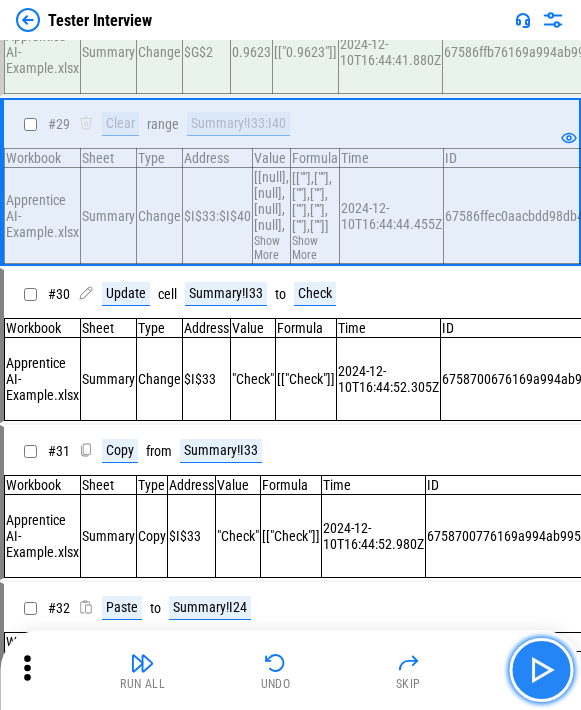click at bounding box center (541, 670) 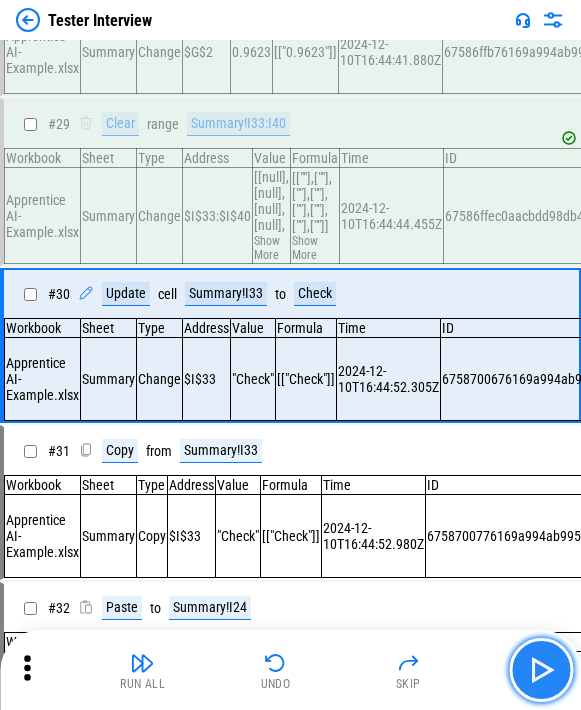 click at bounding box center (541, 670) 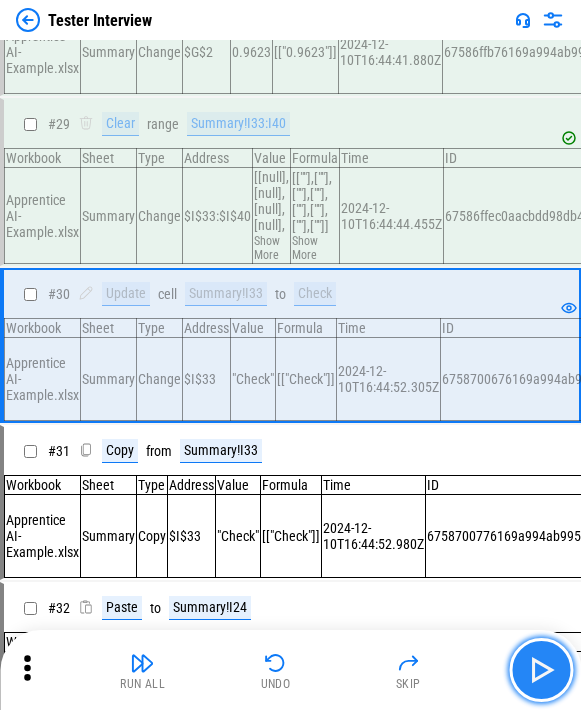 click at bounding box center (541, 670) 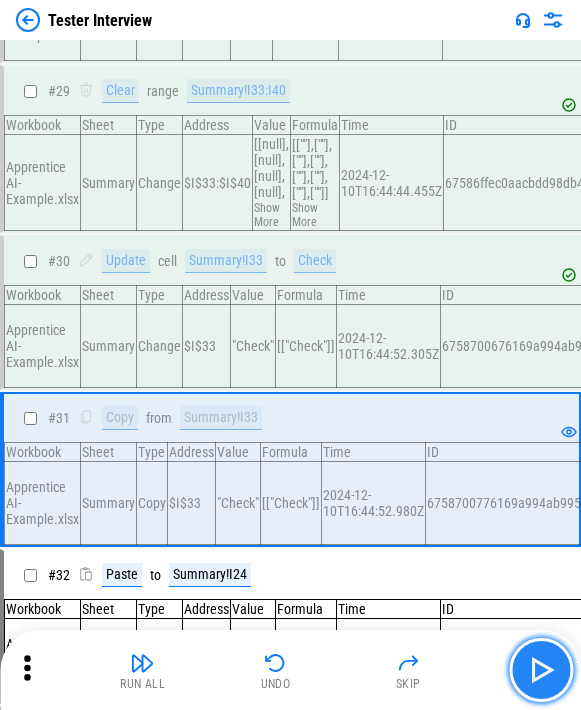 click at bounding box center (541, 670) 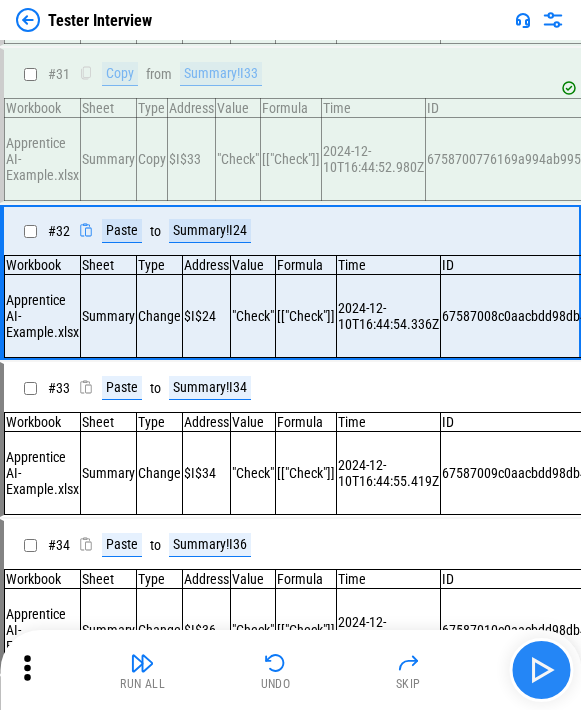 scroll, scrollTop: 4872, scrollLeft: 0, axis: vertical 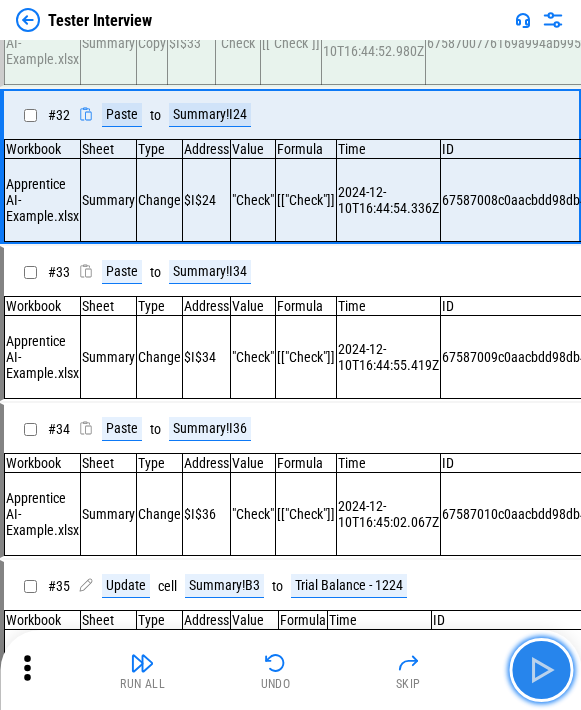 click at bounding box center [541, 670] 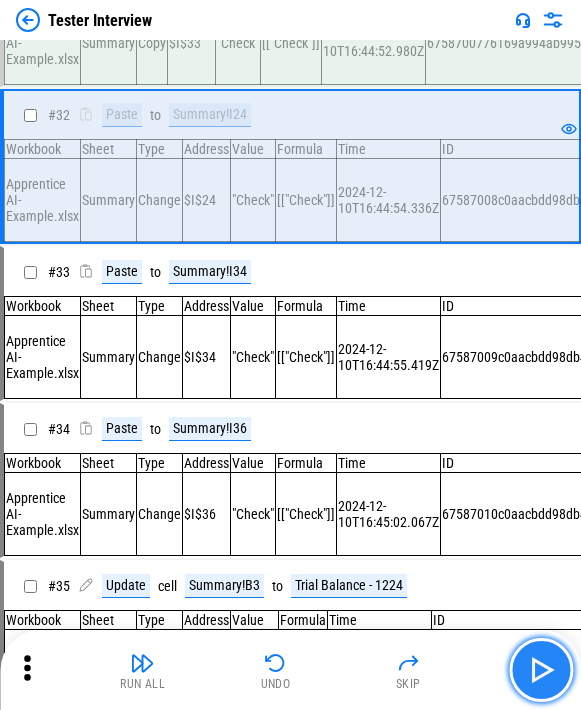 click at bounding box center (541, 670) 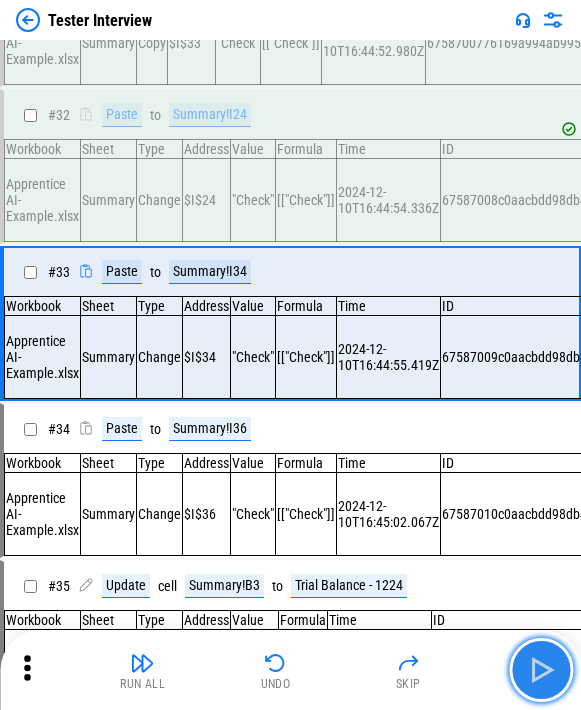click at bounding box center [541, 670] 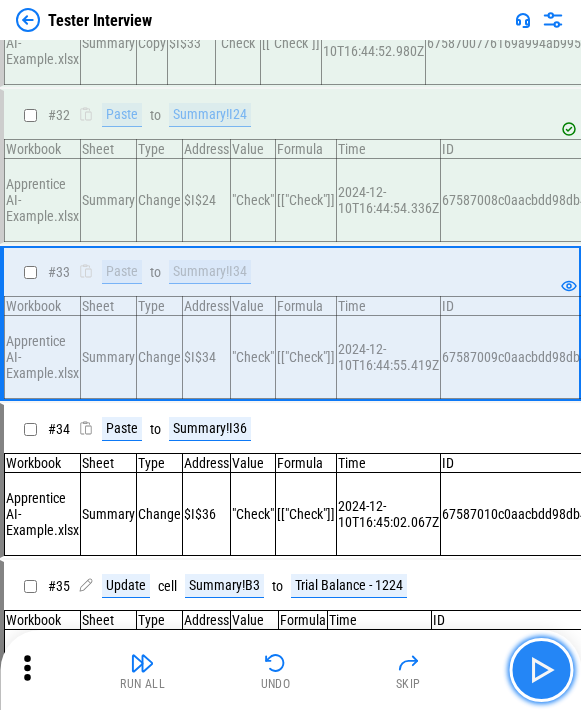 click at bounding box center [541, 670] 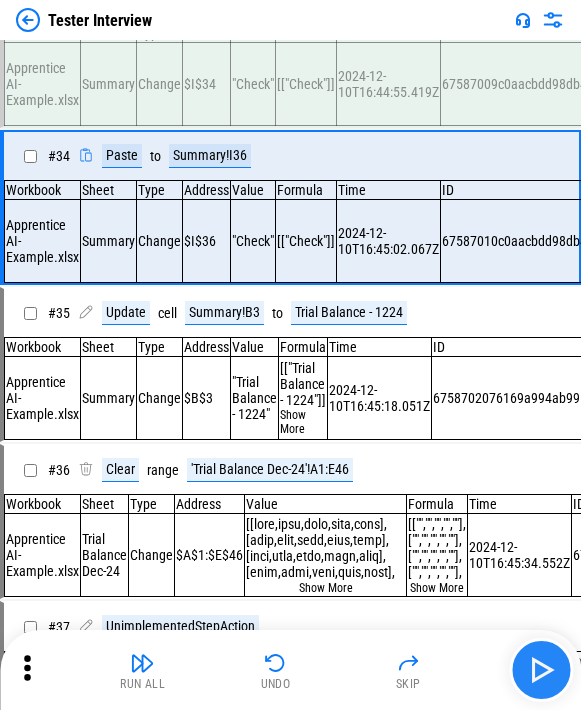 scroll, scrollTop: 5198, scrollLeft: 0, axis: vertical 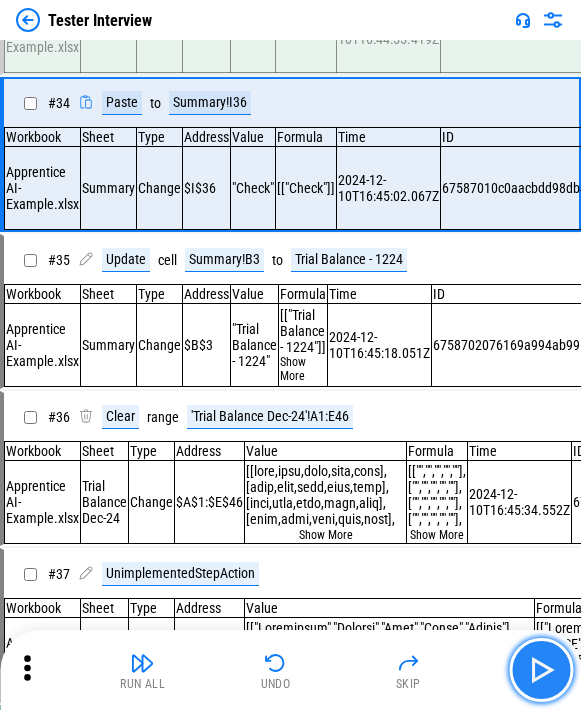 click at bounding box center [541, 670] 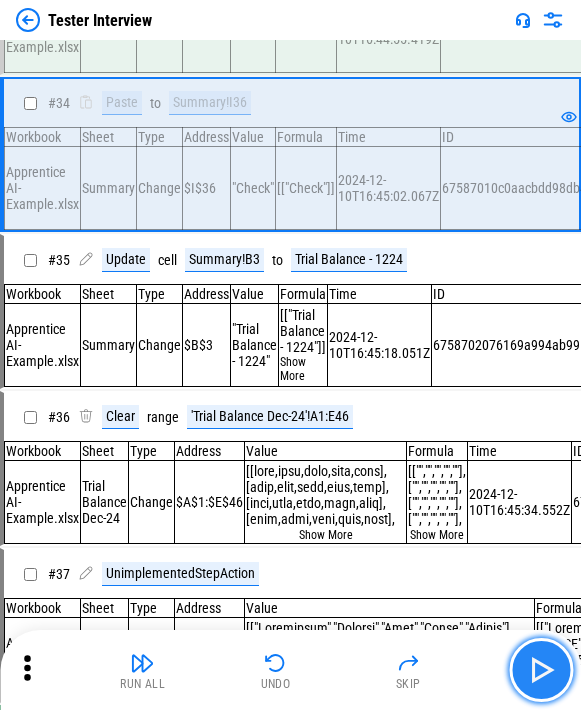 click at bounding box center (541, 670) 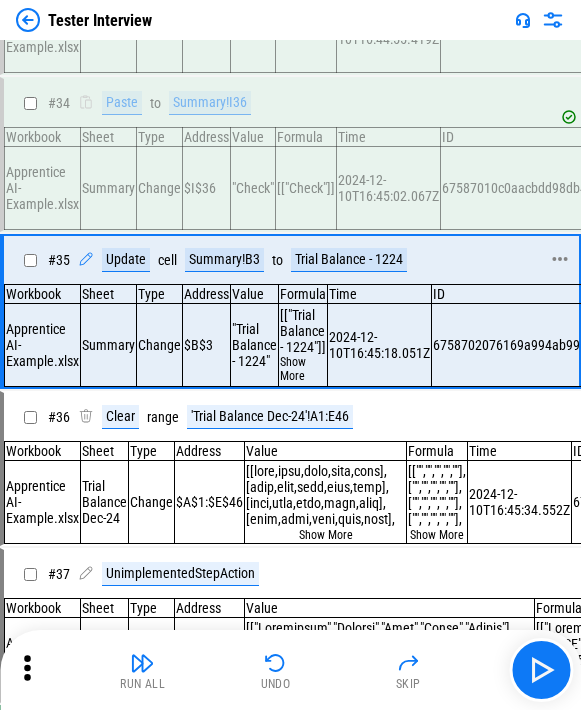 click on "Update cell Summary!B3 to Trial Balance - 1224" at bounding box center [316, 260] 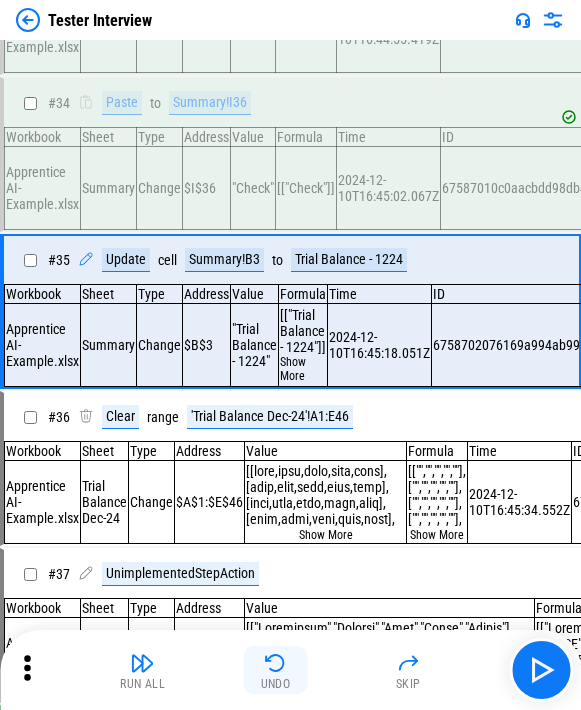 click on "Undo" at bounding box center [276, 684] 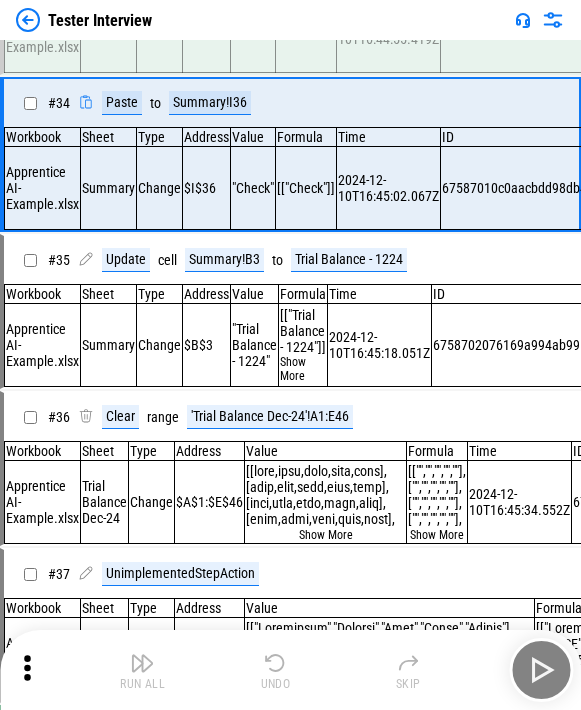 click on "Undo" at bounding box center (276, 684) 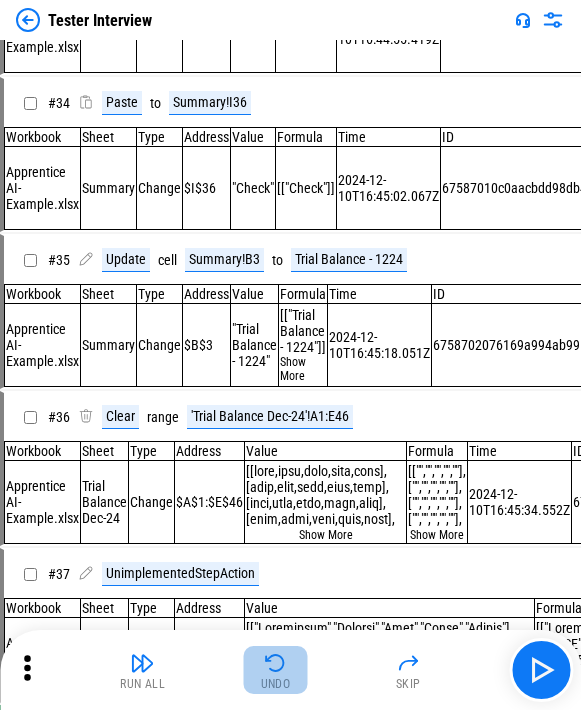 click on "Undo" at bounding box center (276, 684) 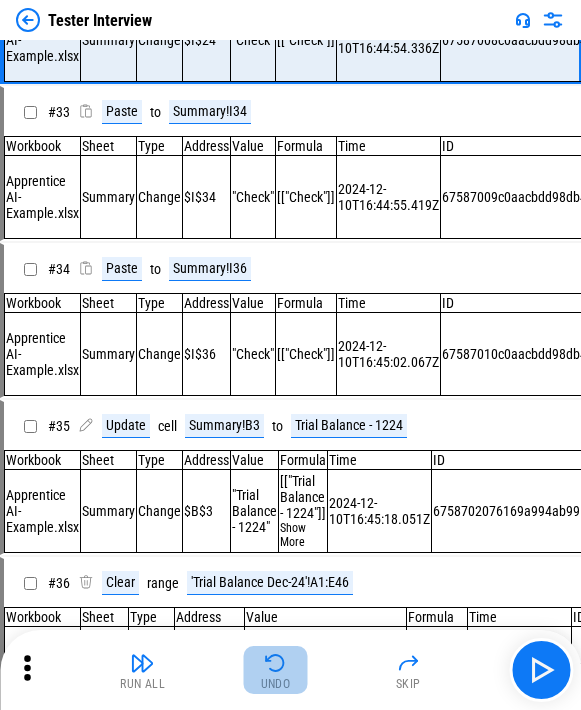 click on "Undo" at bounding box center [276, 684] 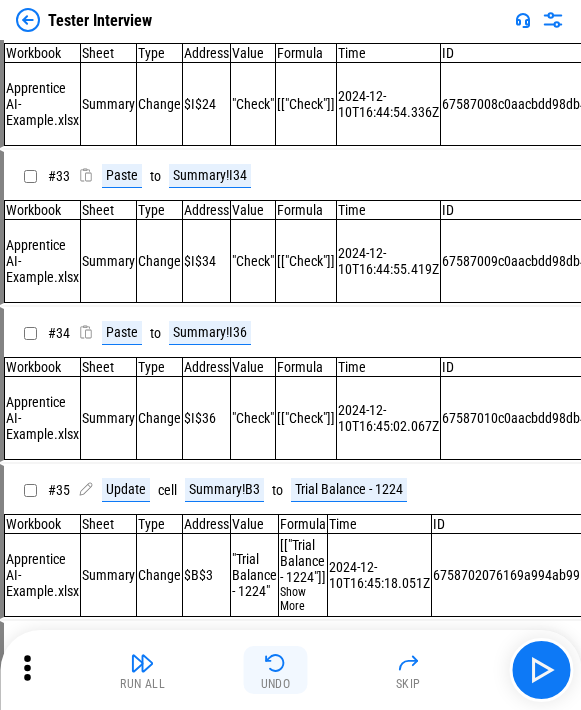 click on "Undo" at bounding box center (276, 684) 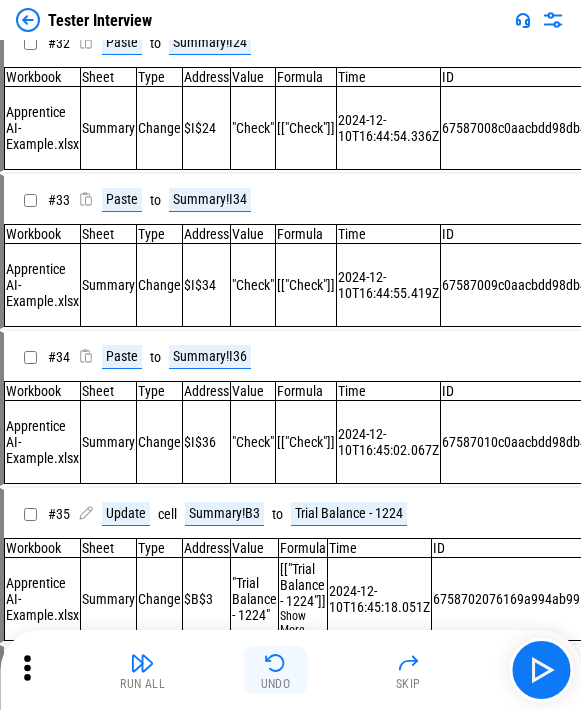 click on "Undo" at bounding box center [276, 684] 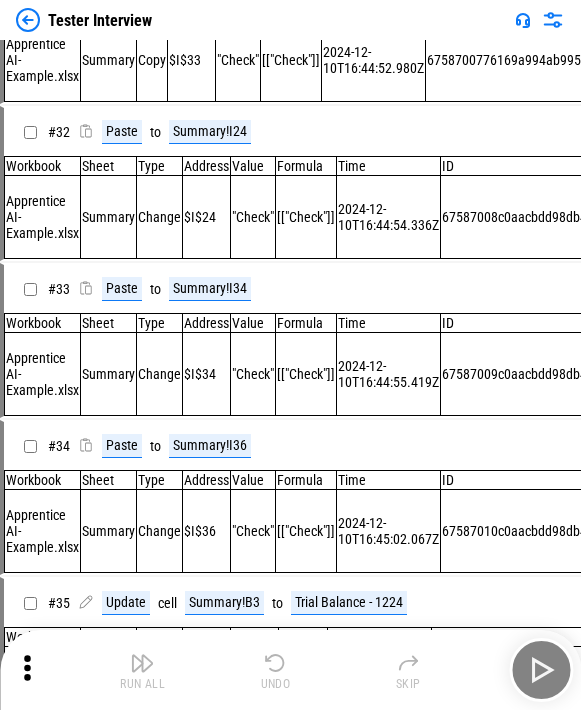 click on "Undo" at bounding box center [276, 684] 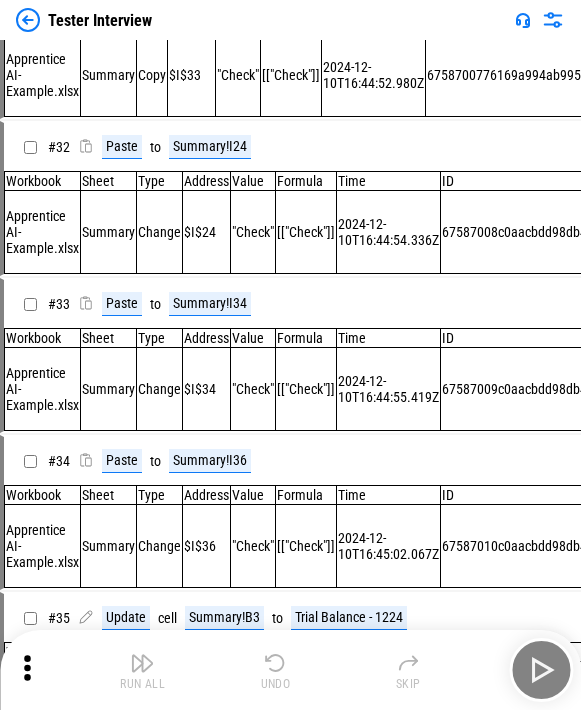 click on "Undo" at bounding box center (276, 684) 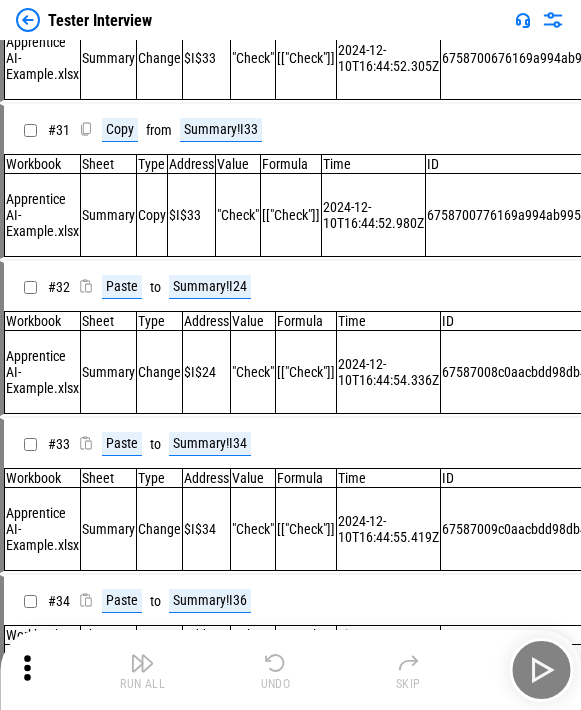 click on "Undo" at bounding box center (276, 684) 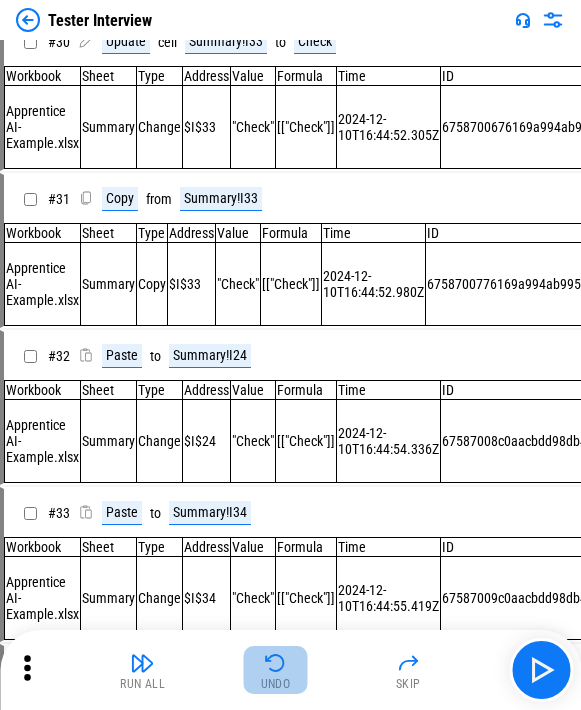click on "Undo" at bounding box center (276, 684) 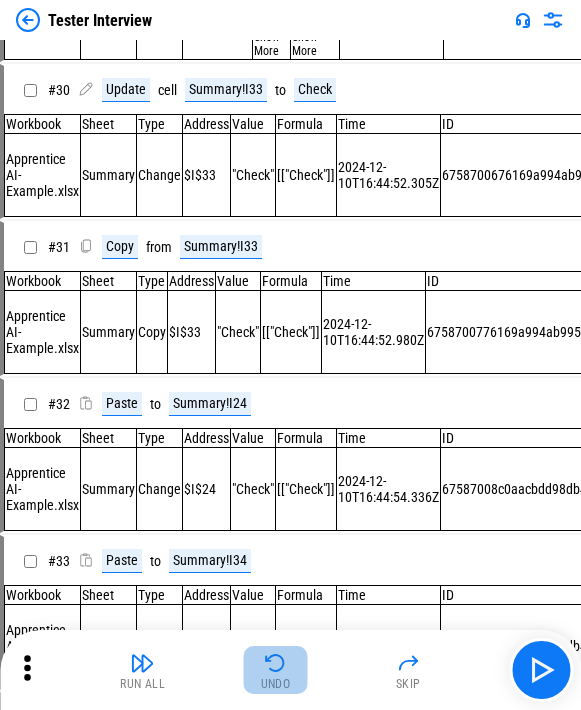 click on "Undo" at bounding box center [276, 684] 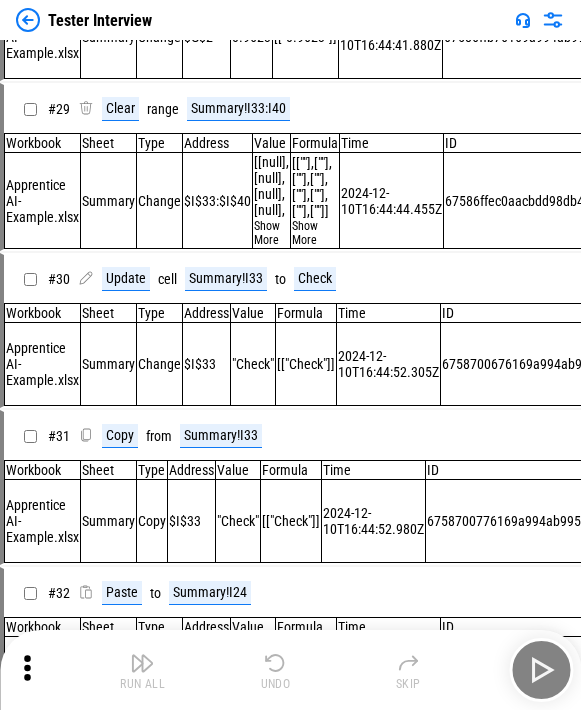 click on "Undo" at bounding box center [276, 684] 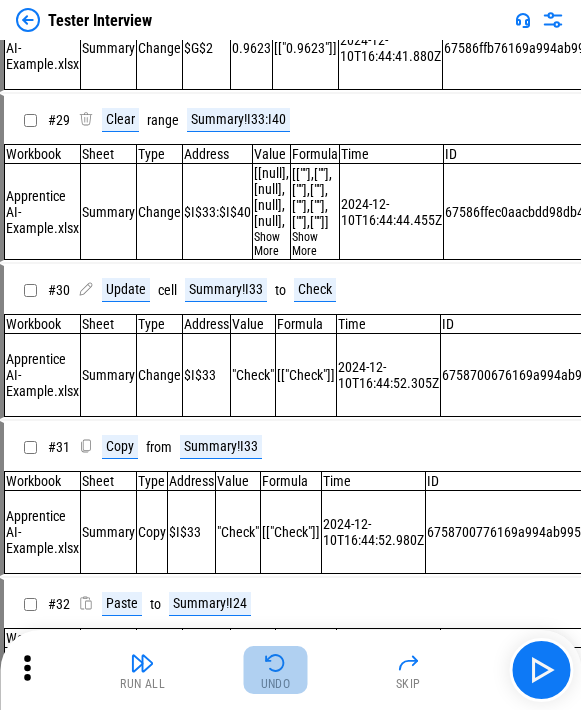 click on "Undo" at bounding box center (276, 684) 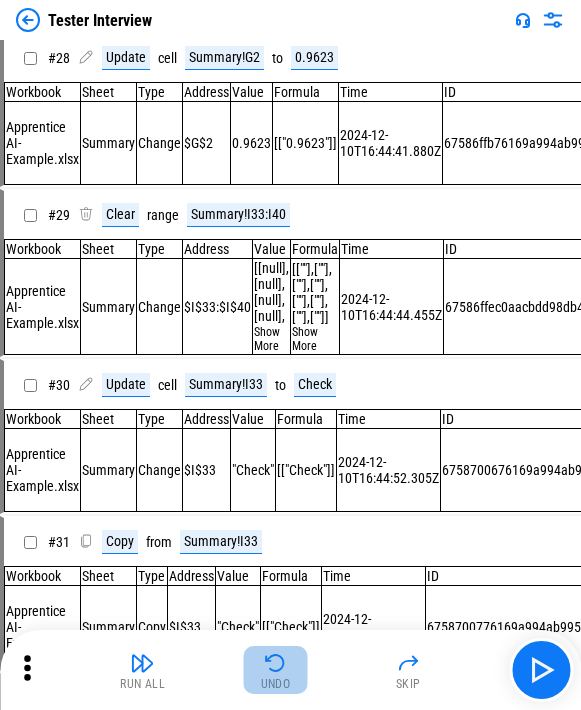 click on "Undo" at bounding box center (276, 684) 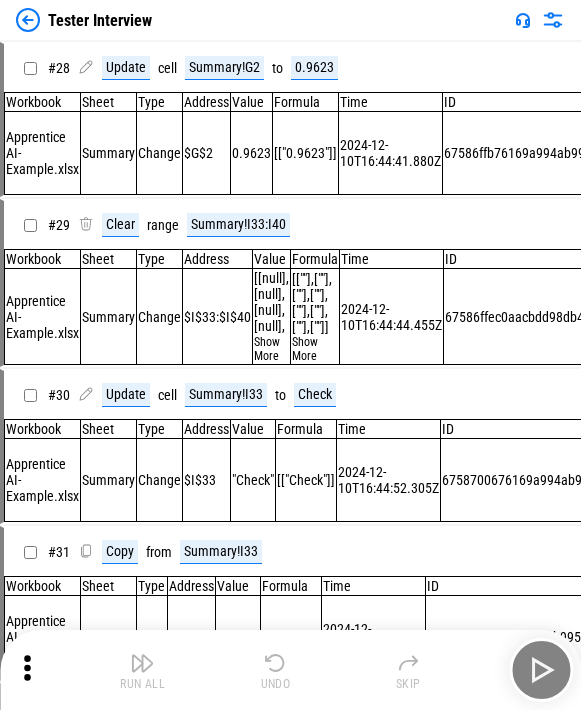 click on "Run All Undo Skip" at bounding box center [292, 670] 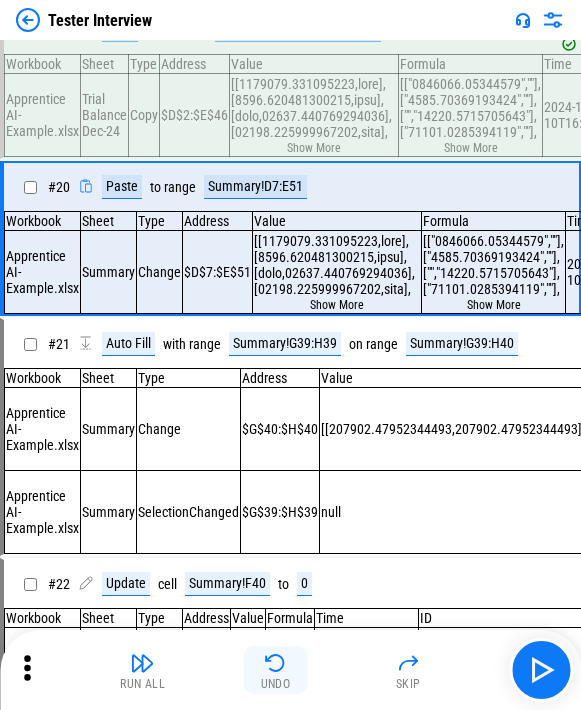 click at bounding box center (276, 663) 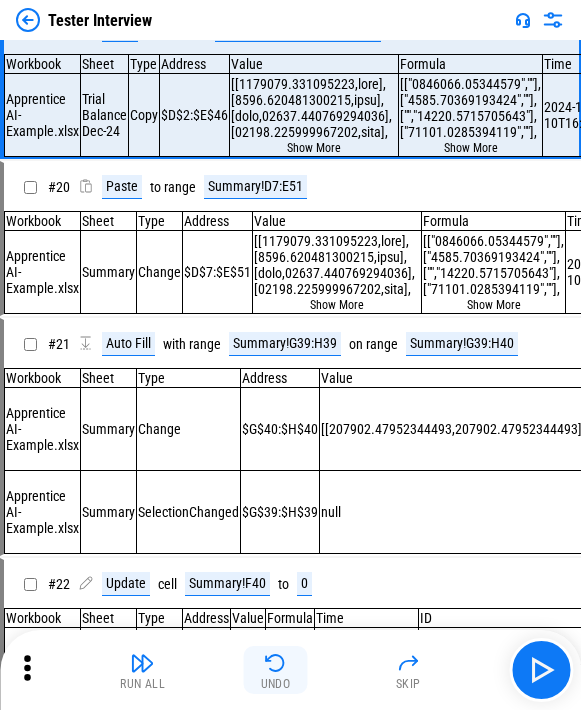 click at bounding box center (276, 663) 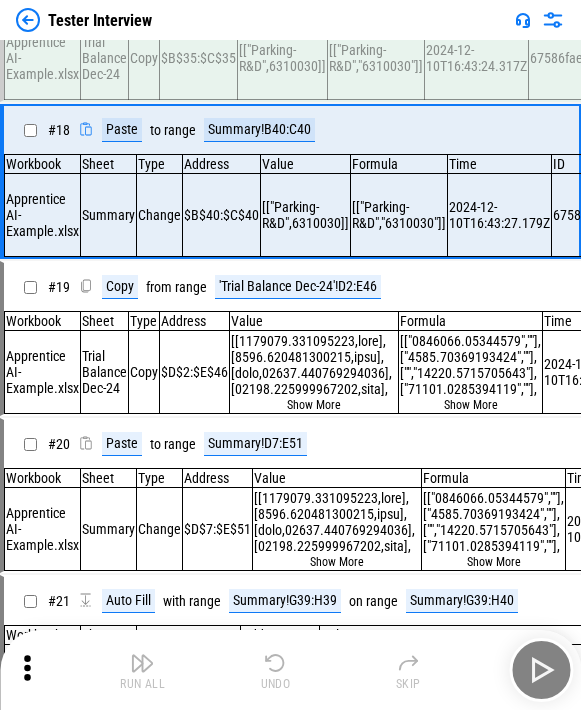 click at bounding box center [276, 663] 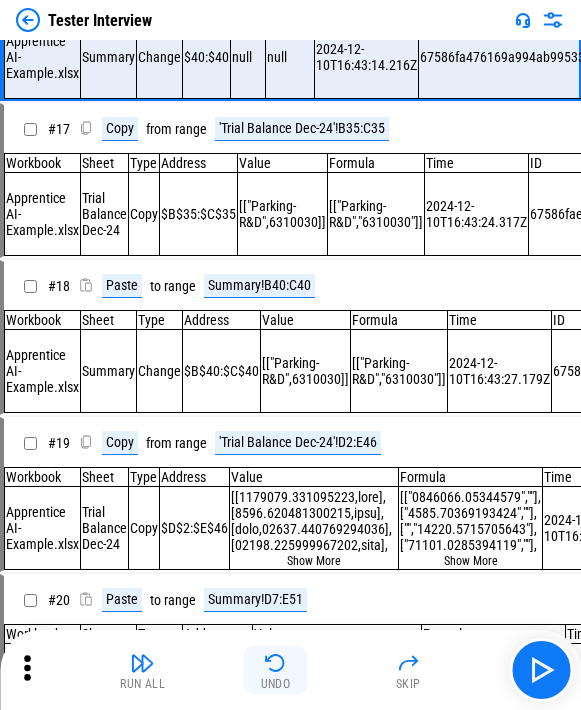 click at bounding box center (276, 663) 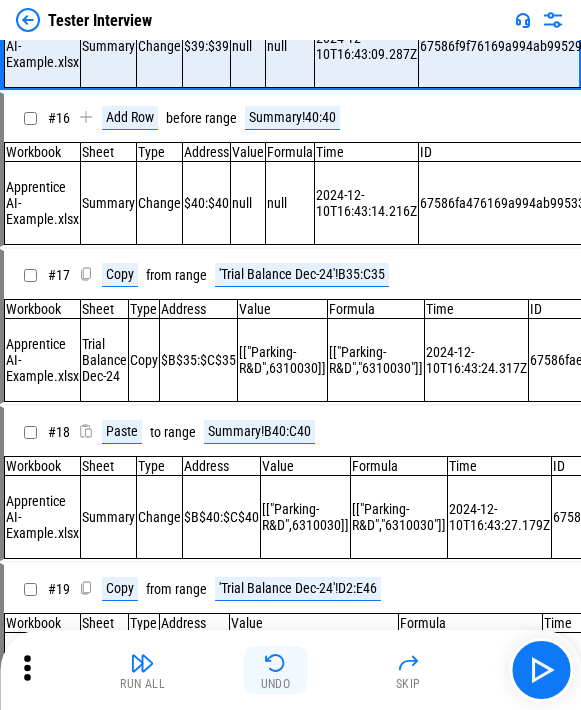 click at bounding box center [276, 663] 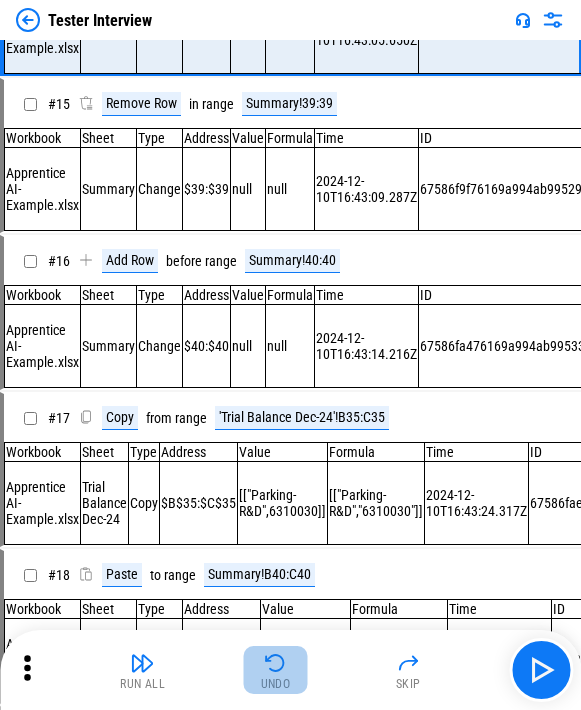 click at bounding box center [276, 663] 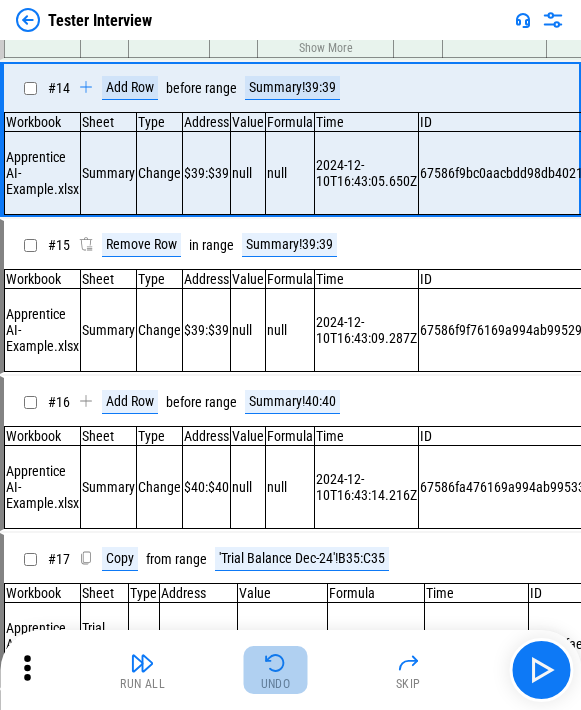 click at bounding box center [276, 663] 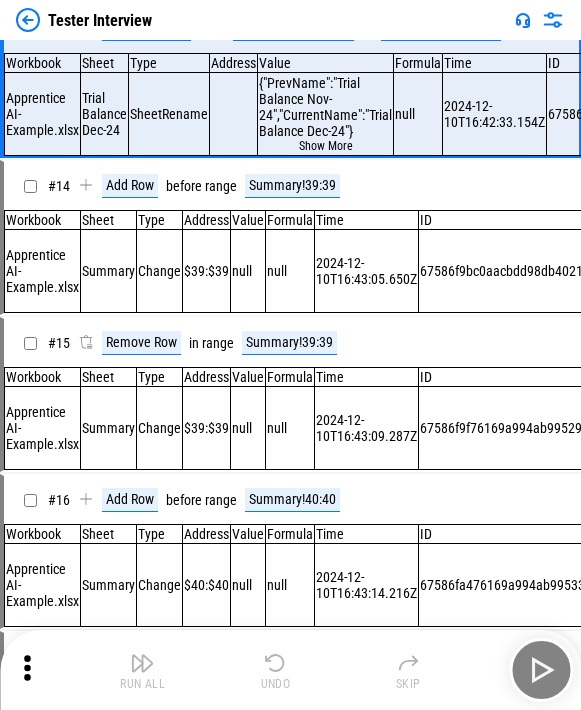 click at bounding box center [276, 663] 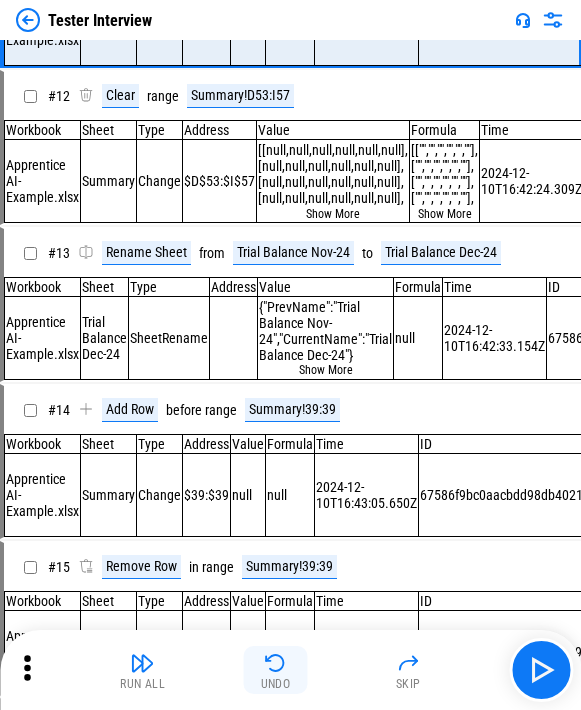 click at bounding box center [276, 663] 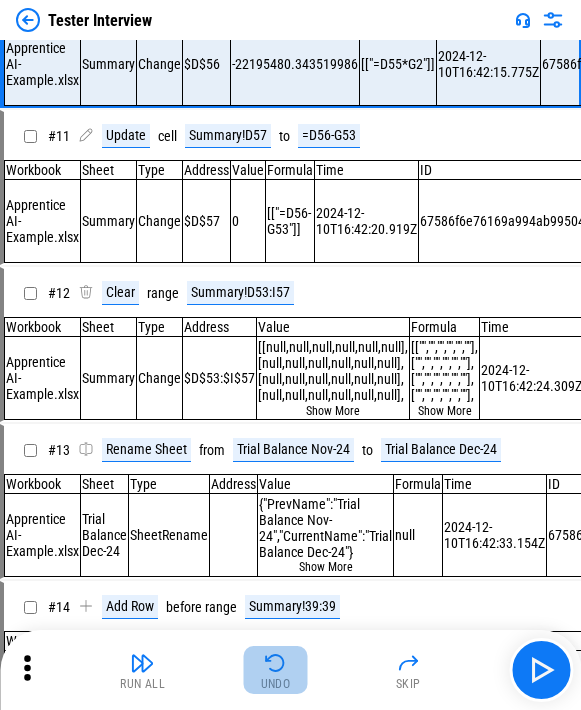 click at bounding box center (276, 663) 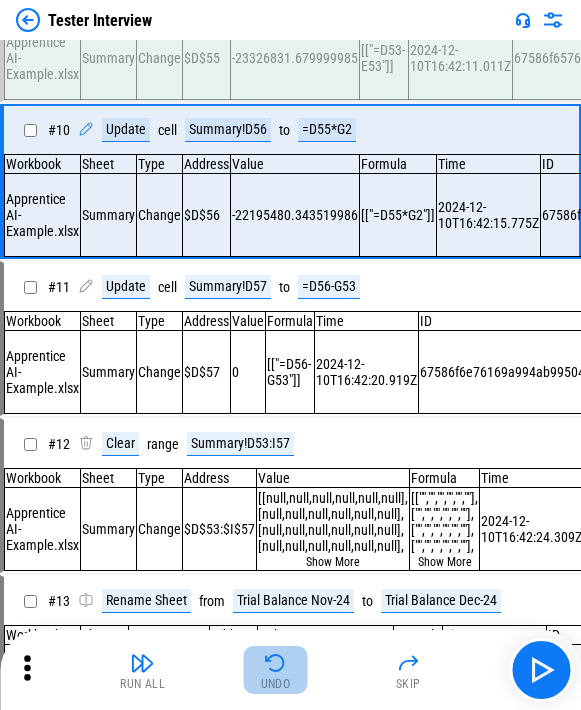 click at bounding box center [276, 663] 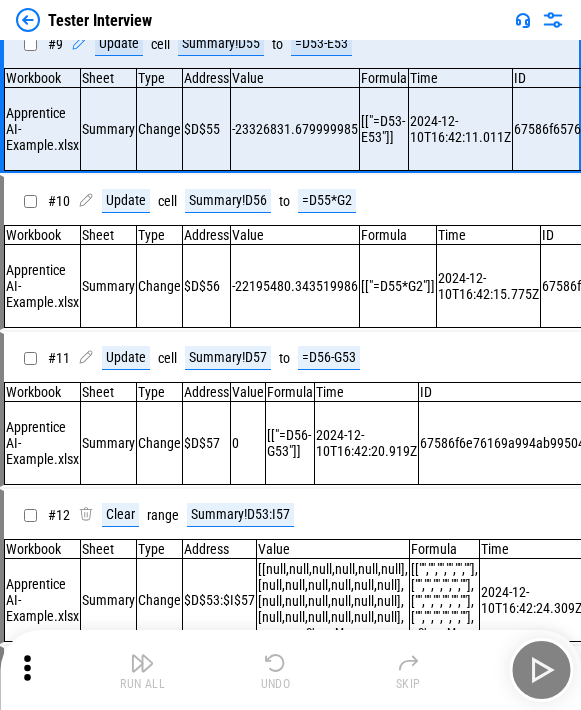 click at bounding box center [276, 663] 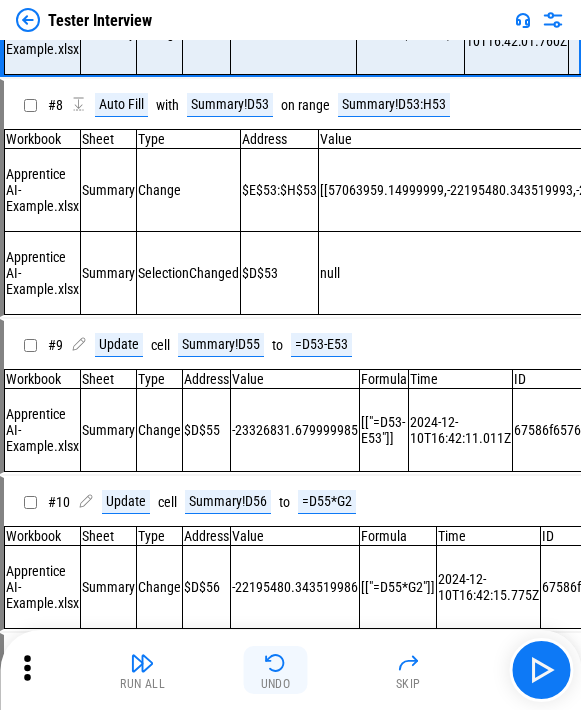 click at bounding box center [276, 663] 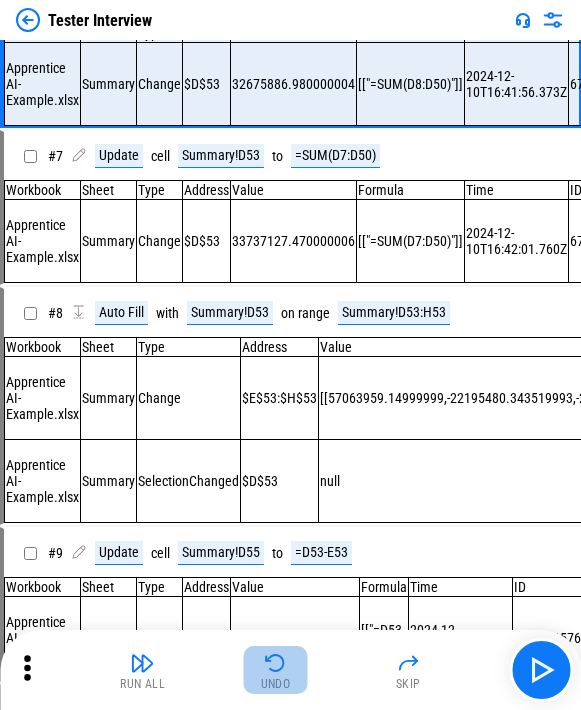 click at bounding box center [276, 663] 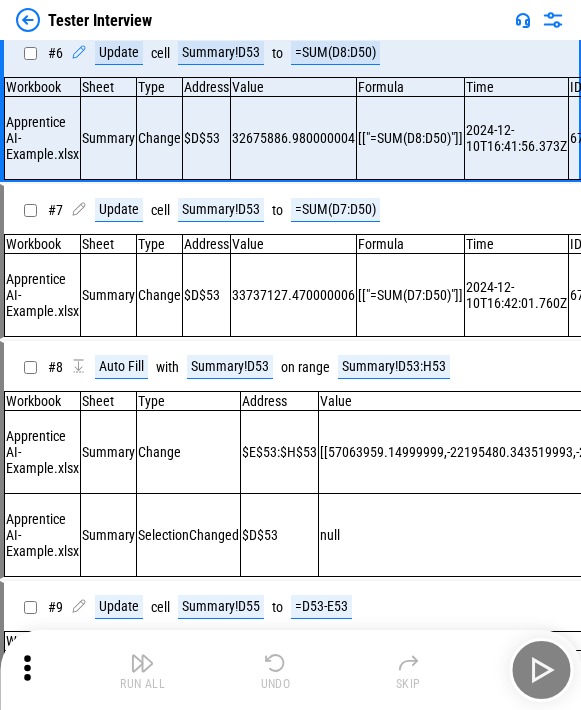 click on "Run All Undo Skip" at bounding box center [292, 670] 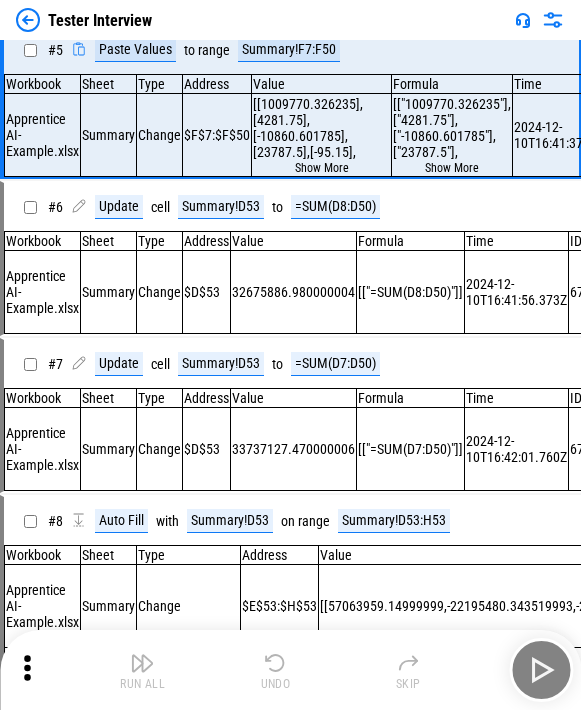 click at bounding box center (276, 663) 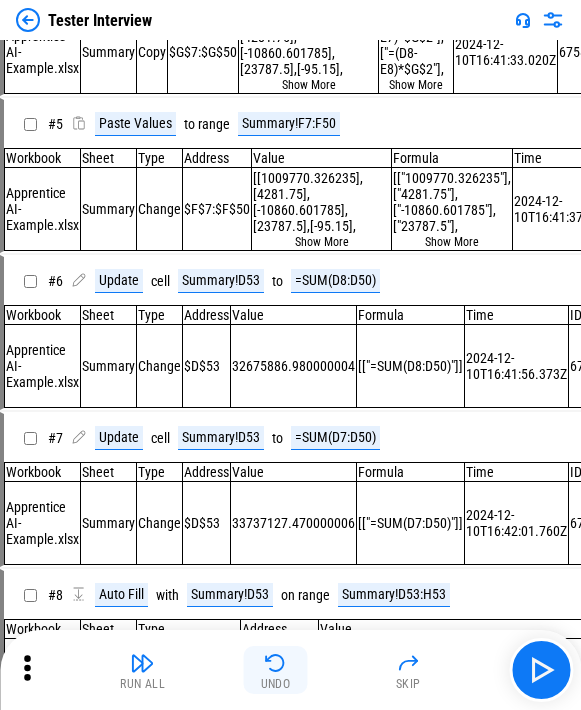 click at bounding box center [276, 663] 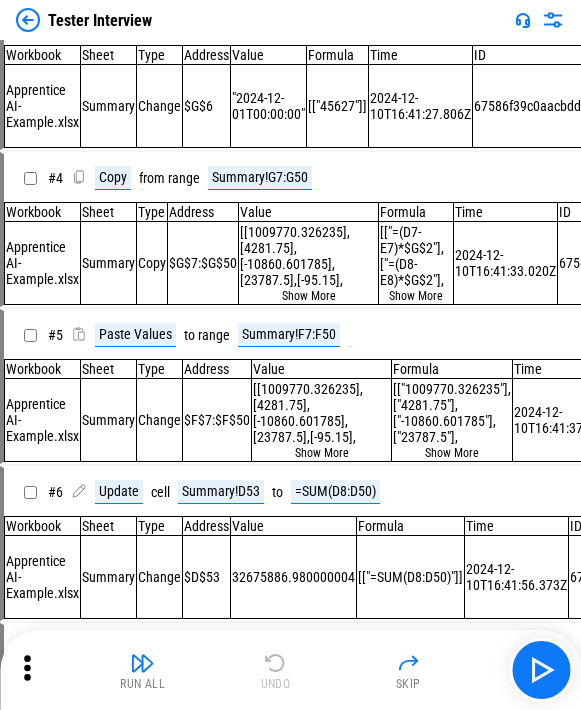 click on "Run All Undo Skip" at bounding box center (292, 670) 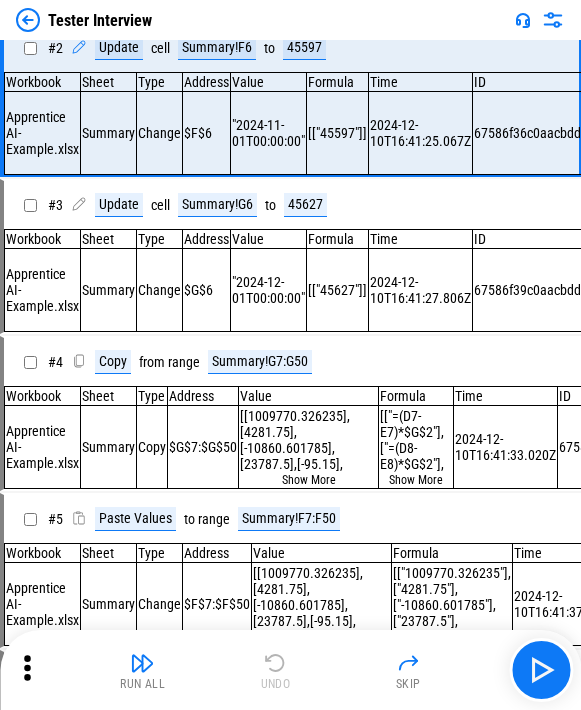 scroll, scrollTop: 0, scrollLeft: 0, axis: both 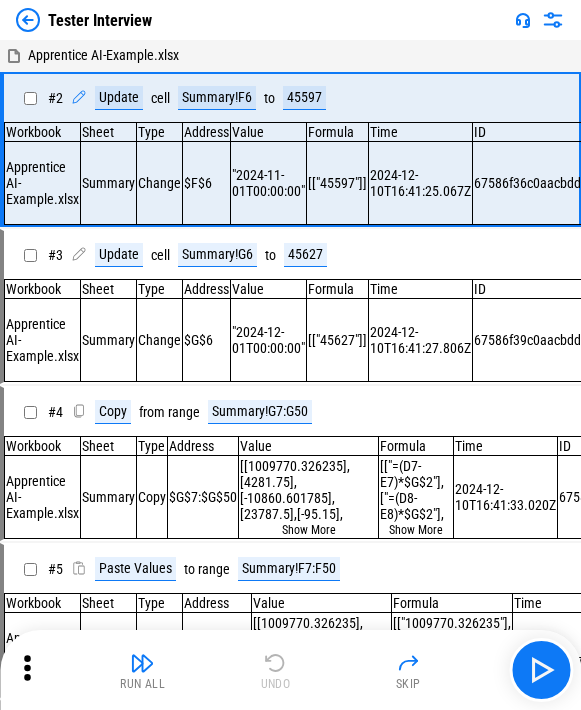click on "Run All Undo Skip" at bounding box center [292, 670] 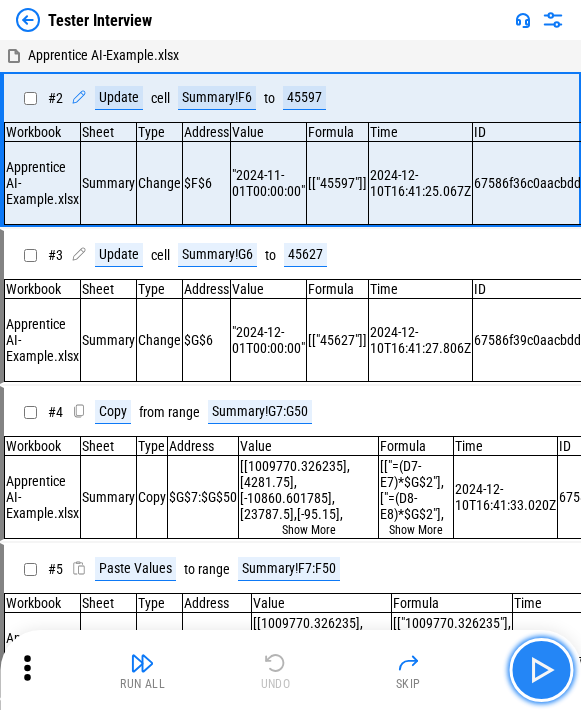 click at bounding box center [541, 670] 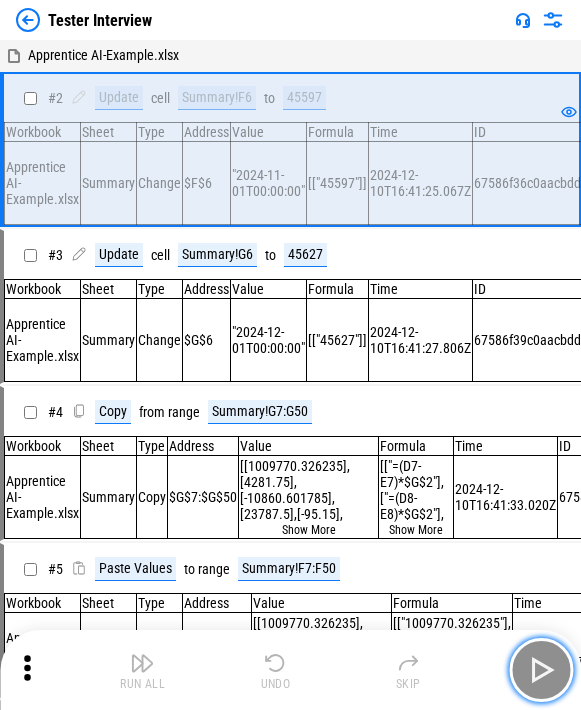 click at bounding box center (541, 670) 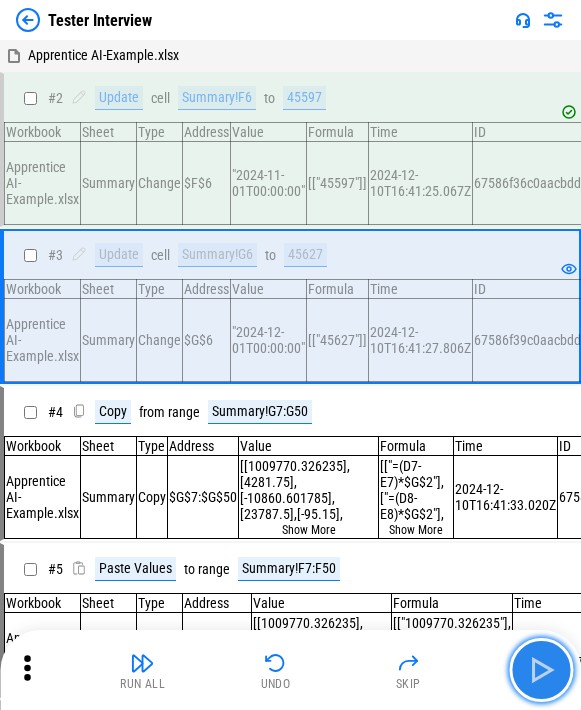 click at bounding box center (541, 670) 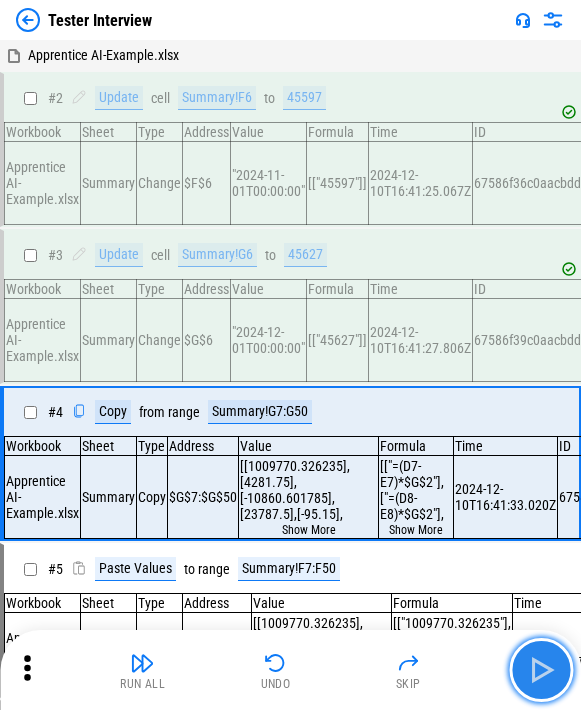 click at bounding box center [541, 670] 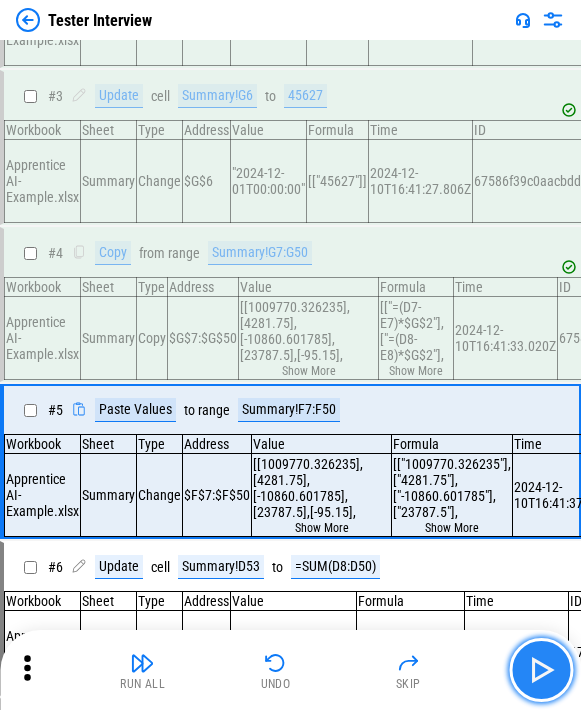 click at bounding box center [541, 670] 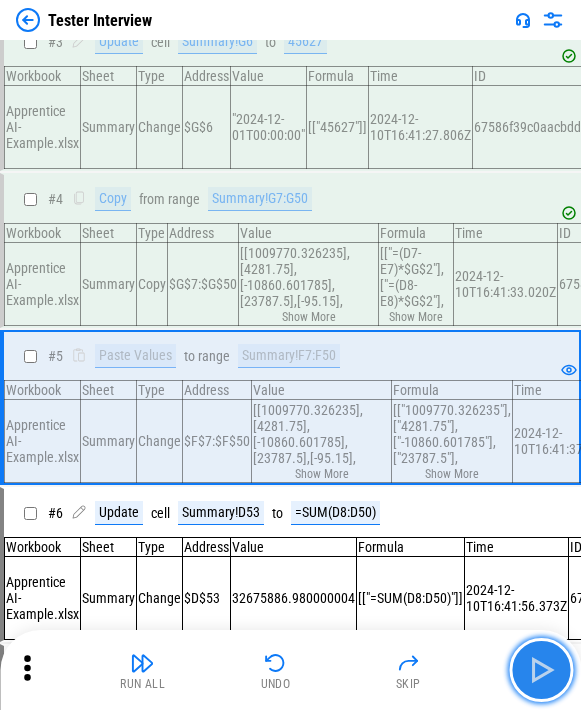 click at bounding box center (541, 670) 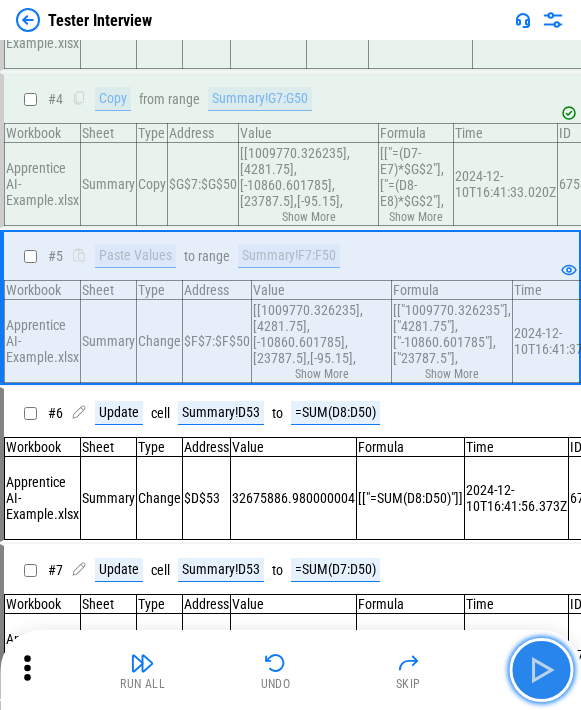 click at bounding box center (541, 670) 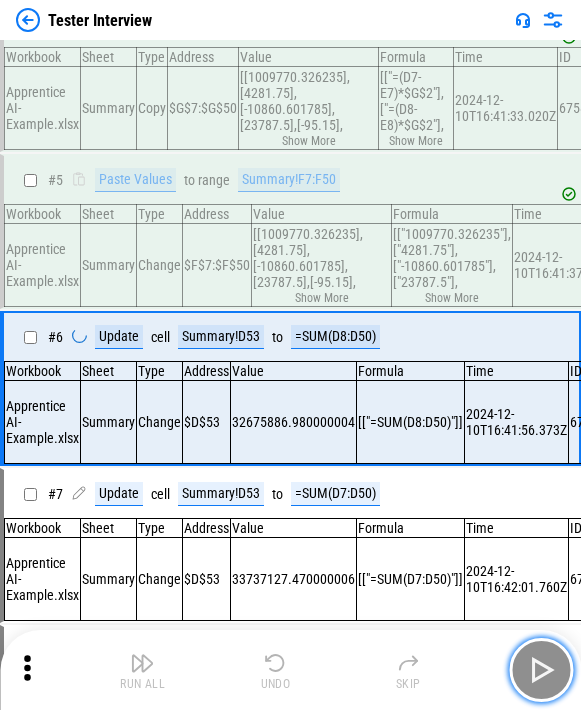 click at bounding box center [541, 670] 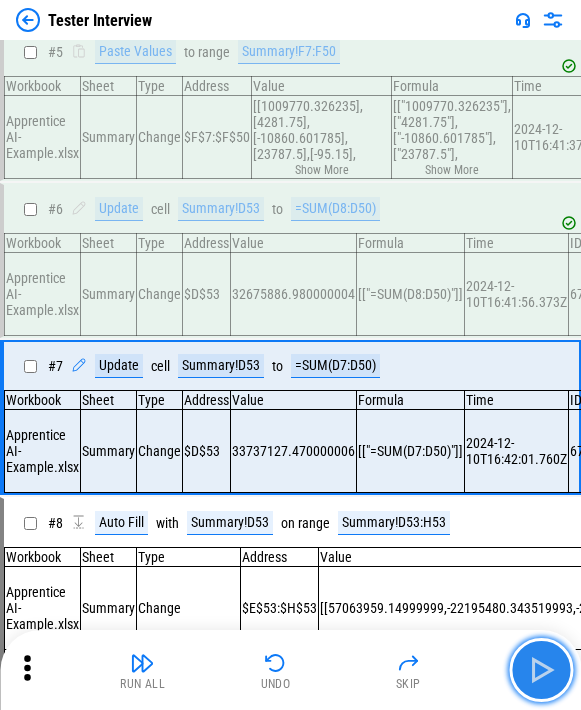 click at bounding box center (541, 670) 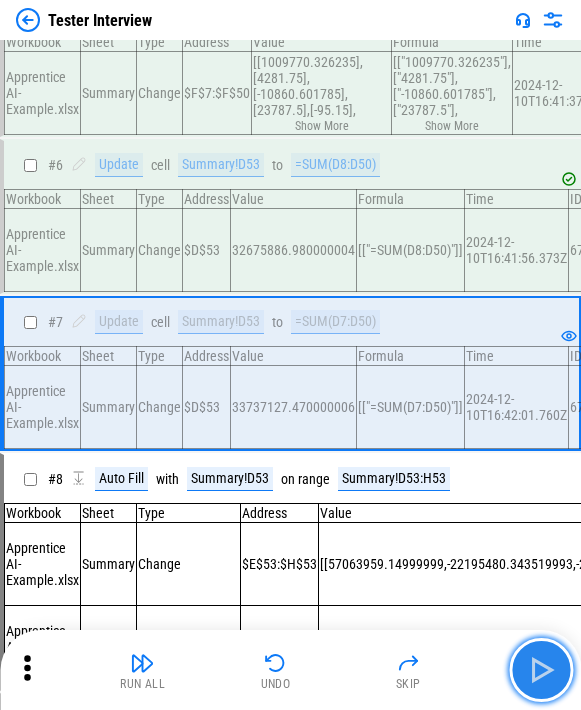 click at bounding box center (541, 670) 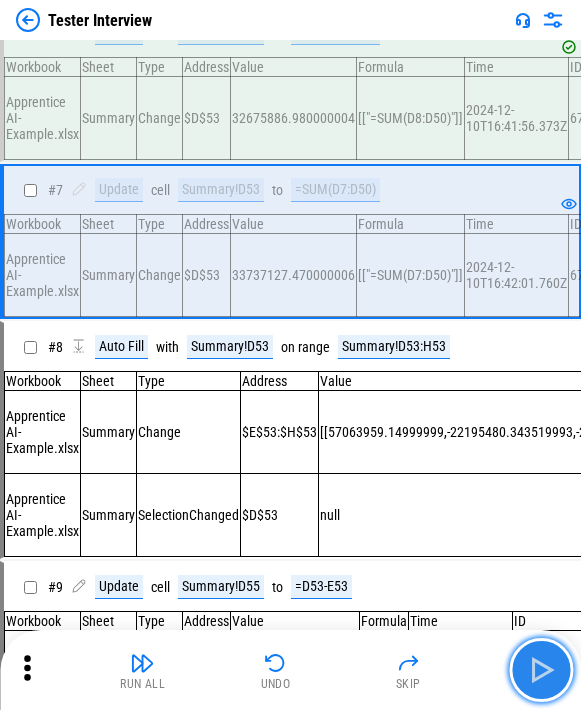 click at bounding box center [541, 670] 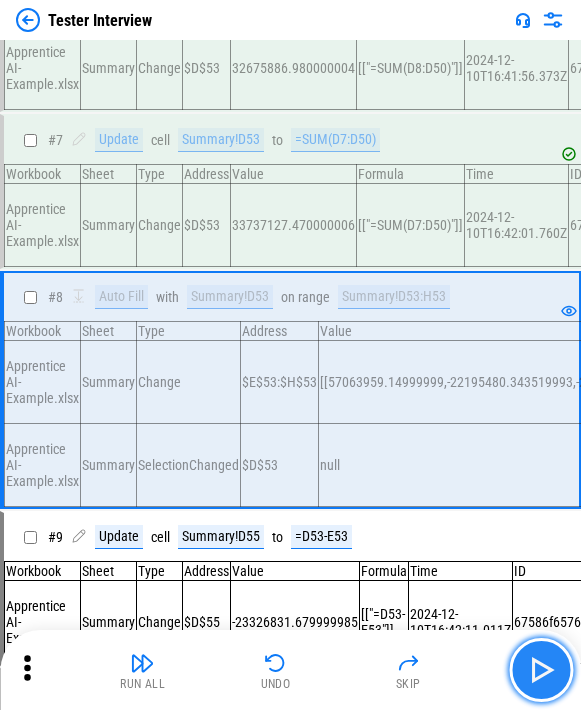 click at bounding box center (541, 670) 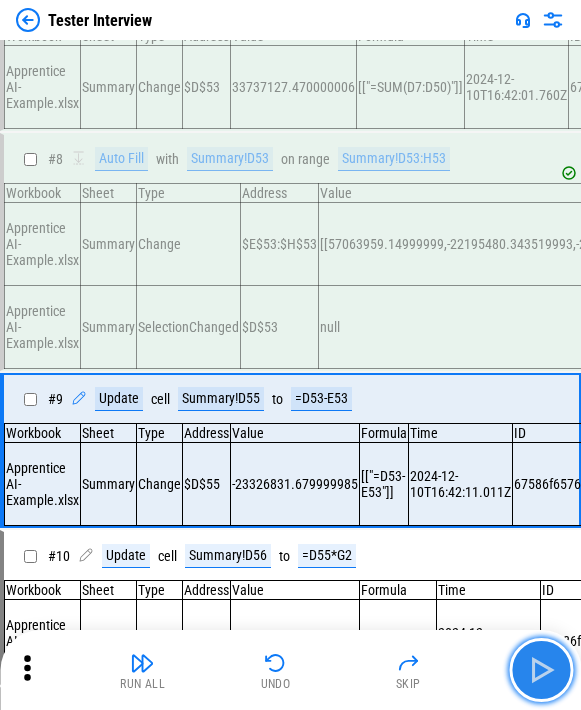 click at bounding box center [541, 670] 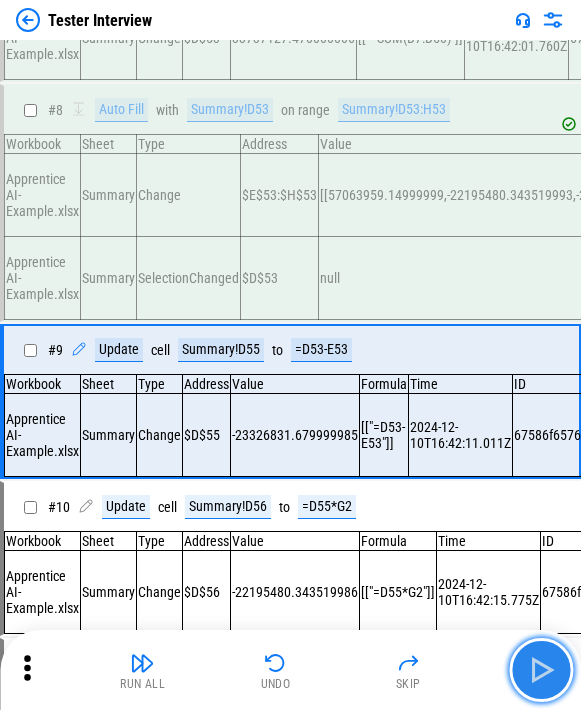 click at bounding box center (541, 670) 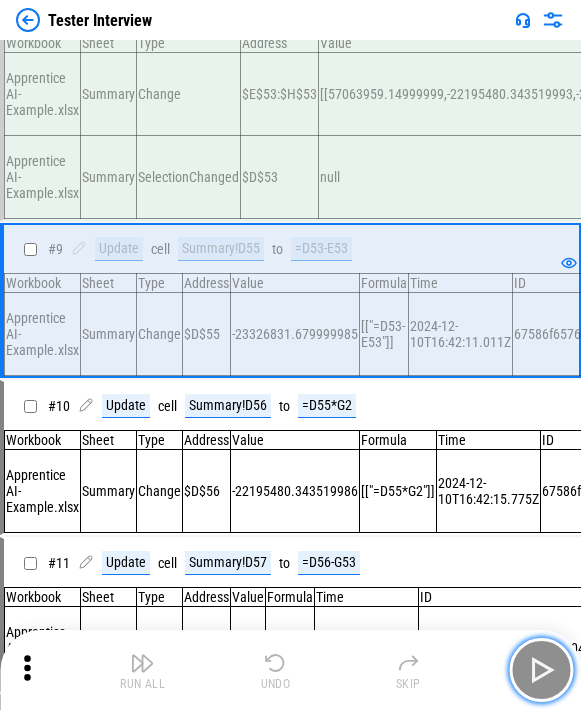 click at bounding box center (541, 670) 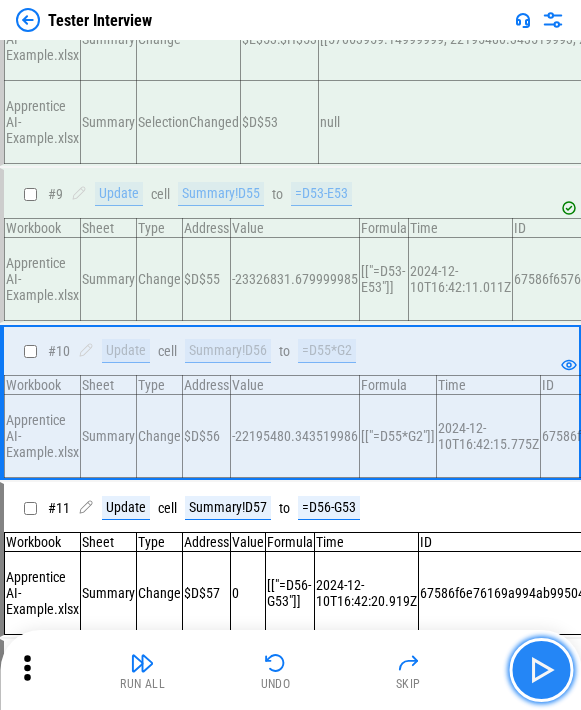 click at bounding box center (541, 670) 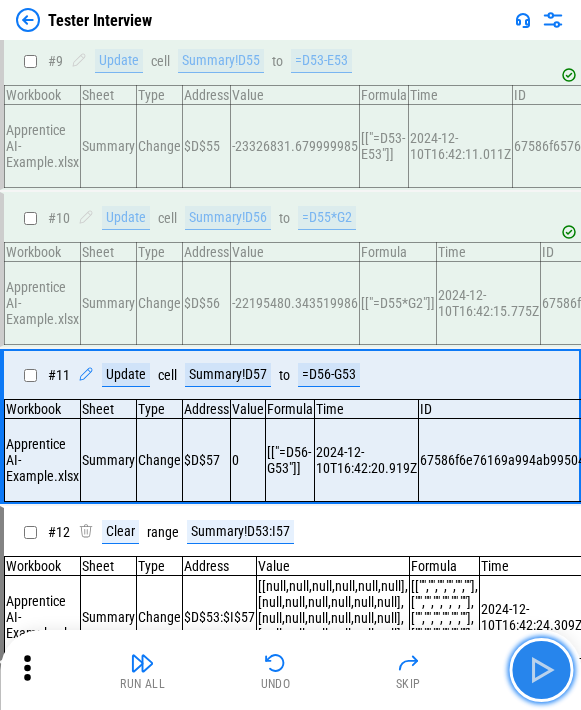 click at bounding box center [541, 670] 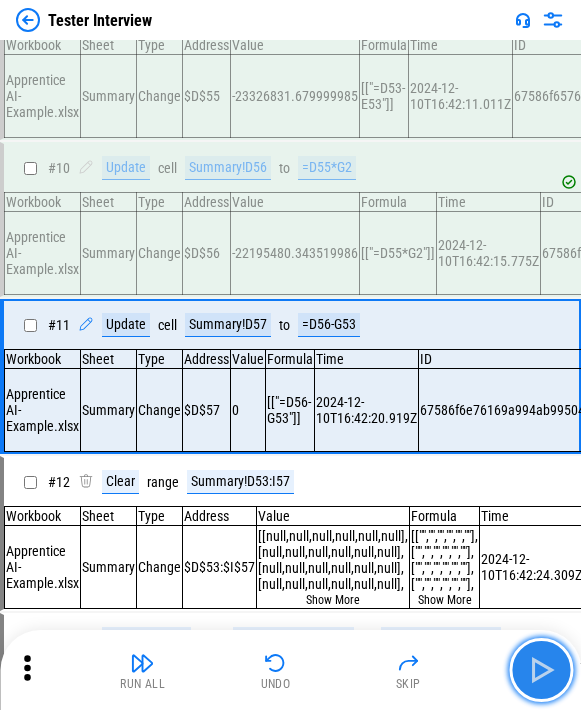 click at bounding box center [541, 670] 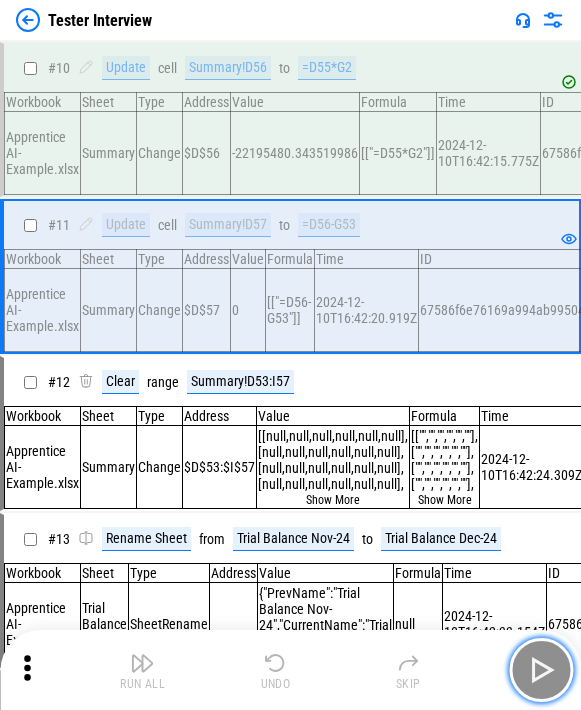 click at bounding box center [541, 670] 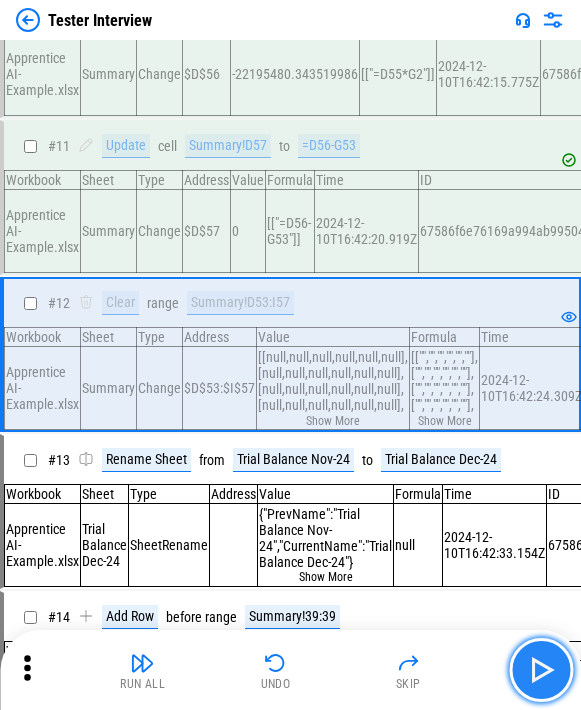 click at bounding box center [541, 670] 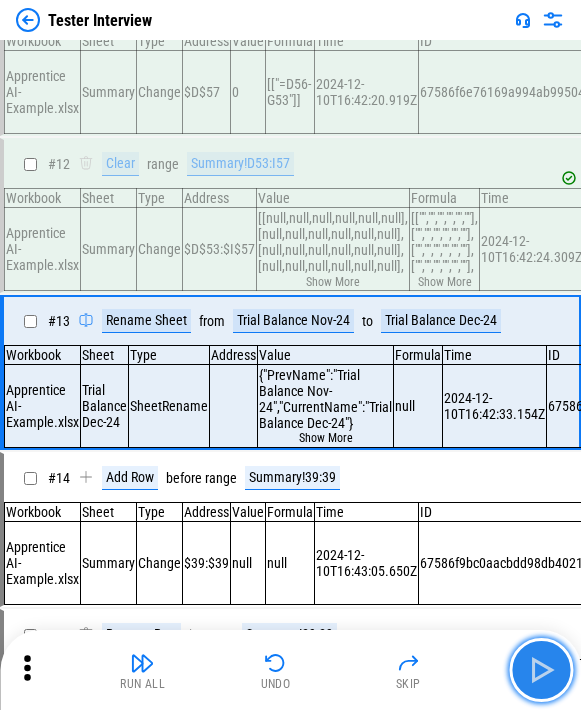 click at bounding box center (541, 670) 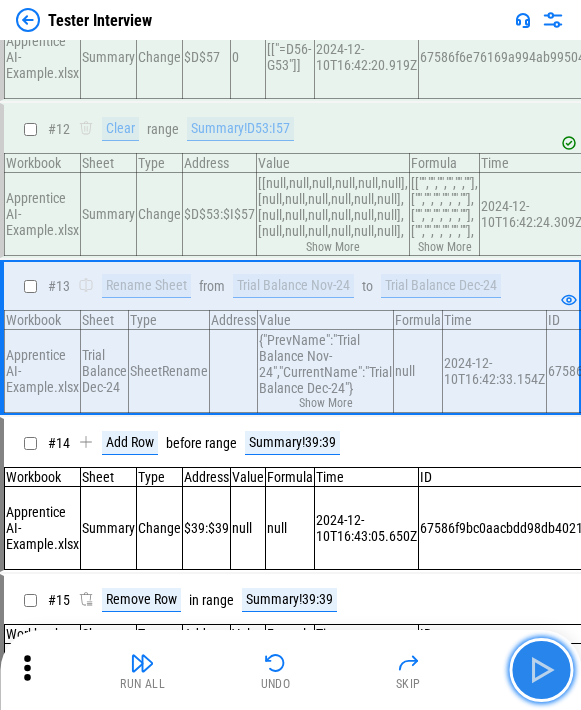 click at bounding box center [541, 670] 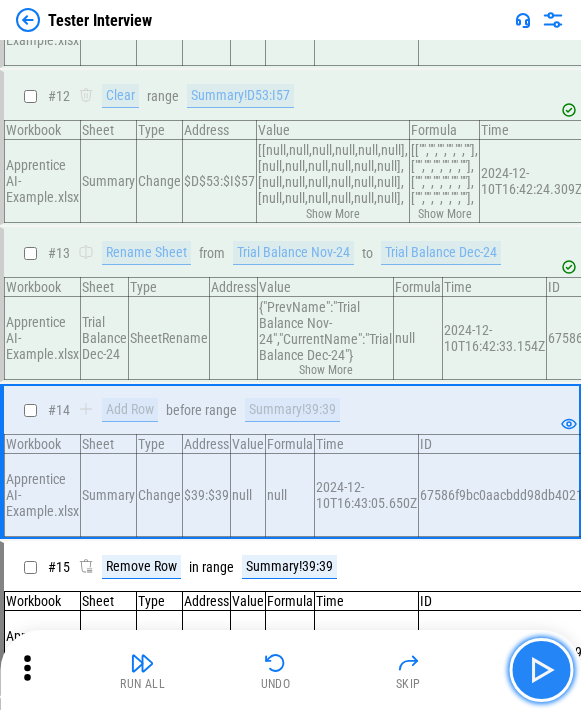 click at bounding box center [541, 670] 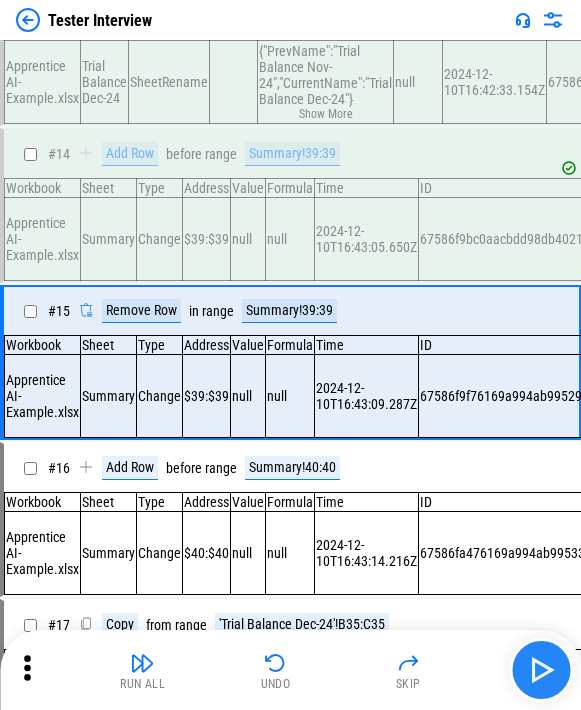 scroll, scrollTop: 2005, scrollLeft: 0, axis: vertical 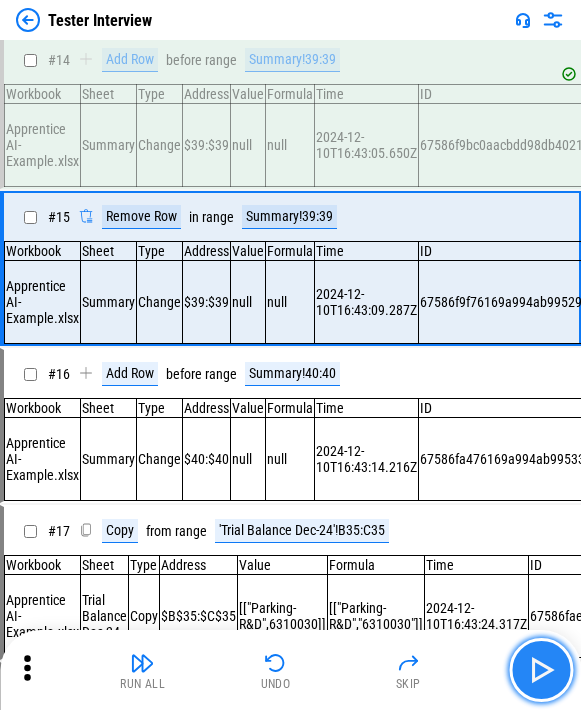 click at bounding box center [541, 670] 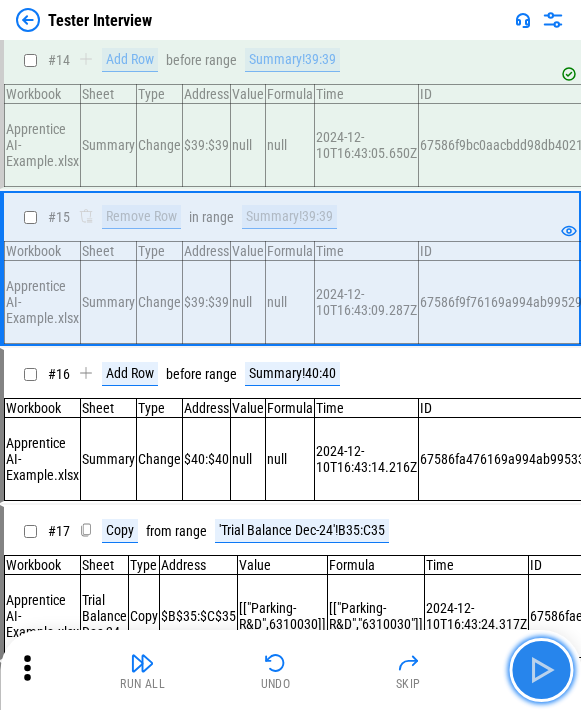 click at bounding box center [541, 670] 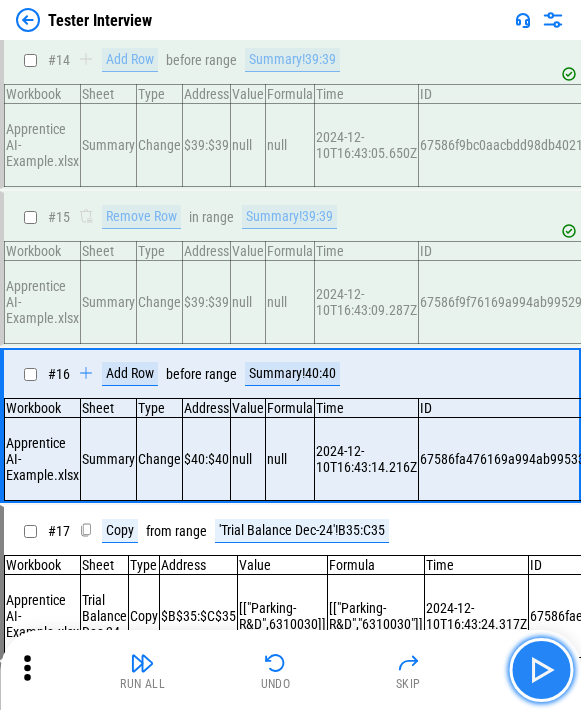 click at bounding box center [541, 670] 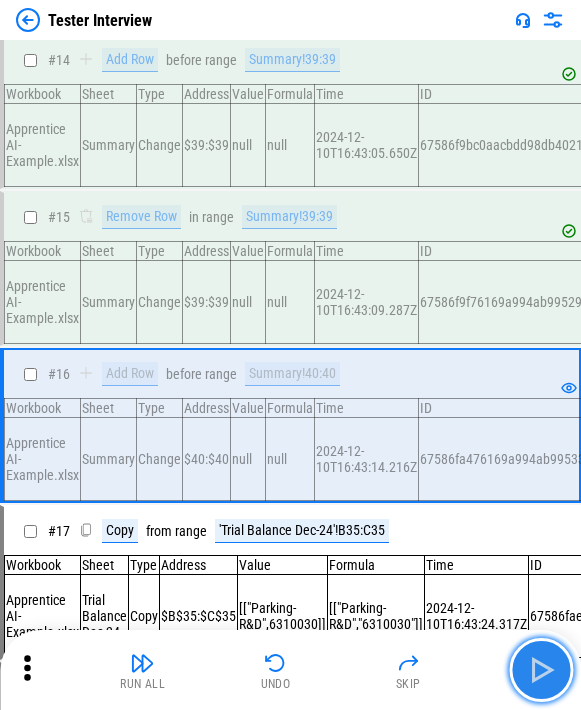 click at bounding box center [541, 670] 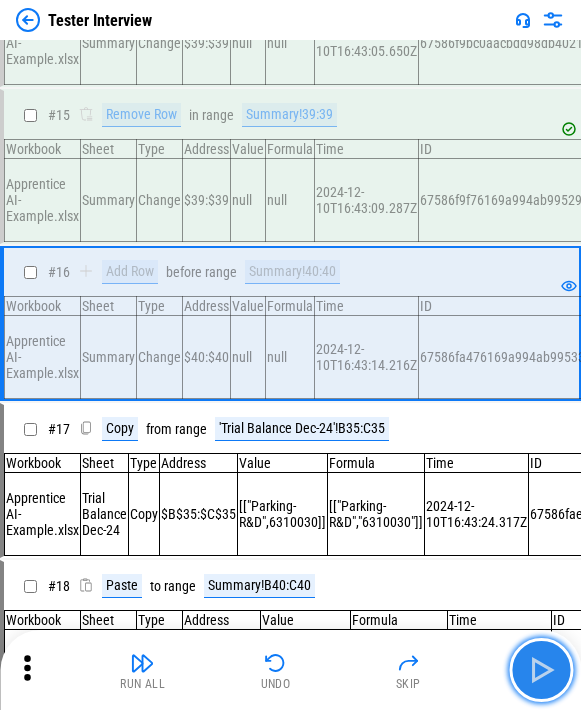 click at bounding box center (541, 670) 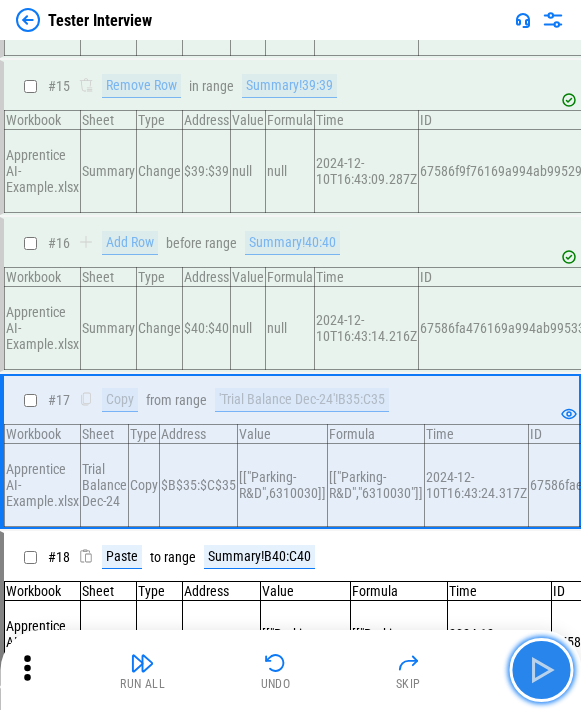 click at bounding box center (541, 670) 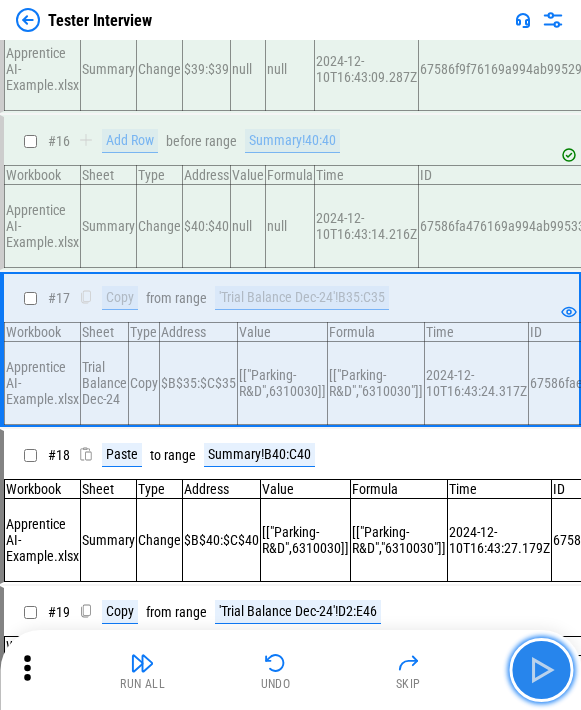 click at bounding box center [541, 670] 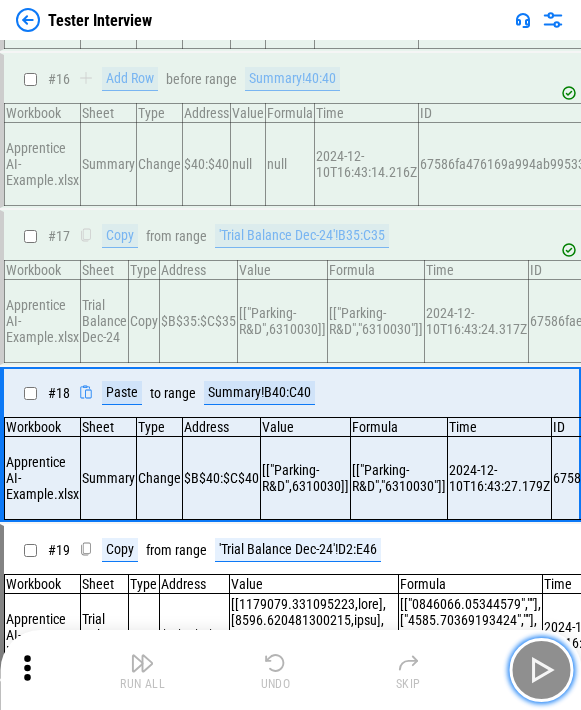 click at bounding box center (541, 670) 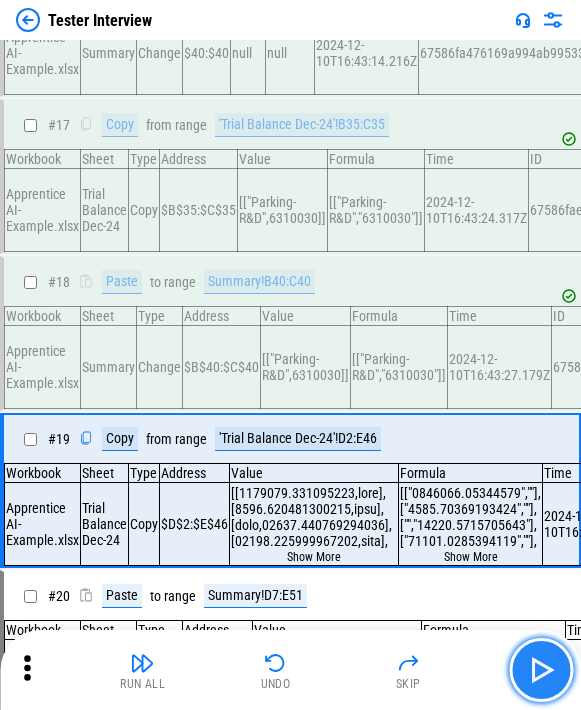 click at bounding box center (541, 670) 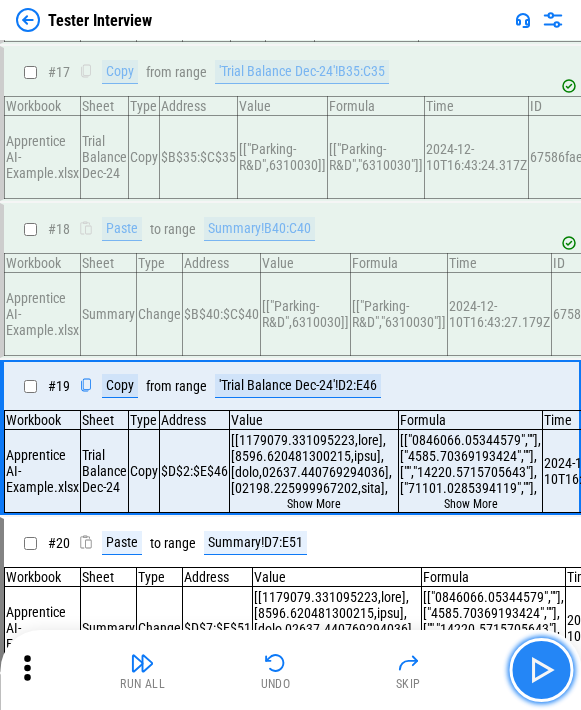 click at bounding box center (541, 670) 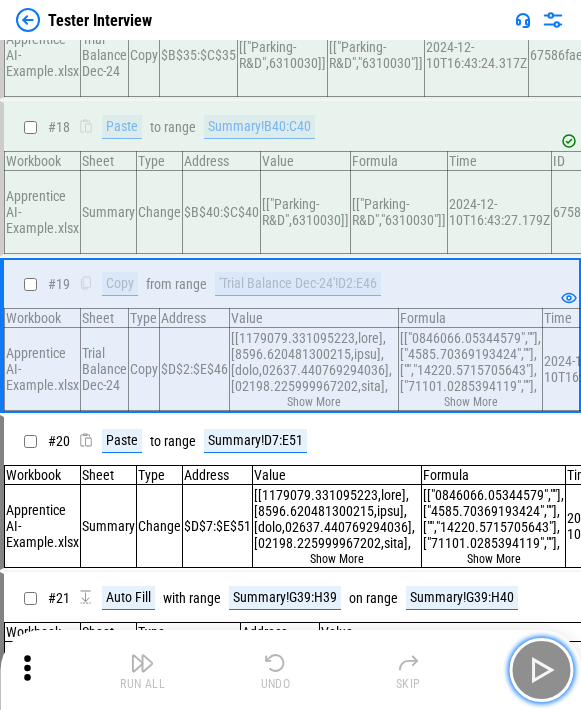 click at bounding box center [541, 670] 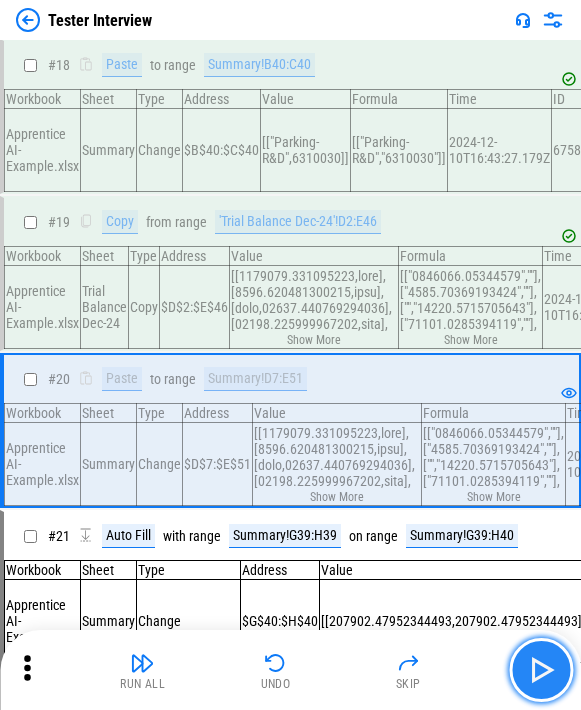 click at bounding box center (541, 670) 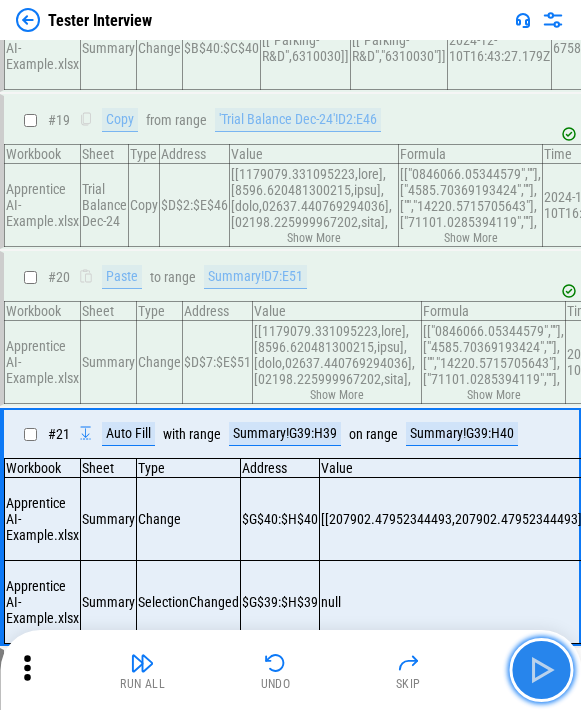 click at bounding box center (541, 670) 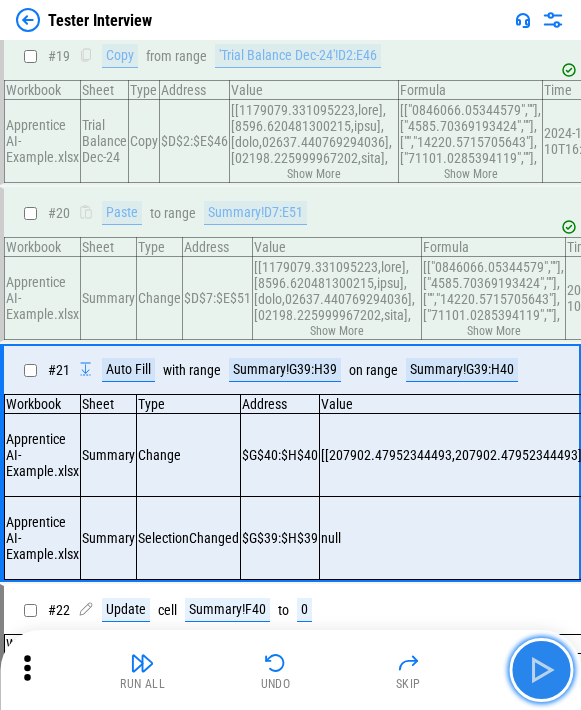 click at bounding box center [541, 670] 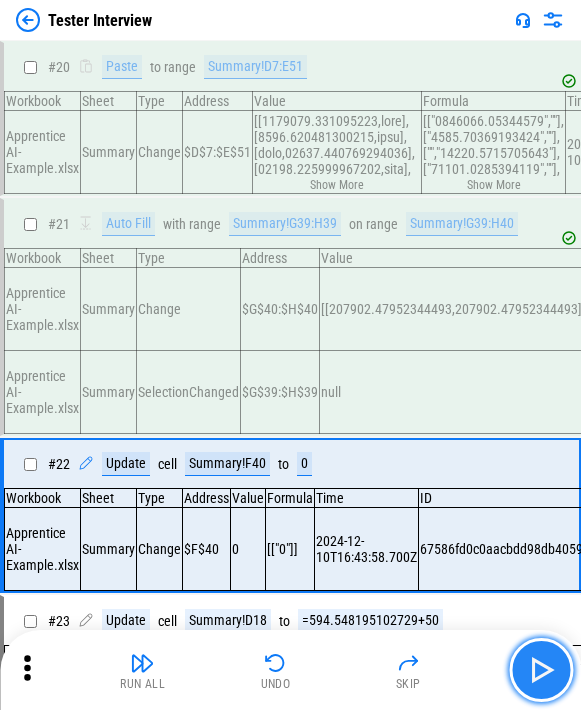 click at bounding box center [541, 670] 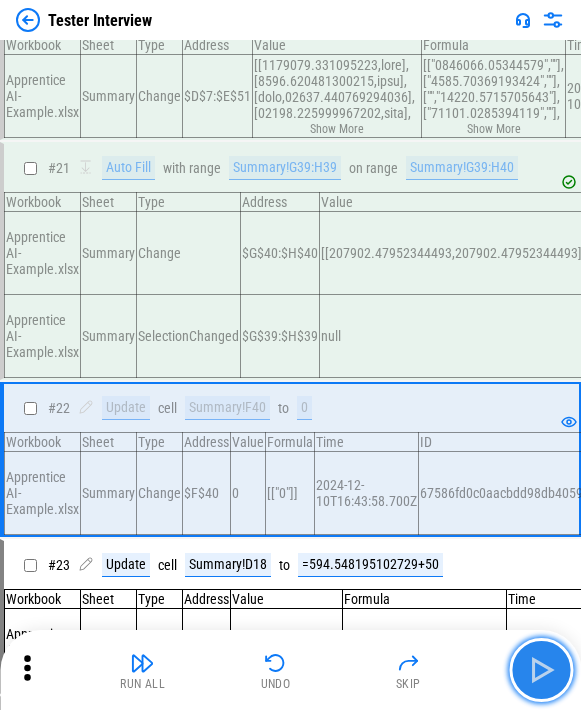 click at bounding box center (541, 670) 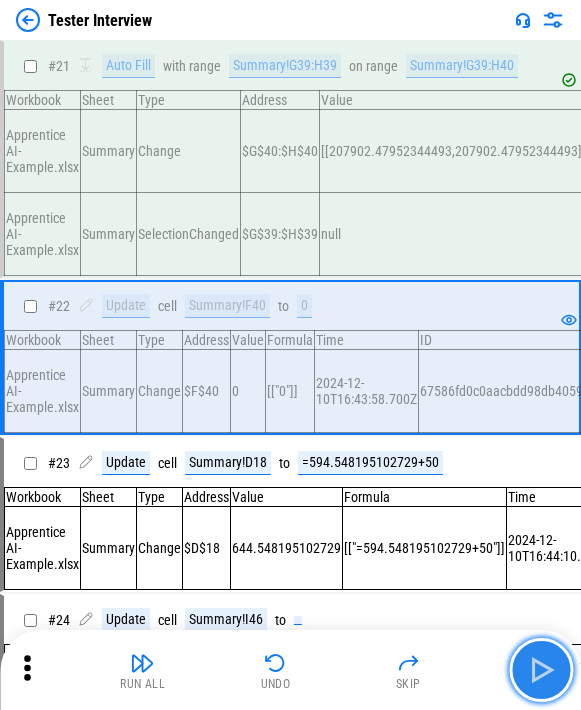 click at bounding box center (541, 670) 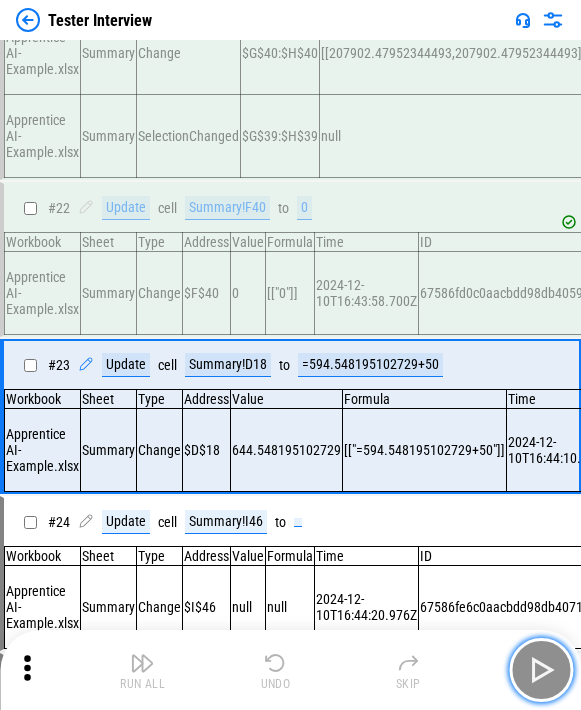 click at bounding box center [541, 670] 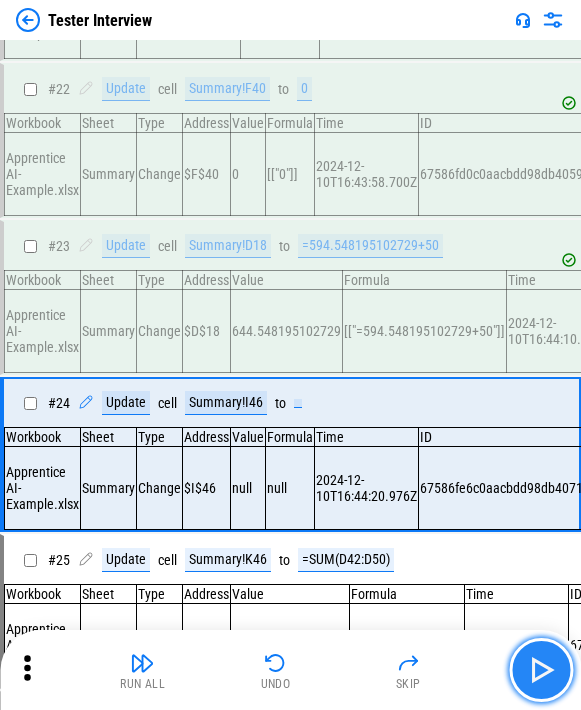 click at bounding box center [541, 670] 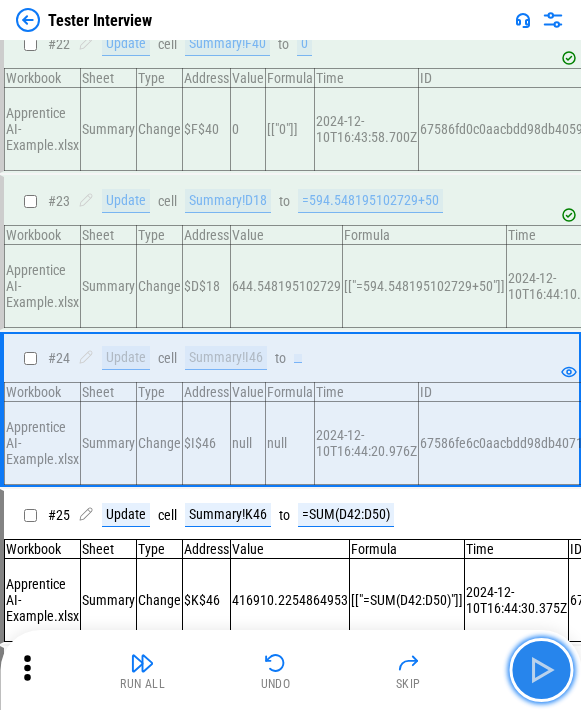 click at bounding box center [541, 670] 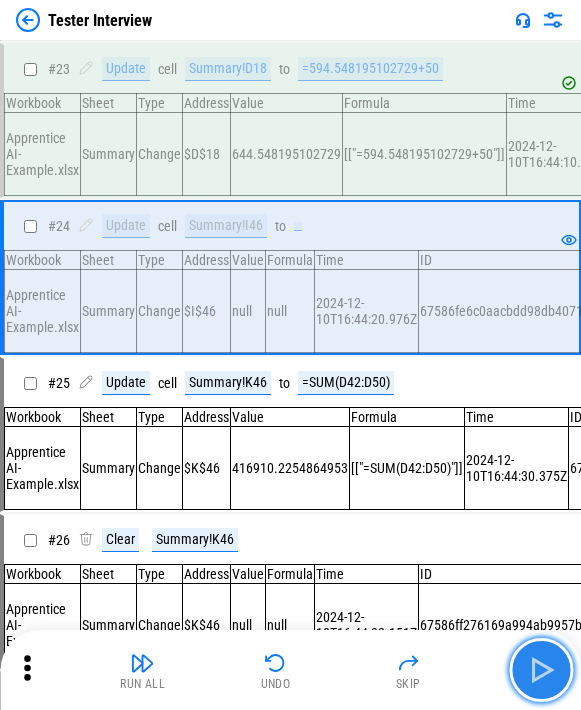 click at bounding box center [541, 670] 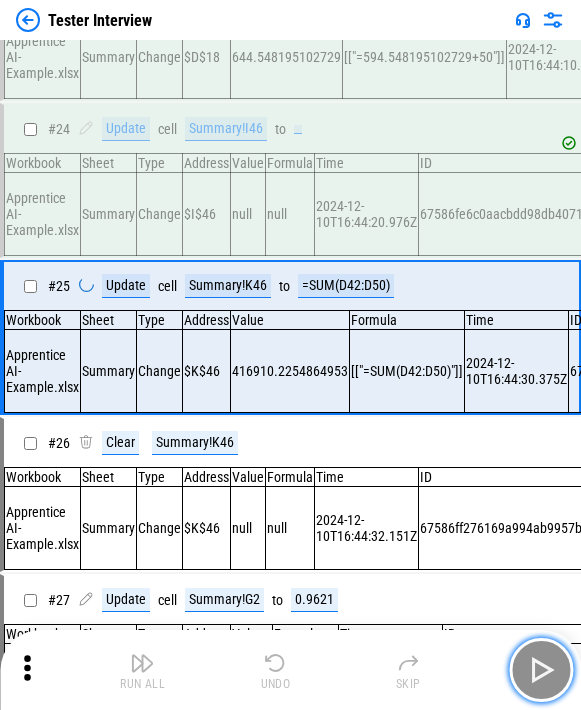 click at bounding box center [541, 670] 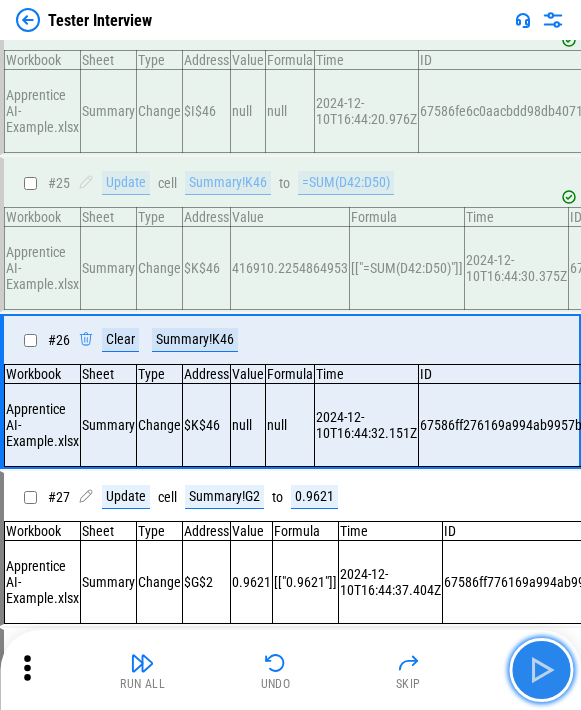 click at bounding box center (541, 670) 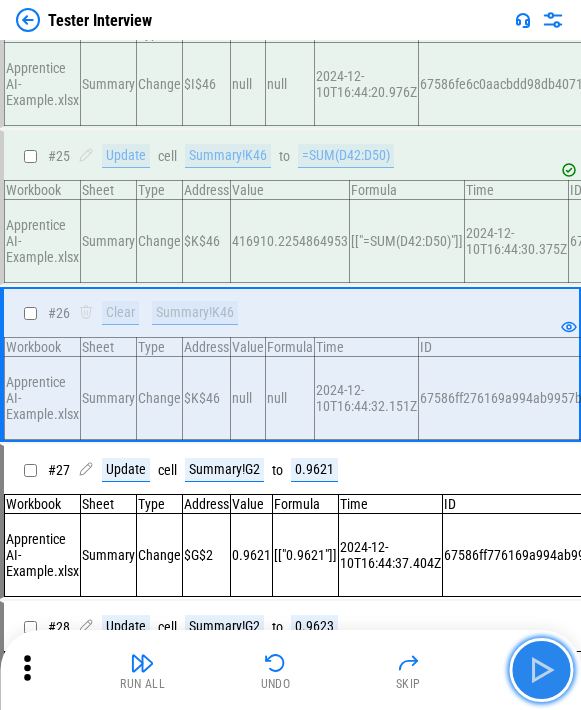 click at bounding box center (541, 670) 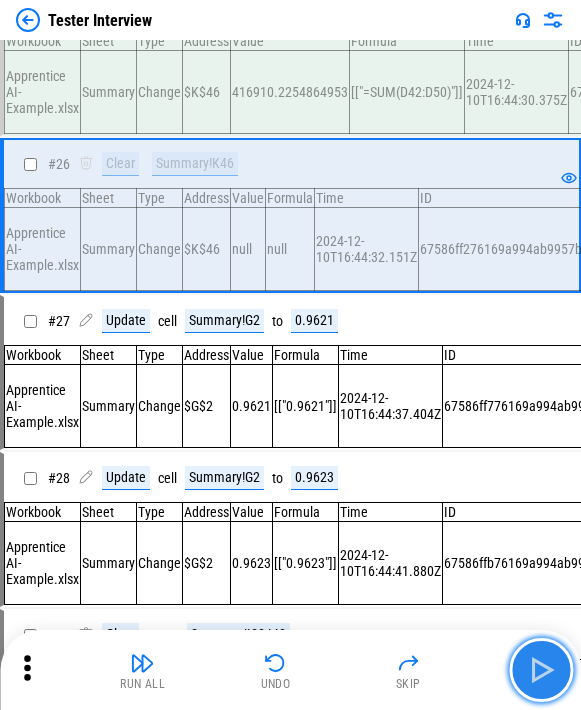 click at bounding box center [541, 670] 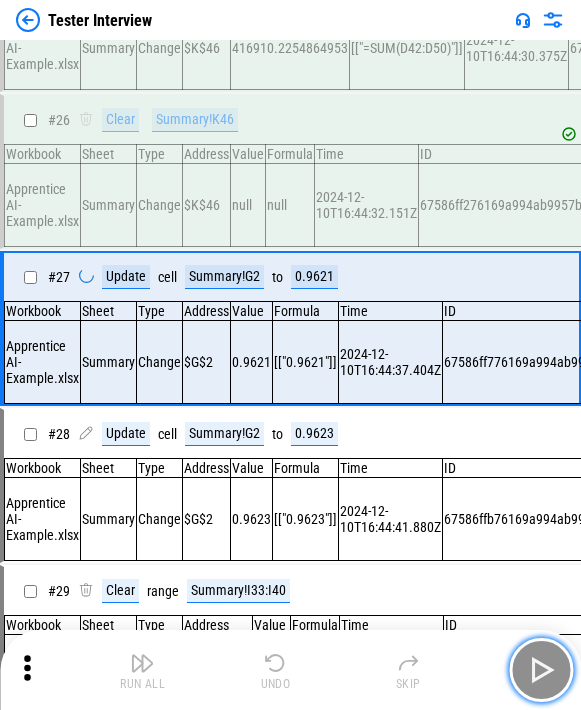 click at bounding box center [541, 670] 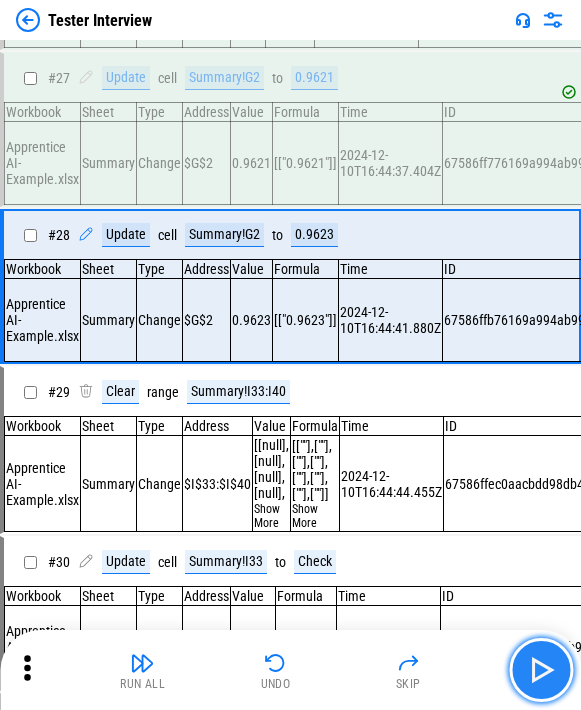 click at bounding box center (541, 670) 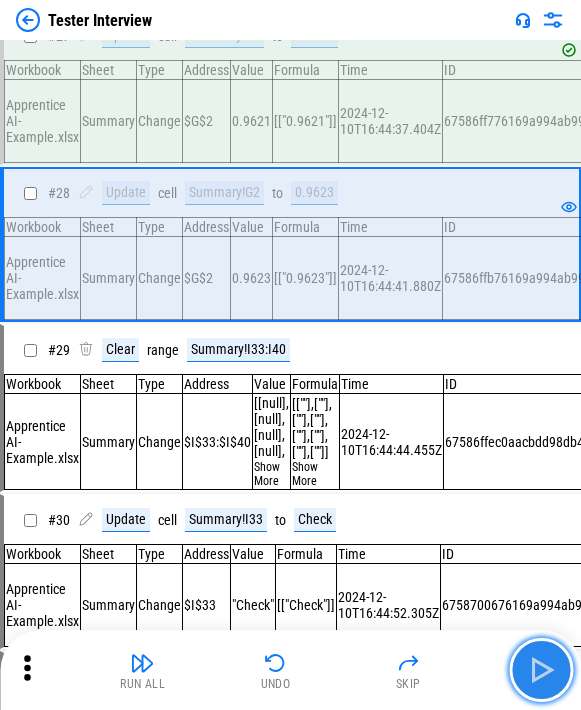 click at bounding box center (541, 670) 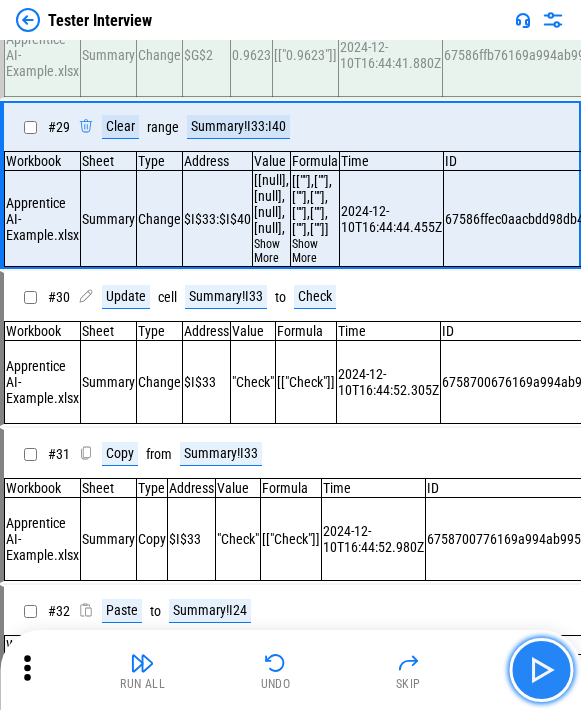 scroll, scrollTop: 4379, scrollLeft: 0, axis: vertical 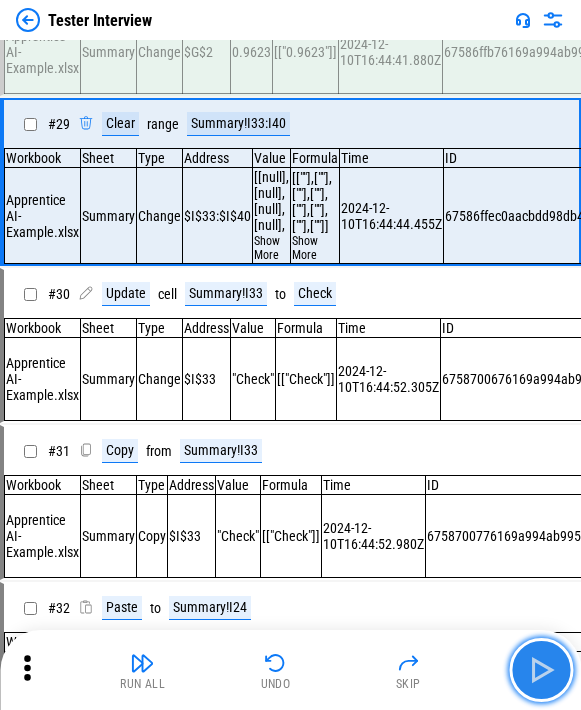 click at bounding box center (541, 670) 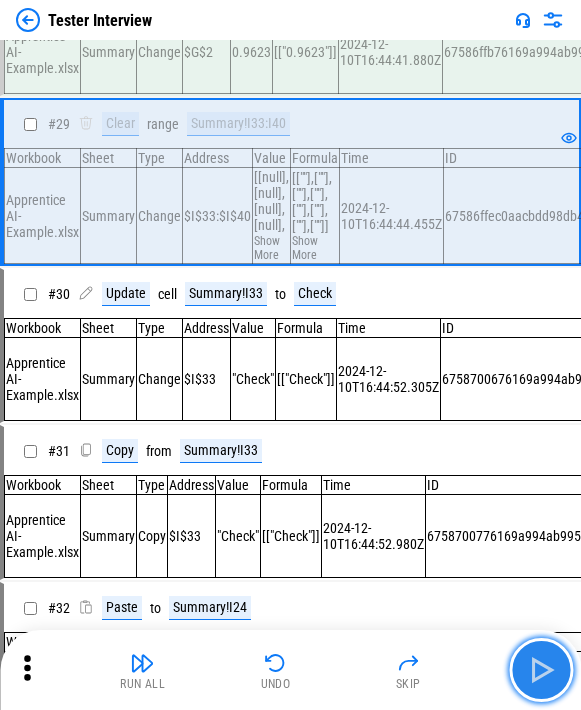 click at bounding box center [541, 670] 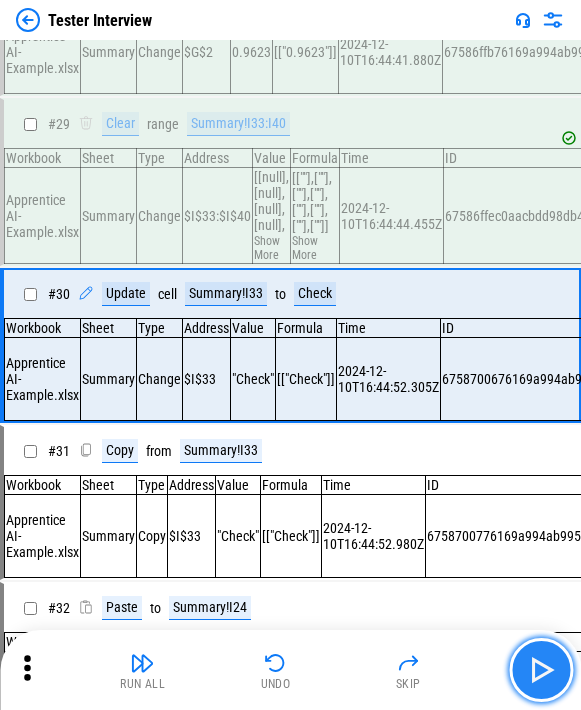 click at bounding box center (541, 670) 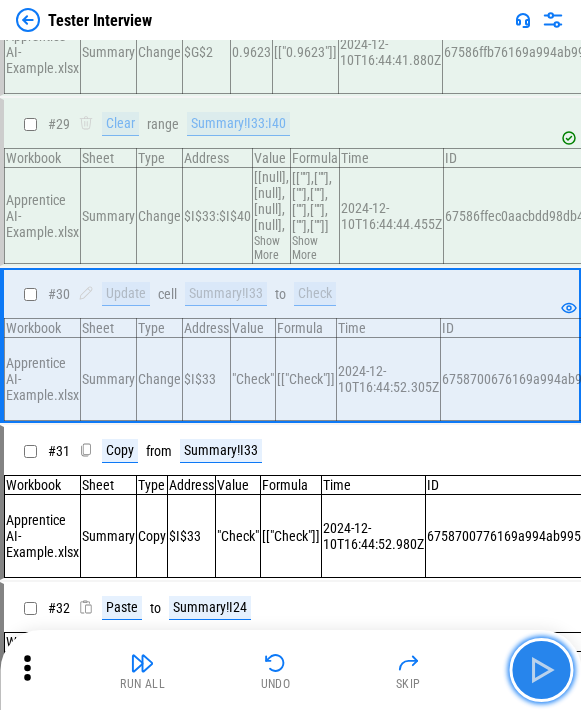 click at bounding box center (541, 670) 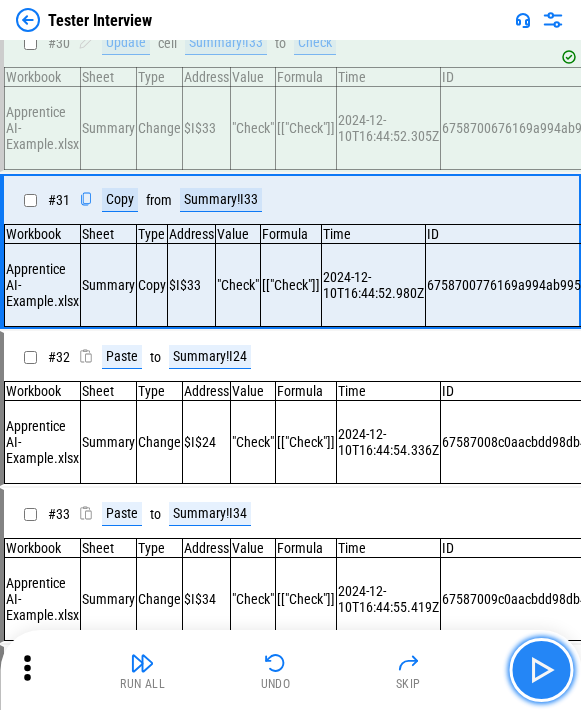 scroll, scrollTop: 4709, scrollLeft: 0, axis: vertical 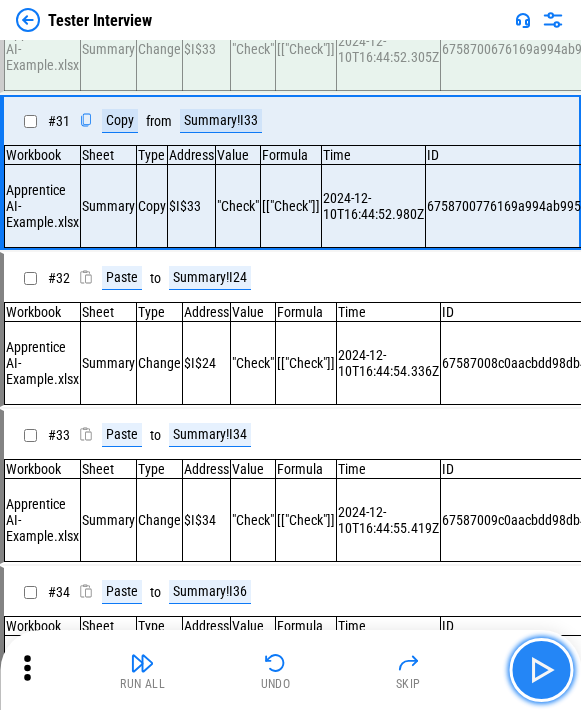 click at bounding box center [541, 670] 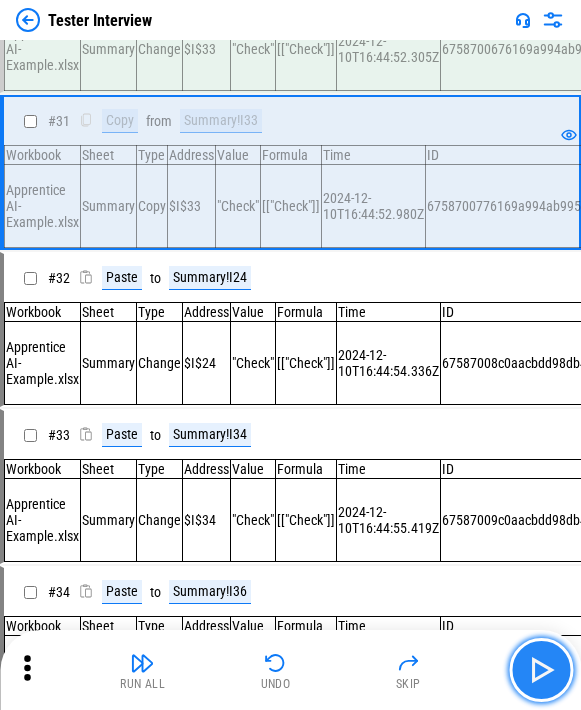 click at bounding box center (541, 670) 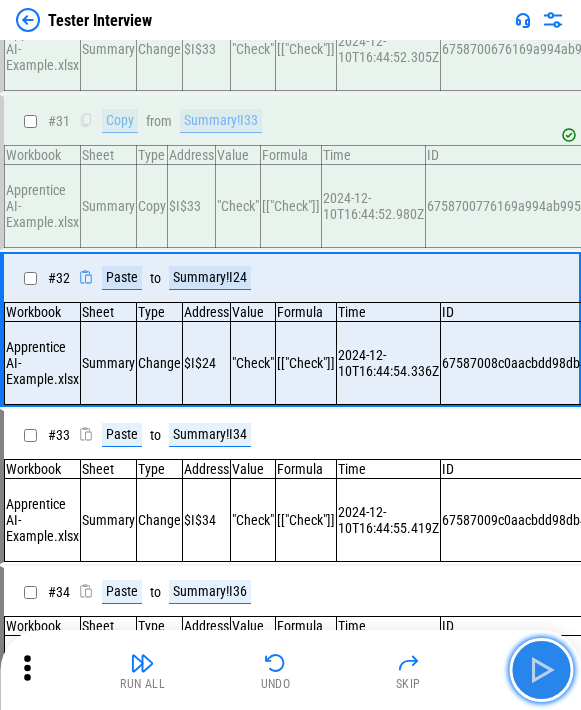 click at bounding box center (541, 670) 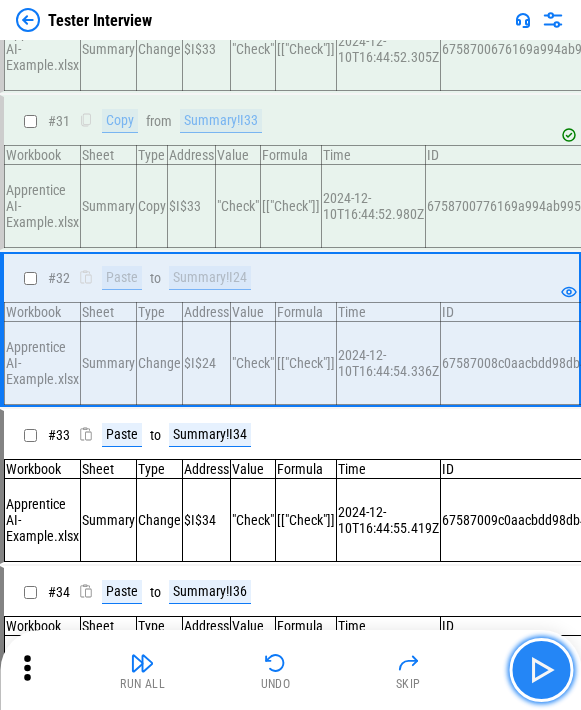 click at bounding box center [541, 670] 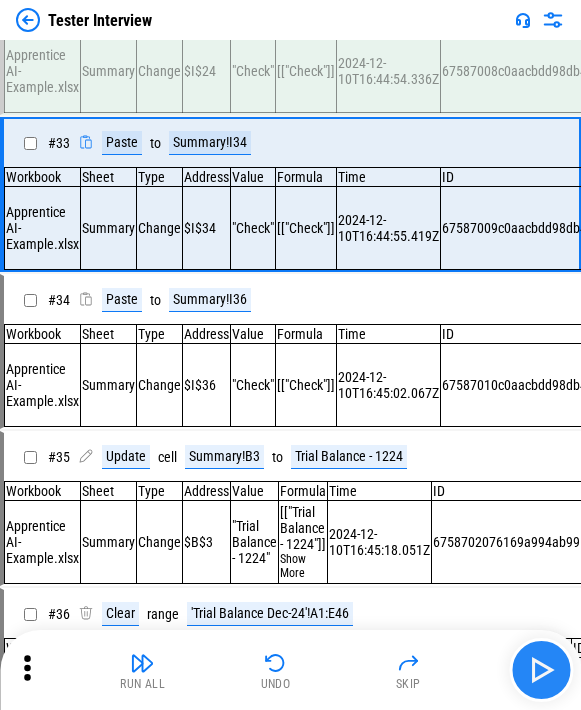 scroll, scrollTop: 5035, scrollLeft: 0, axis: vertical 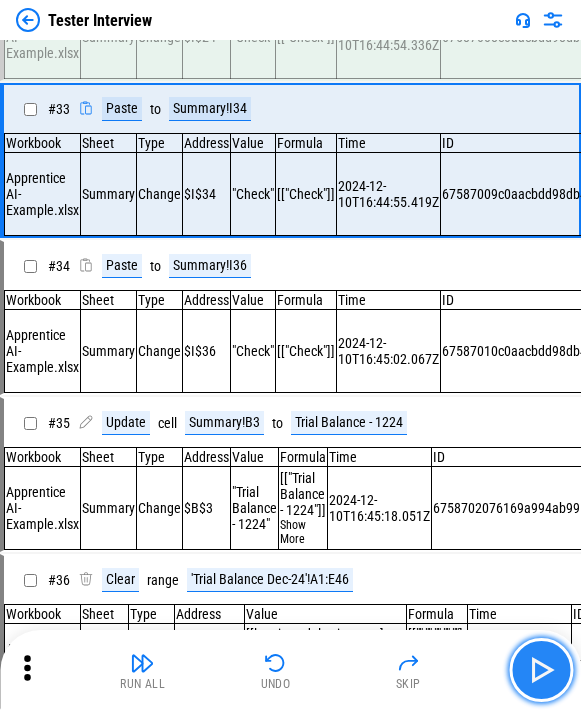 click at bounding box center [541, 670] 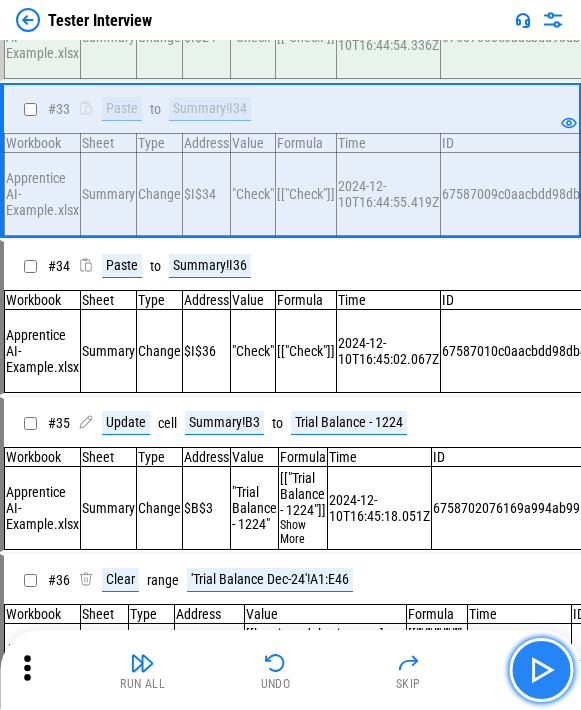 click at bounding box center [541, 670] 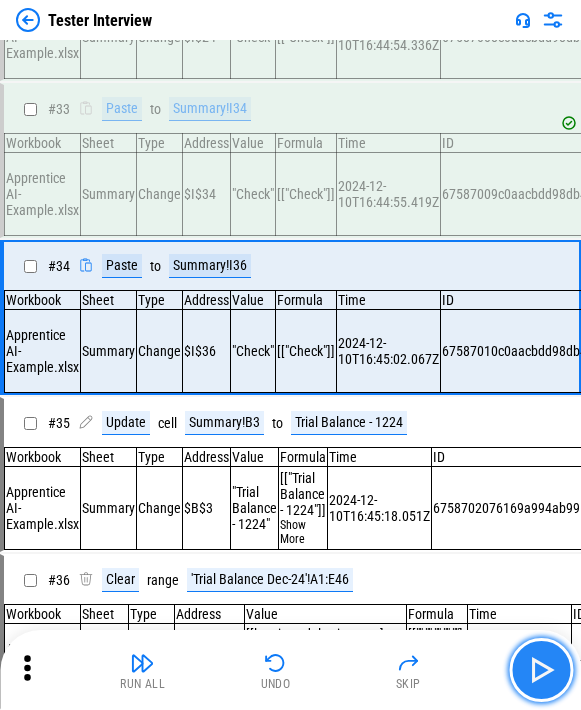 click at bounding box center (541, 670) 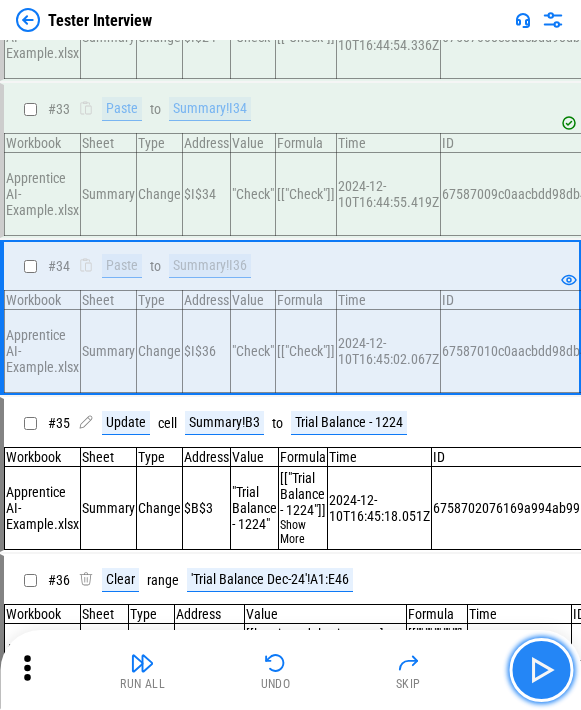 click at bounding box center [541, 670] 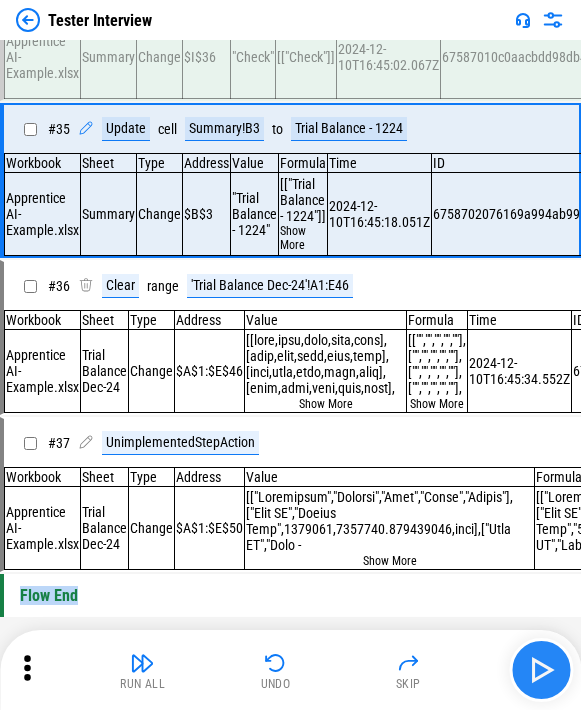 scroll, scrollTop: 5365, scrollLeft: 0, axis: vertical 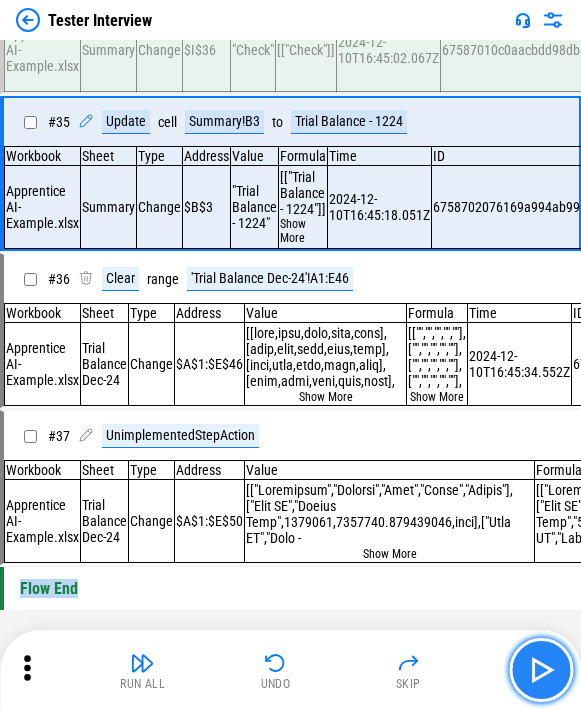 click at bounding box center [541, 670] 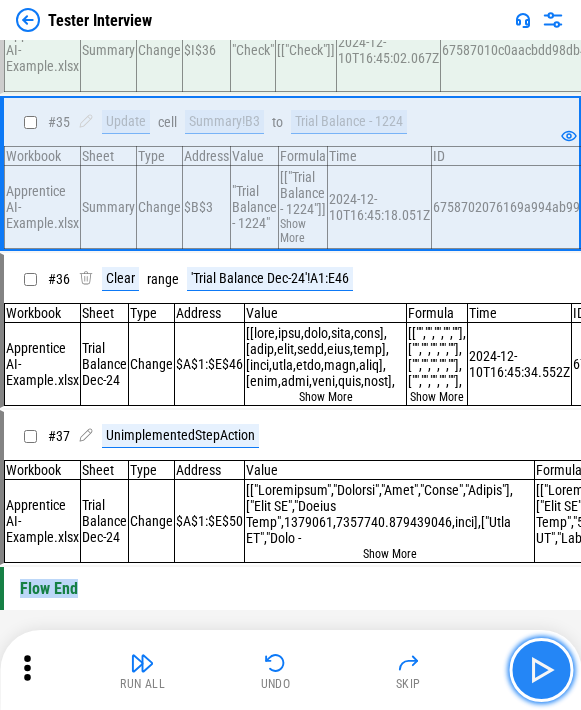 click at bounding box center (541, 670) 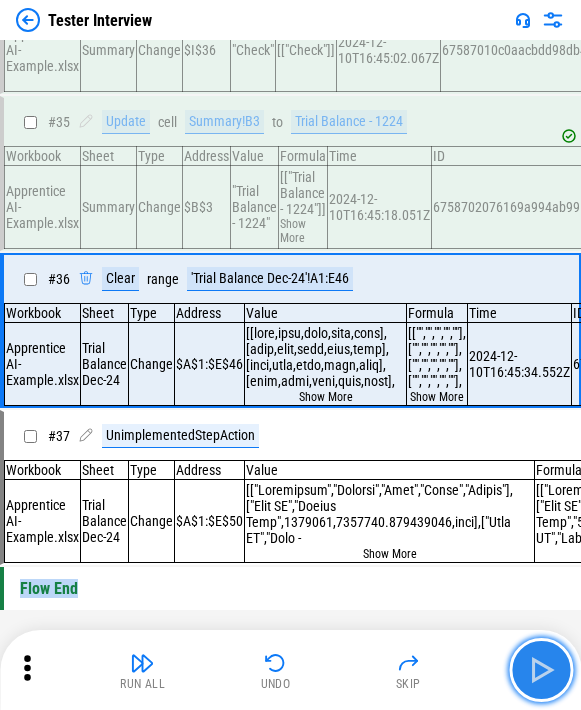 click at bounding box center (541, 670) 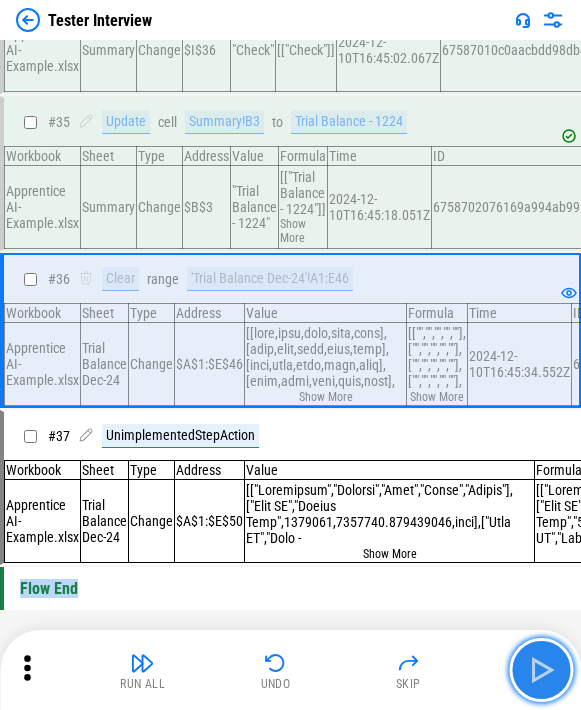 click at bounding box center [541, 670] 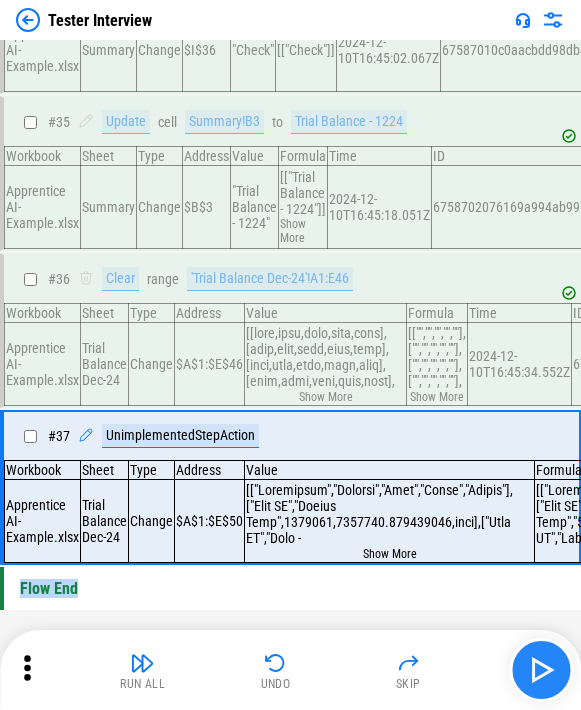 scroll, scrollTop: 5565, scrollLeft: 0, axis: vertical 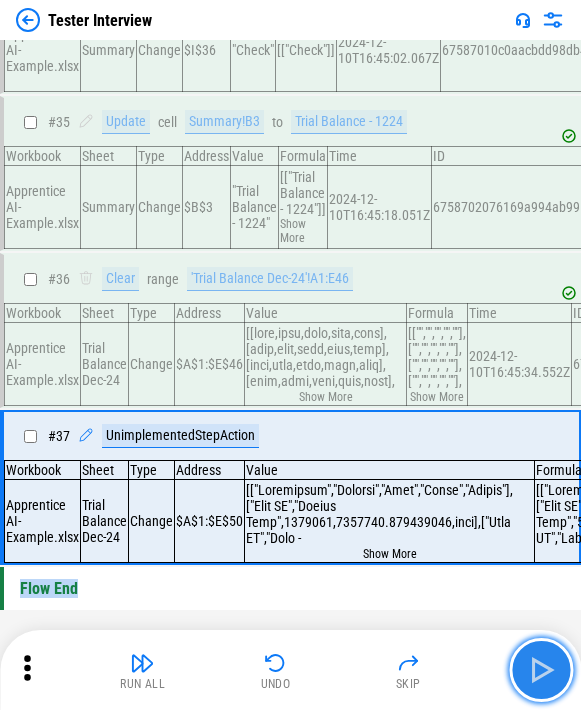 click at bounding box center [541, 670] 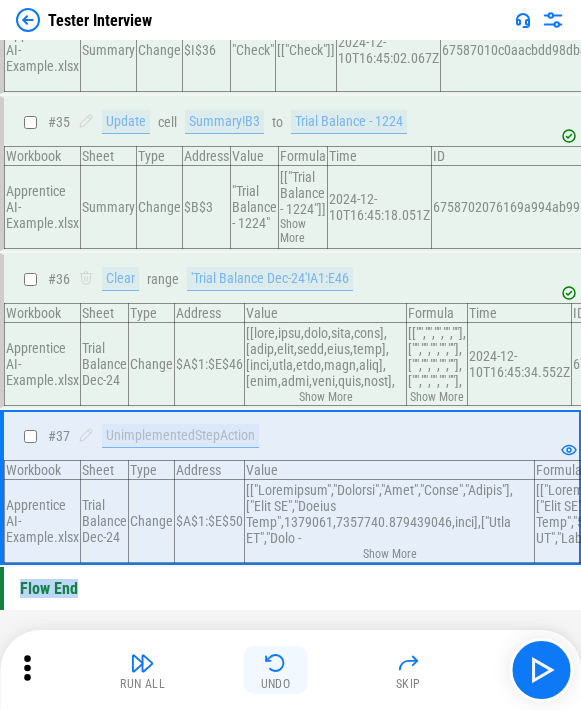 click on "Undo" at bounding box center [276, 670] 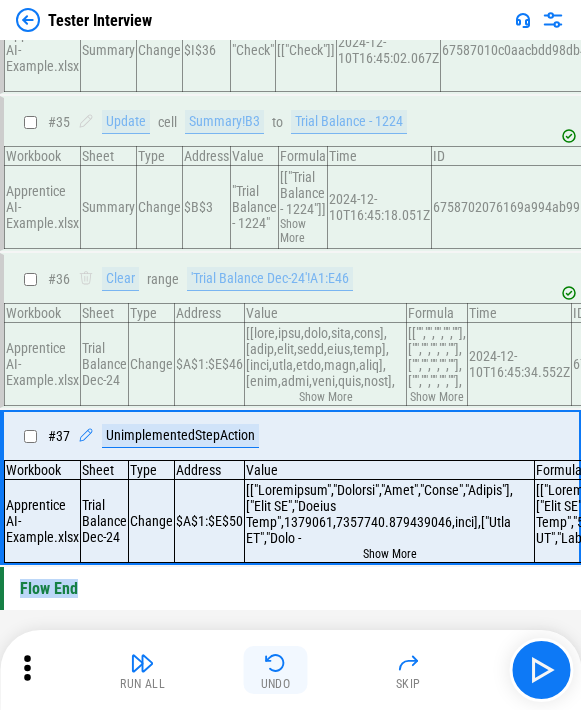 click on "Undo" at bounding box center [276, 670] 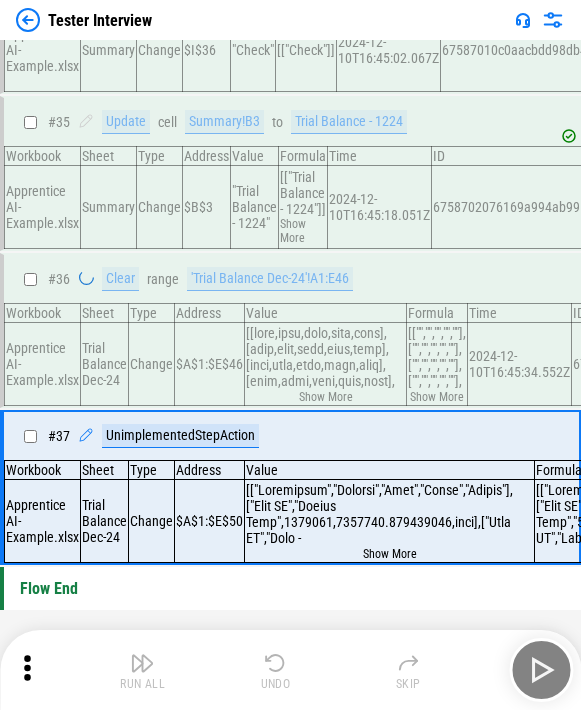 click on "Run All Undo Skip" at bounding box center [292, 670] 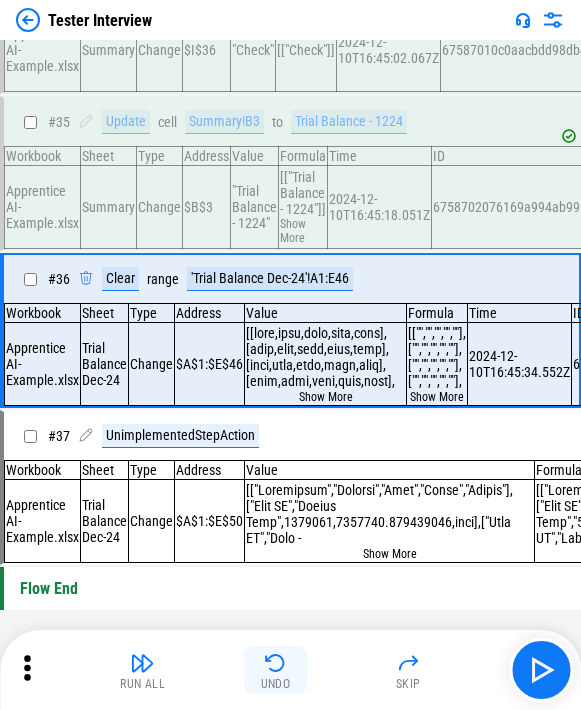 click on "Undo" at bounding box center [276, 670] 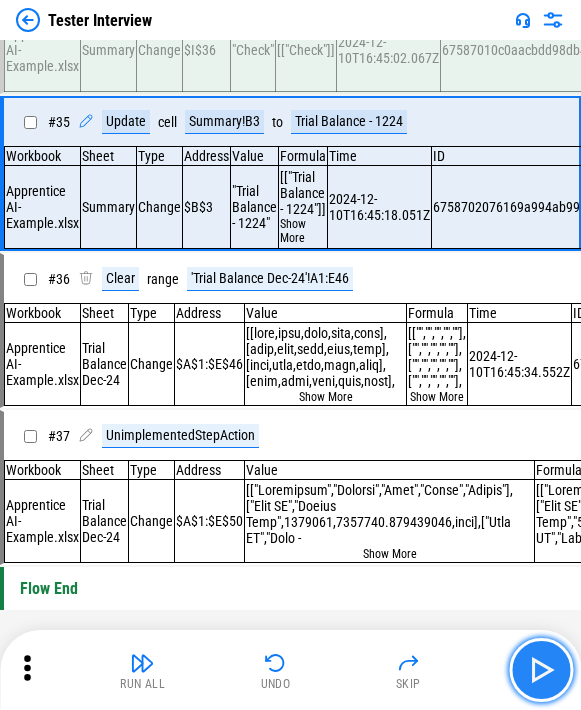 click at bounding box center (541, 670) 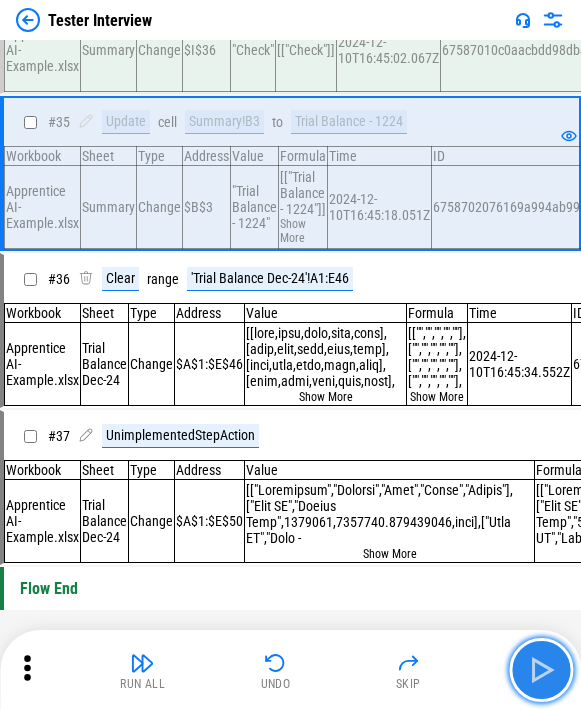 click at bounding box center (541, 670) 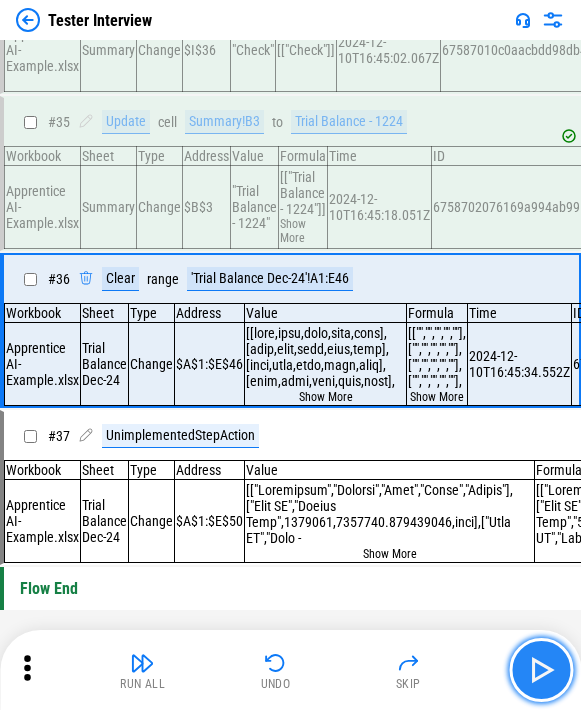 click at bounding box center [541, 670] 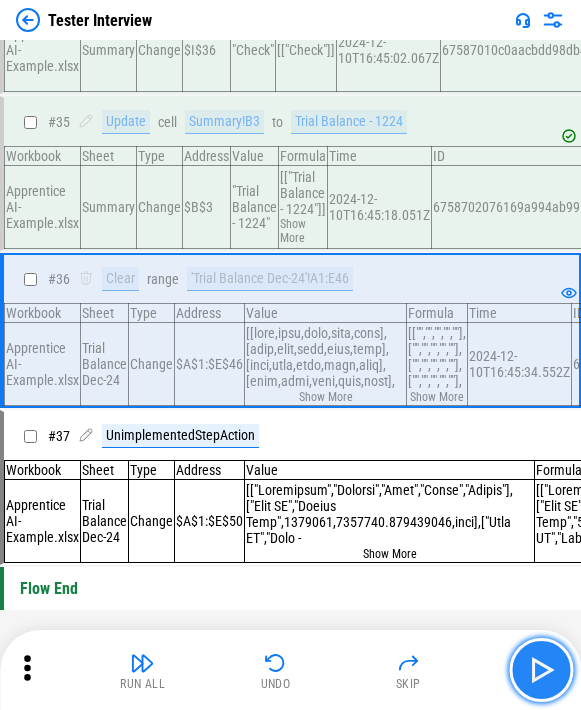 click at bounding box center [541, 670] 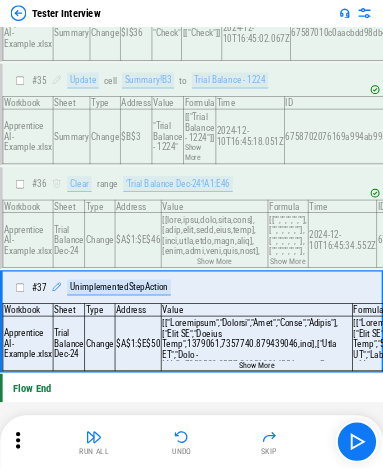 scroll, scrollTop: 6048, scrollLeft: 0, axis: vertical 